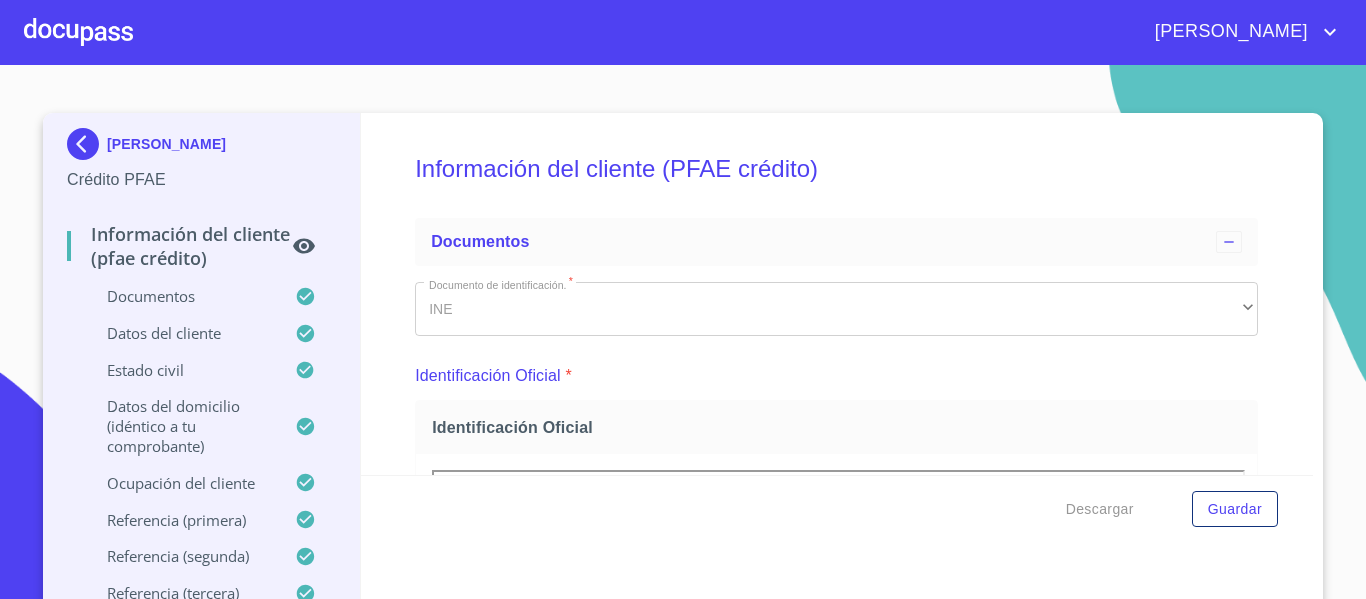 scroll, scrollTop: 0, scrollLeft: 0, axis: both 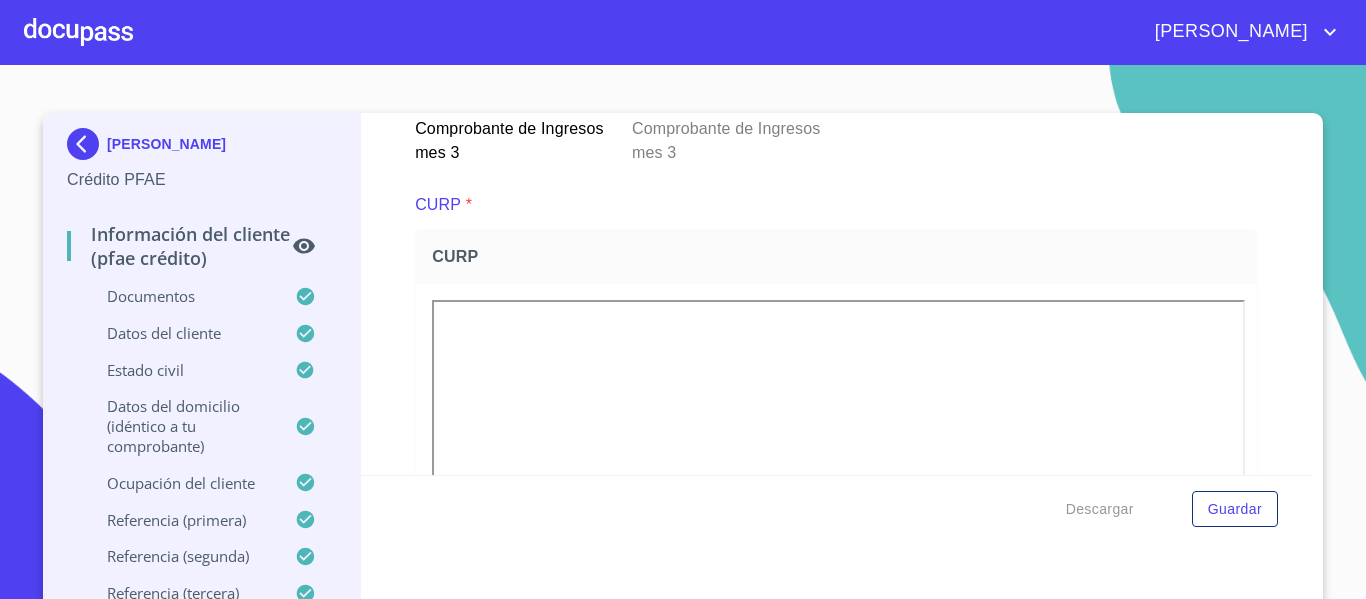 click at bounding box center (78, 32) 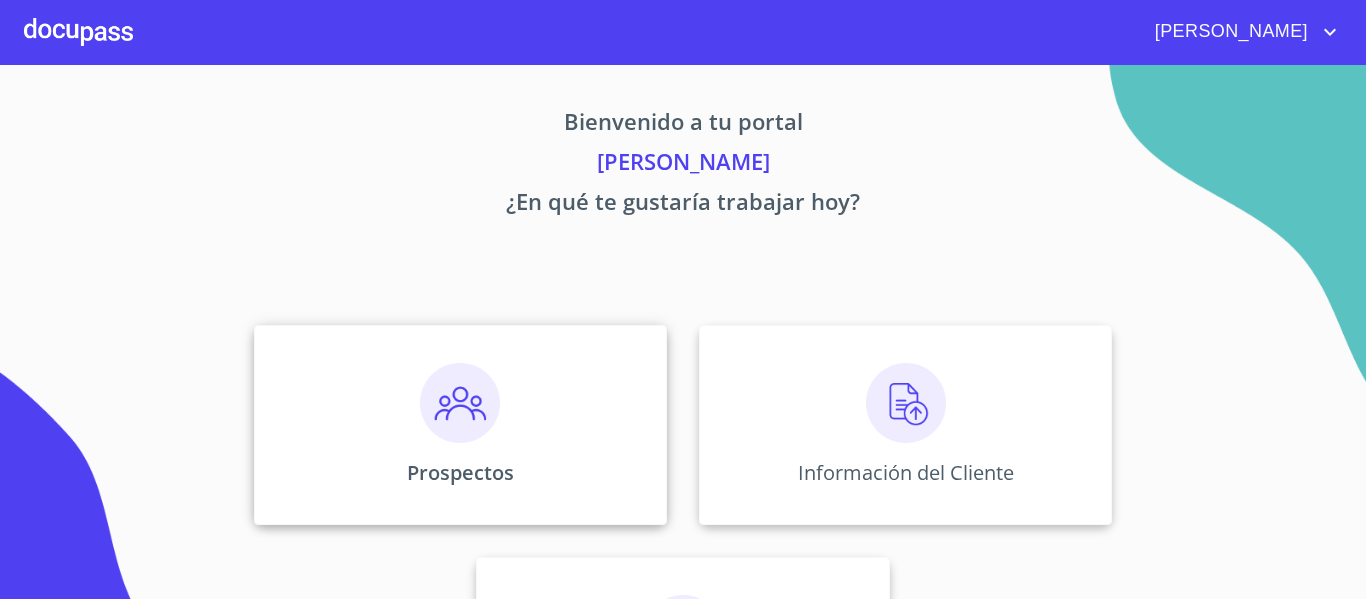 click at bounding box center [460, 403] 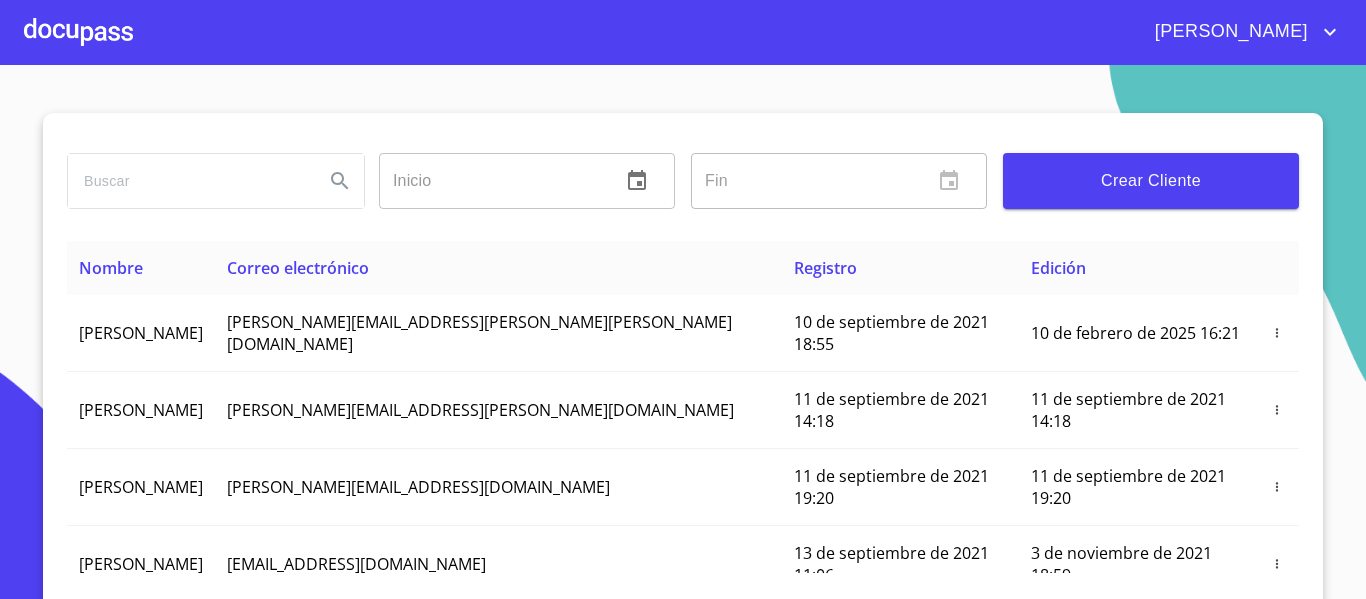 click on "Crear Cliente" at bounding box center (1151, 181) 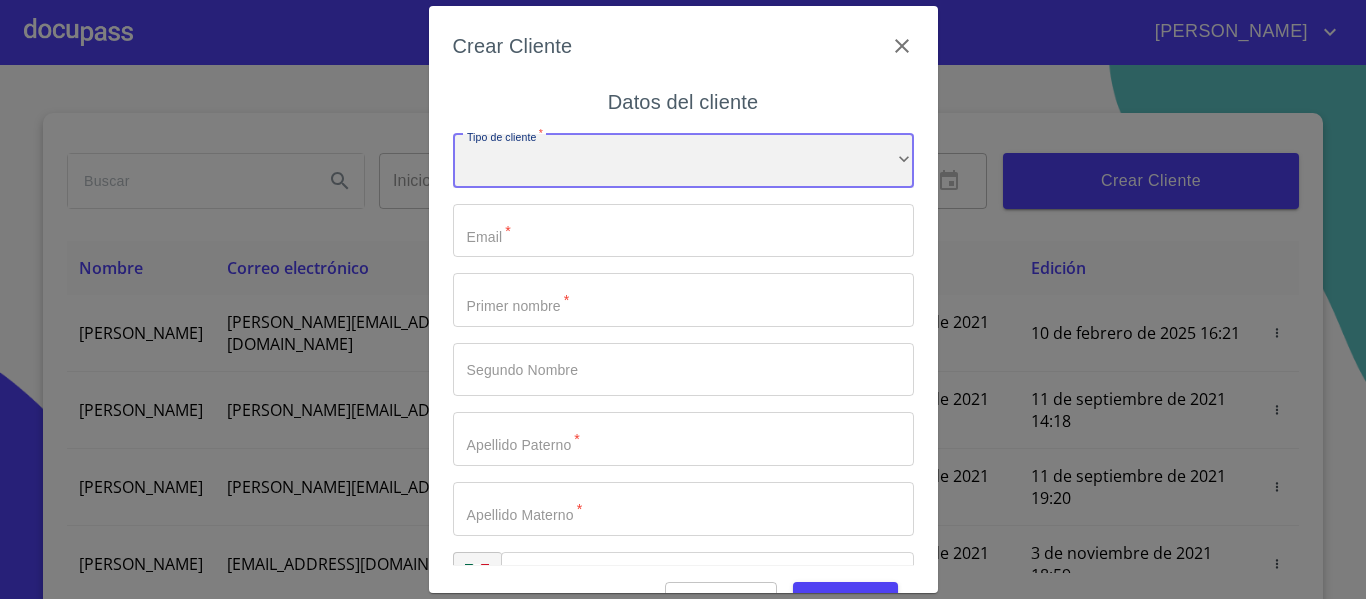 click on "​" at bounding box center [683, 161] 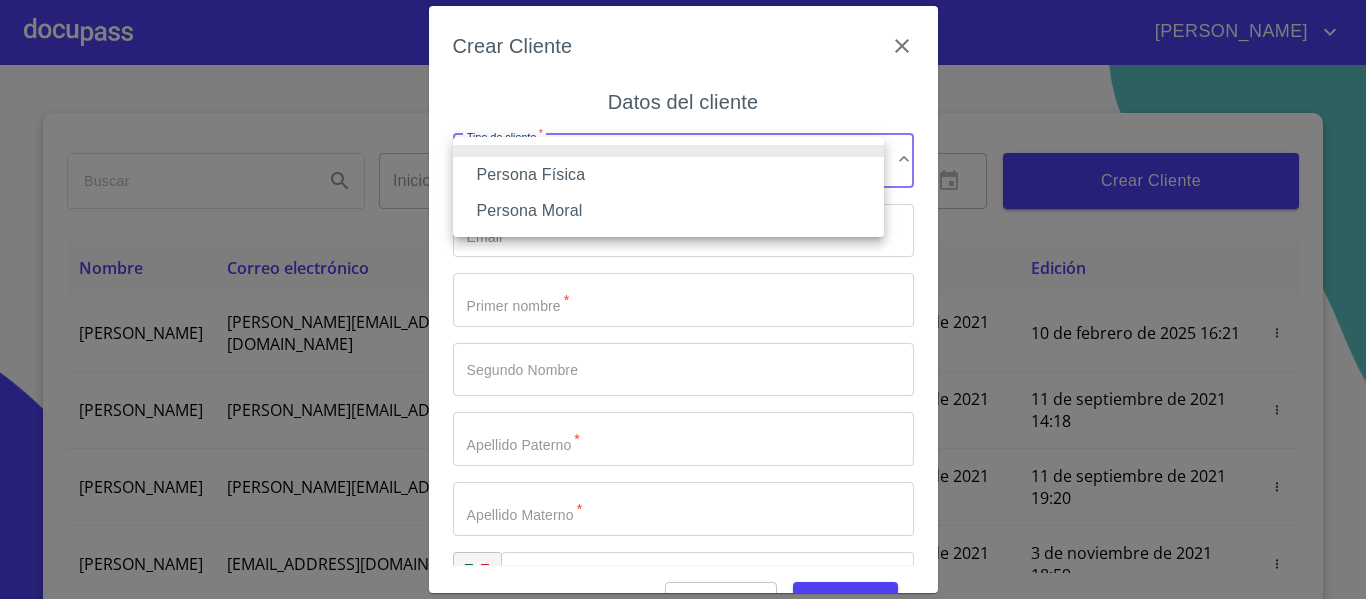 click on "Persona Física" at bounding box center (668, 175) 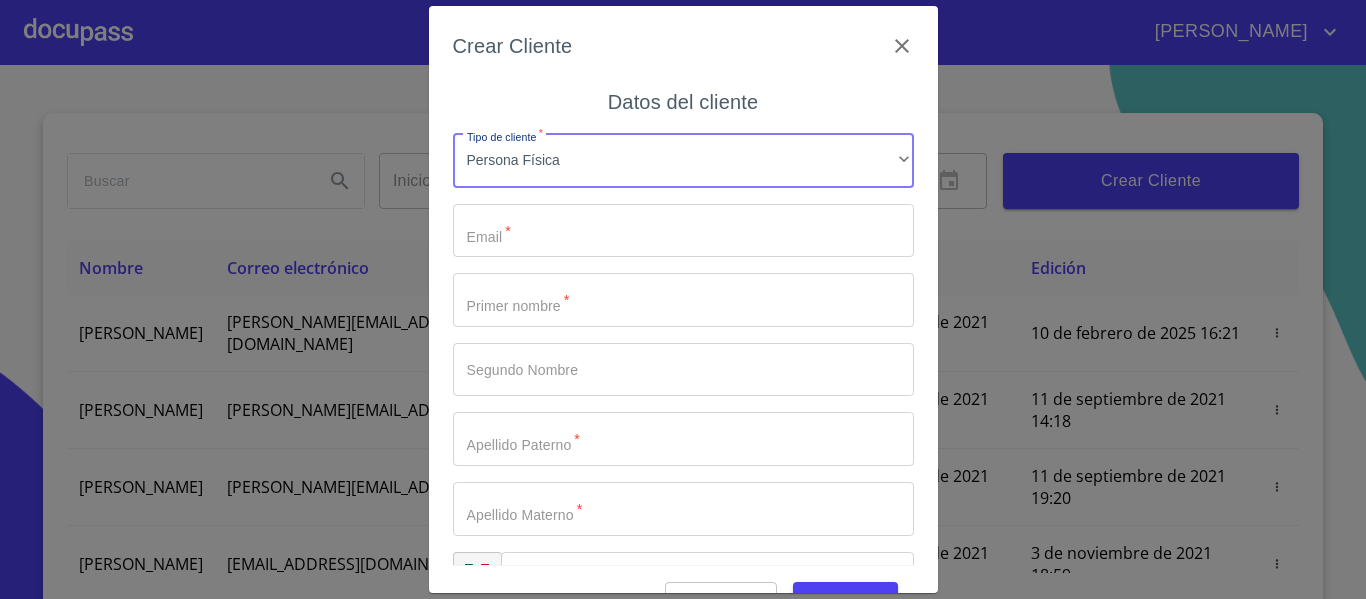click on "Tipo de cliente   *" at bounding box center (683, 231) 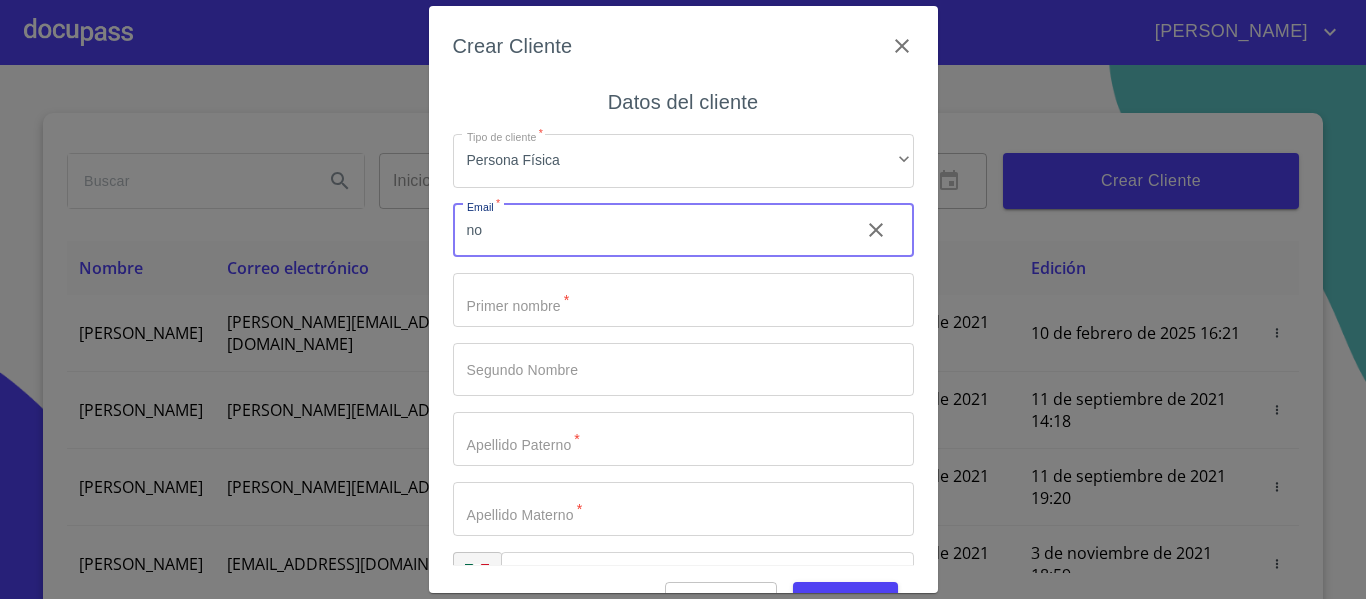 type on "n" 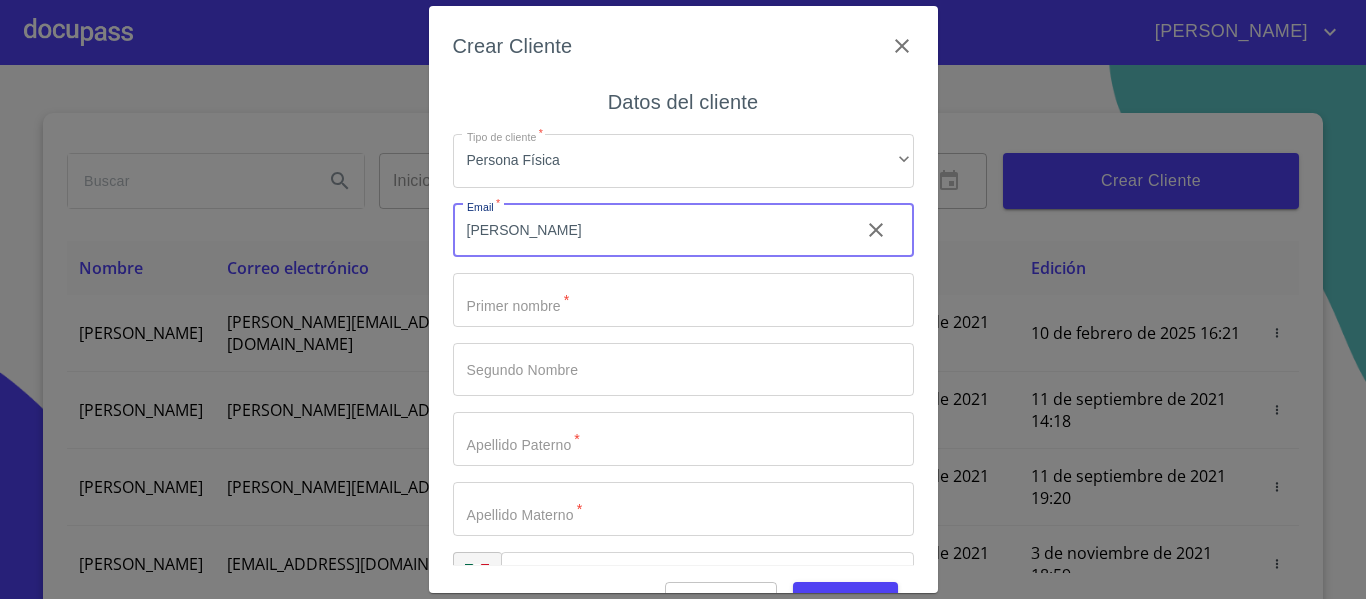 click on "[PERSON_NAME]" at bounding box center [648, 231] 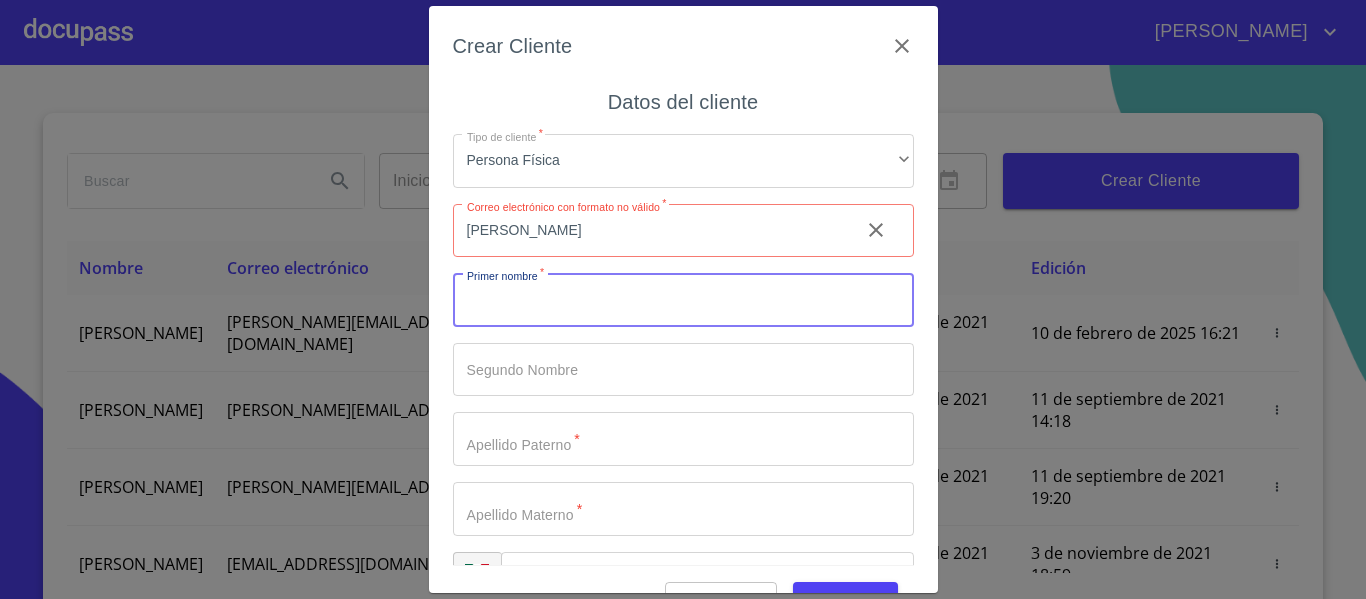 click on "[PERSON_NAME]" at bounding box center (648, 231) 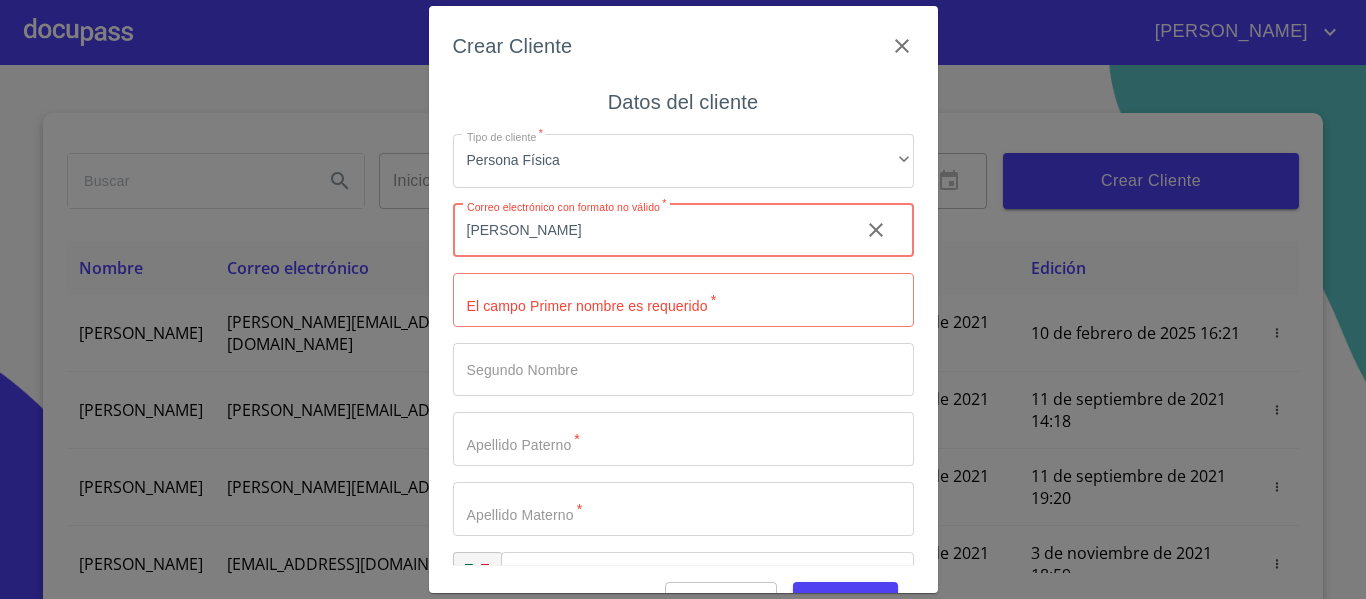 click on "[PERSON_NAME]" at bounding box center (648, 231) 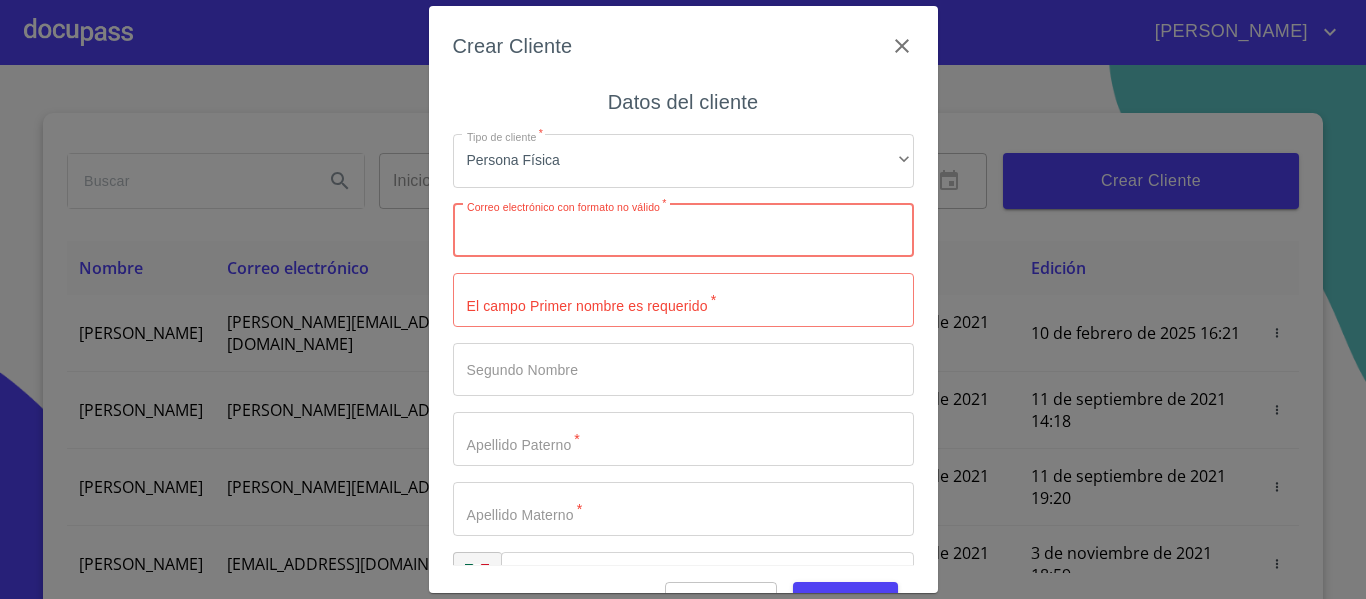type 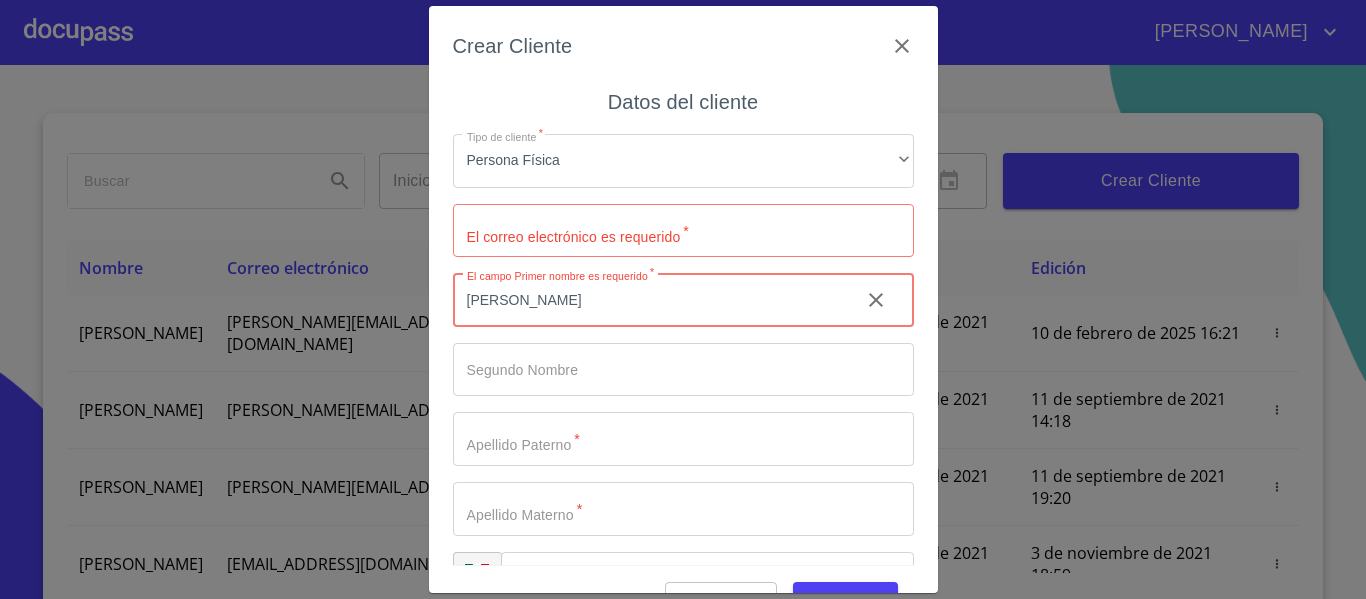 type on "[PERSON_NAME]" 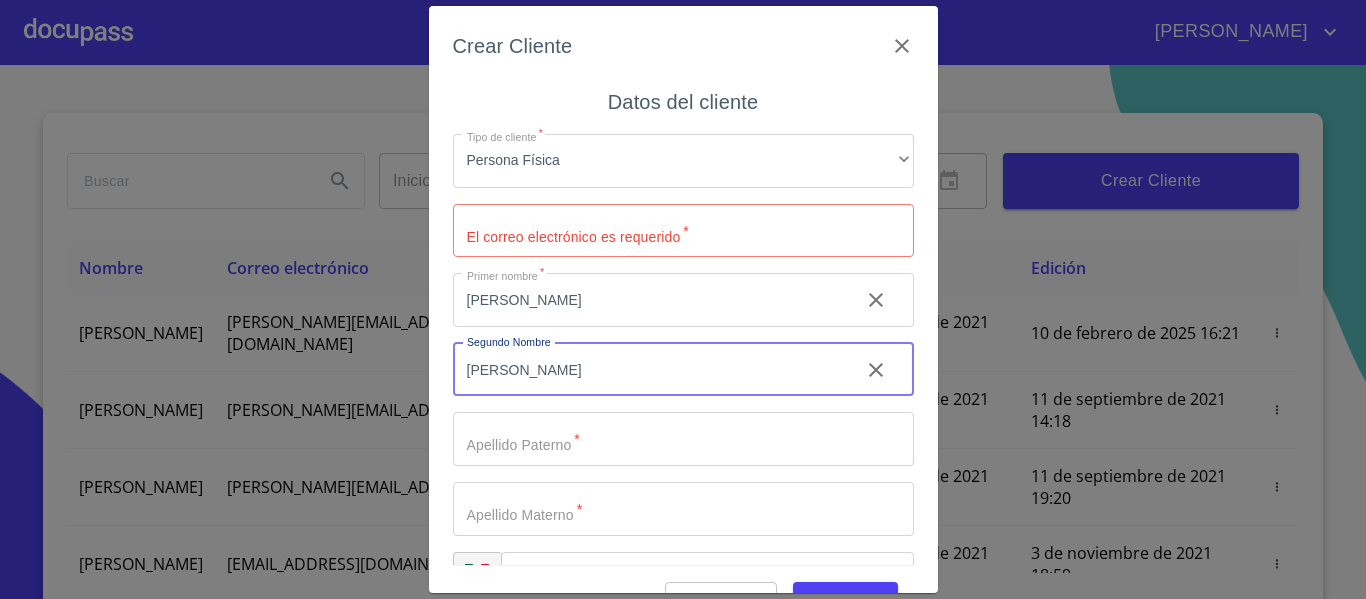 type on "[PERSON_NAME]" 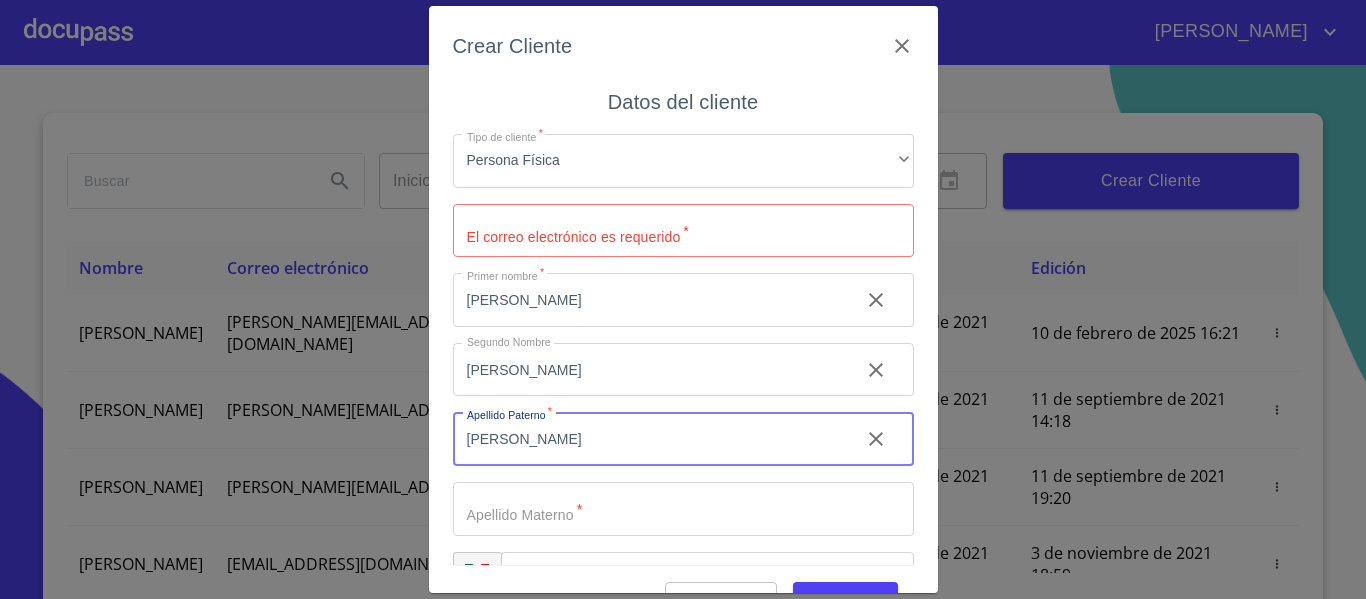 scroll, scrollTop: 57, scrollLeft: 0, axis: vertical 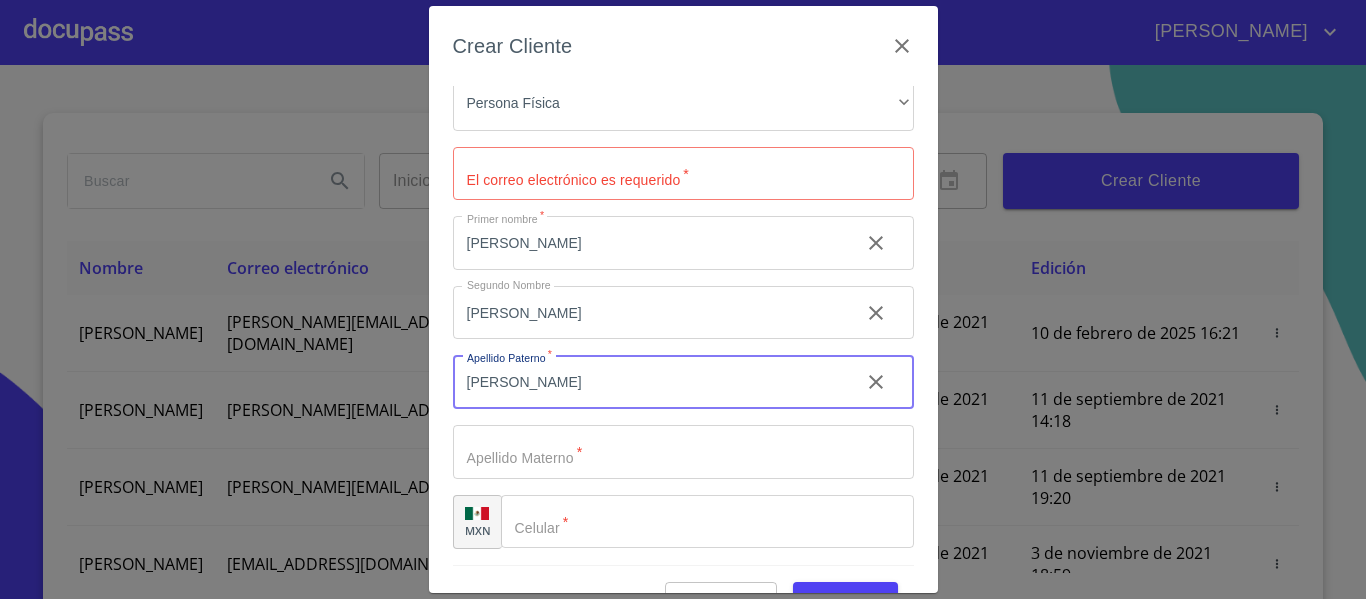 type on "[PERSON_NAME]" 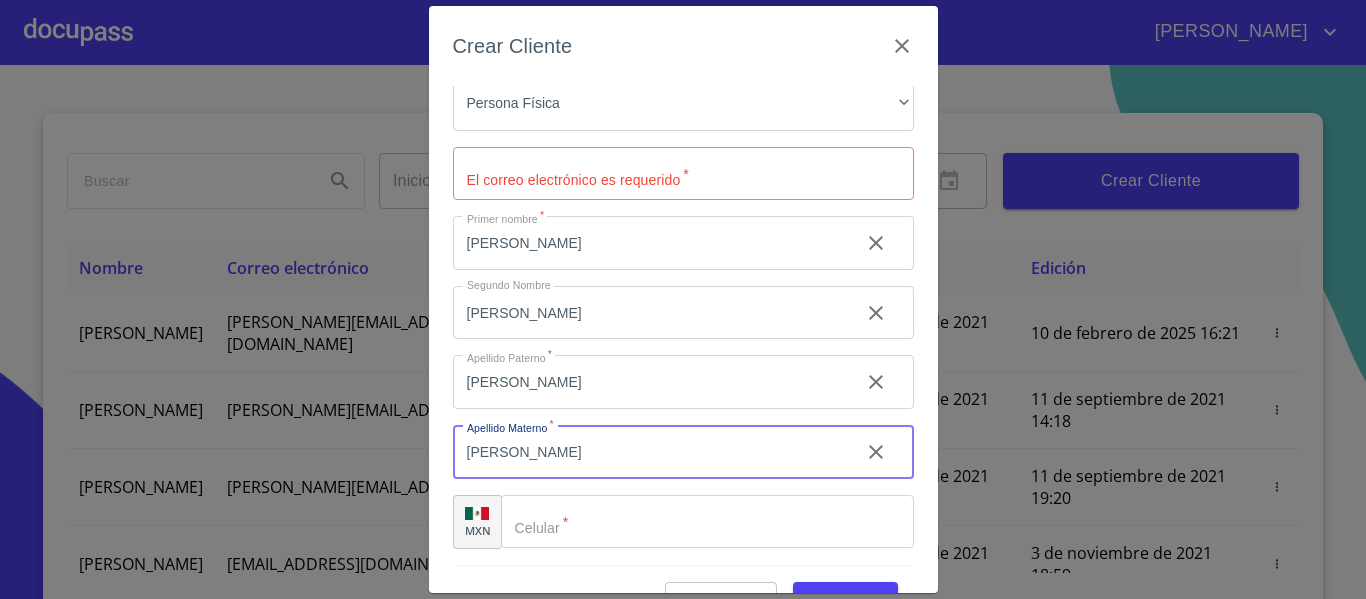 scroll, scrollTop: 50, scrollLeft: 0, axis: vertical 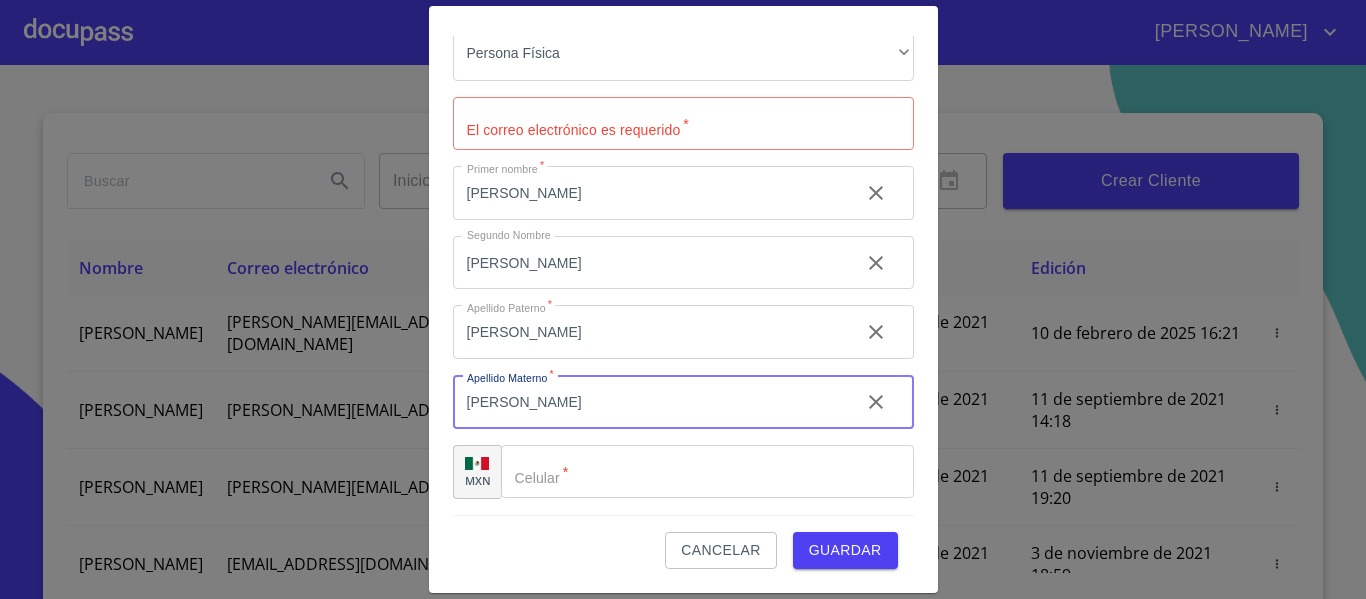 type on "[PERSON_NAME]" 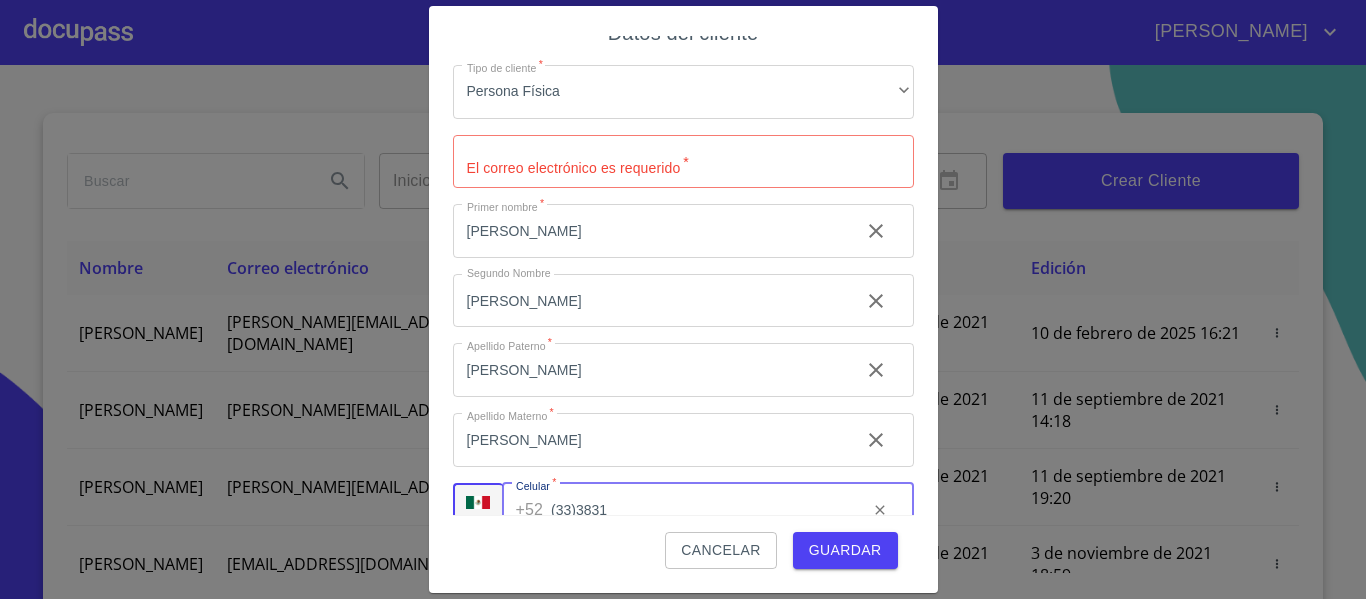 scroll, scrollTop: 0, scrollLeft: 0, axis: both 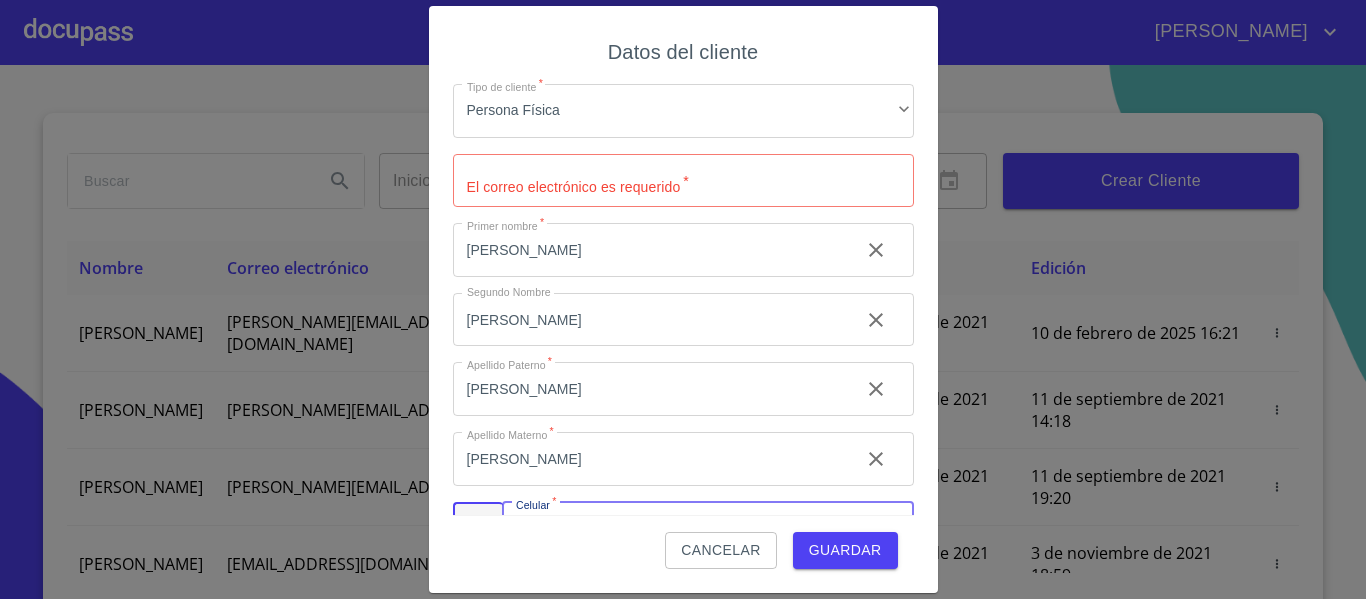 type on "(33)3831" 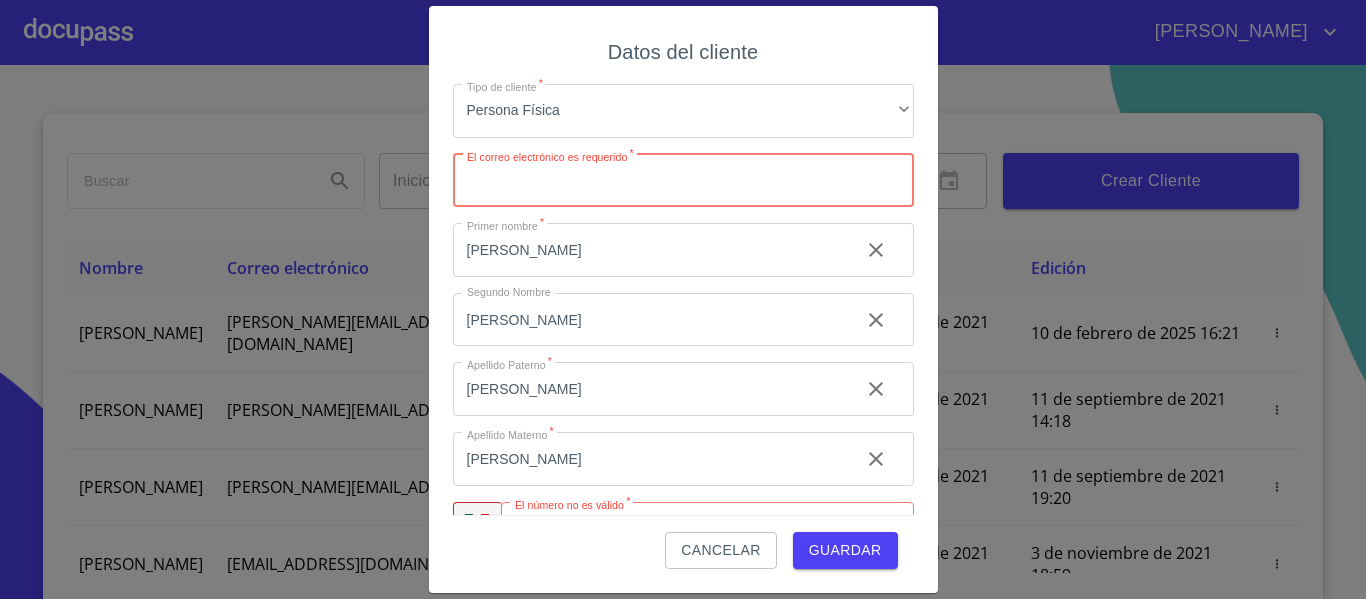 click on "Tipo de cliente   *" at bounding box center [683, 181] 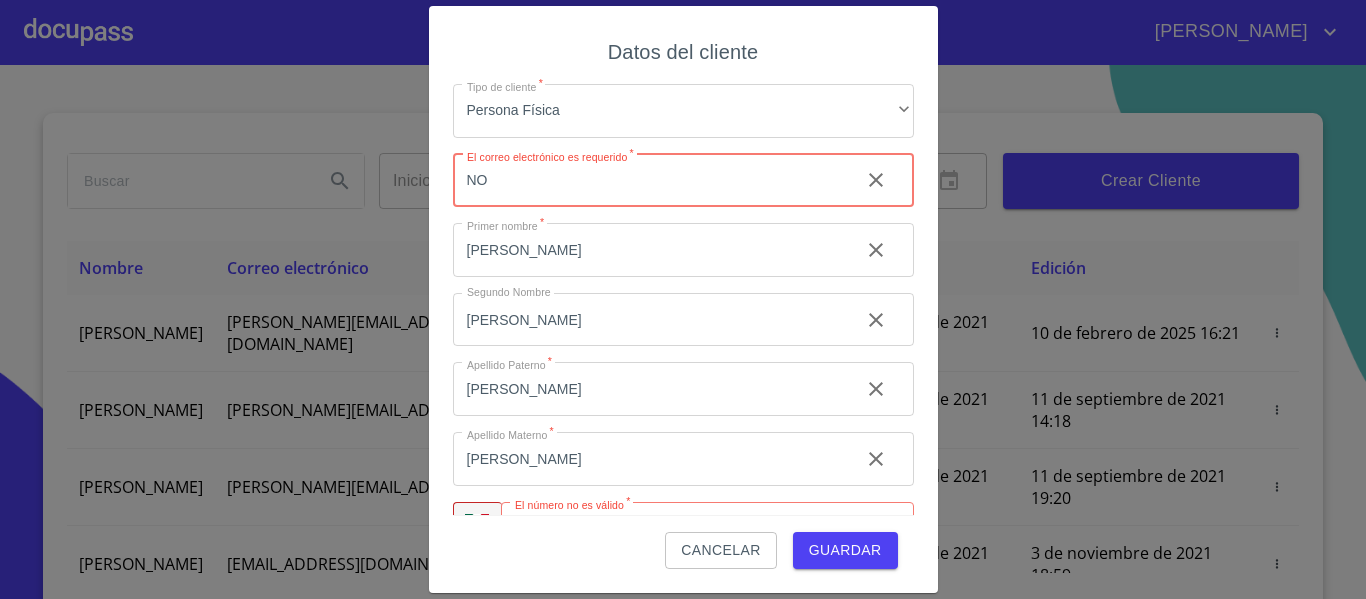 type on "N" 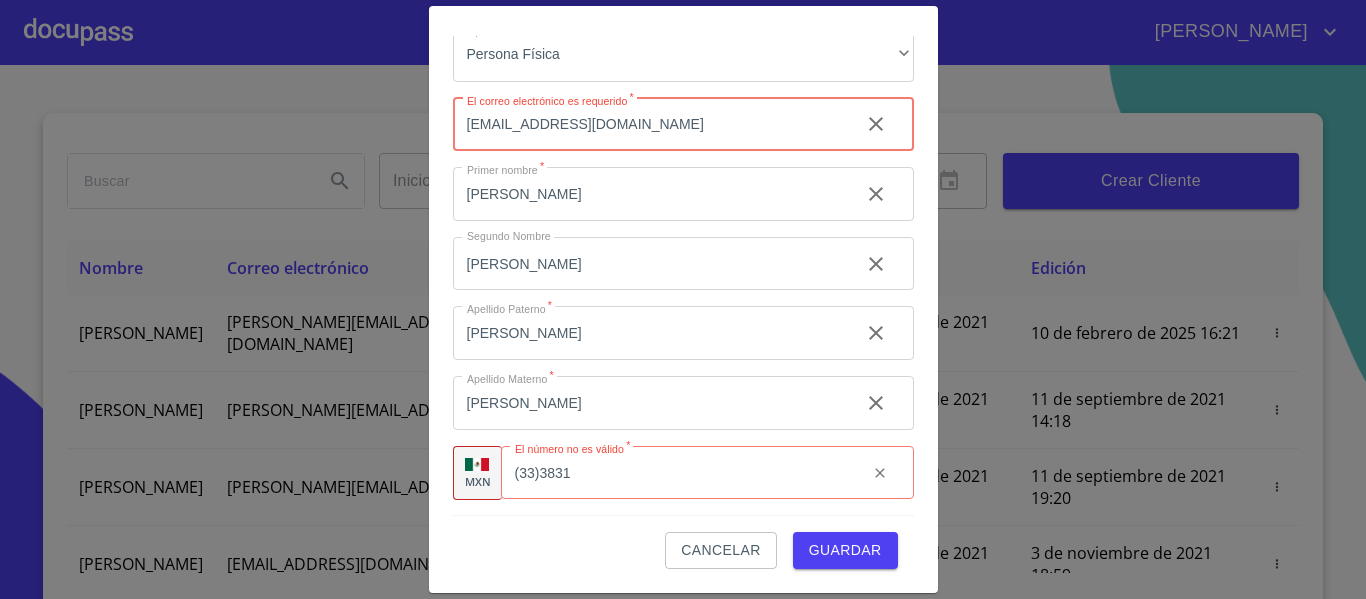 scroll, scrollTop: 57, scrollLeft: 0, axis: vertical 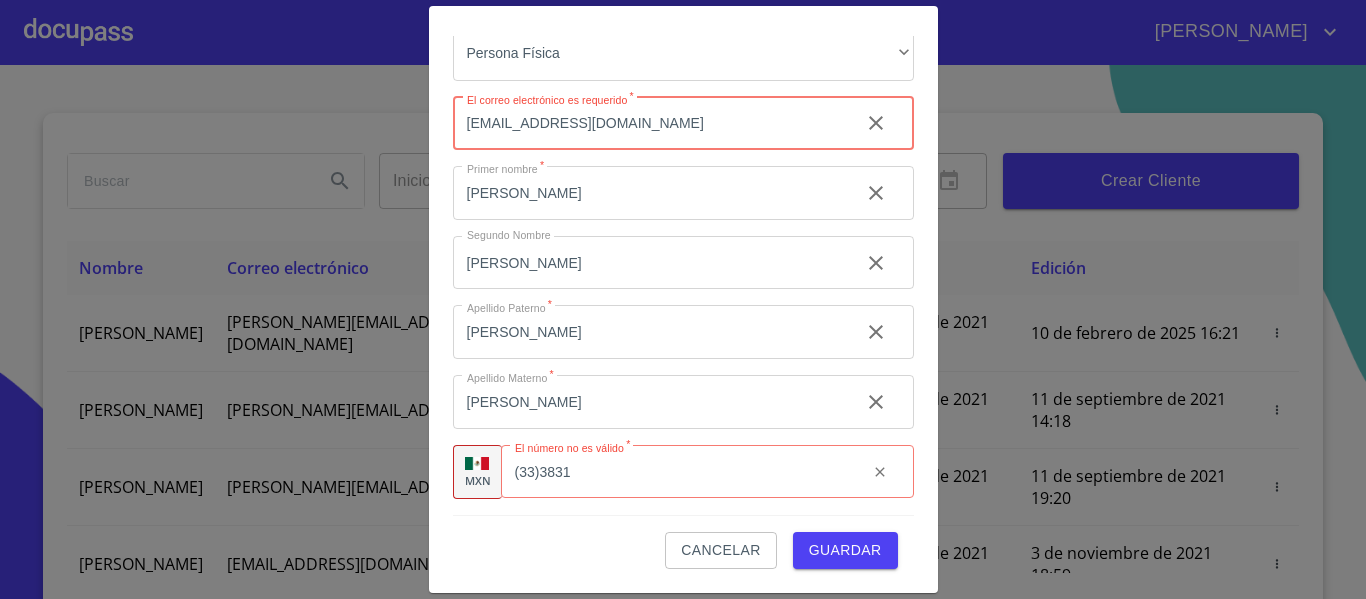 type on "[EMAIL_ADDRESS][DOMAIN_NAME]" 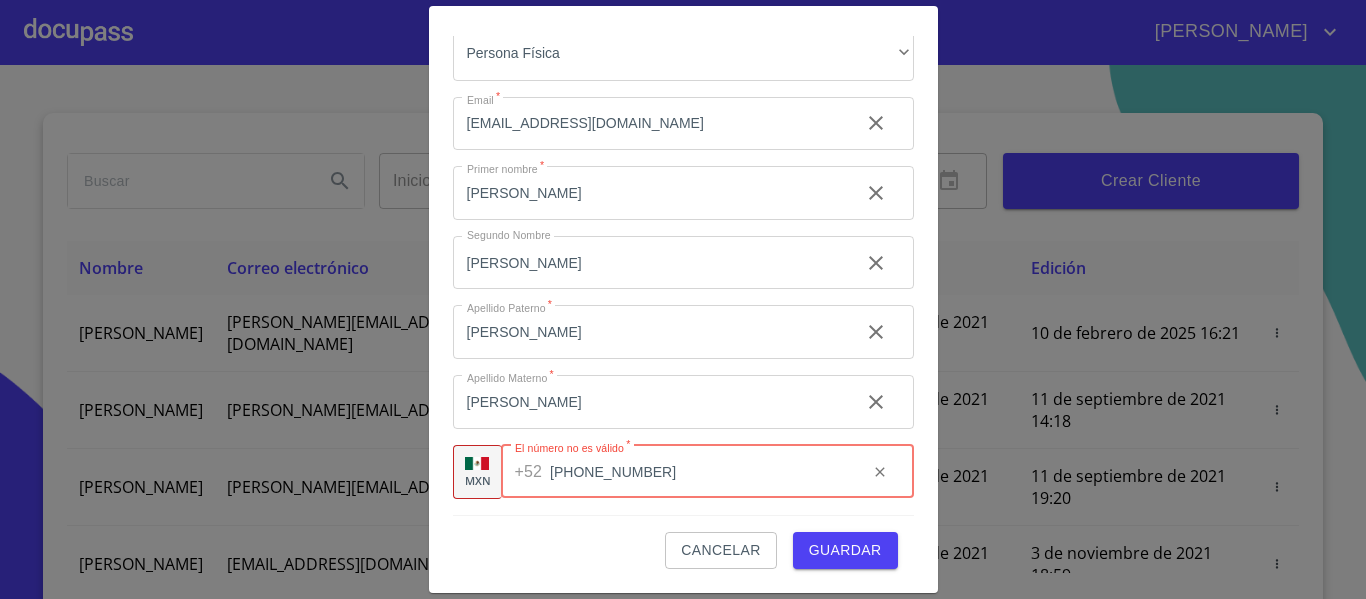 click on "[PHONE_NUMBER]" at bounding box center (700, 472) 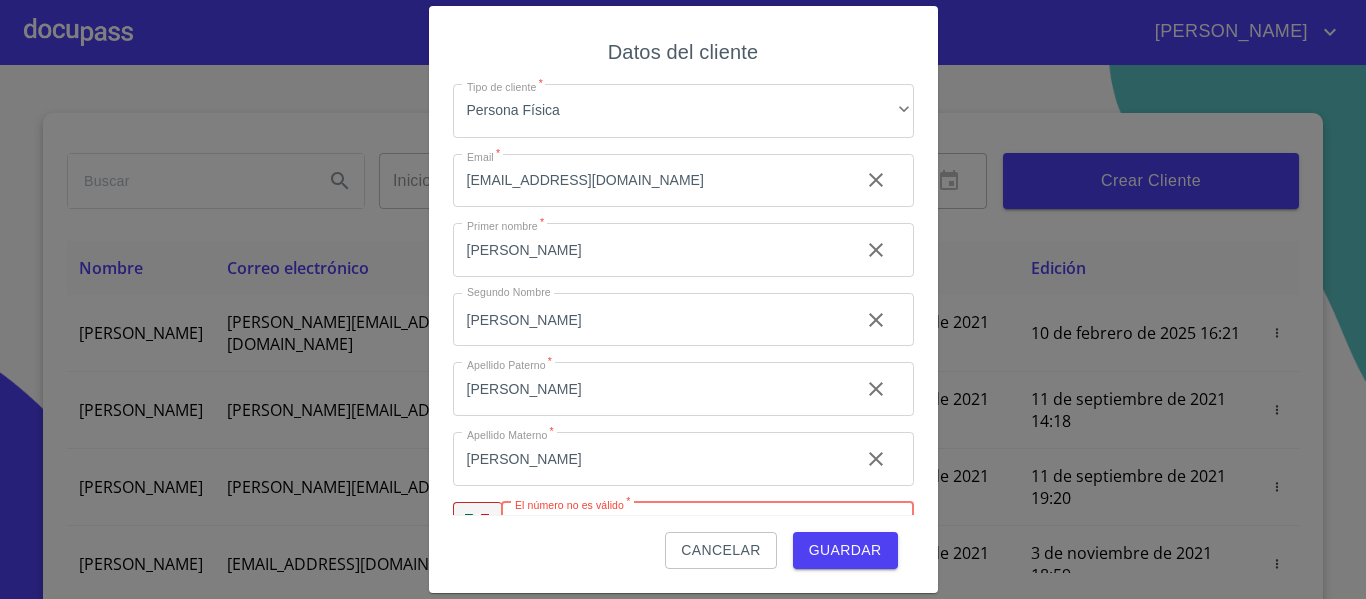 scroll, scrollTop: 57, scrollLeft: 0, axis: vertical 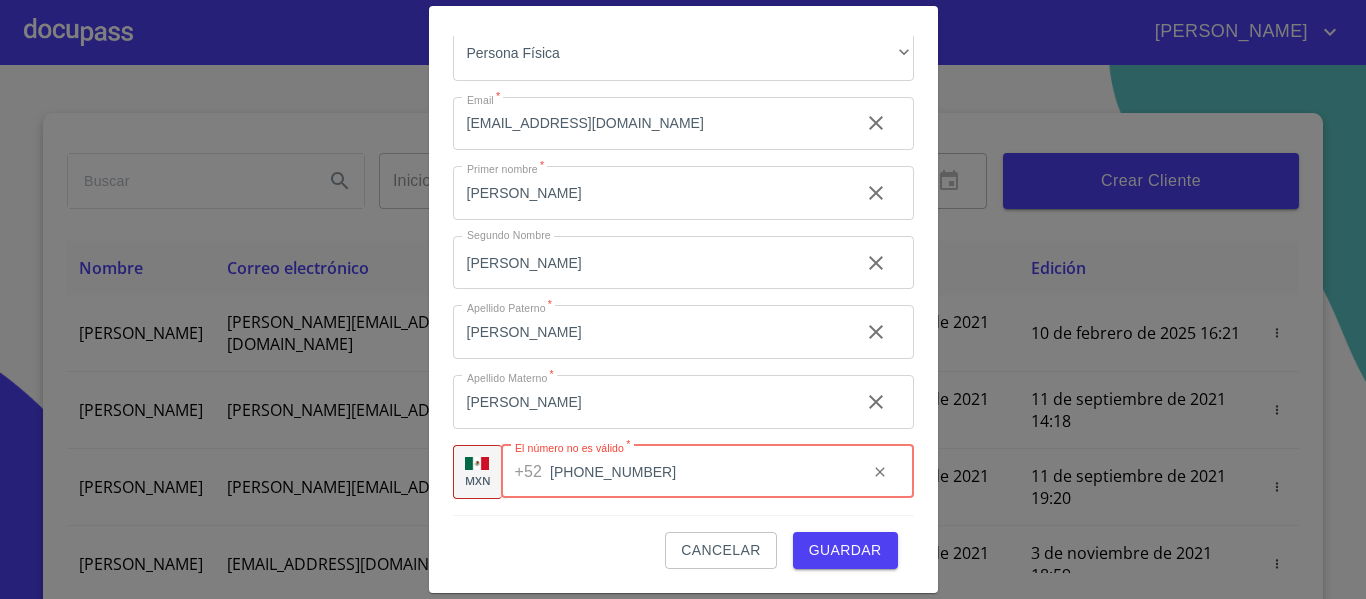 type on "[PHONE_NUMBER]" 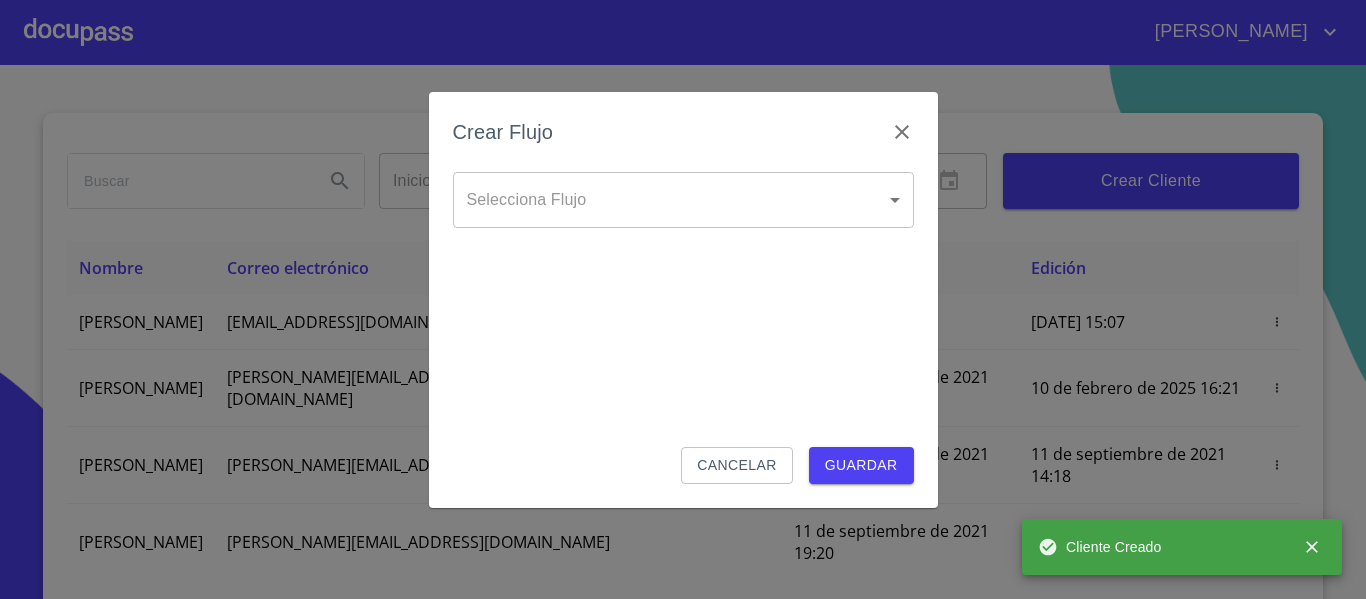click on "[PERSON_NAME] ​ Fin ​ Crear Cliente Nombre   Correo electrónico   Registro   Edición     [PERSON_NAME]  [PERSON_NAME][EMAIL_ADDRESS][DOMAIN_NAME] [DATE] 15:07 [DATE] 15:07 [PERSON_NAME] GROVER [EMAIL_ADDRESS][PERSON_NAME][PERSON_NAME][DOMAIN_NAME] [DATE] 18:55 [DATE] 16:21 LUIS FERNANDO CELIS  [EMAIL_ADDRESS][PERSON_NAME][DOMAIN_NAME] [DATE] 14:18 [DATE] 14:18 [PERSON_NAME] [PERSON_NAME][EMAIL_ADDRESS][DOMAIN_NAME] [DATE] 19:20 [DATE] 19:20 [PERSON_NAME] [EMAIL_ADDRESS][DOMAIN_NAME] [DATE] 11:06 [DATE] 18:59 [PERSON_NAME] [EMAIL_ADDRESS][DOMAIN_NAME] [DATE] 12:26 [DATE] 12:26 [PERSON_NAME] [EMAIL_ADDRESS][DOMAIN_NAME] [DATE] 16:35 [DATE] 16:35 [PERSON_NAME] [EMAIL_ADDRESS][DOMAIN_NAME] [DATE] 18:24 [DATE] 18:24 [PERSON_NAME]  [EMAIL_ADDRESS][DOMAIN_NAME] [DATE] 13:18 1 2 3 4 5 6 7" at bounding box center (683, 299) 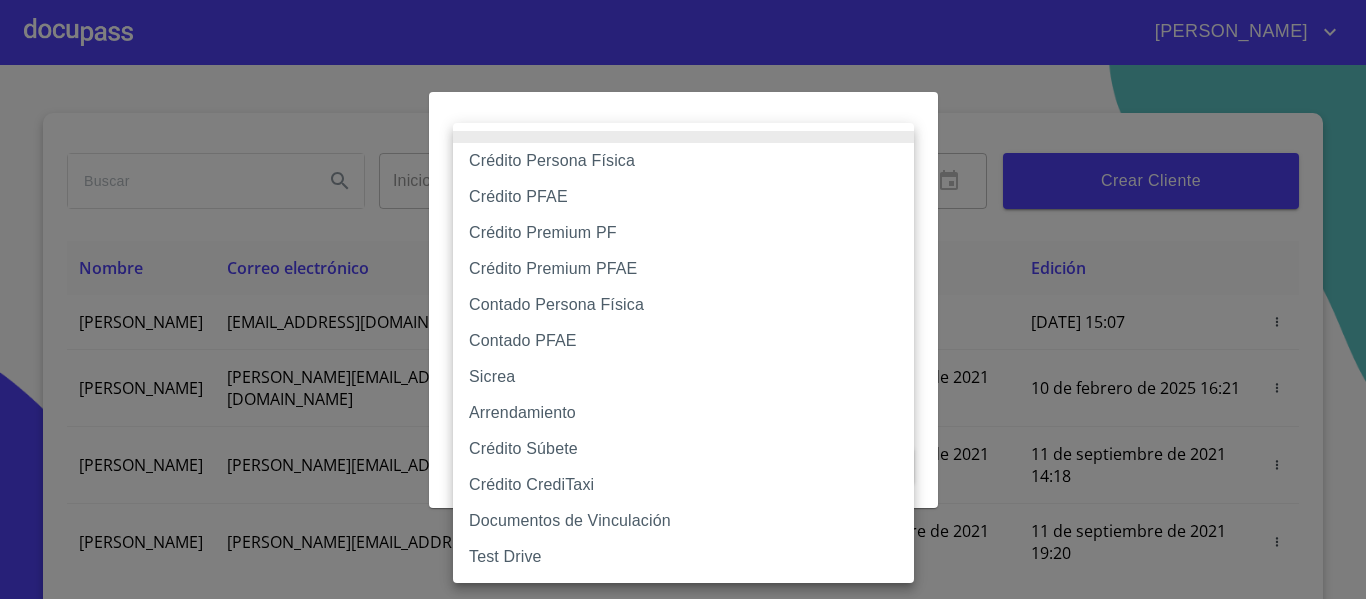 click on "Crédito Persona Física" at bounding box center [683, 161] 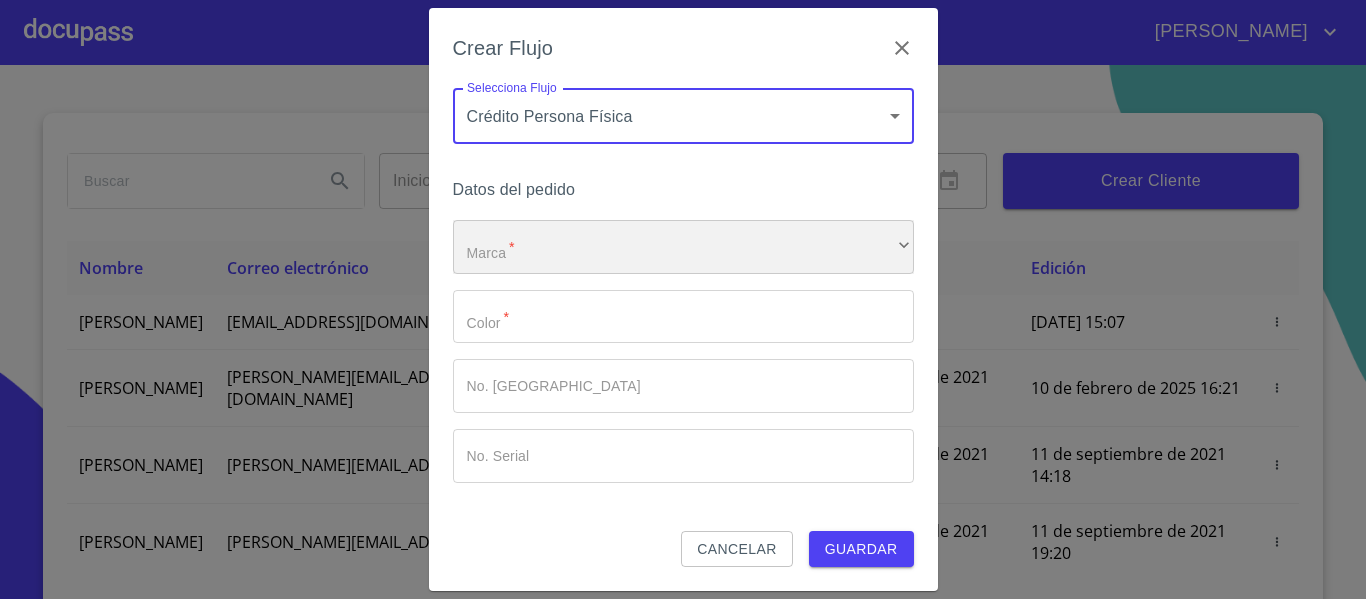 click on "​" at bounding box center [683, 247] 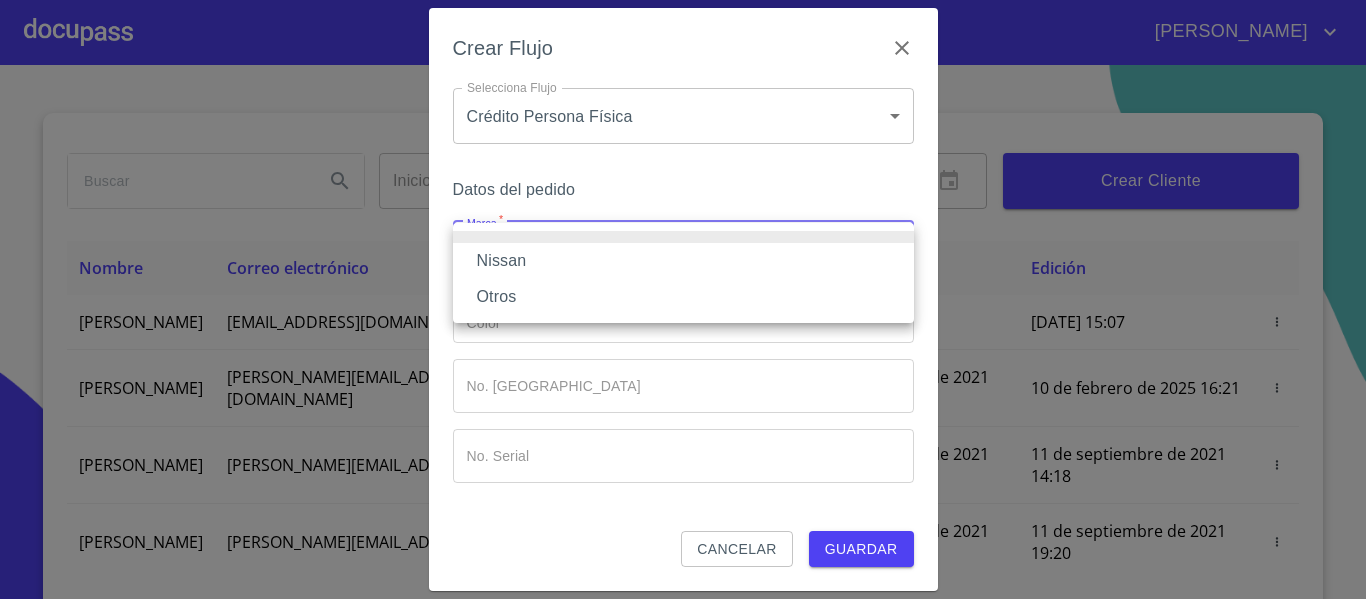 click on "Nissan" at bounding box center (683, 261) 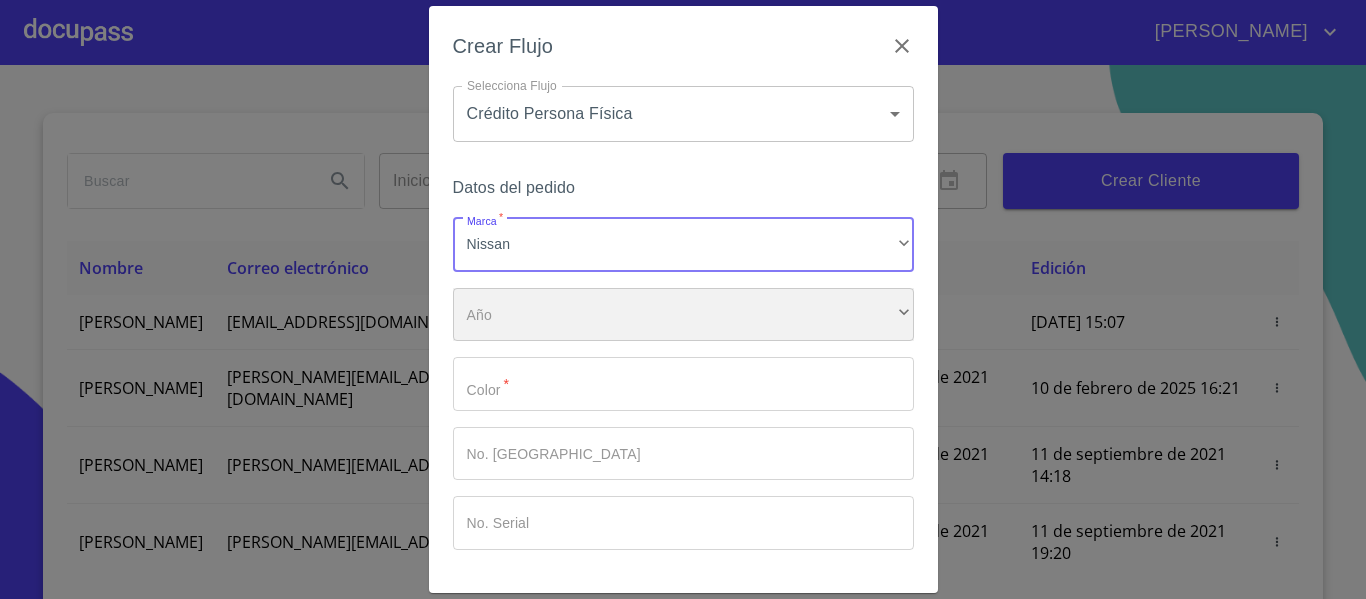 click on "​" at bounding box center [683, 315] 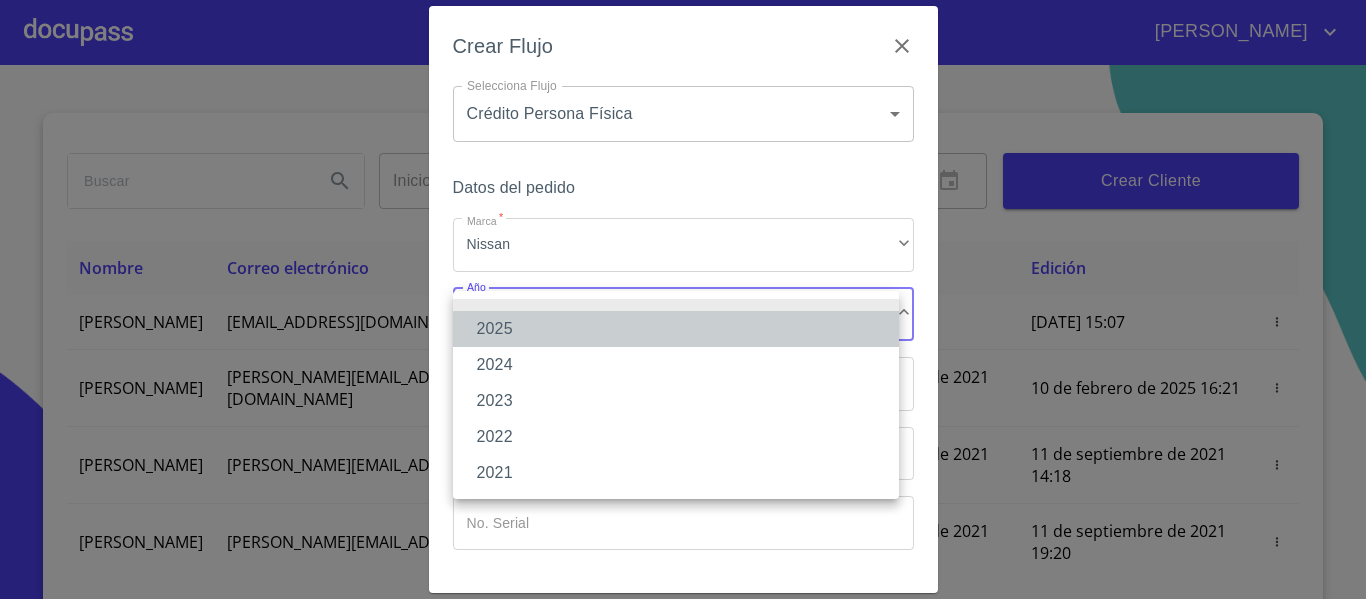 click on "2025" at bounding box center (676, 329) 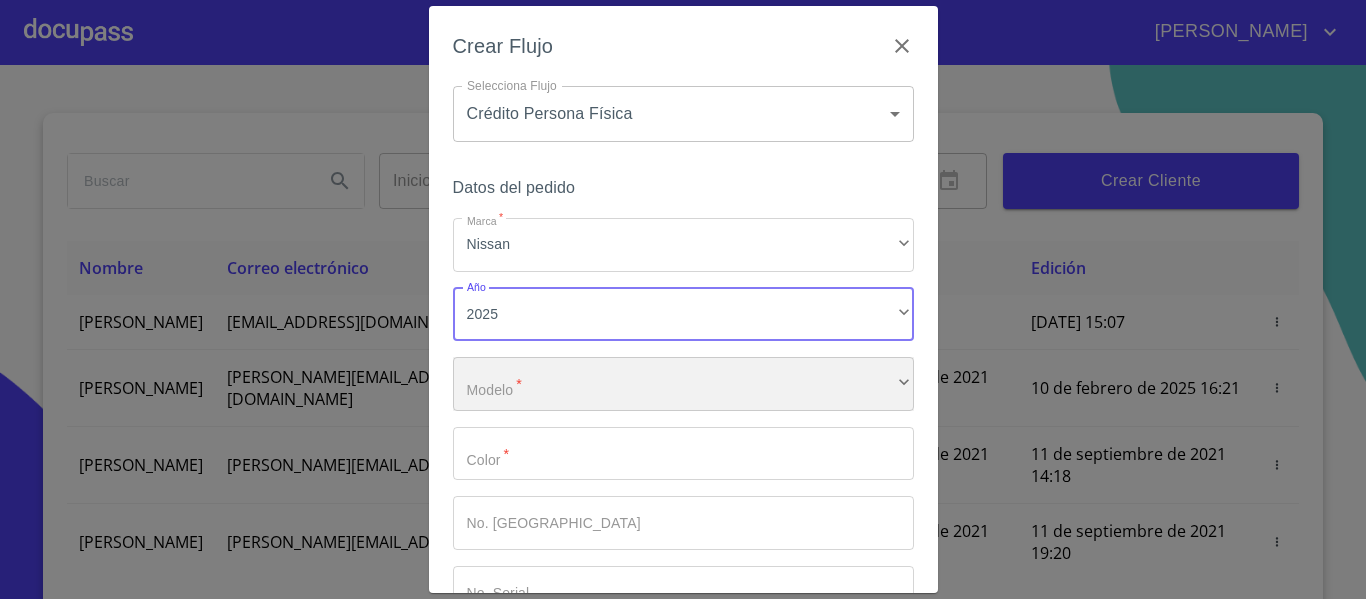 click on "​" at bounding box center [683, 384] 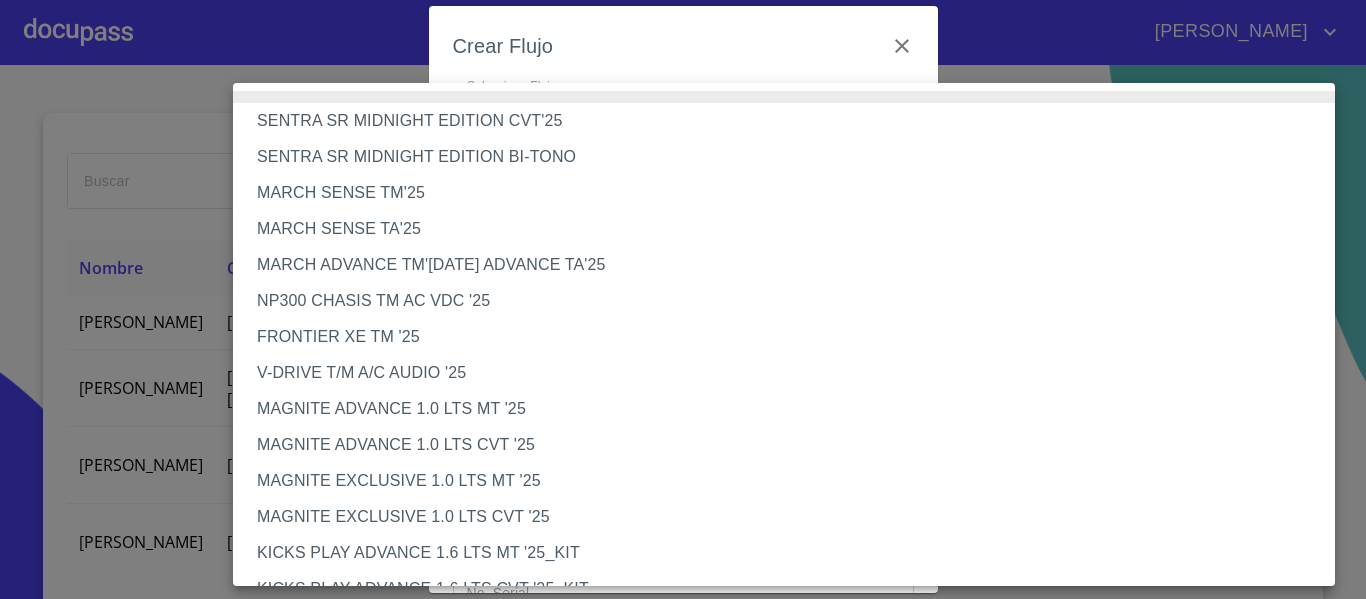 click on "V-DRIVE T/M A/C AUDIO '25" at bounding box center [791, 373] 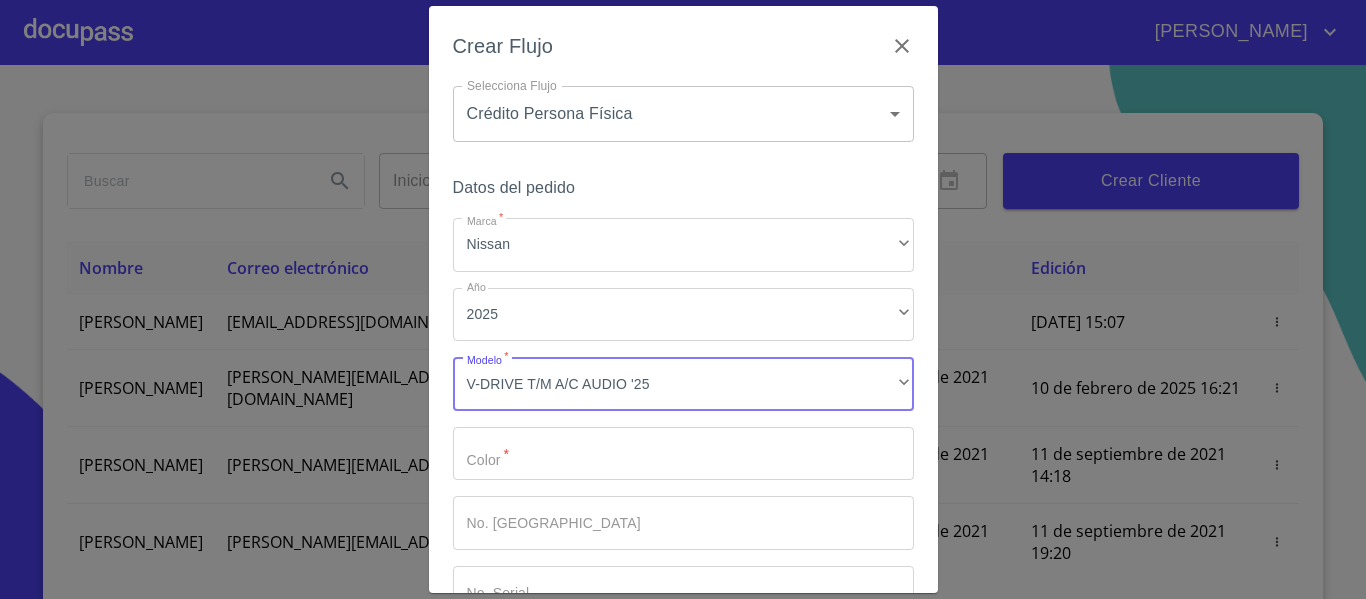 click on "Marca   *" at bounding box center [683, 454] 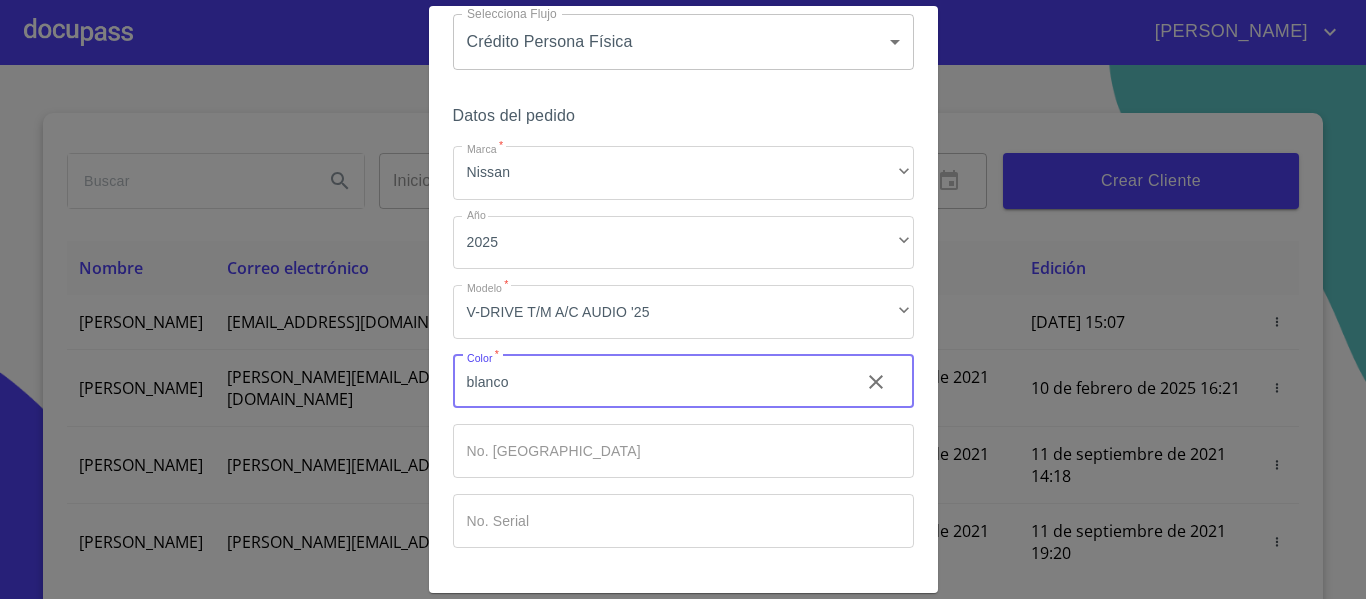 scroll, scrollTop: 135, scrollLeft: 0, axis: vertical 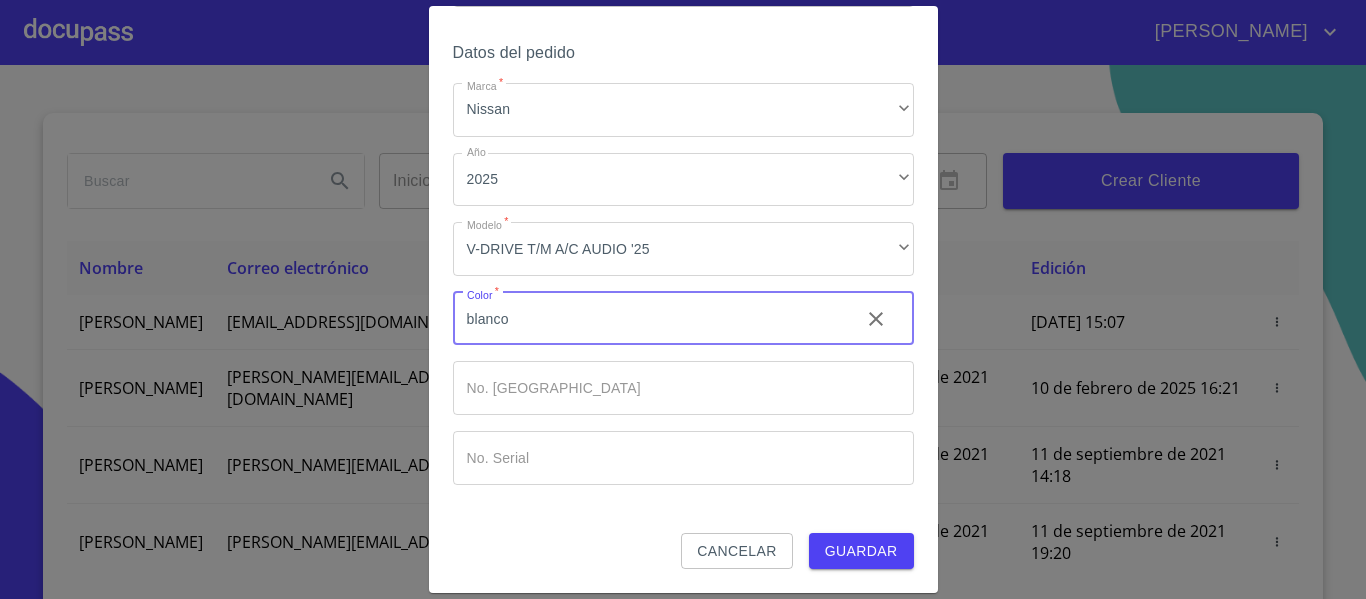 type on "blanco" 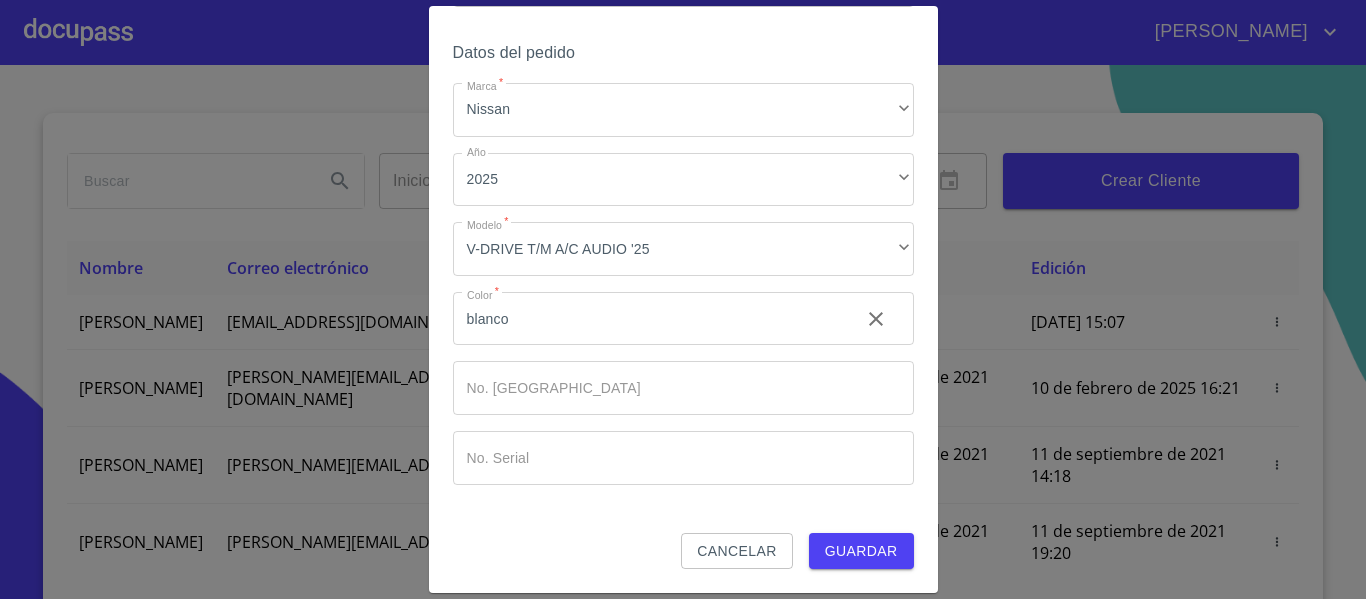 click on "Marca   * Nissan ​ Año 2025 ​ Modelo   * V-DRIVE T/M A/C AUDIO '25 ​ Color   * blanco ​ No. Pedido ​ No. Serial ​" at bounding box center [683, 284] 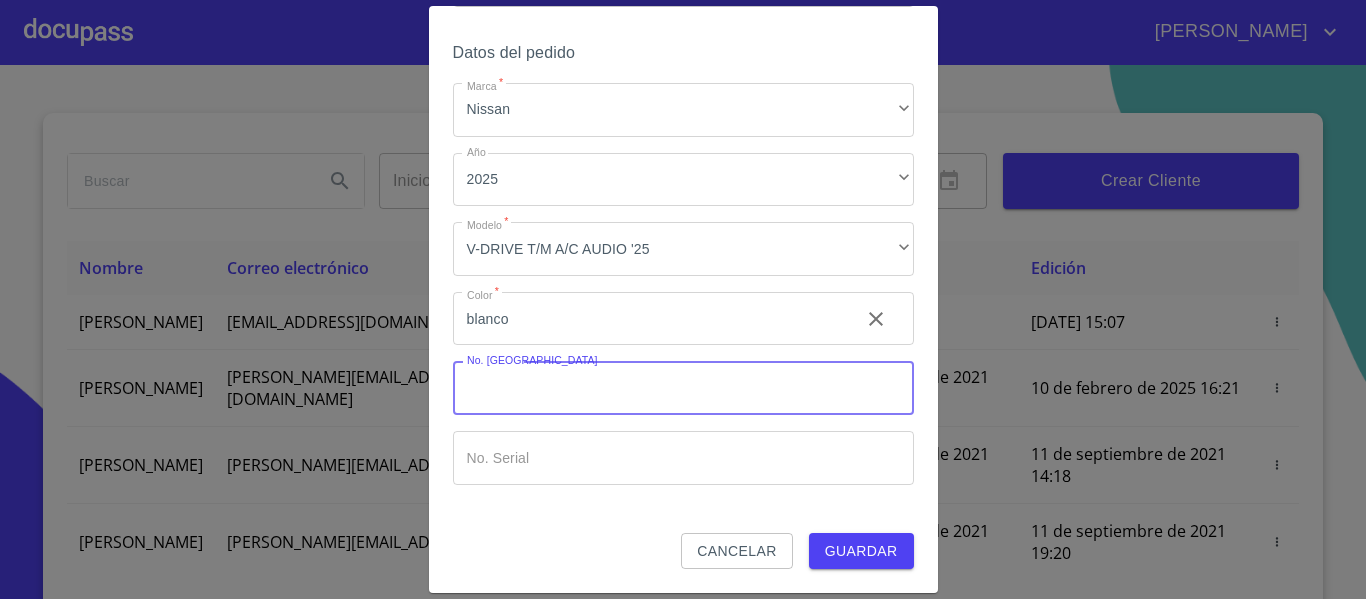 click on "Marca   *" at bounding box center (683, 388) 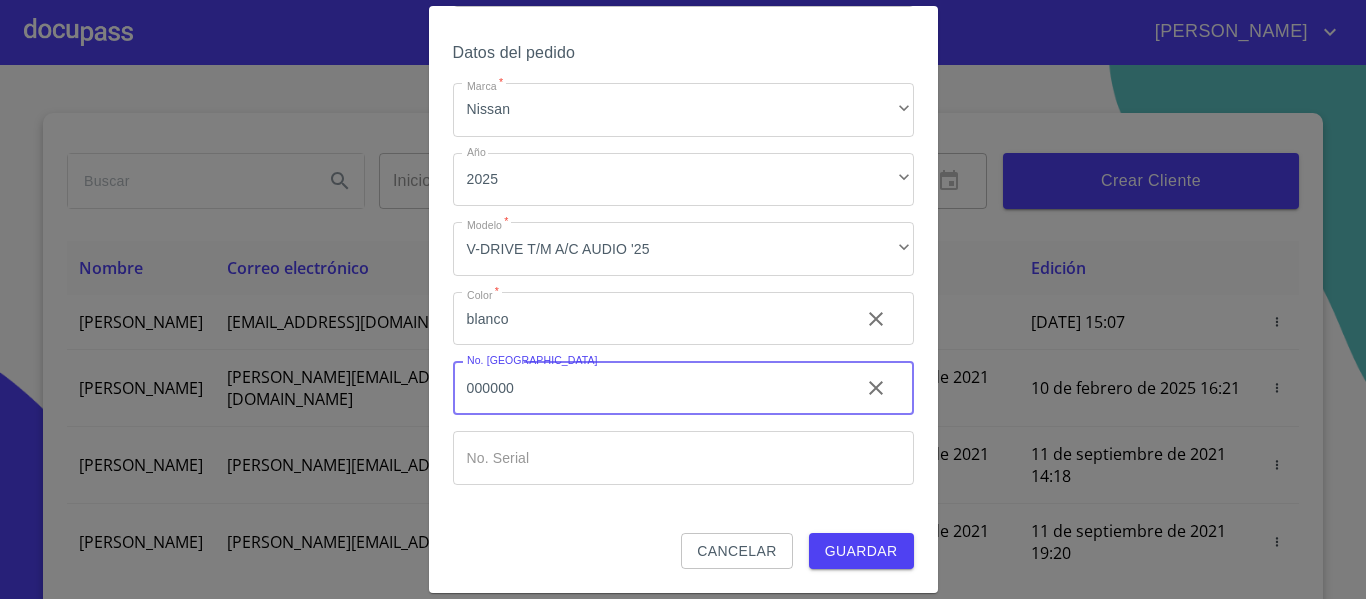 type on "000000" 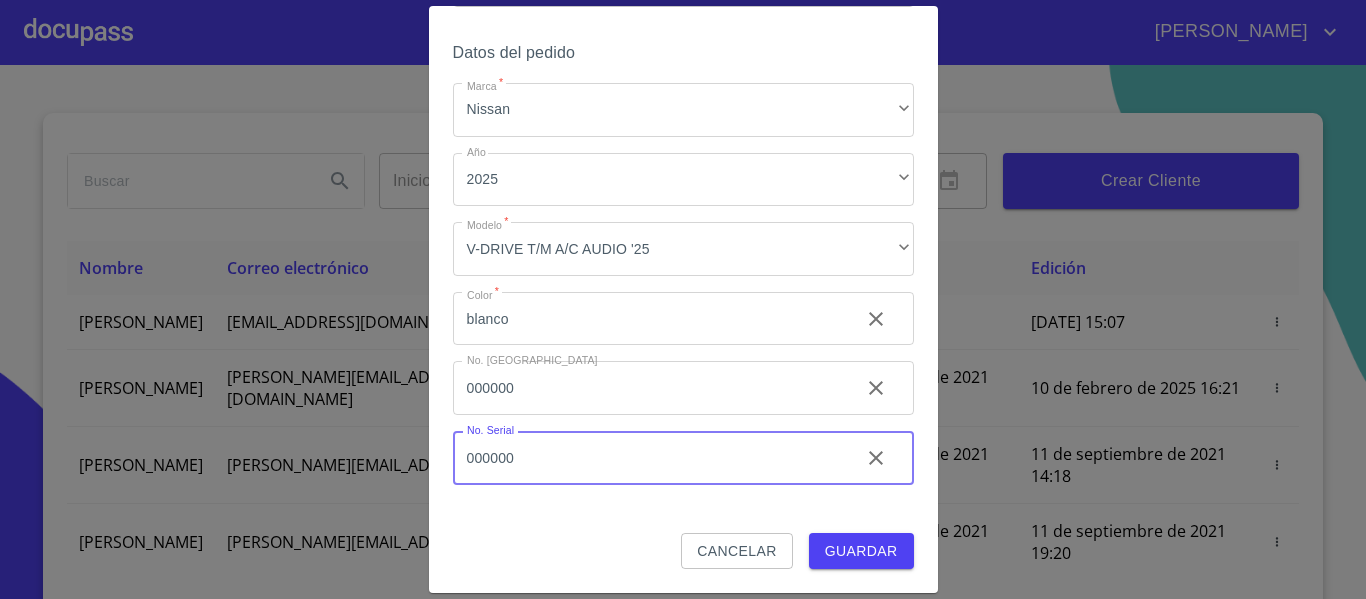 type on "000000" 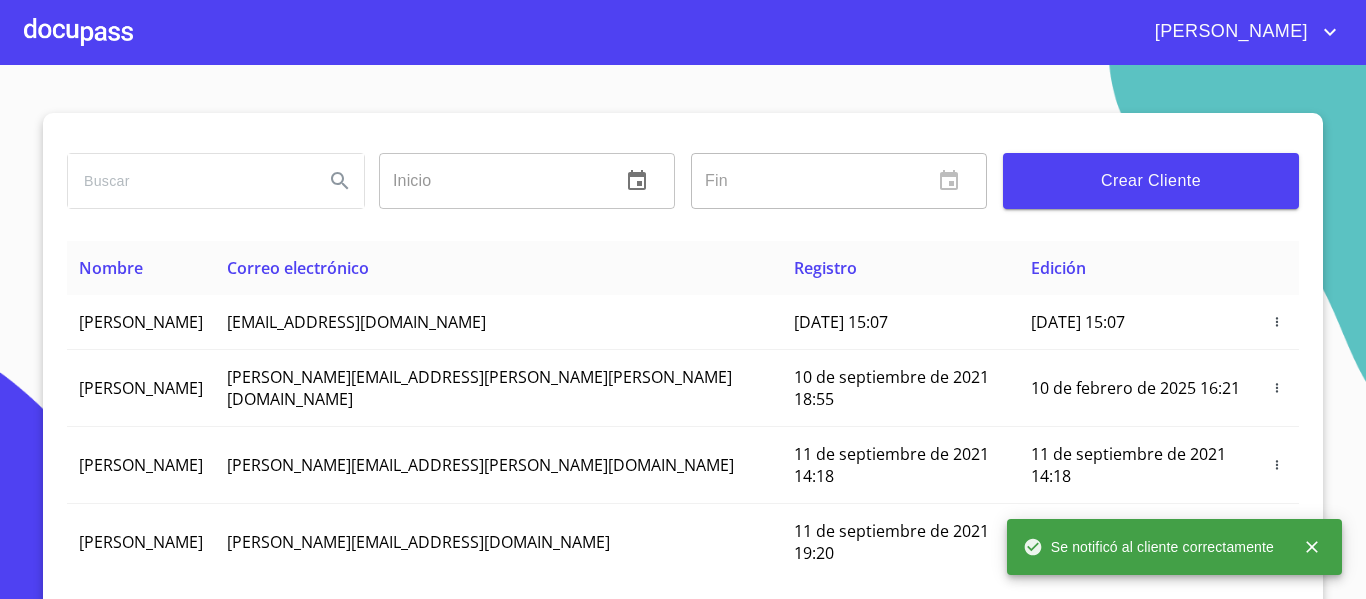 click at bounding box center (78, 32) 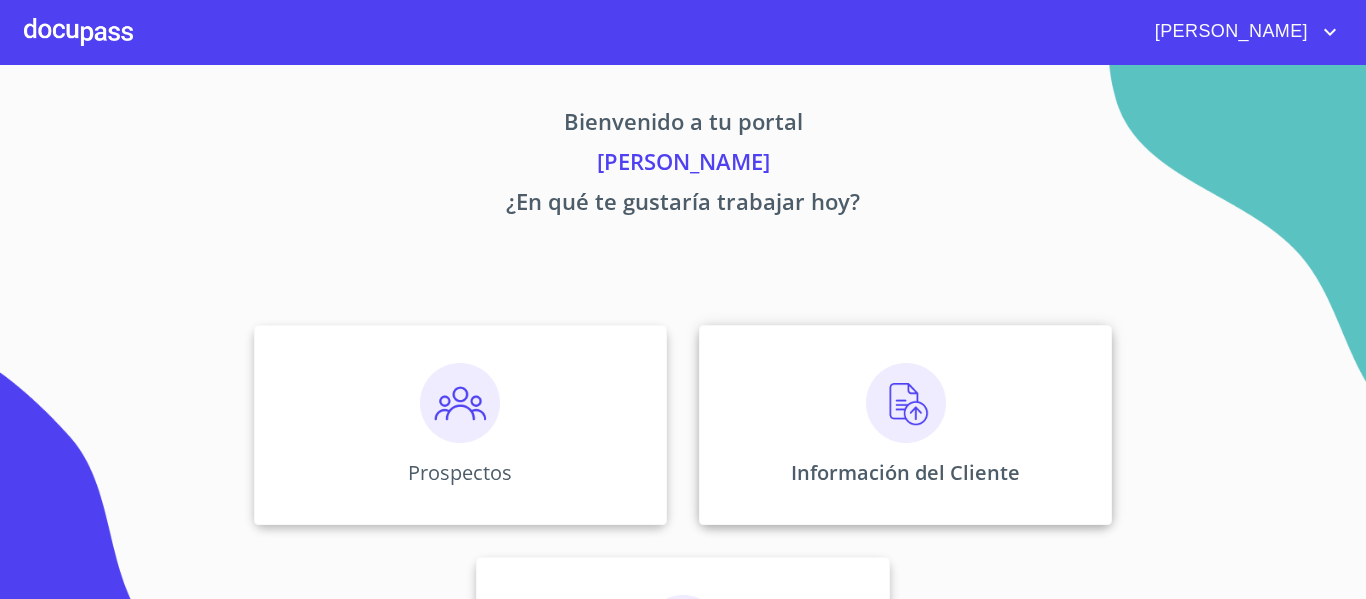 click at bounding box center [906, 403] 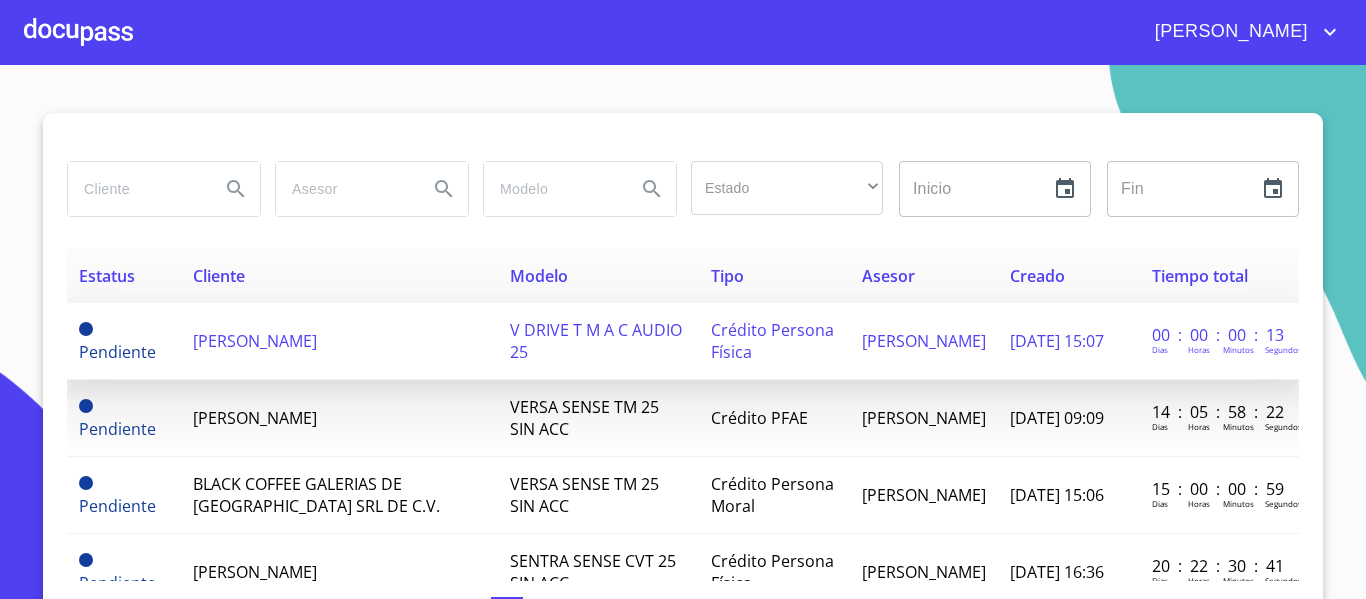 click on "[PERSON_NAME]" at bounding box center [255, 341] 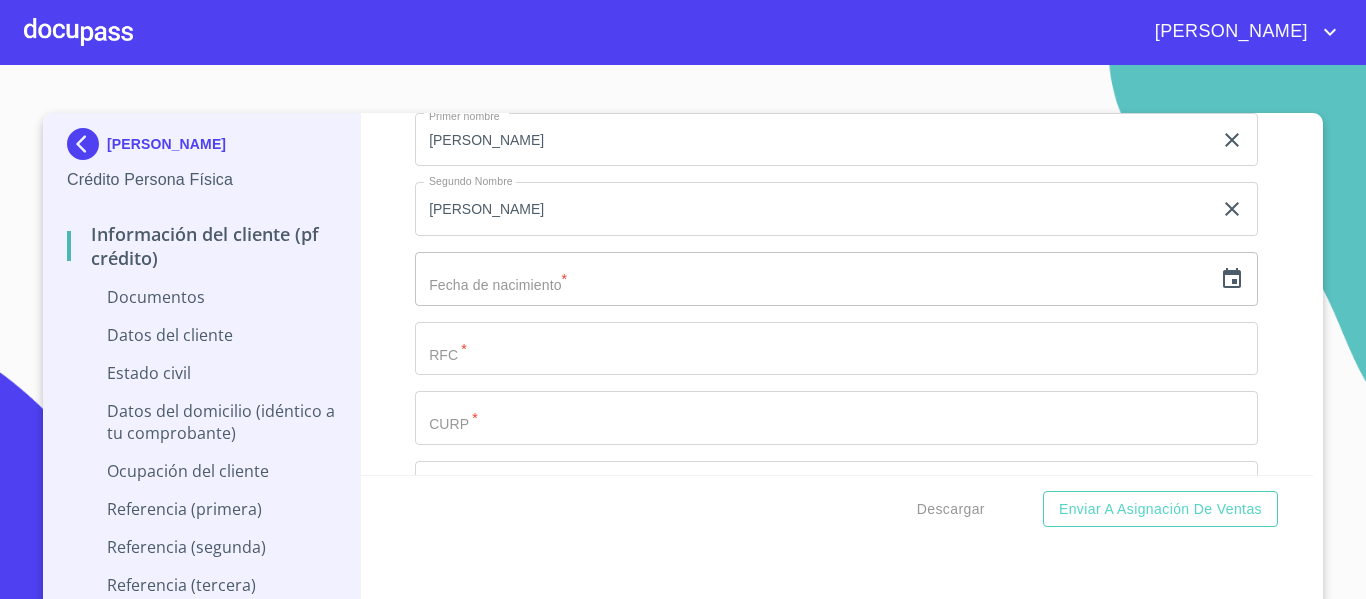 scroll, scrollTop: 2600, scrollLeft: 0, axis: vertical 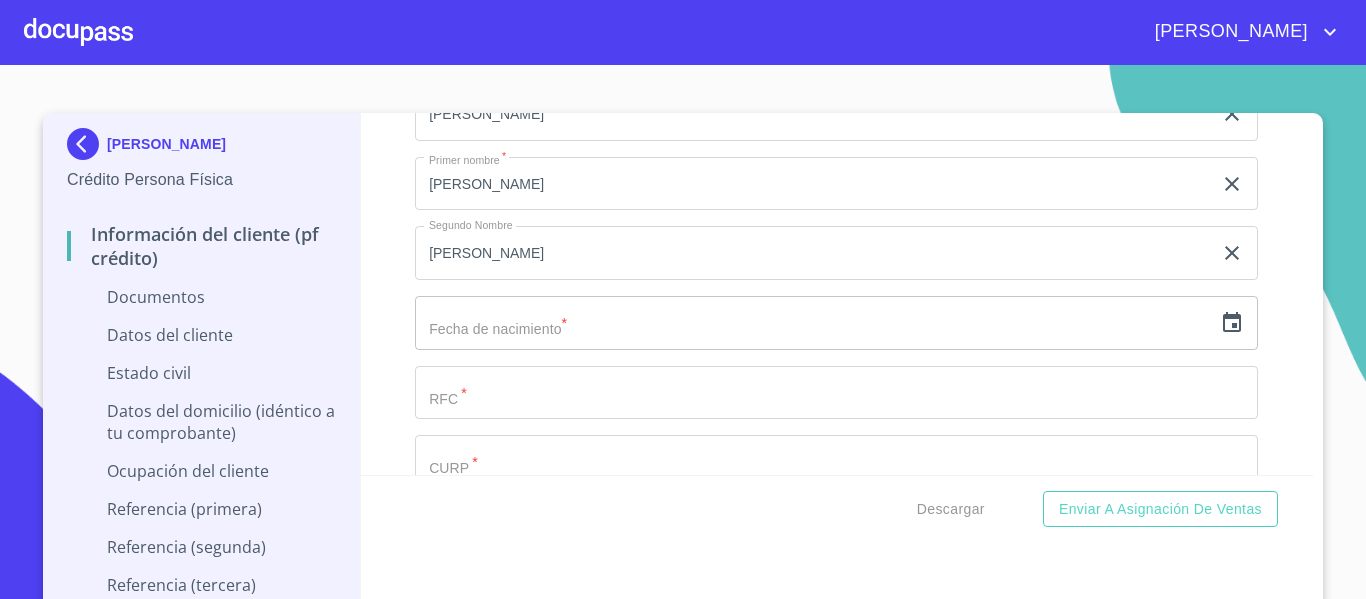 click 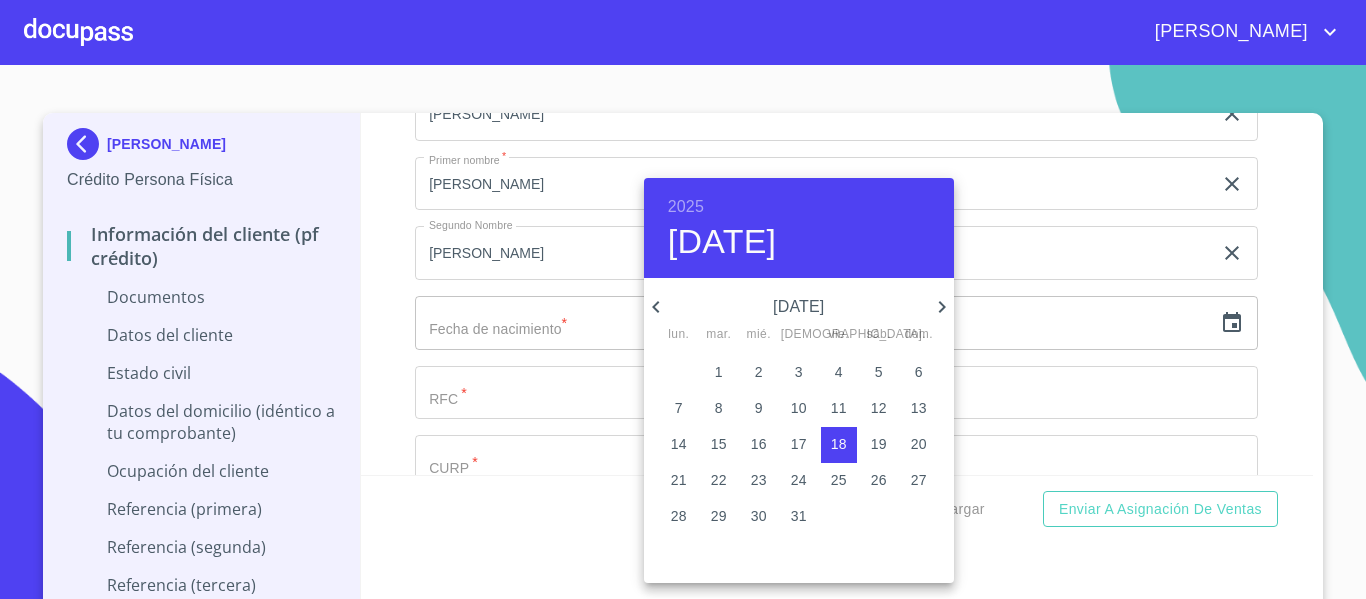 click on "2025" at bounding box center [686, 207] 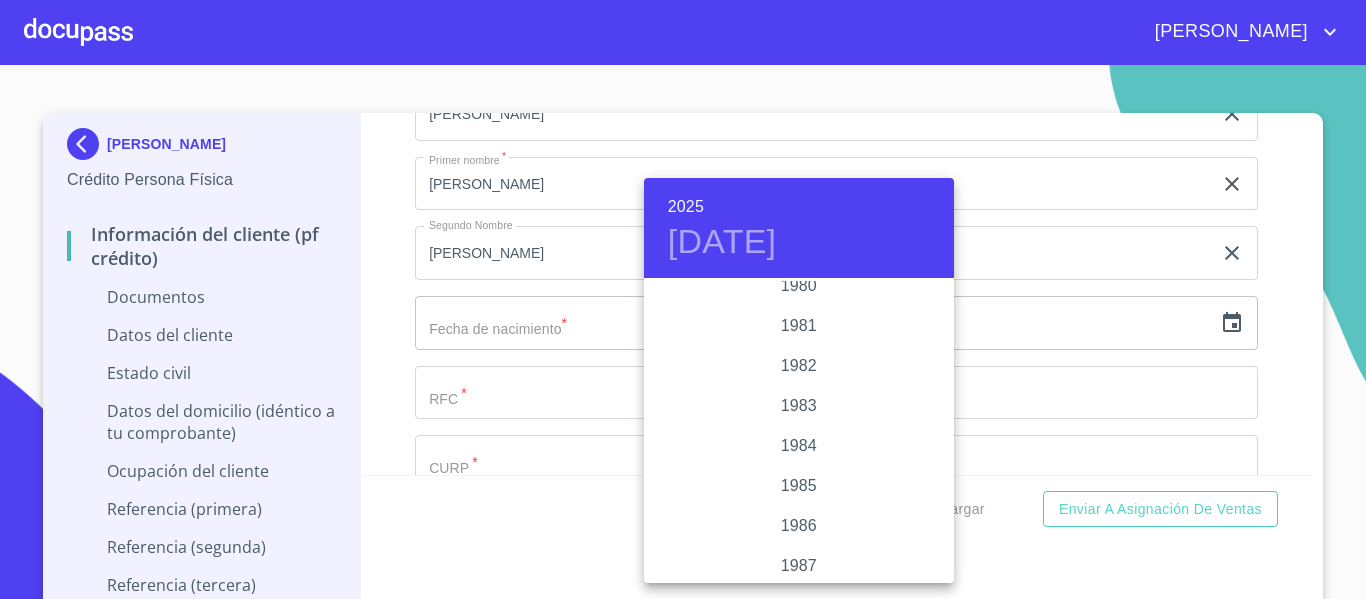 scroll, scrollTop: 2180, scrollLeft: 0, axis: vertical 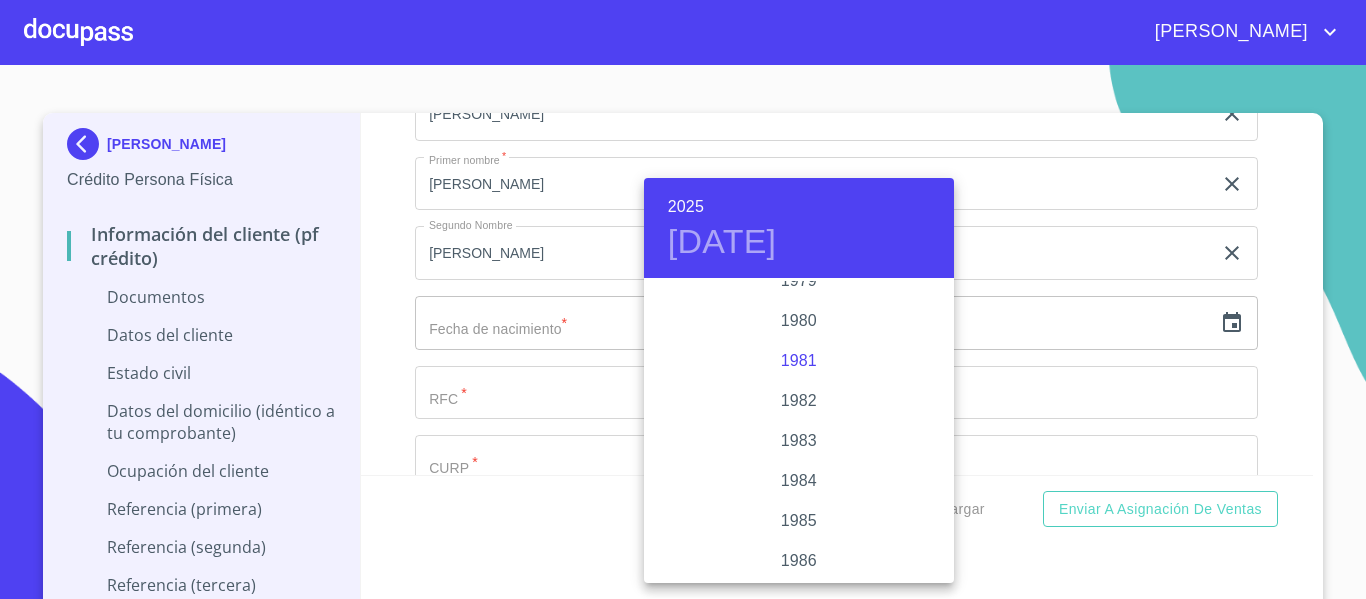 click on "1981" at bounding box center (799, 361) 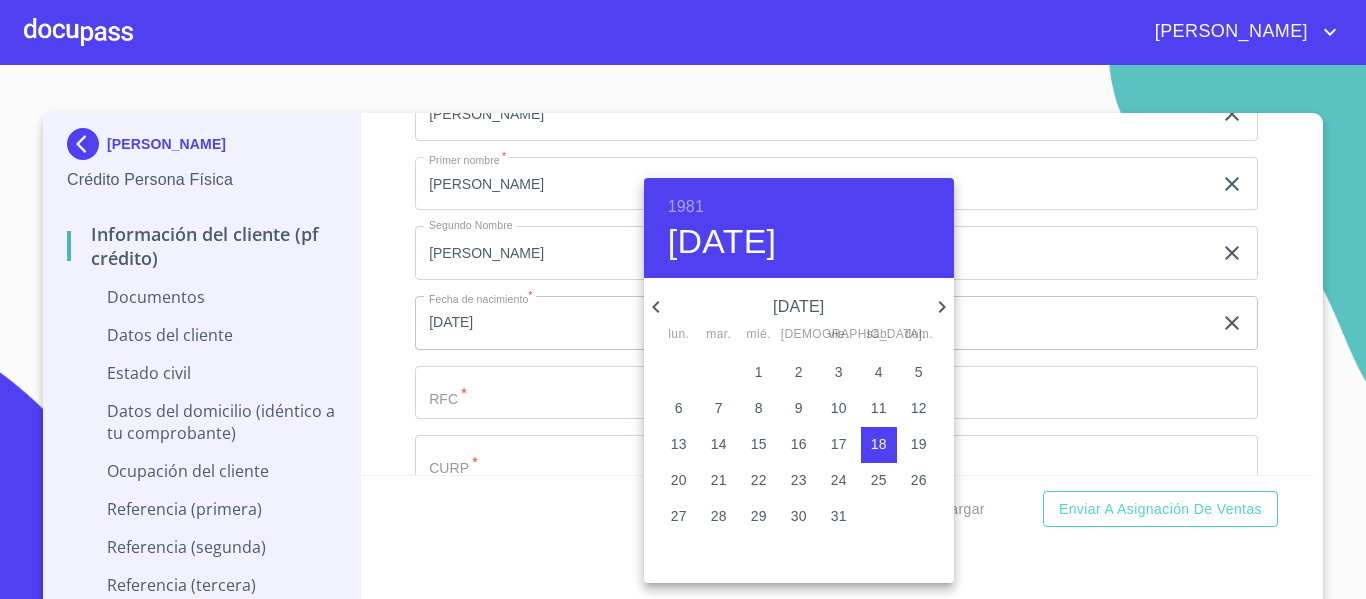 click 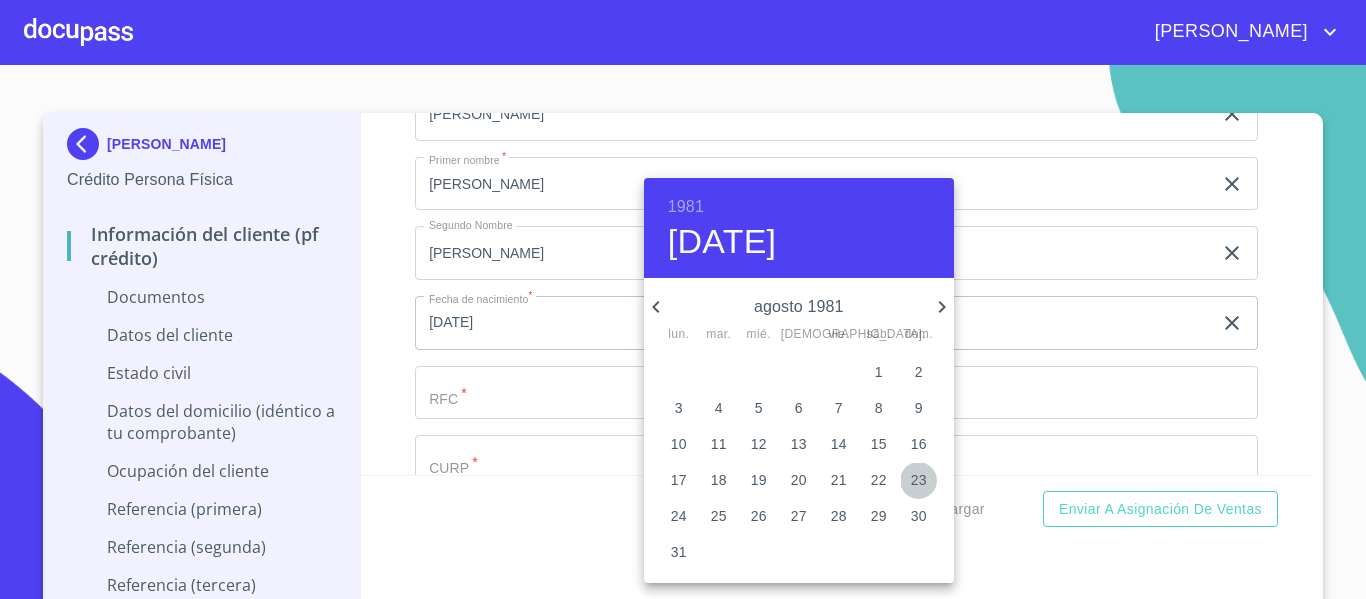 click on "23" at bounding box center (919, 480) 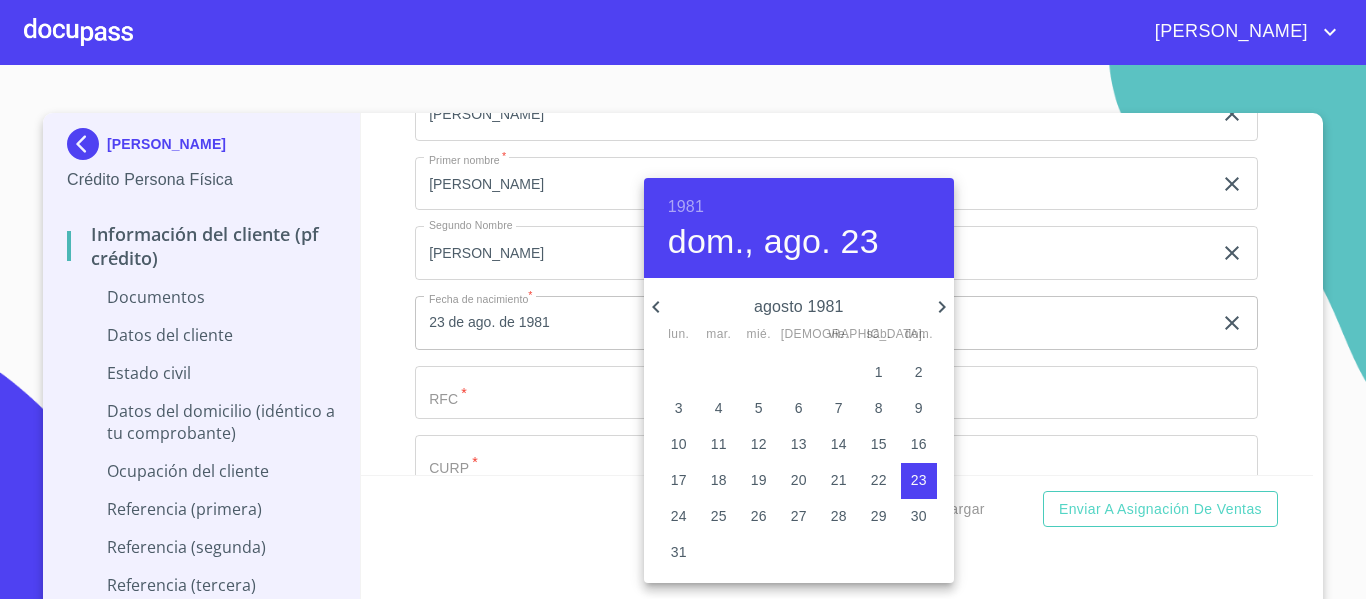 type 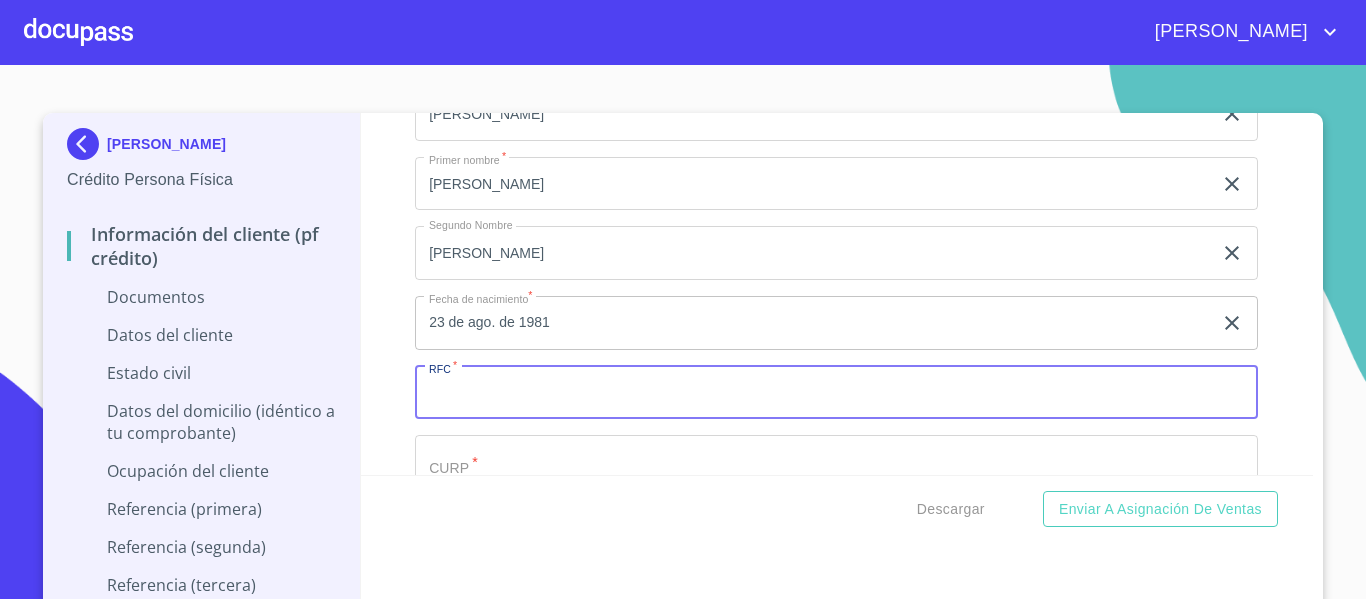 click on "Documento de identificación.   *" at bounding box center (836, 393) 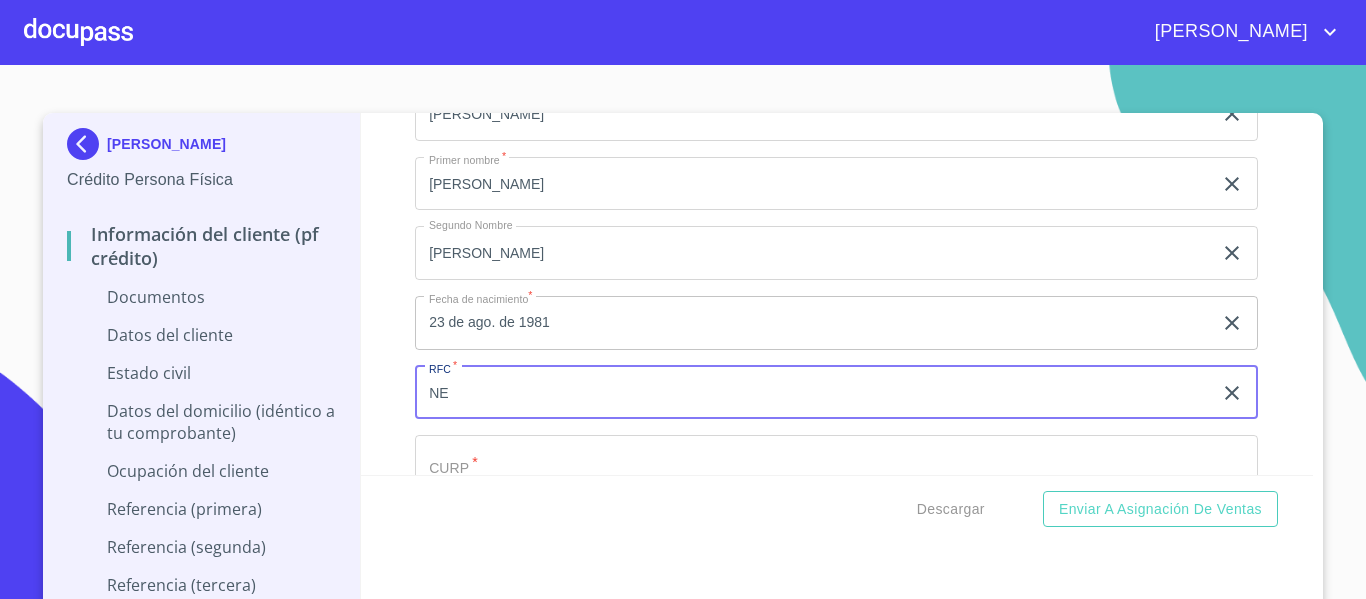 type on "N" 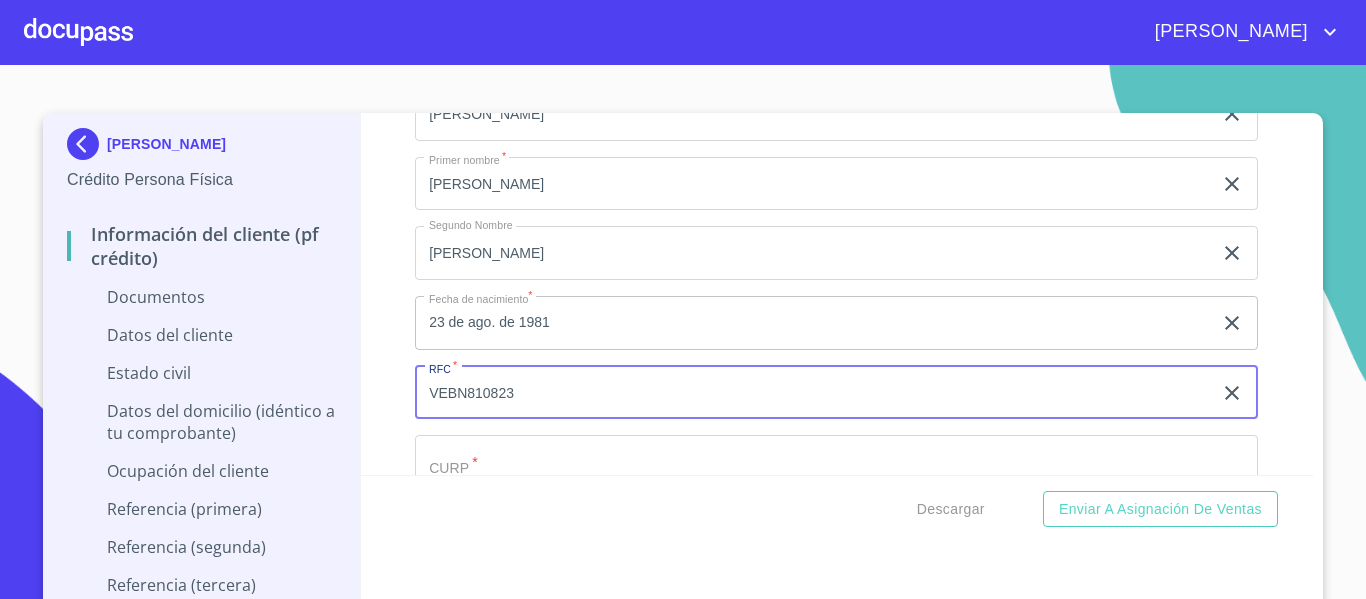 click on "VEBN810823" at bounding box center (813, 393) 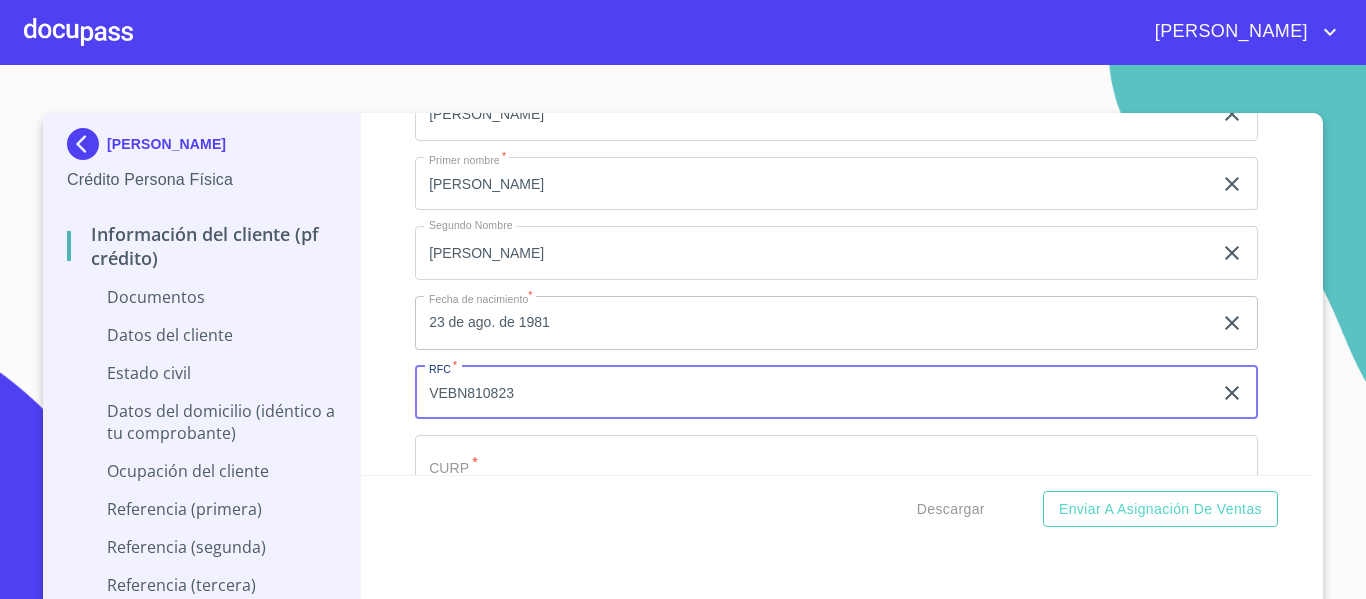 type on "VEBN810823" 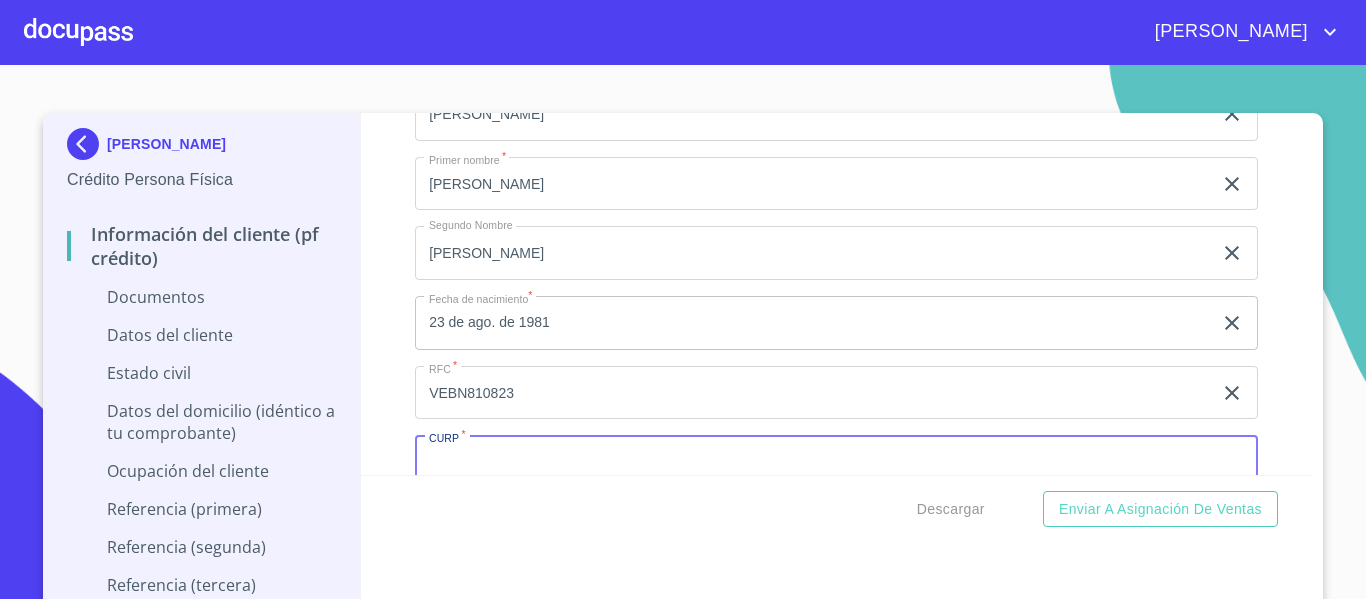 paste on "VEBN810823" 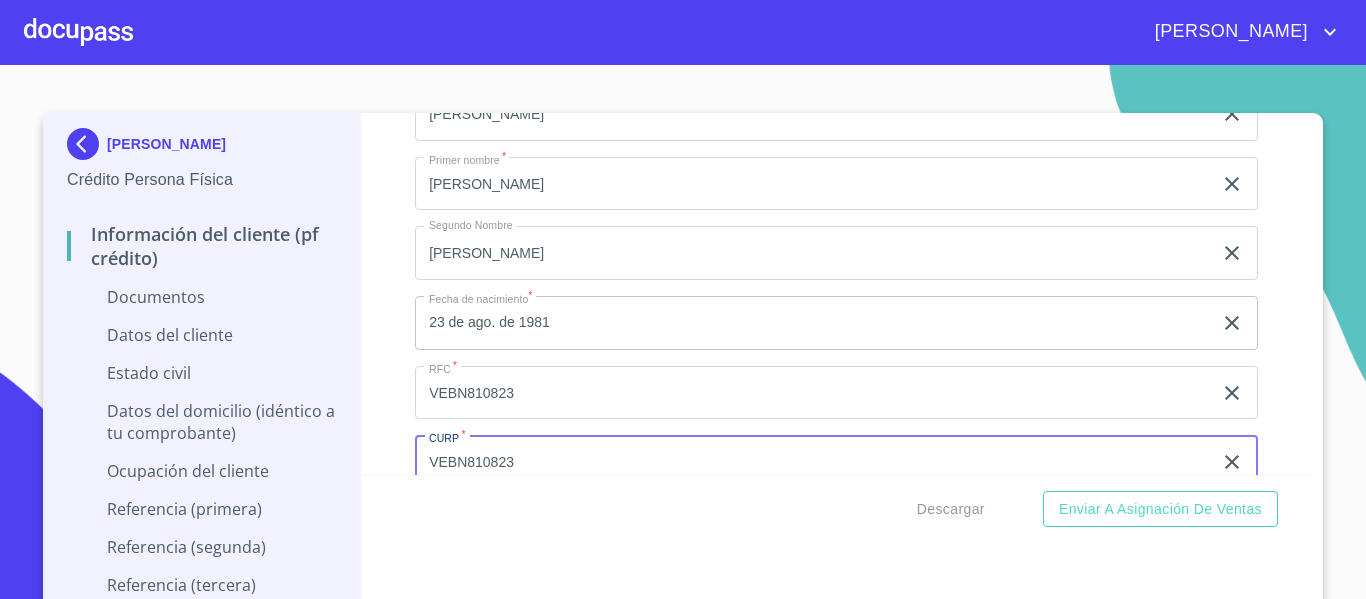 type on "VEBN810823" 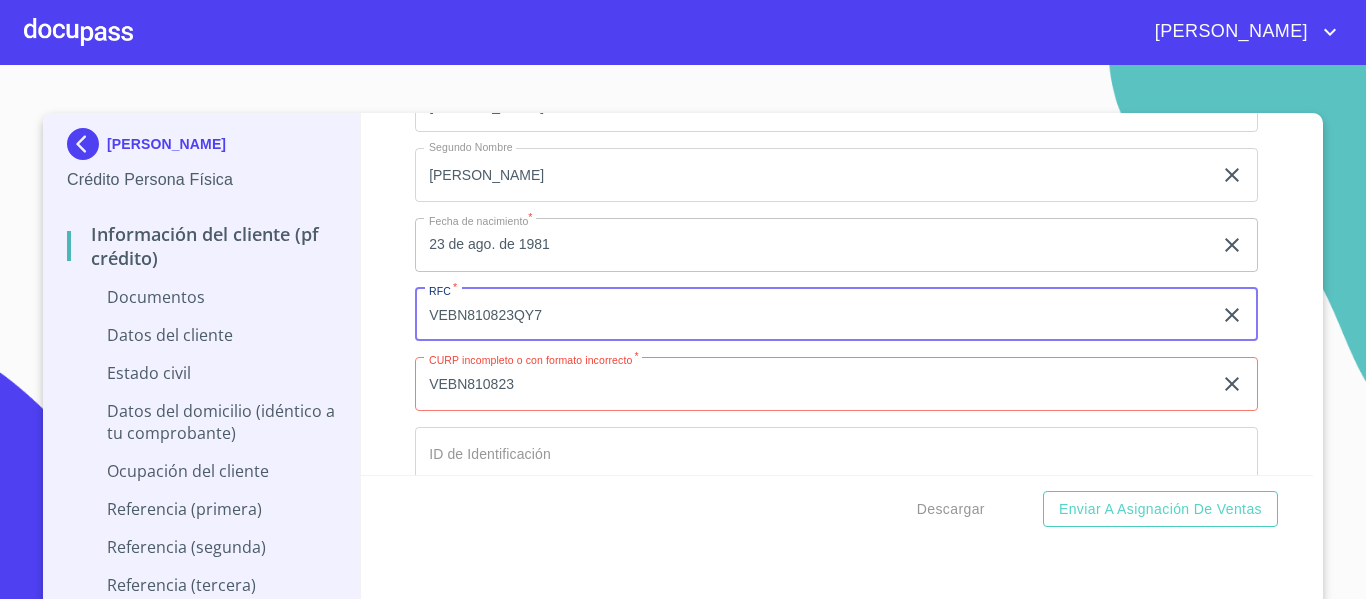 scroll, scrollTop: 2700, scrollLeft: 0, axis: vertical 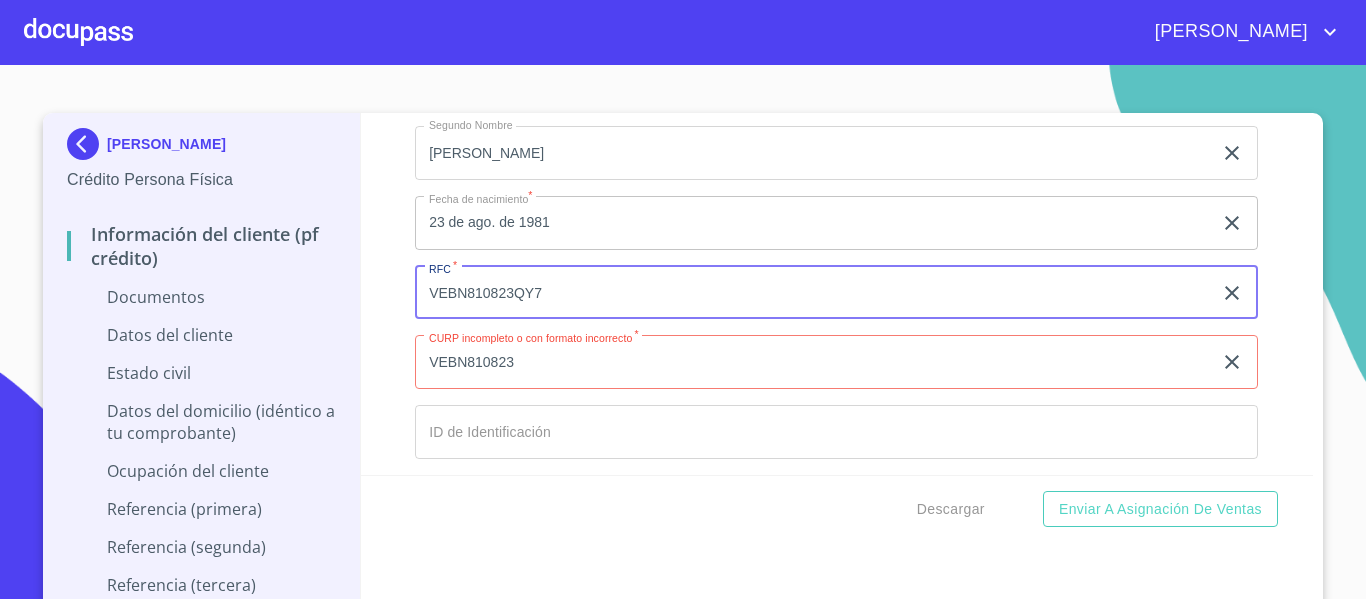 type on "VEBN810823QY7" 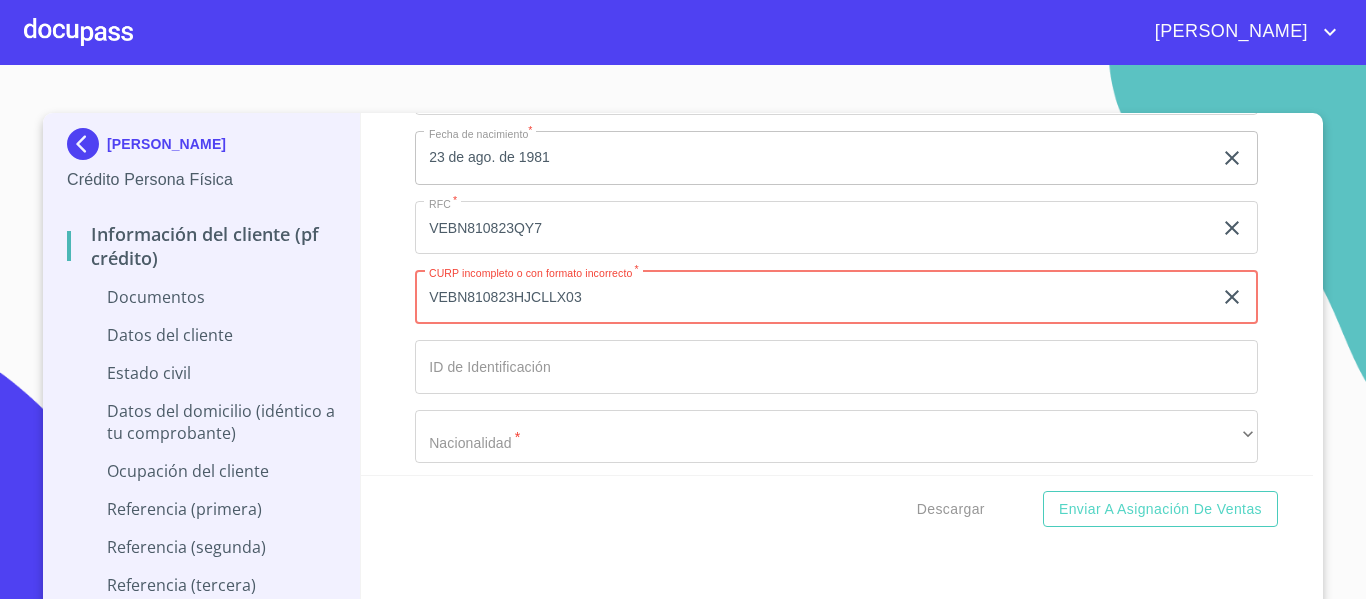 scroll, scrollTop: 2800, scrollLeft: 0, axis: vertical 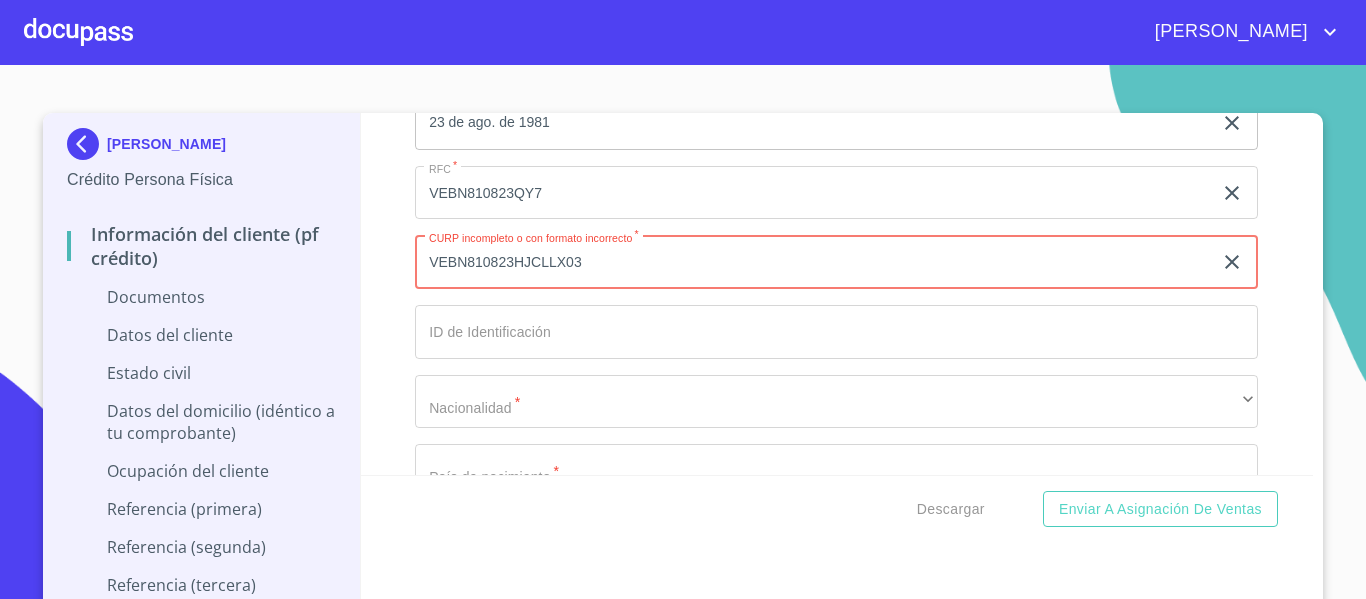 type on "VEBN810823HJCLLX03" 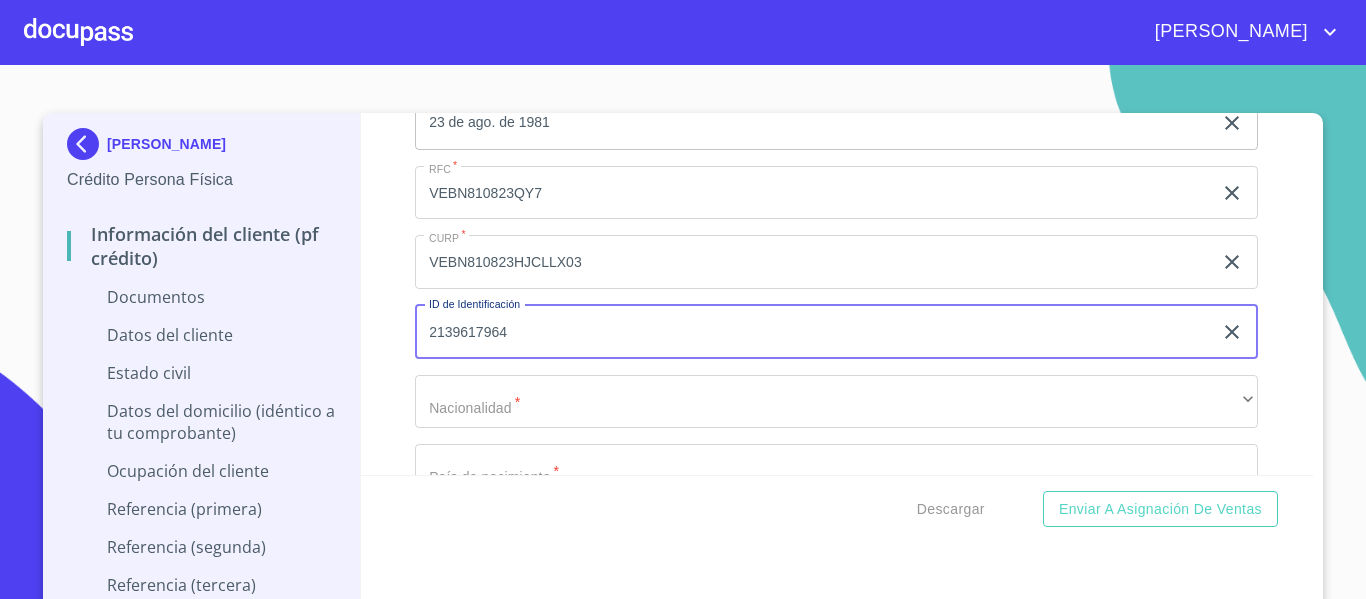 type on "2139617964" 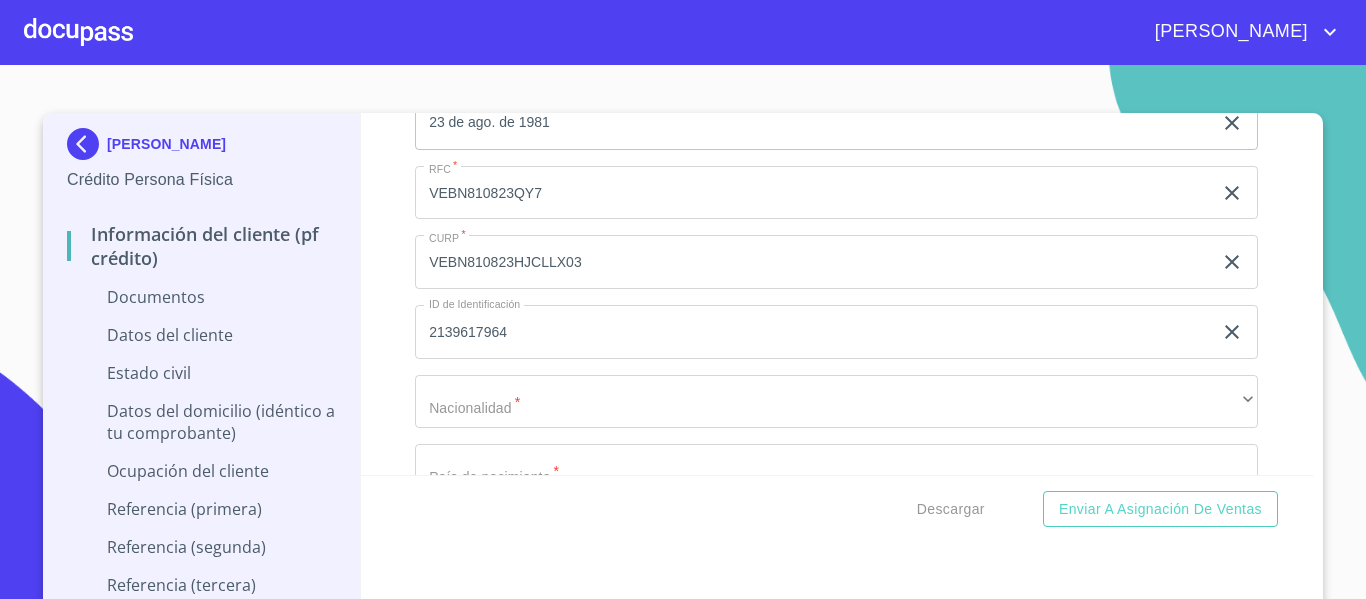 click on "Información del cliente (PF crédito)   Documentos Documento de identificación.   * INE ​ Identificación Oficial * Arrastra o selecciona el (los) documento(s) para agregar Comprobante de Domicilio * Arrastra o selecciona el (los) documento(s) para agregar Fuente de ingresos   * Independiente/Dueño de negocio/Persona Moral ​ Comprobante de Ingresos mes 1 * Arrastra o selecciona el (los) documento(s) para agregar Comprobante de Ingresos mes 2 * Arrastra o selecciona el (los) documento(s) para agregar Comprobante de Ingresos mes 3 * Arrastra o selecciona el (los) documento(s) para agregar CURP * Arrastra o selecciona el (los) documento(s) para agregar Constancia de situación fiscal Arrastra o selecciona el (los) documento(s) para agregar Datos del cliente Apellido Paterno   * [PERSON_NAME] ​ Apellido Materno   * [PERSON_NAME] ​ Primer nombre   * [PERSON_NAME] ​ Segundo Nombre [PERSON_NAME] de nacimiento * [DEMOGRAPHIC_DATA] ​ RFC   * VEBN810823QY7 ​ CURP   * VEBN810823HJCLLX03 ​ 2139617964 *" at bounding box center (837, 294) 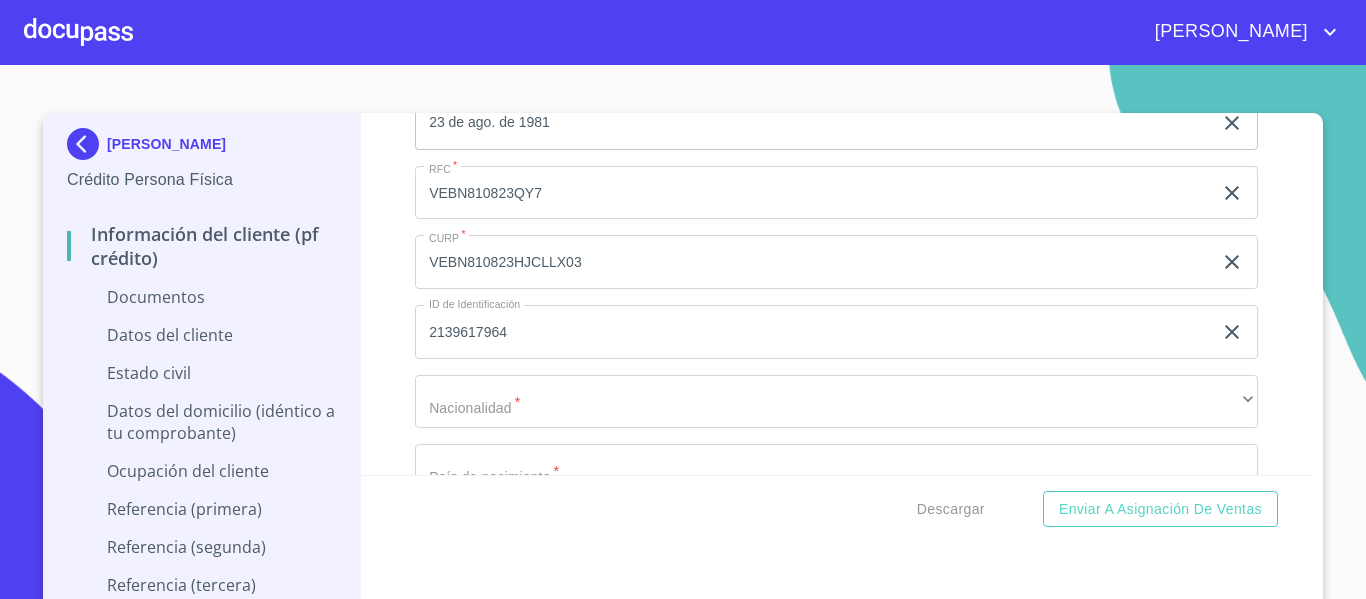 scroll, scrollTop: 2900, scrollLeft: 0, axis: vertical 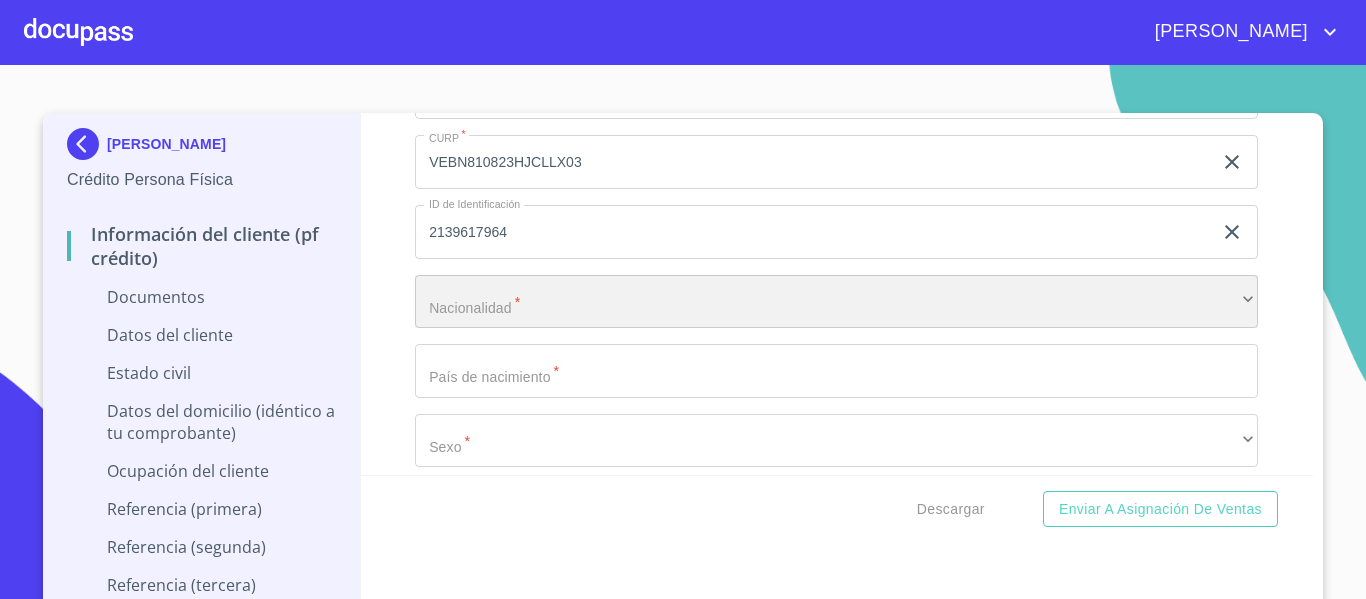 click on "​" at bounding box center [836, 302] 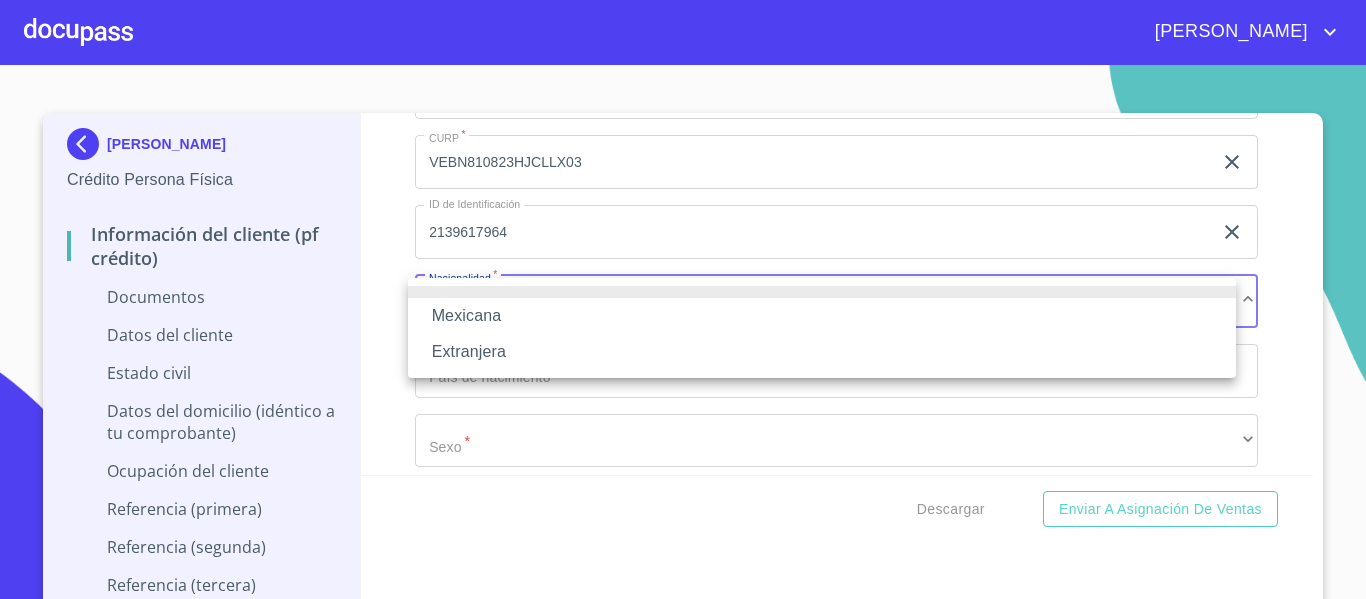 click on "Mexicana" at bounding box center [822, 316] 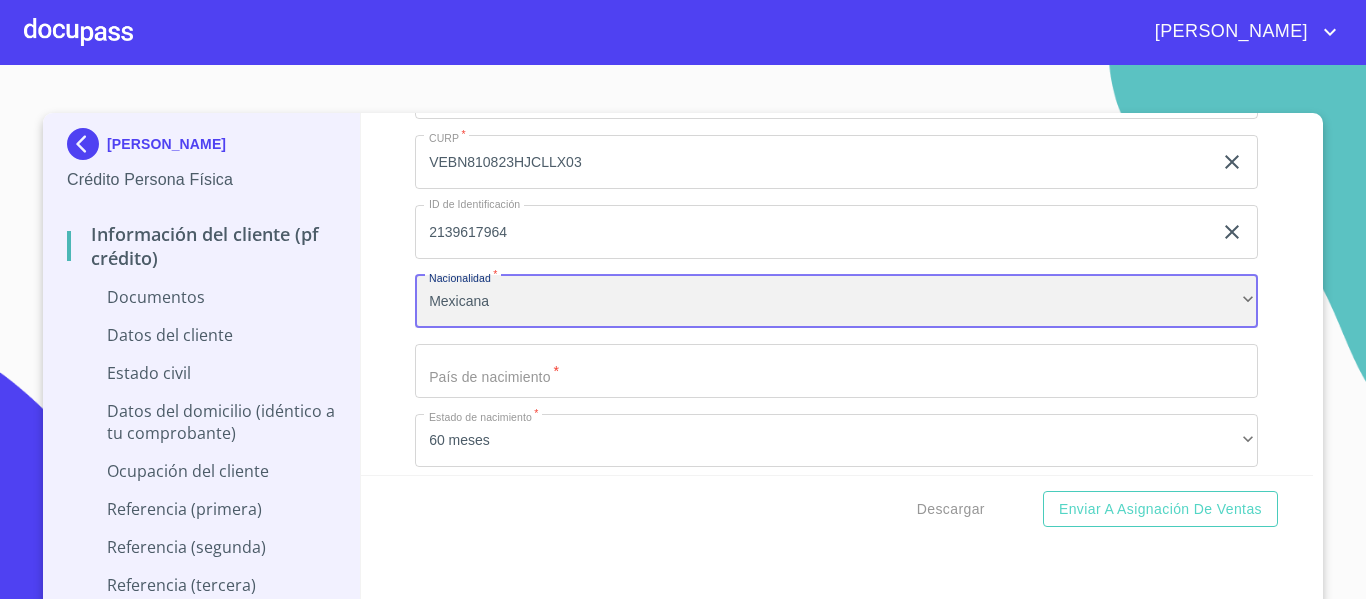 scroll, scrollTop: 3000, scrollLeft: 0, axis: vertical 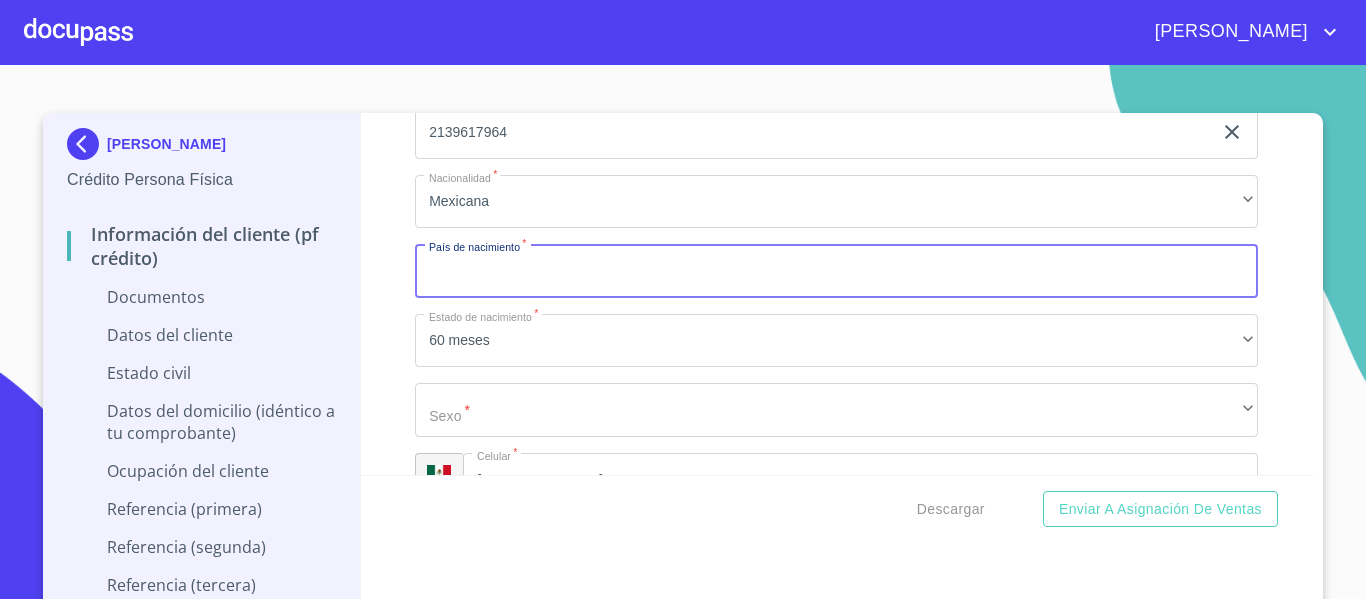 click on "Documento de identificación.   *" at bounding box center [836, 271] 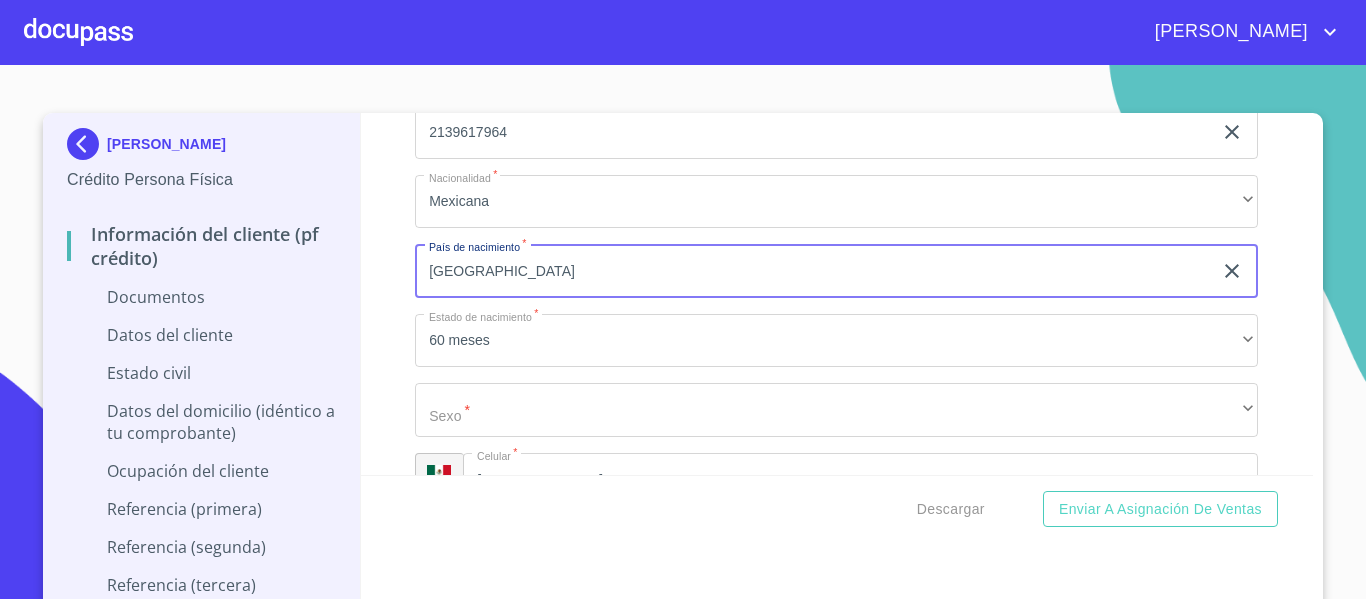 type on "[GEOGRAPHIC_DATA]" 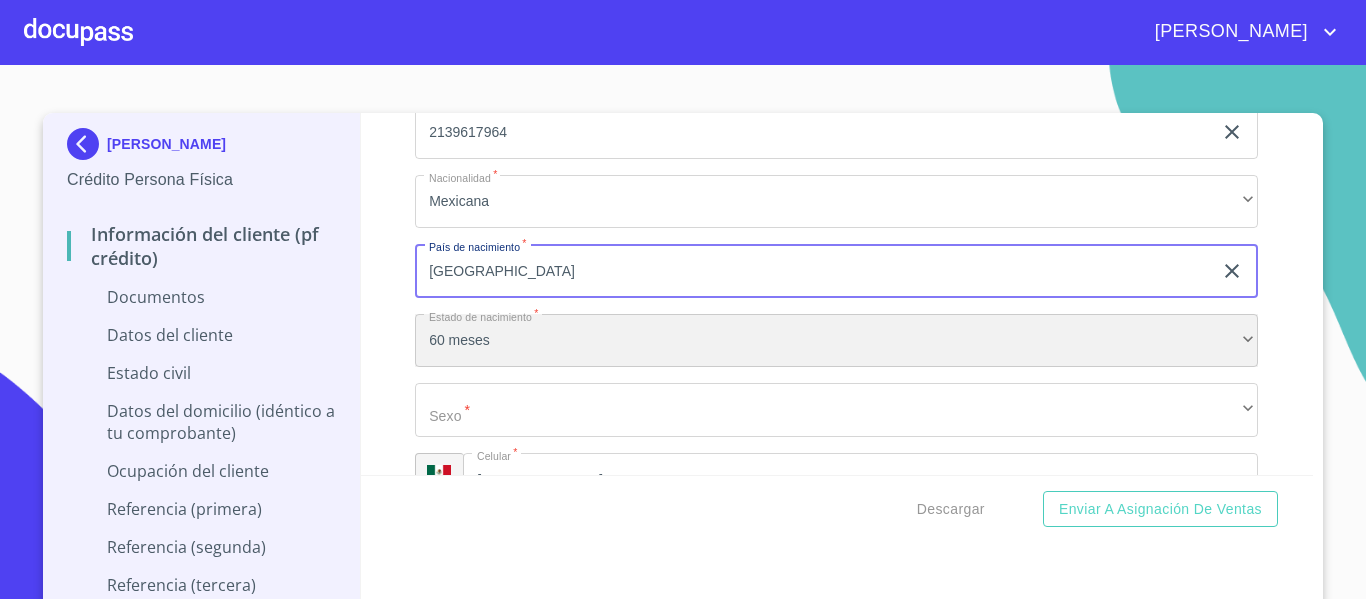 click on "60 meses" at bounding box center (836, 341) 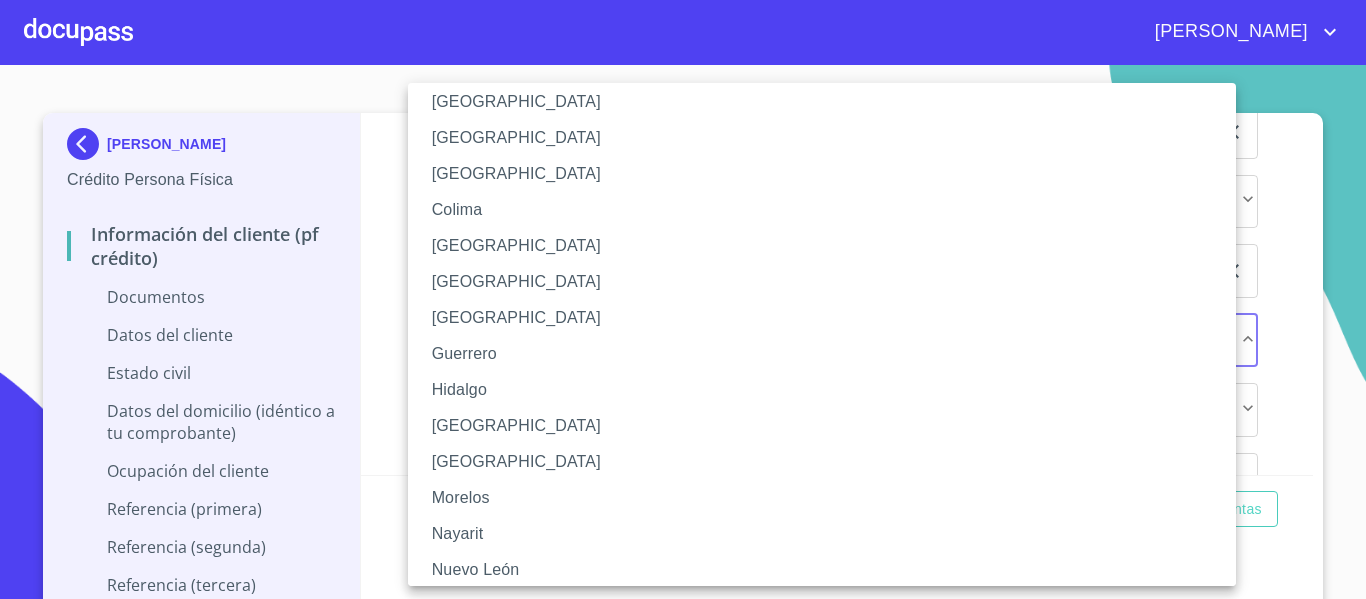 scroll, scrollTop: 200, scrollLeft: 0, axis: vertical 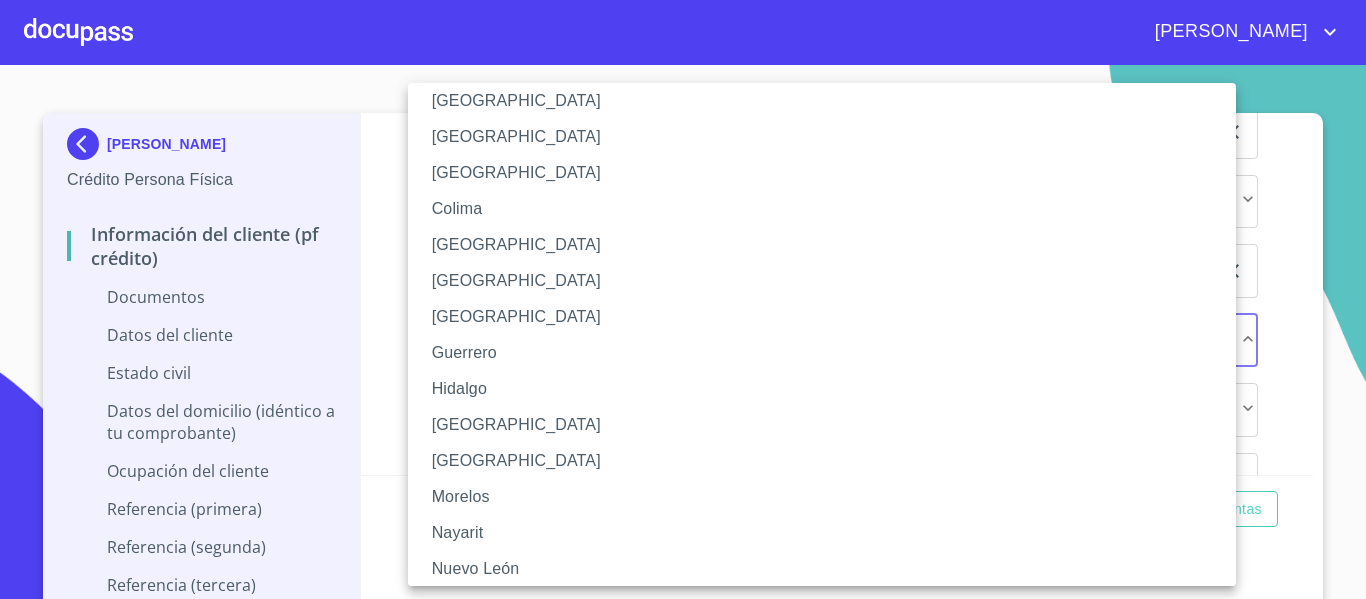click on "[GEOGRAPHIC_DATA]" at bounding box center [829, 425] 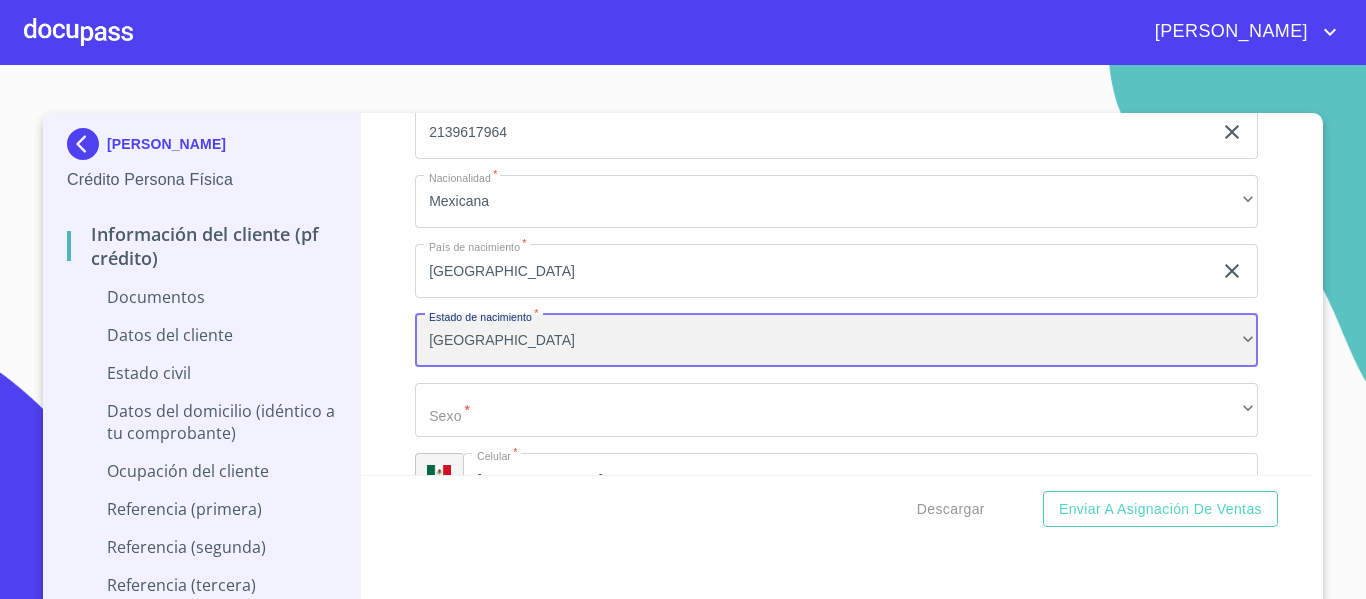 scroll, scrollTop: 3100, scrollLeft: 0, axis: vertical 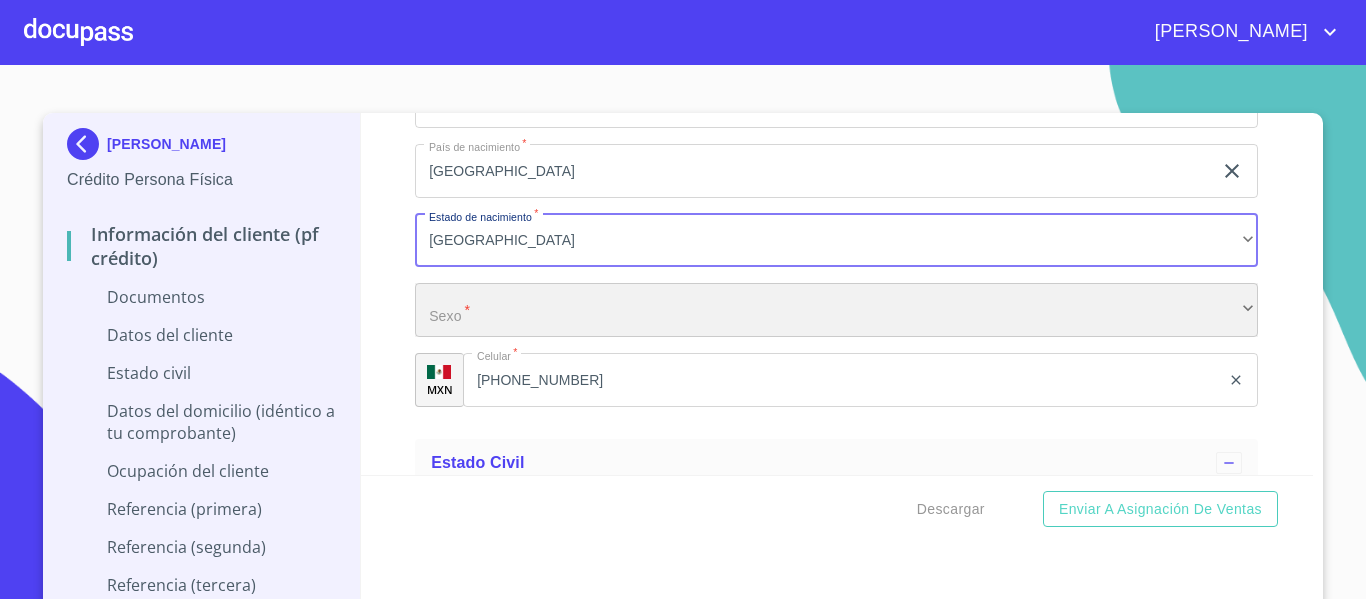 click on "​" at bounding box center [836, 310] 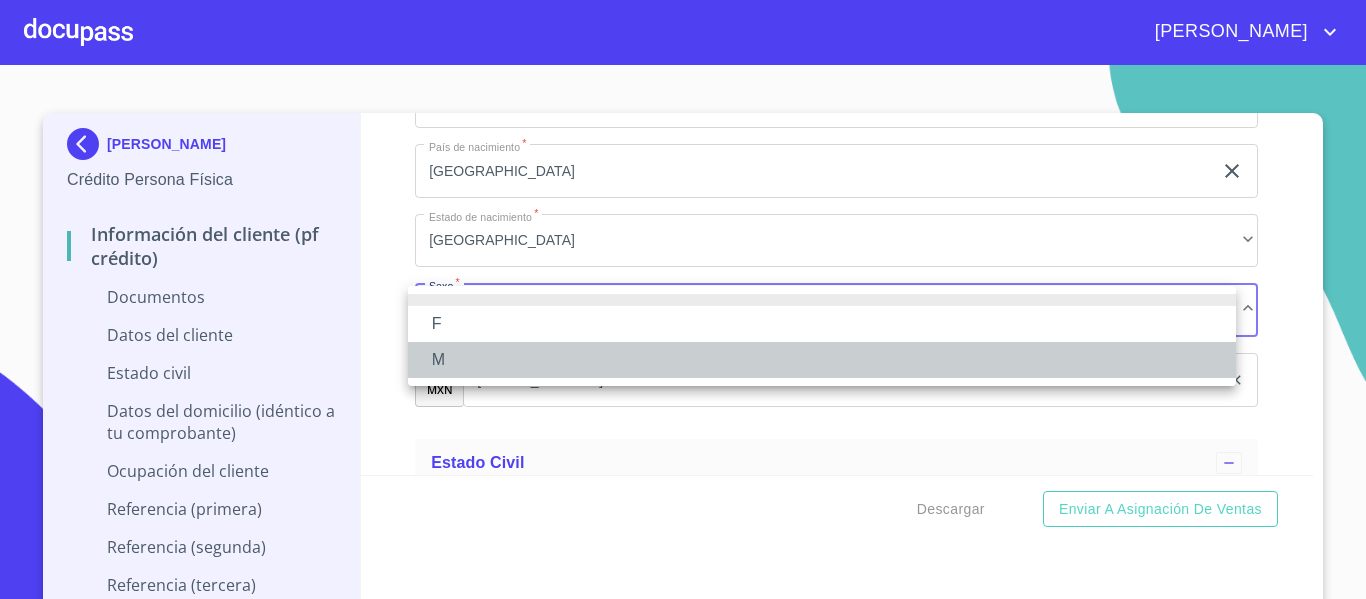 click on "M" at bounding box center [822, 360] 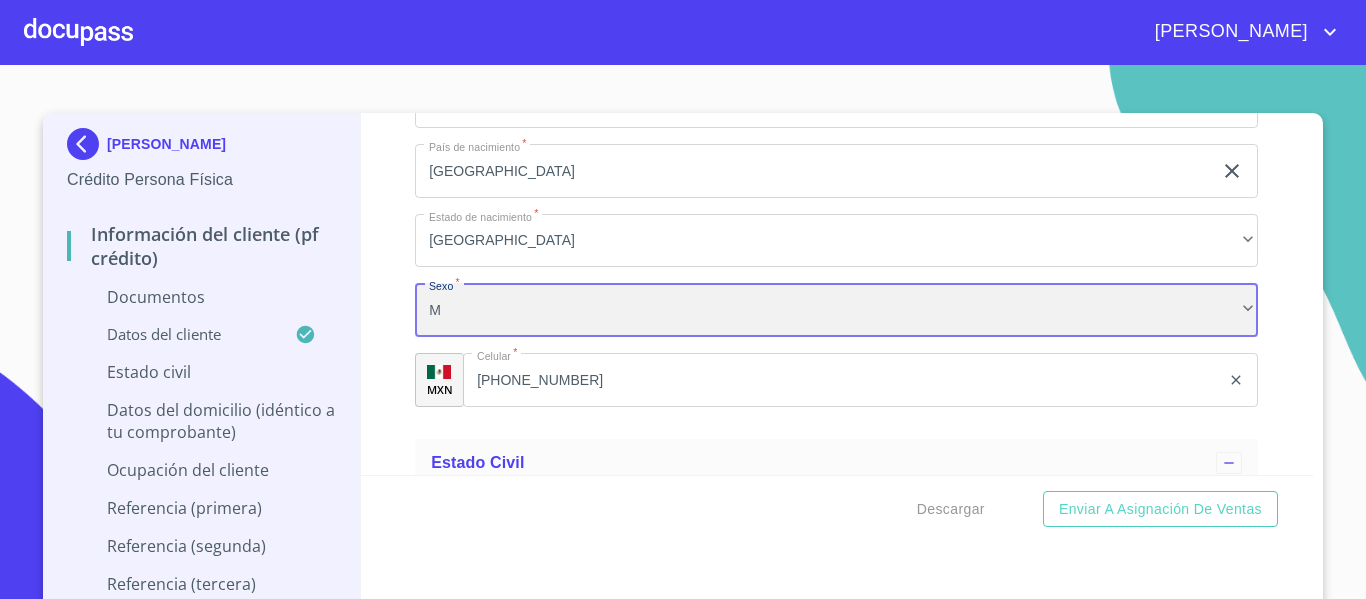 scroll, scrollTop: 3300, scrollLeft: 0, axis: vertical 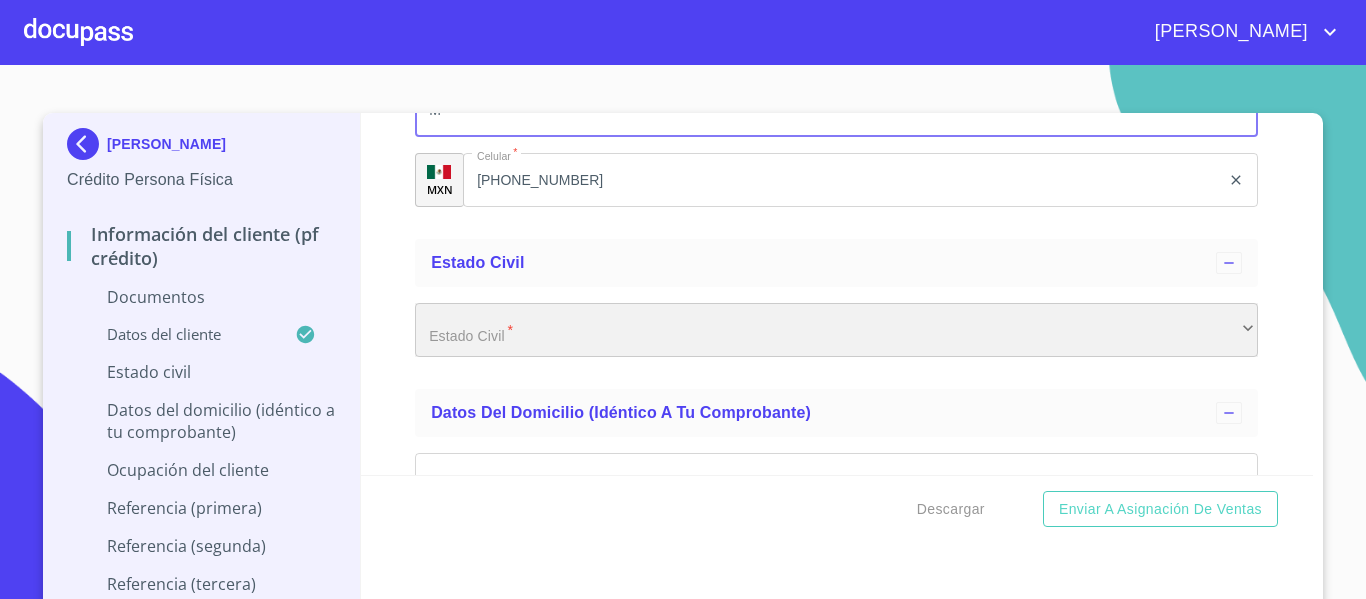 click on "​" at bounding box center (836, 330) 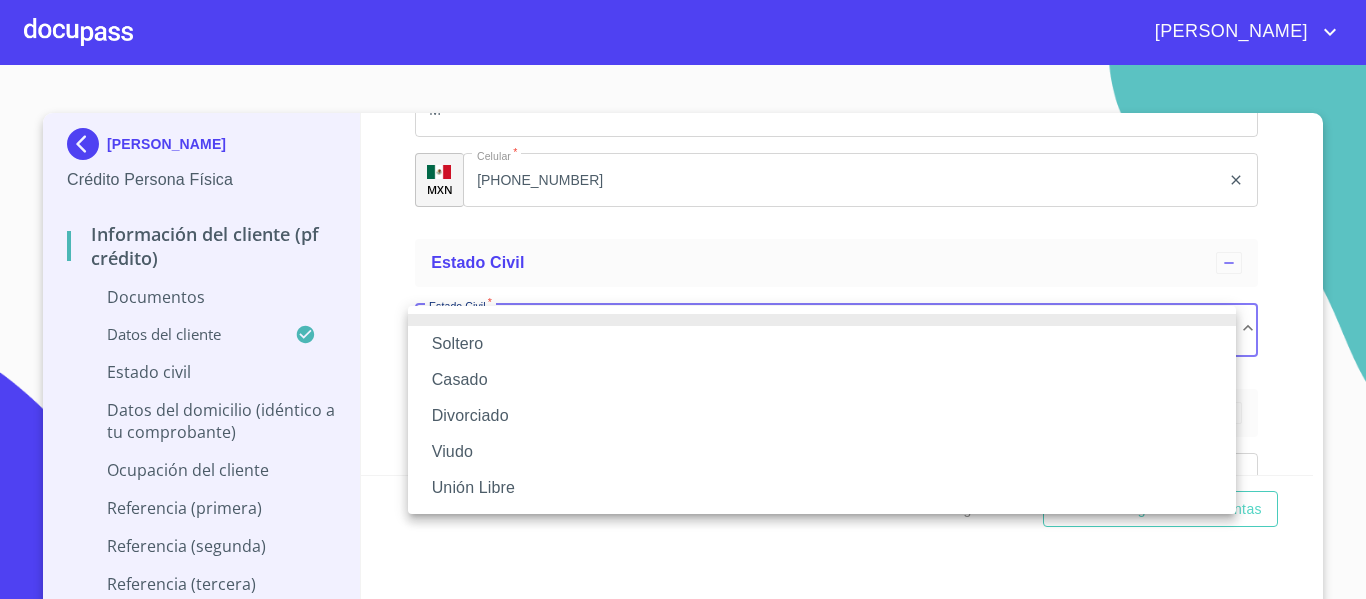 click on "Casado" at bounding box center [822, 380] 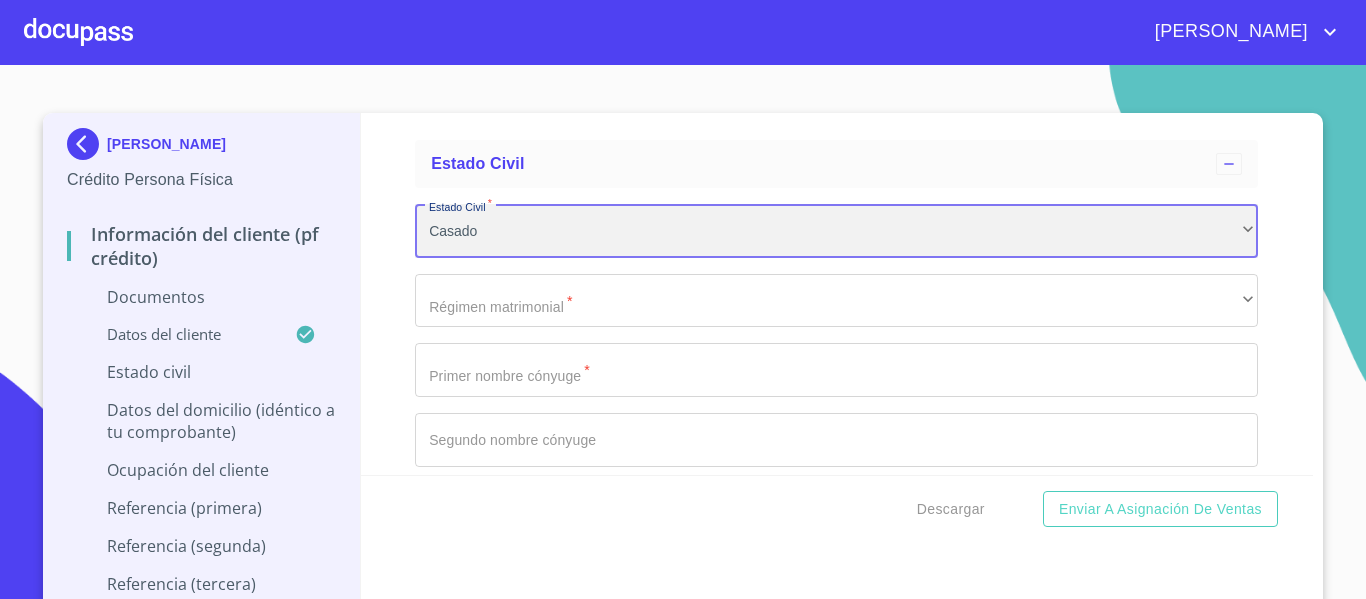 scroll, scrollTop: 3400, scrollLeft: 0, axis: vertical 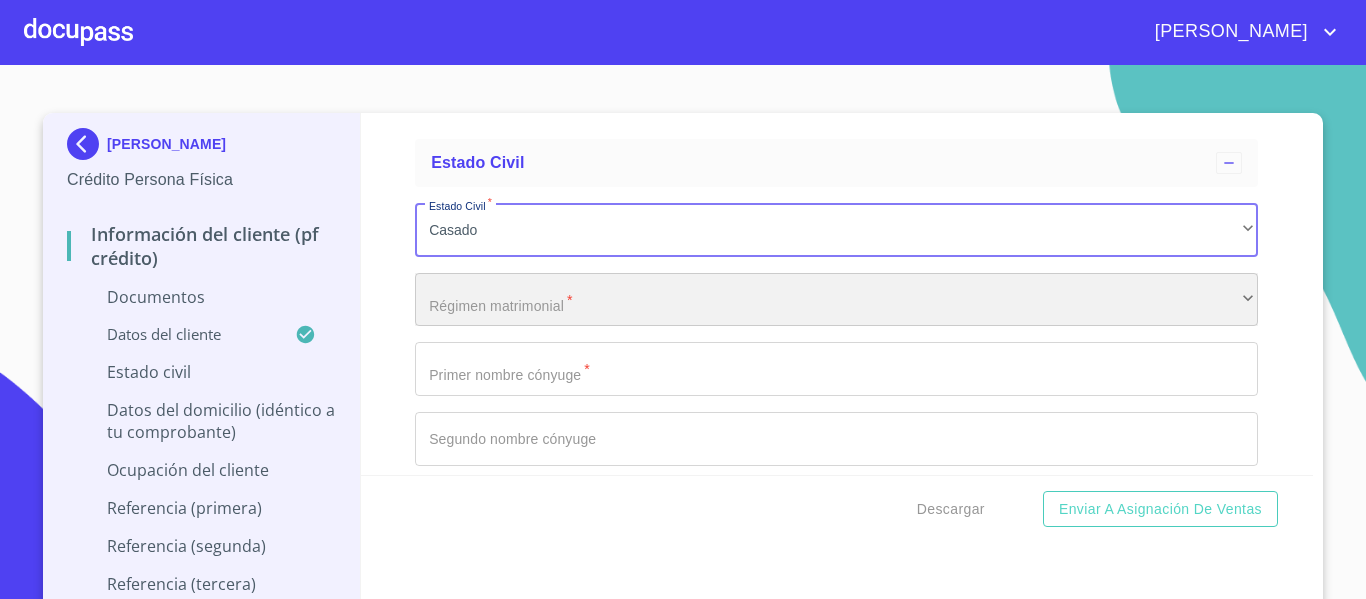 click on "​" at bounding box center [836, 300] 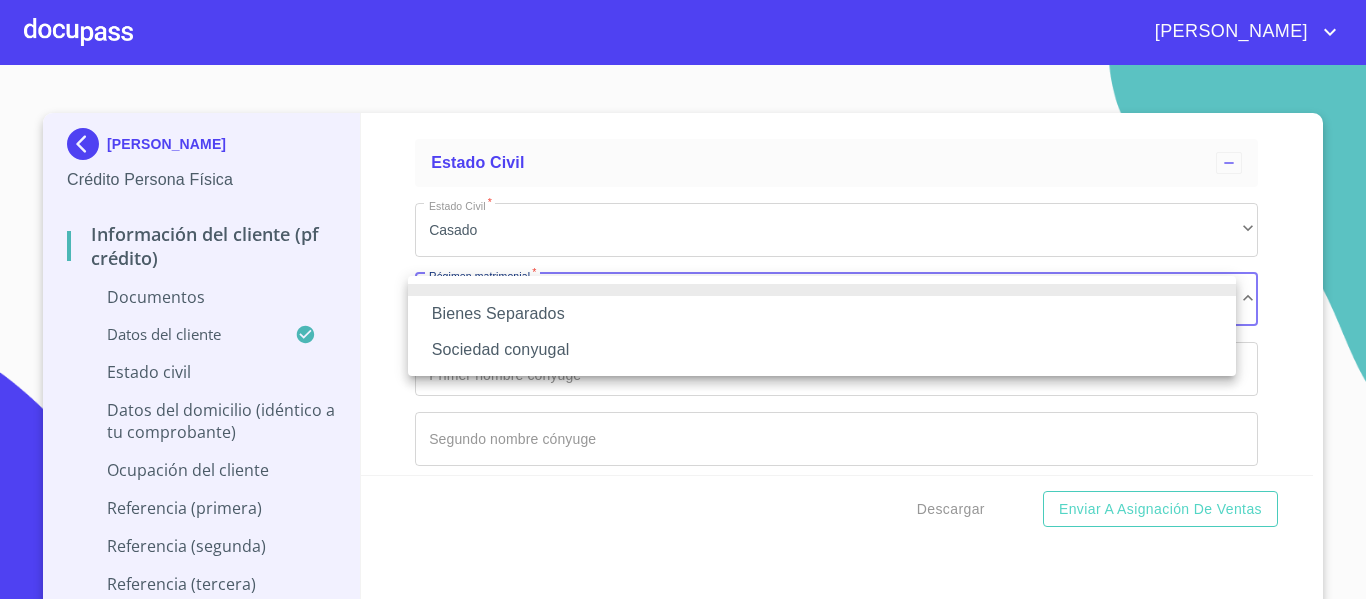 click on "Sociedad conyugal" at bounding box center (822, 350) 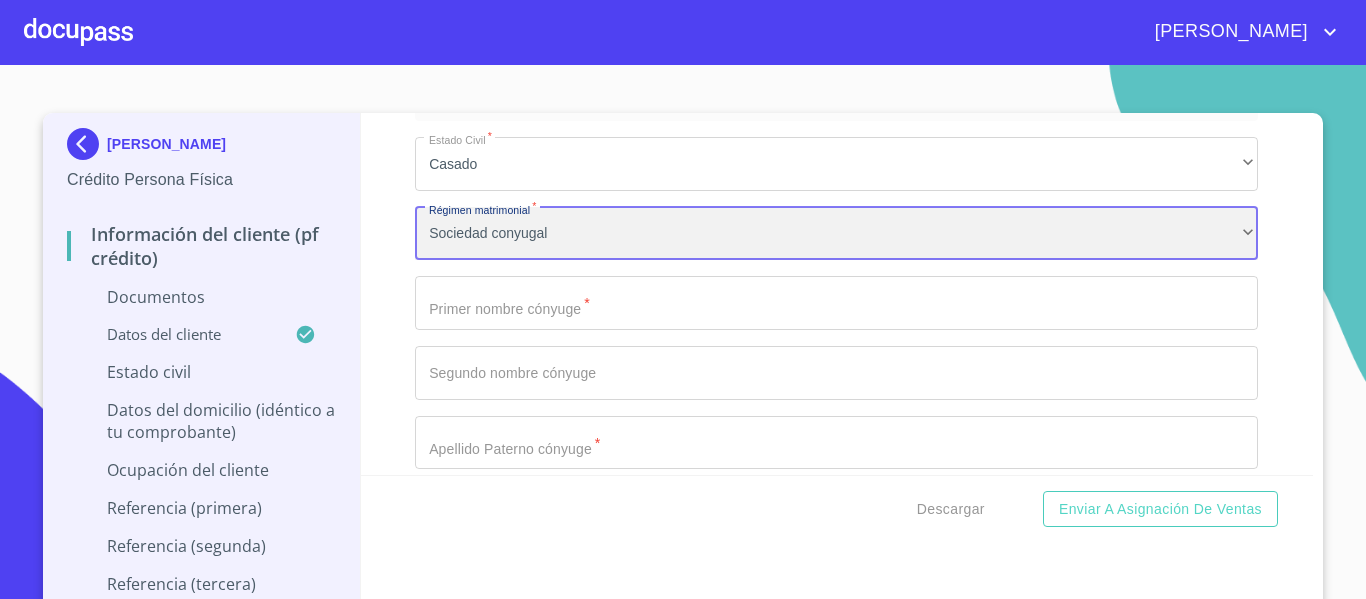 scroll, scrollTop: 3500, scrollLeft: 0, axis: vertical 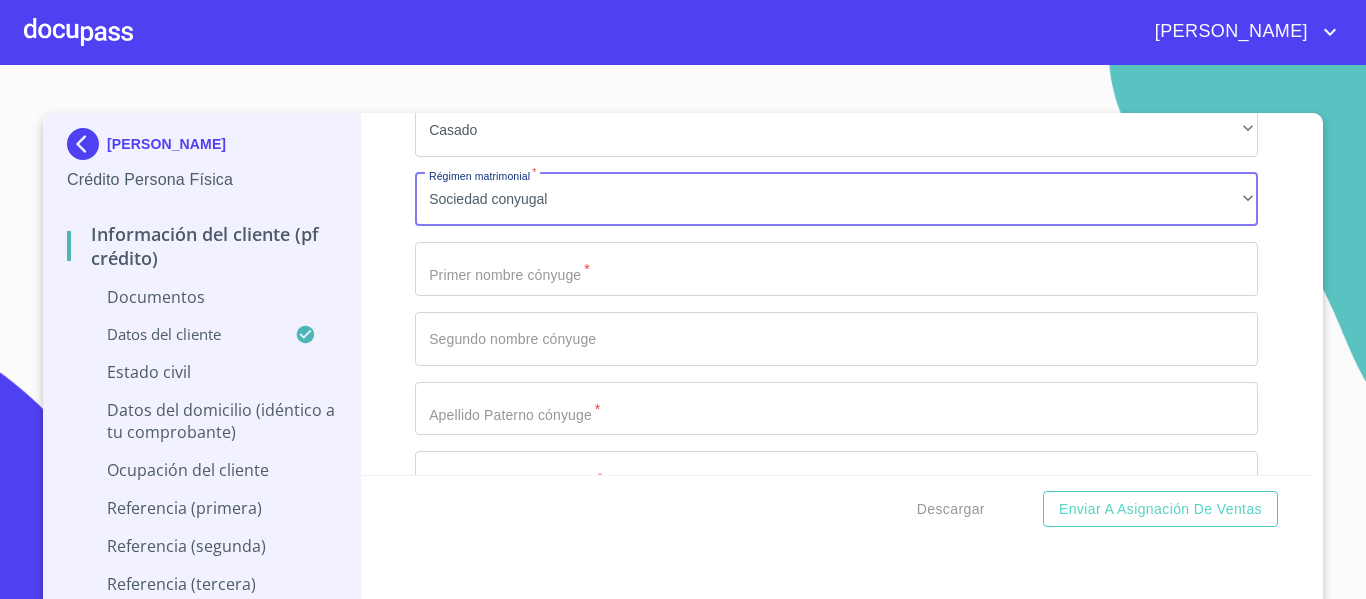 click on "Documento de identificación.   *" at bounding box center (813, -855) 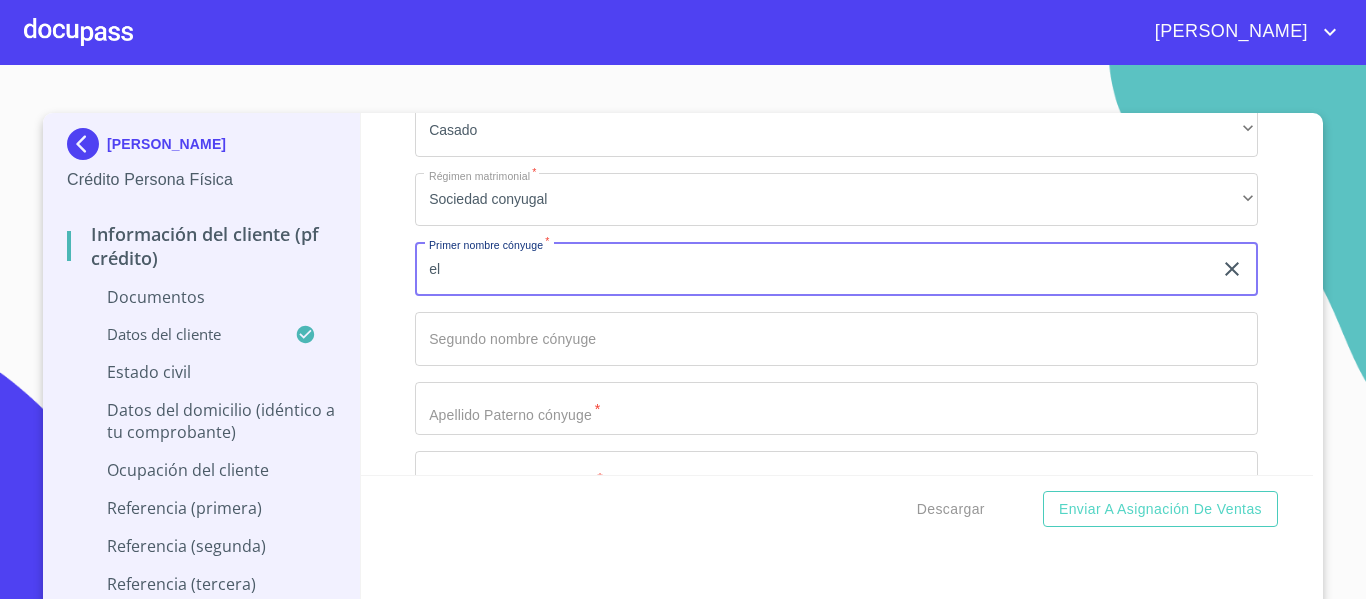 type on "e" 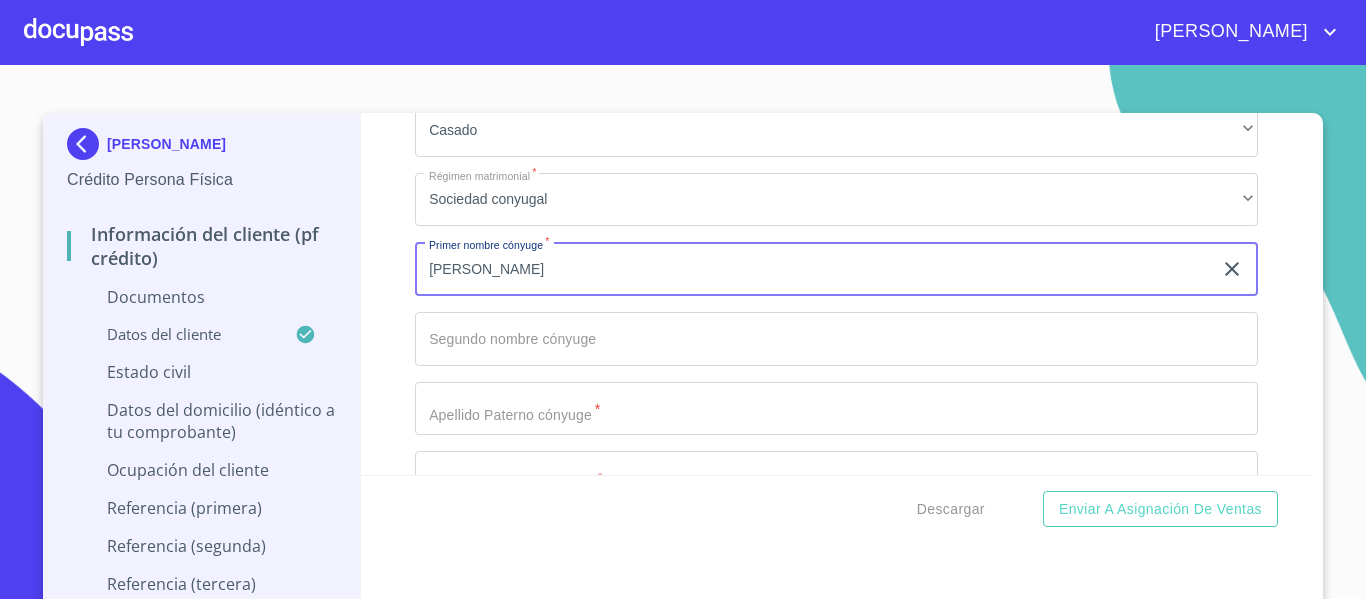type on "[PERSON_NAME]" 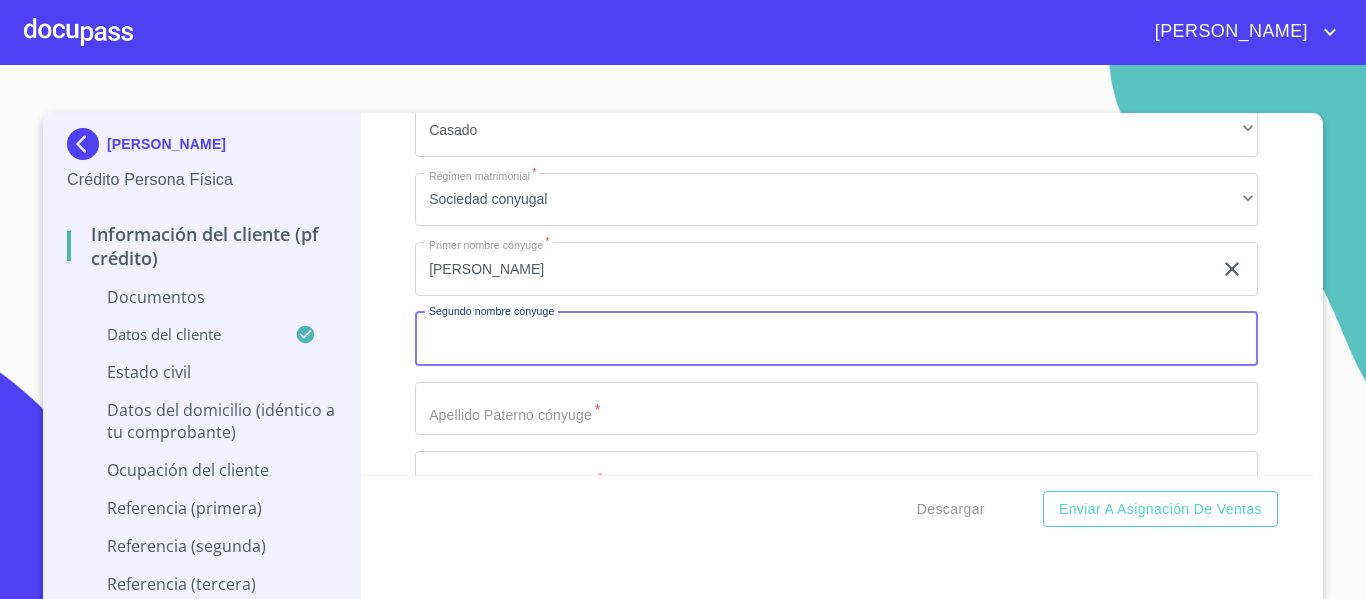 scroll, scrollTop: 3600, scrollLeft: 0, axis: vertical 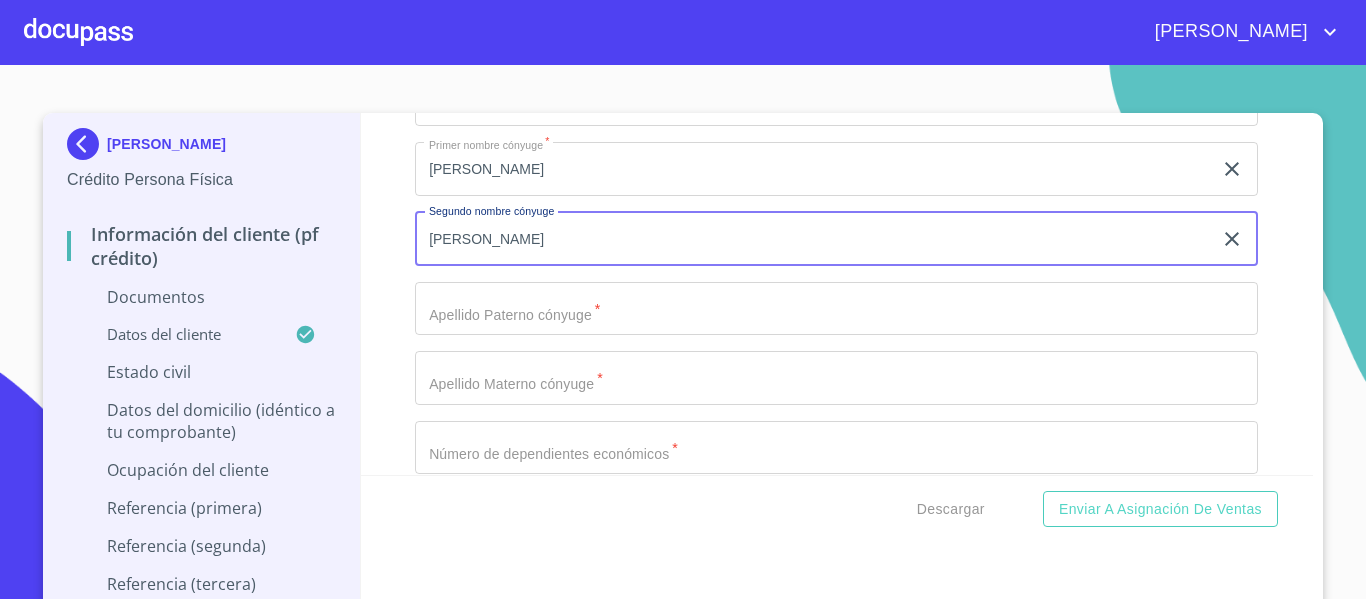 type on "[PERSON_NAME]" 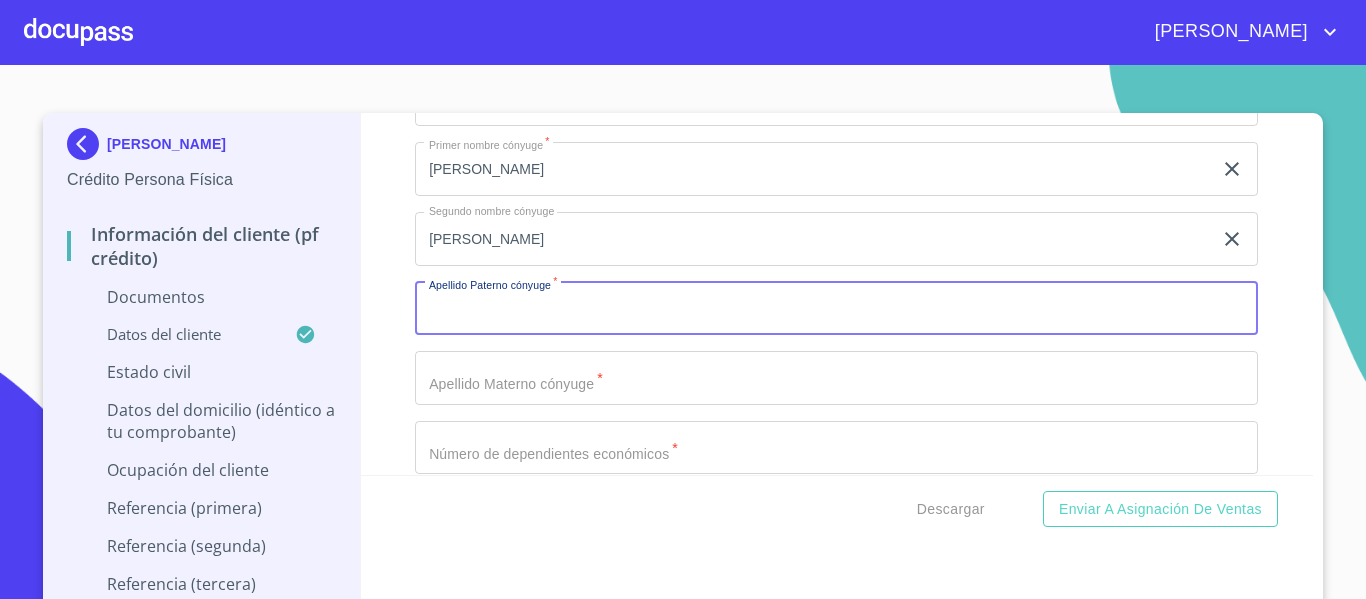 click on "Documento de identificación.   *" at bounding box center (836, 309) 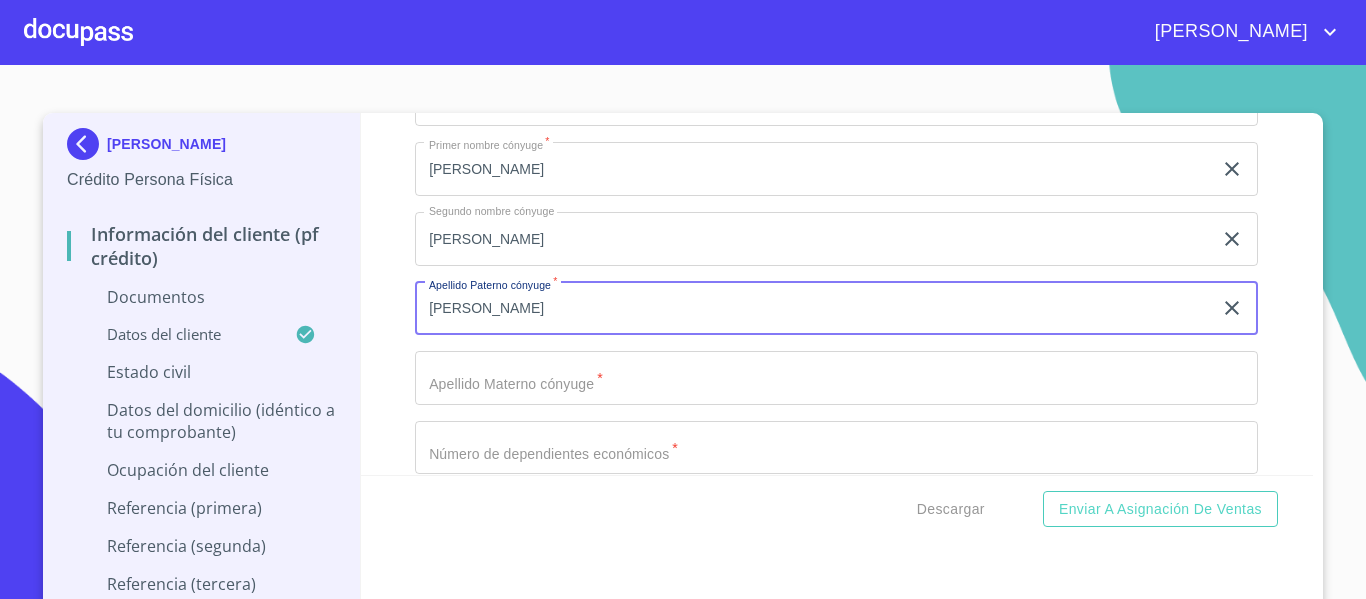 type on "[PERSON_NAME]" 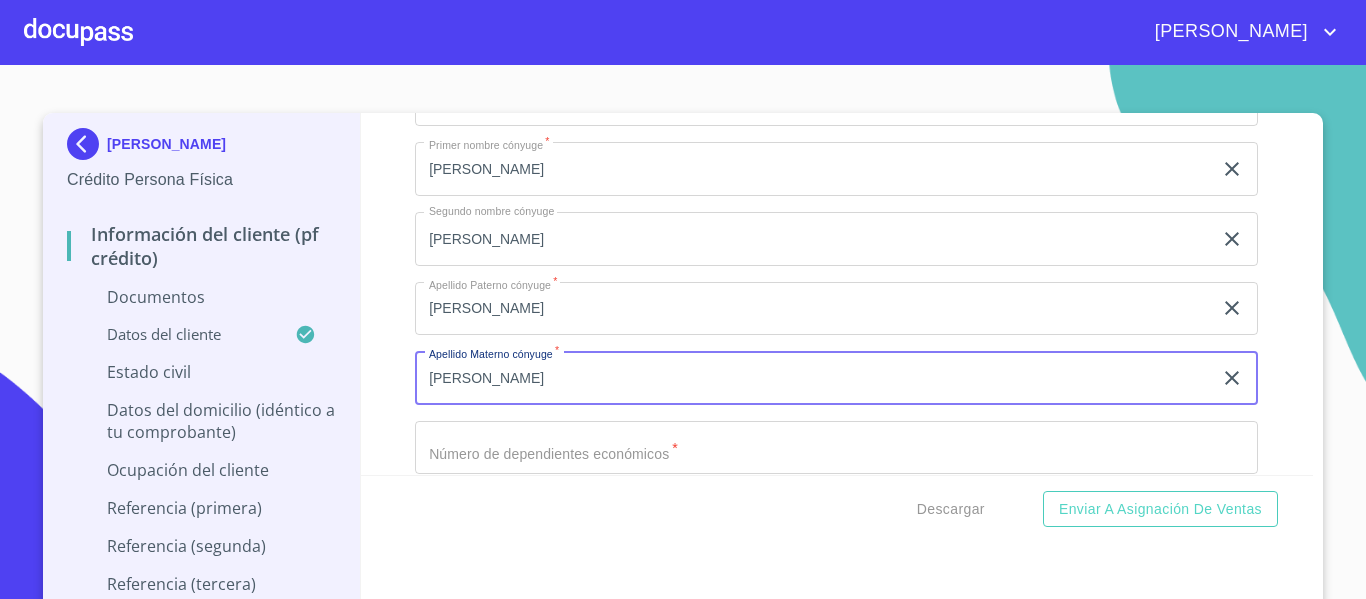 scroll, scrollTop: 3800, scrollLeft: 0, axis: vertical 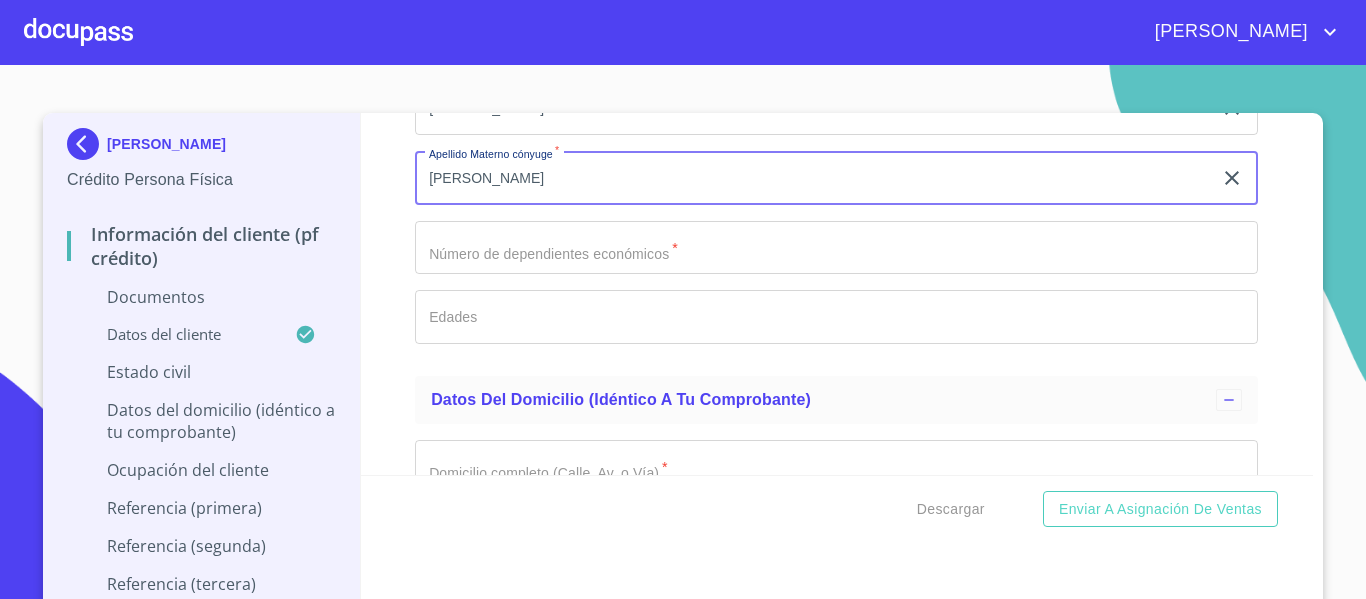 type on "[PERSON_NAME]" 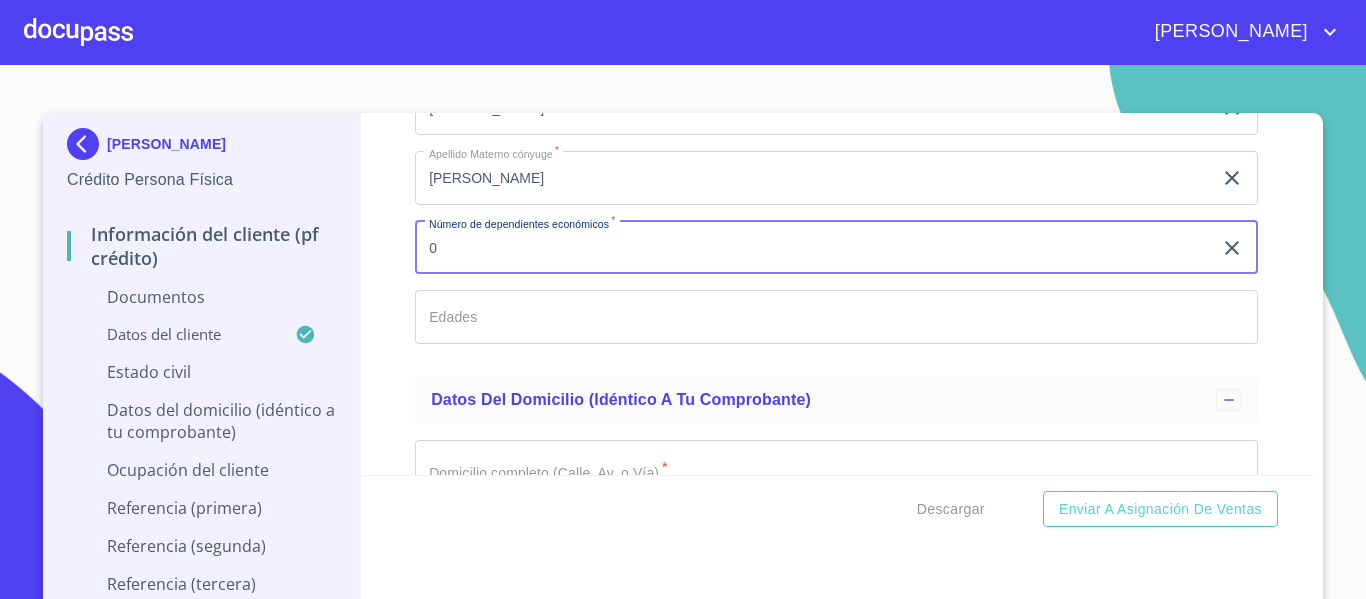 type on "0" 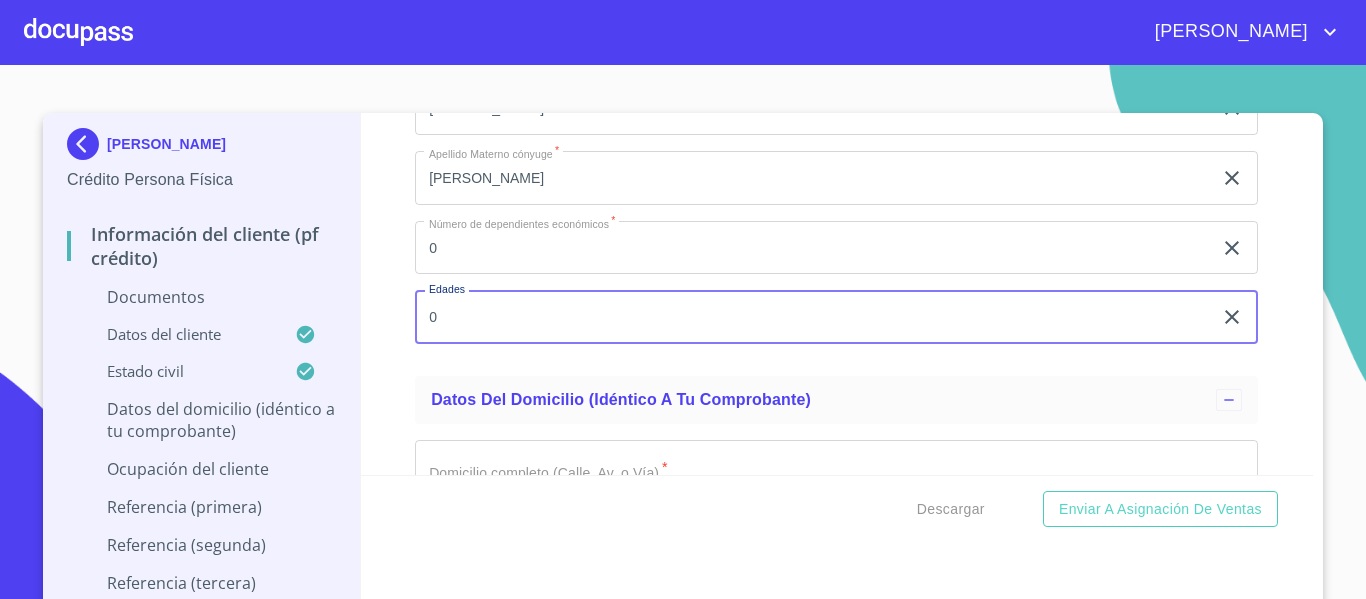 type on "0" 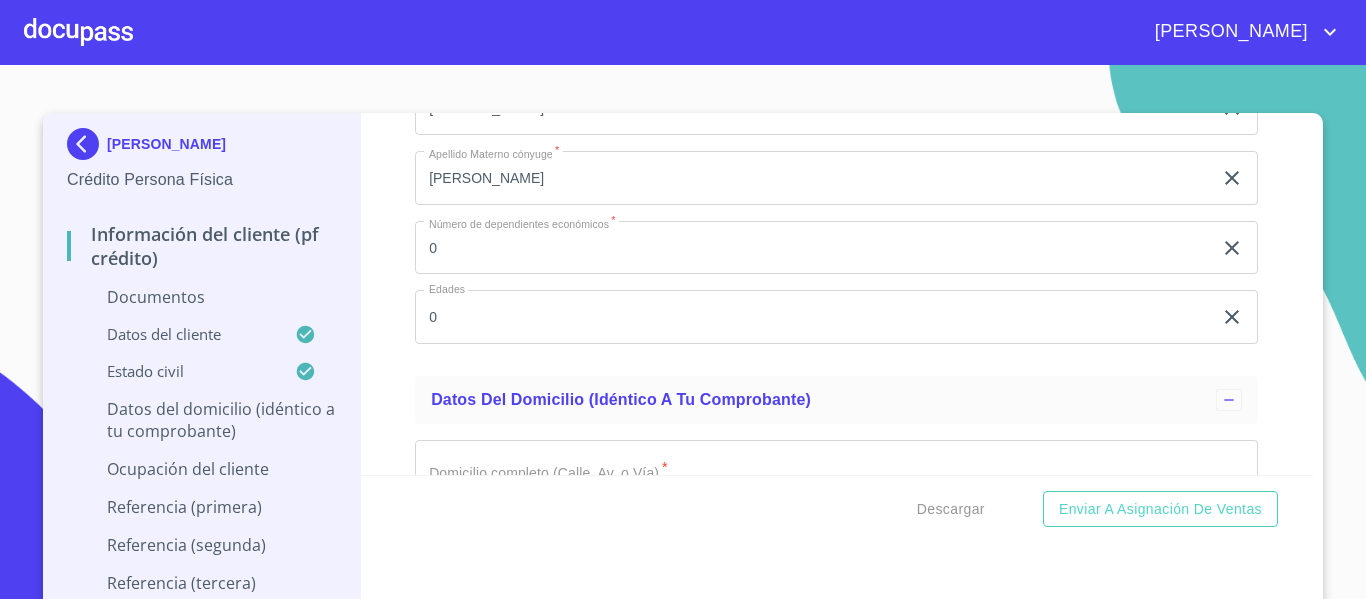 scroll, scrollTop: 3900, scrollLeft: 0, axis: vertical 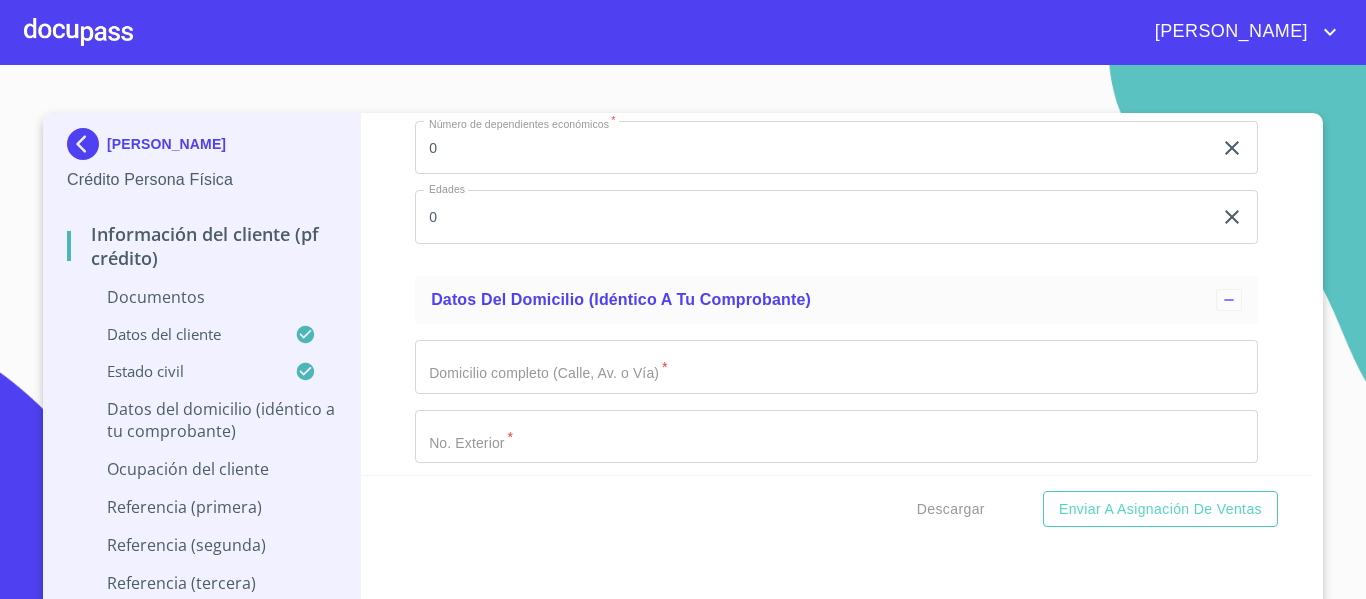 click on "Documento de identificación.   *" at bounding box center [813, -1255] 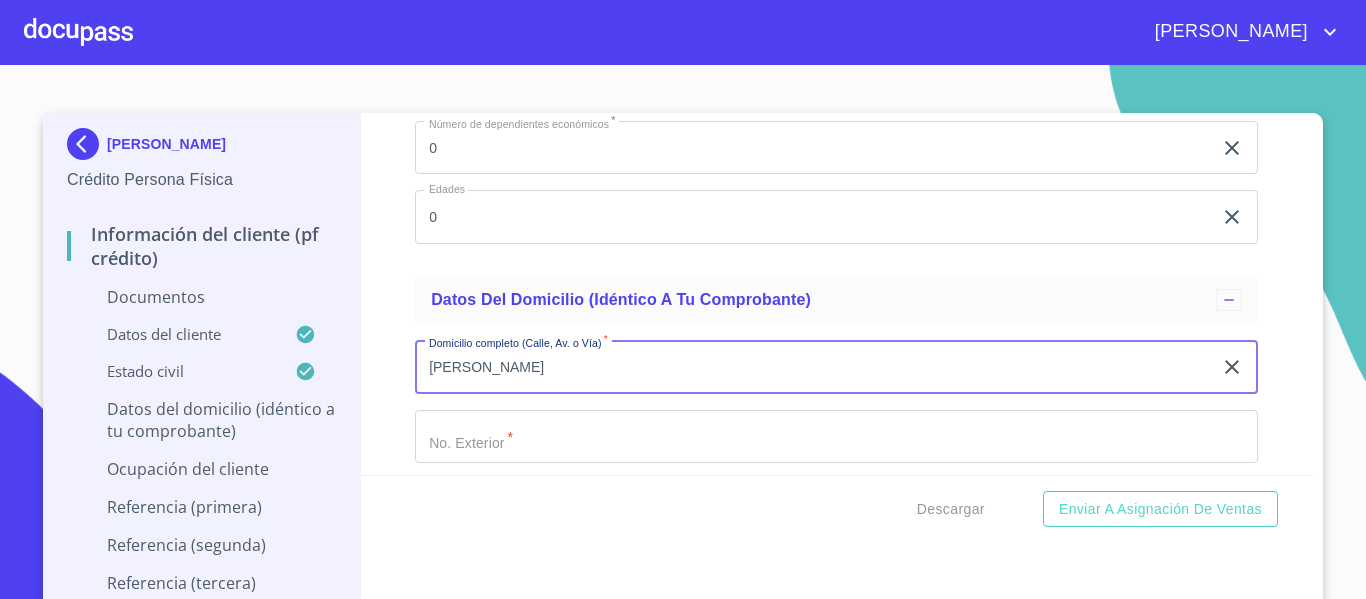 scroll, scrollTop: 4000, scrollLeft: 0, axis: vertical 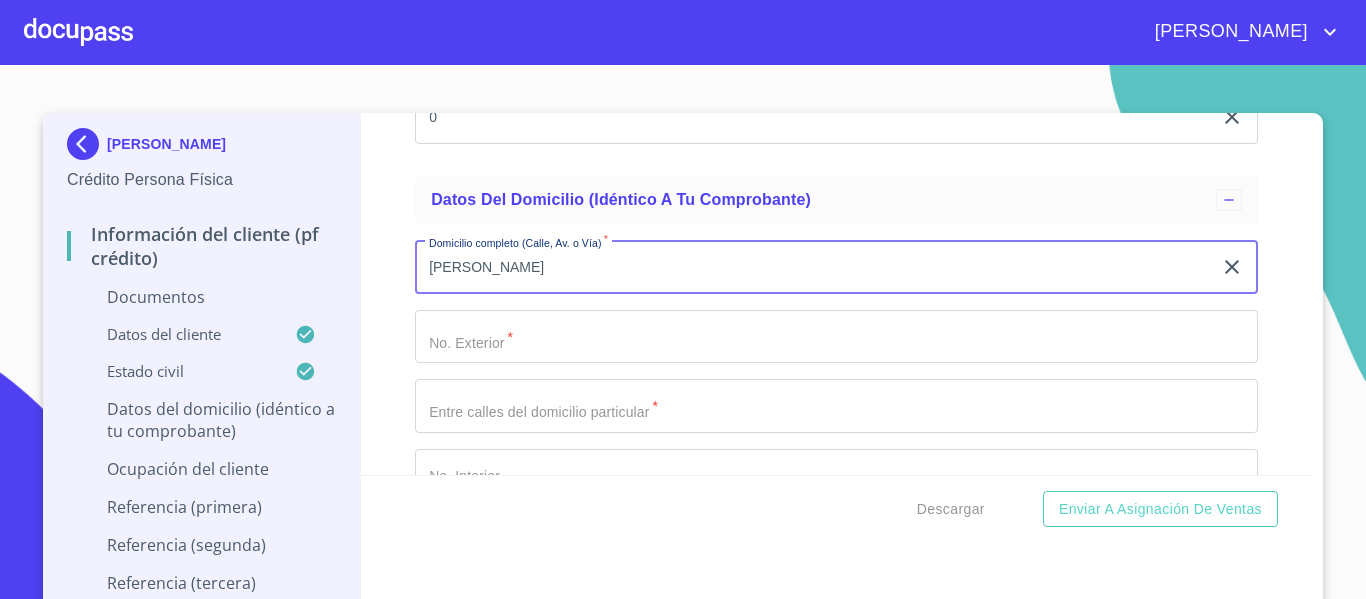type on "[PERSON_NAME]" 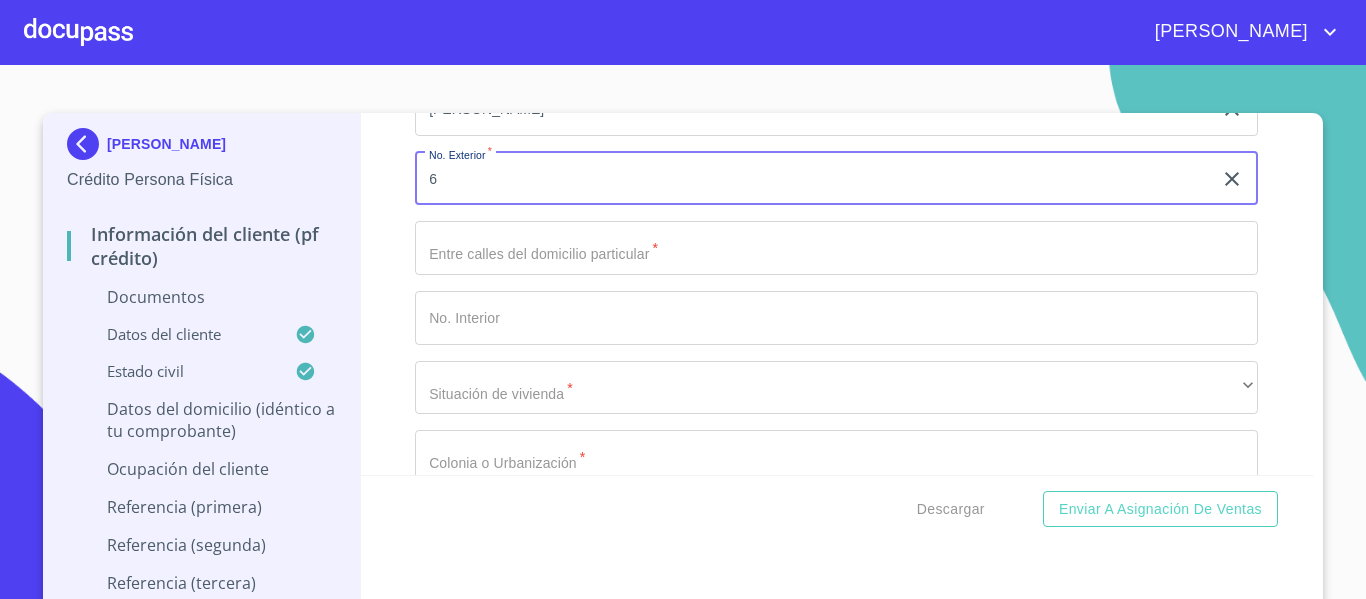 scroll, scrollTop: 4200, scrollLeft: 0, axis: vertical 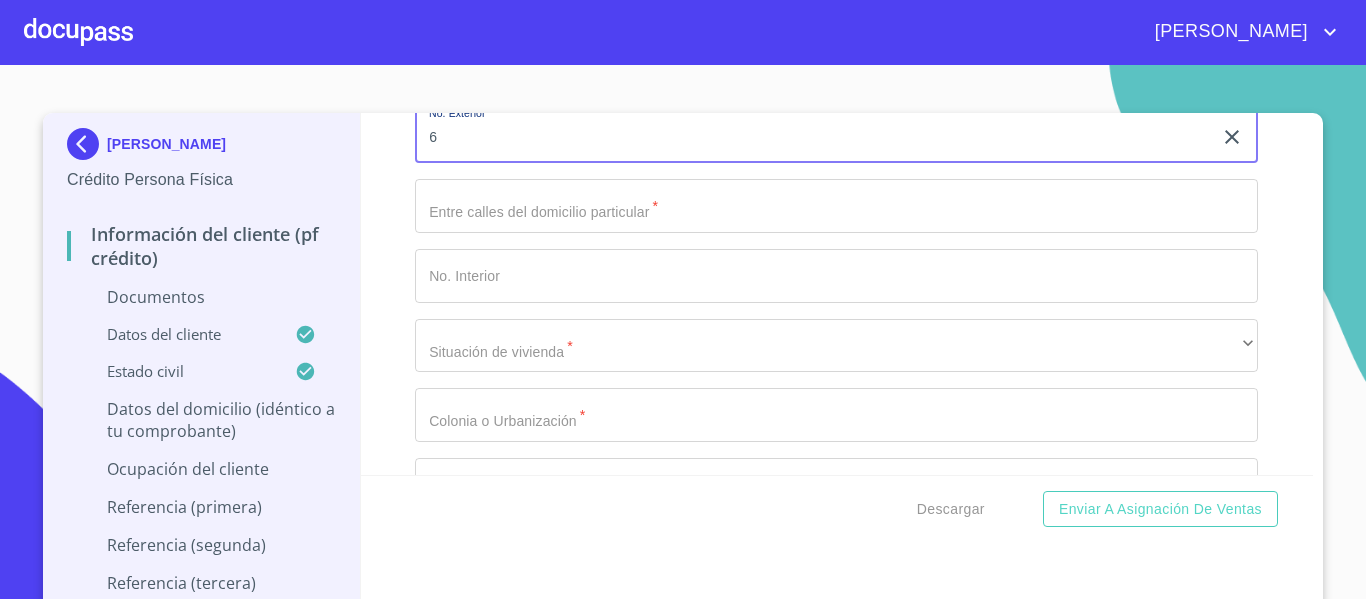 type on "6" 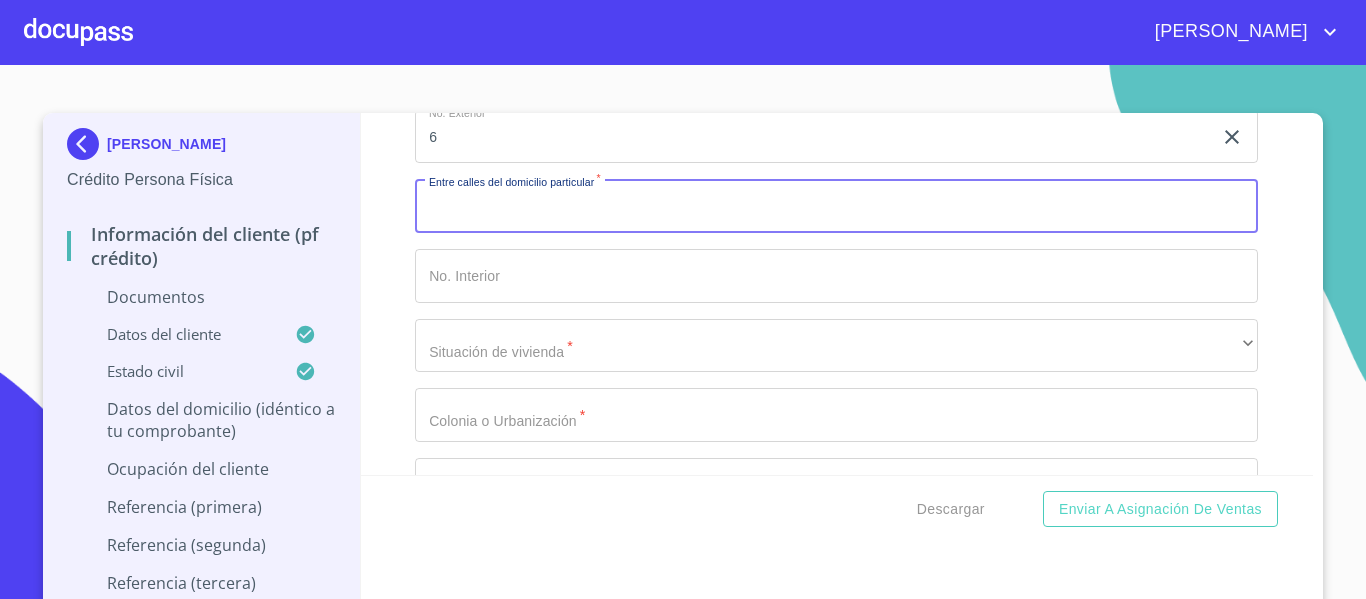 click on "Documento de identificación.   *" at bounding box center (836, 206) 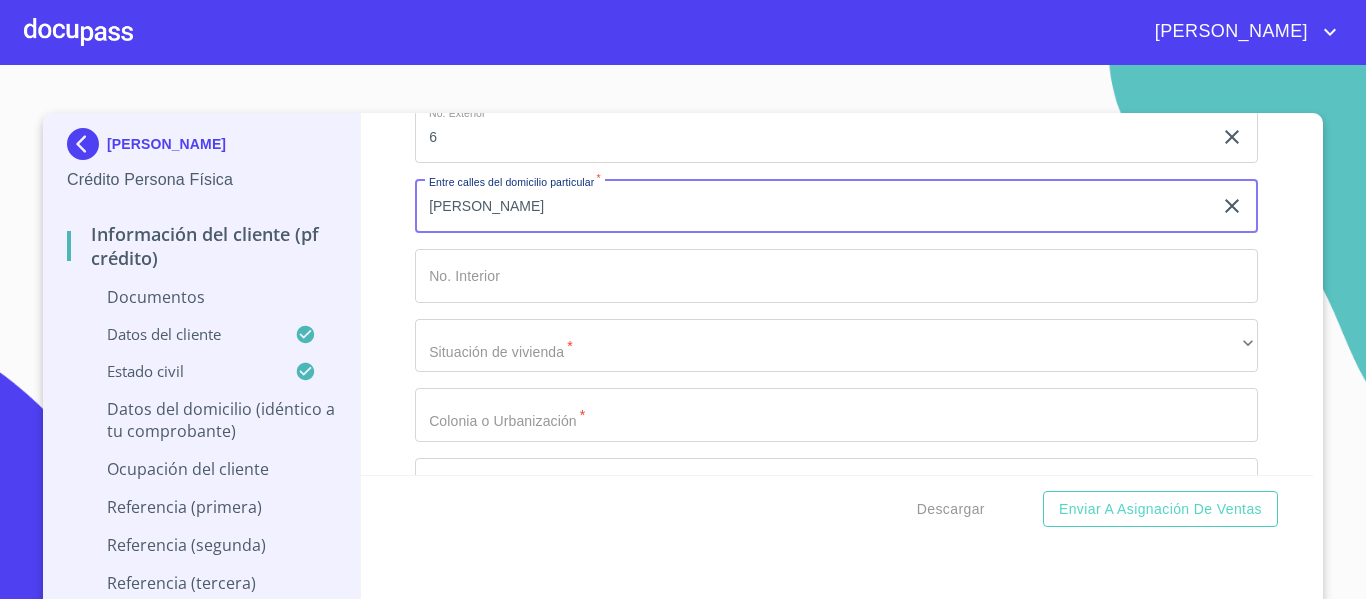 scroll, scrollTop: 4300, scrollLeft: 0, axis: vertical 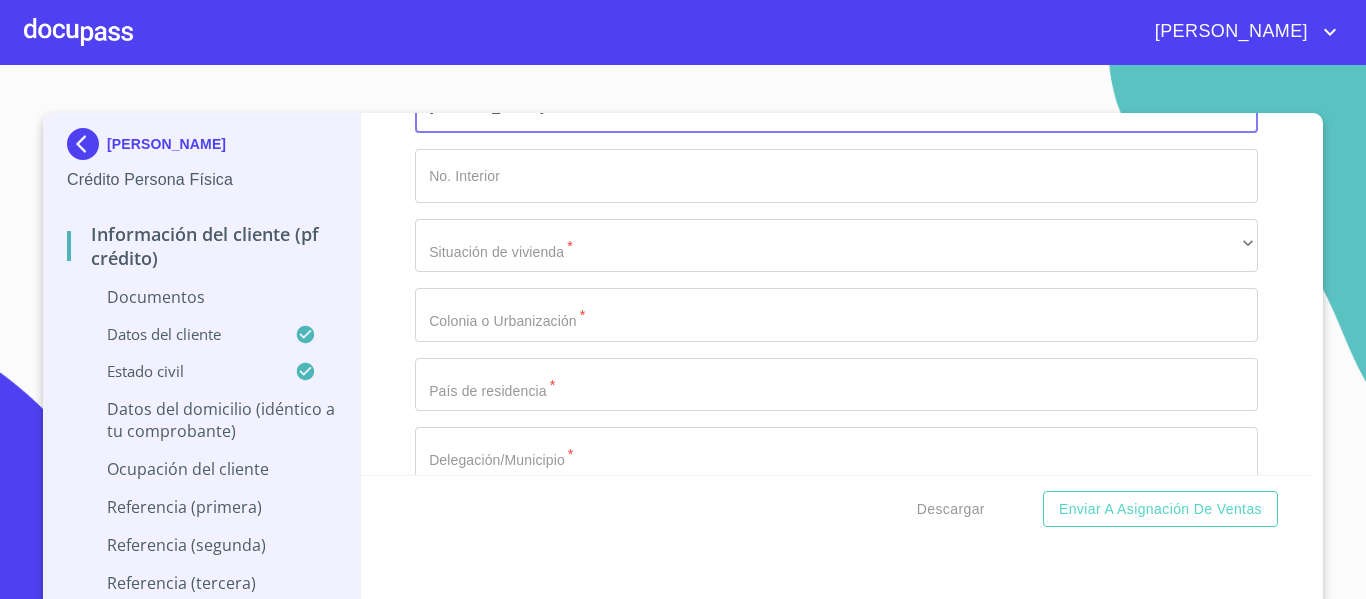 type on "[PERSON_NAME]" 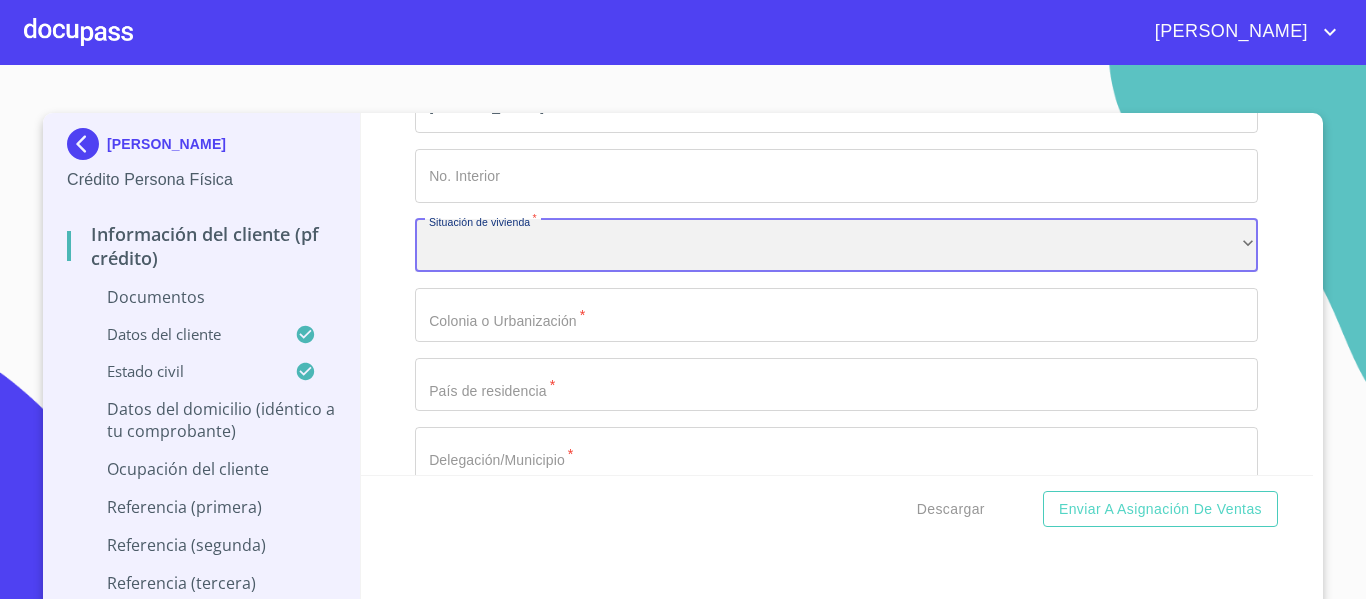 click on "​" at bounding box center [836, 246] 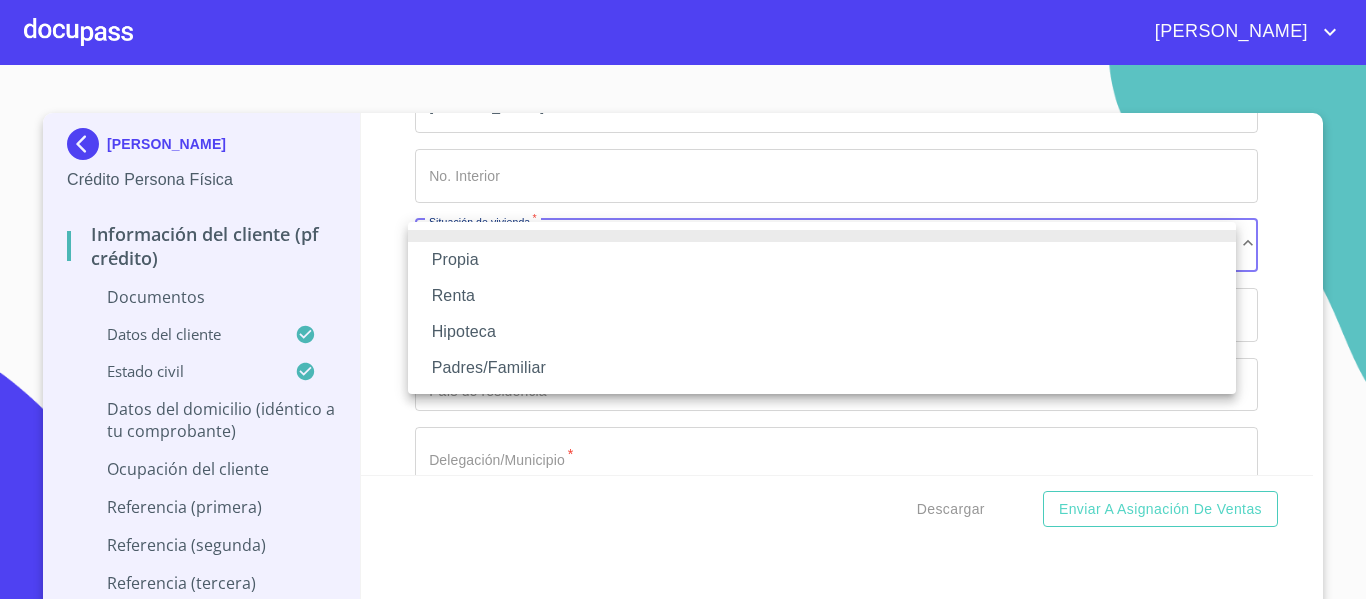 click on "Propia" at bounding box center [822, 260] 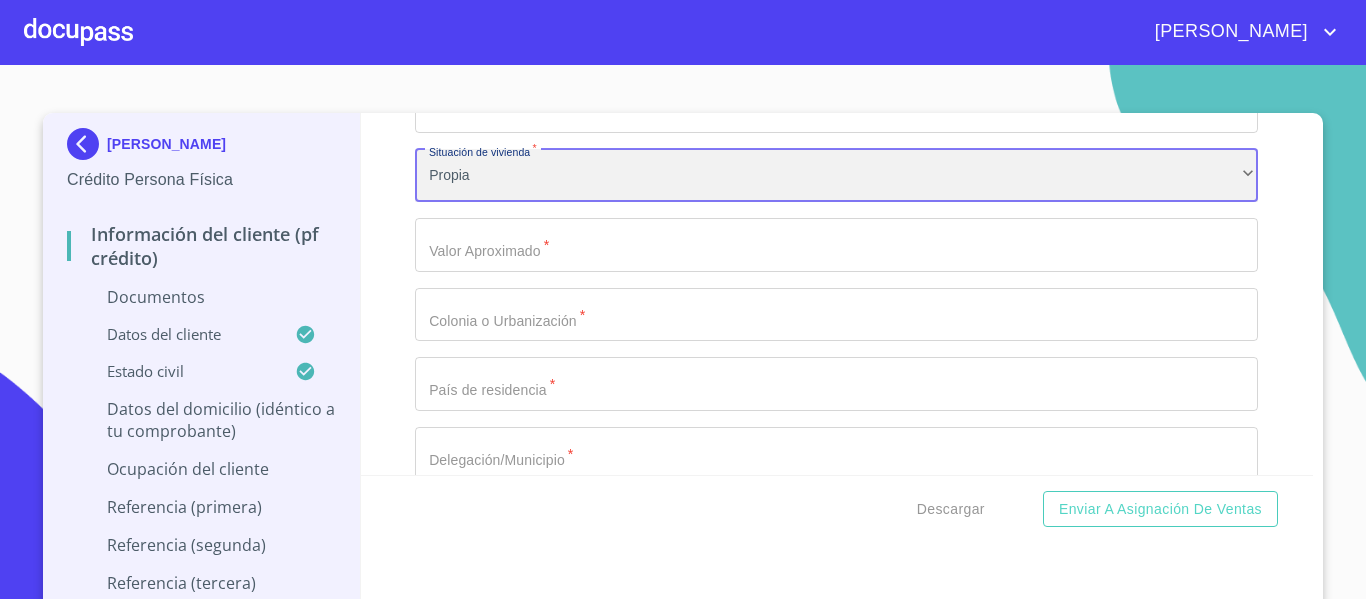 scroll, scrollTop: 4400, scrollLeft: 0, axis: vertical 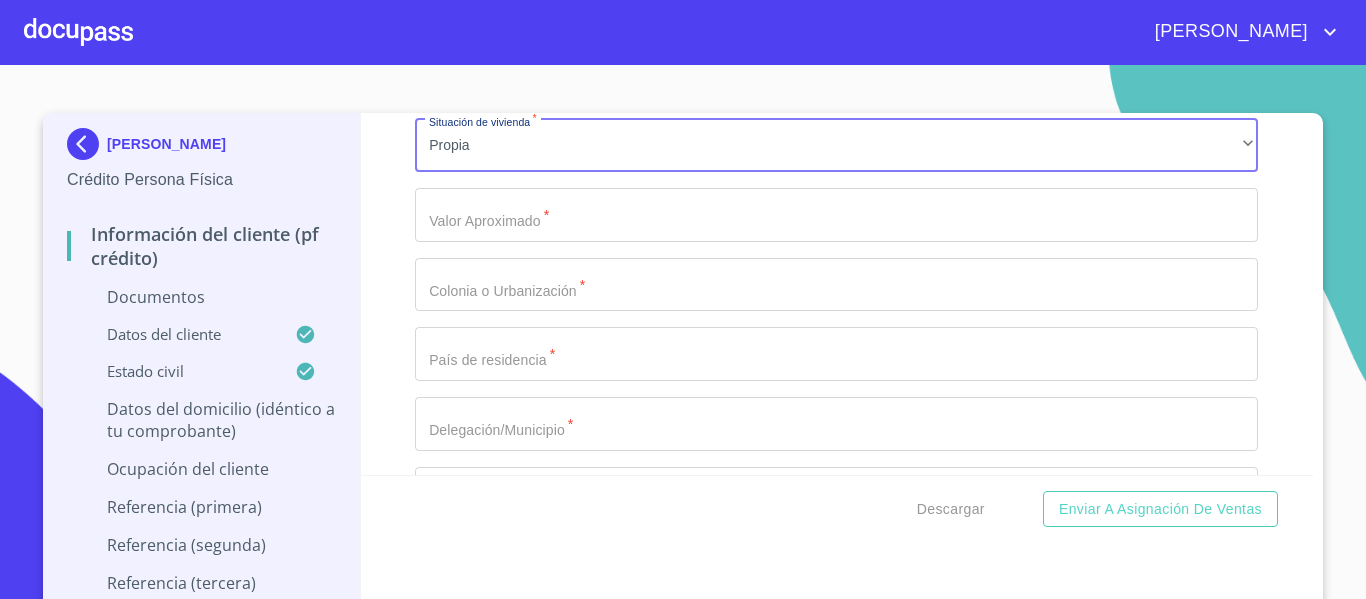 click on "Documento de identificación.   *" at bounding box center [813, -1755] 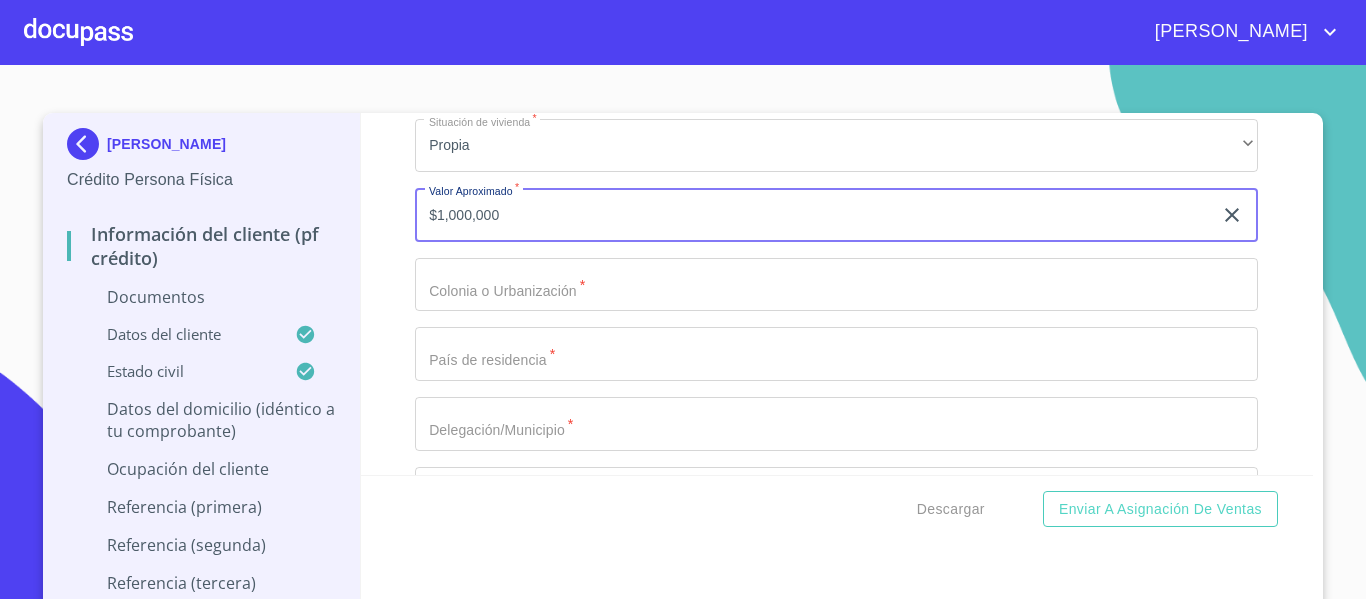 type on "$1,000,000" 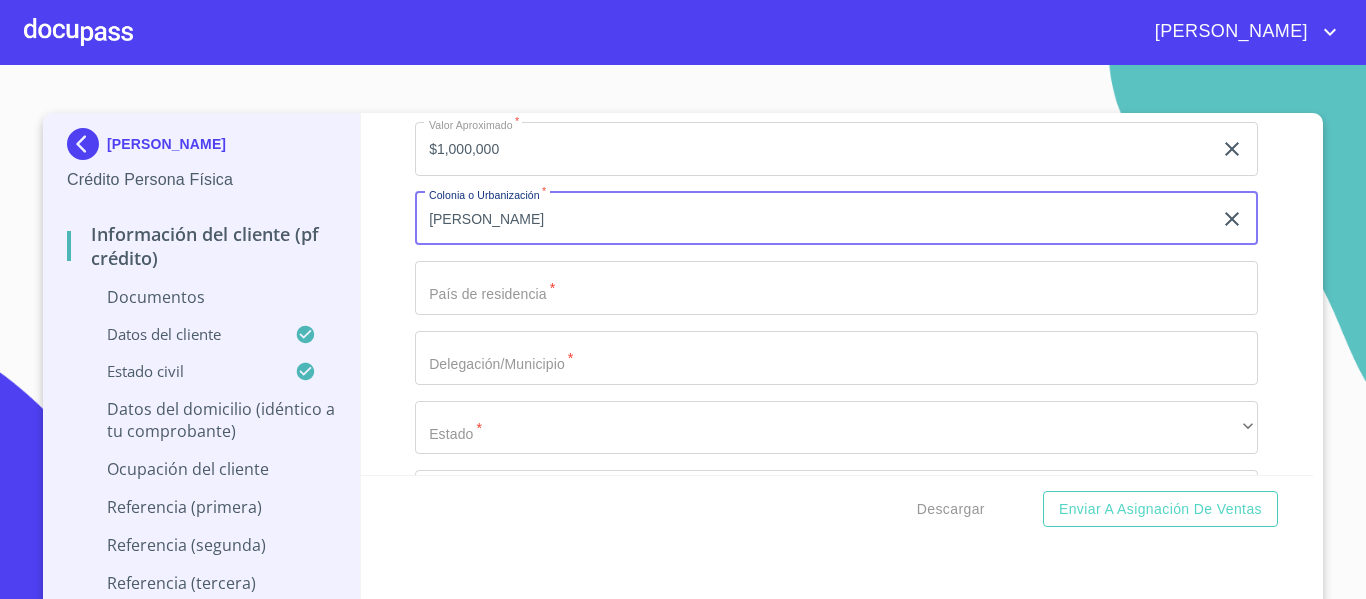 scroll, scrollTop: 4500, scrollLeft: 0, axis: vertical 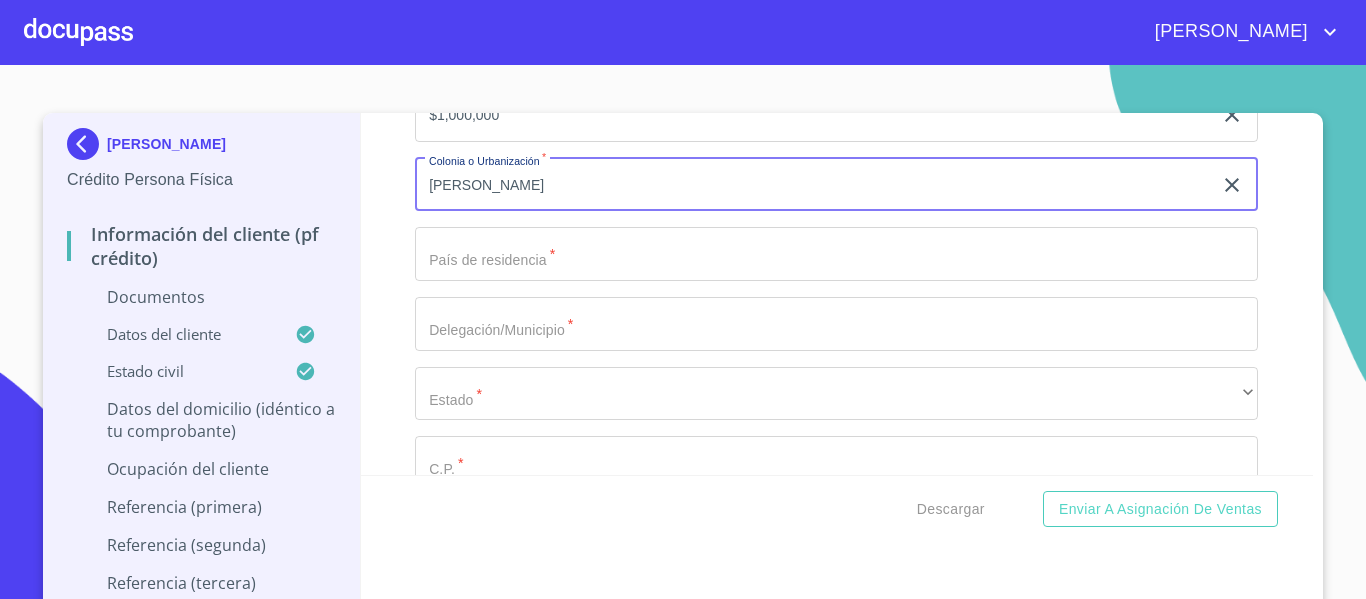 type on "[PERSON_NAME]" 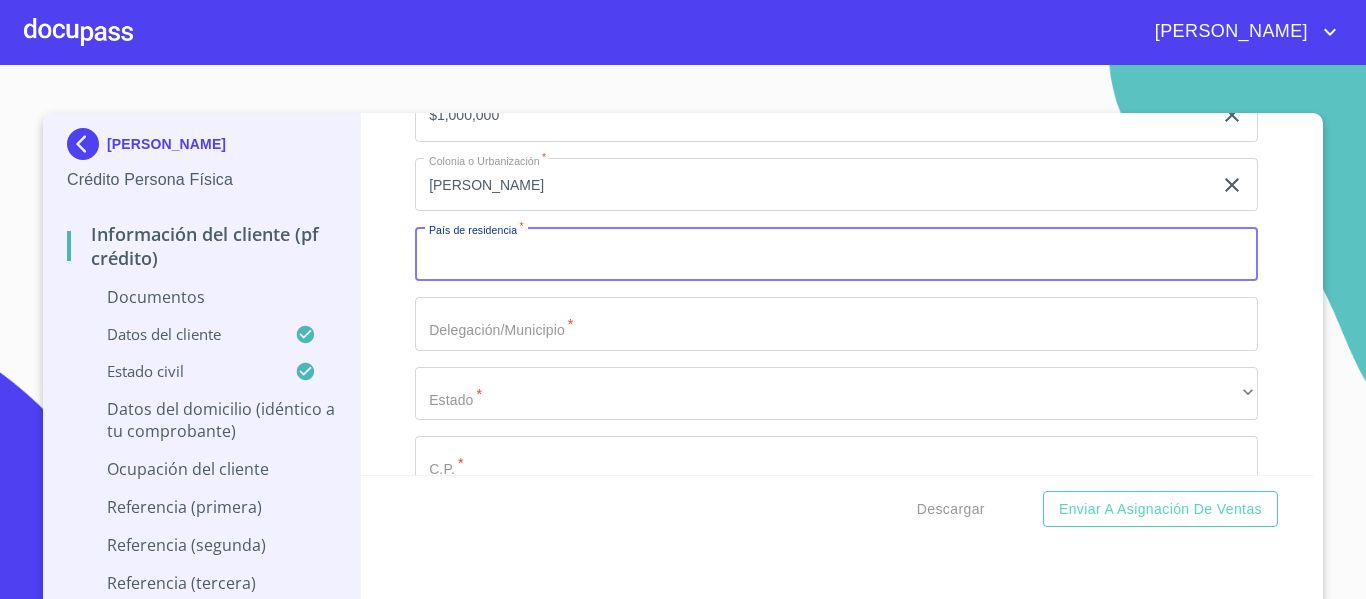 type on "E" 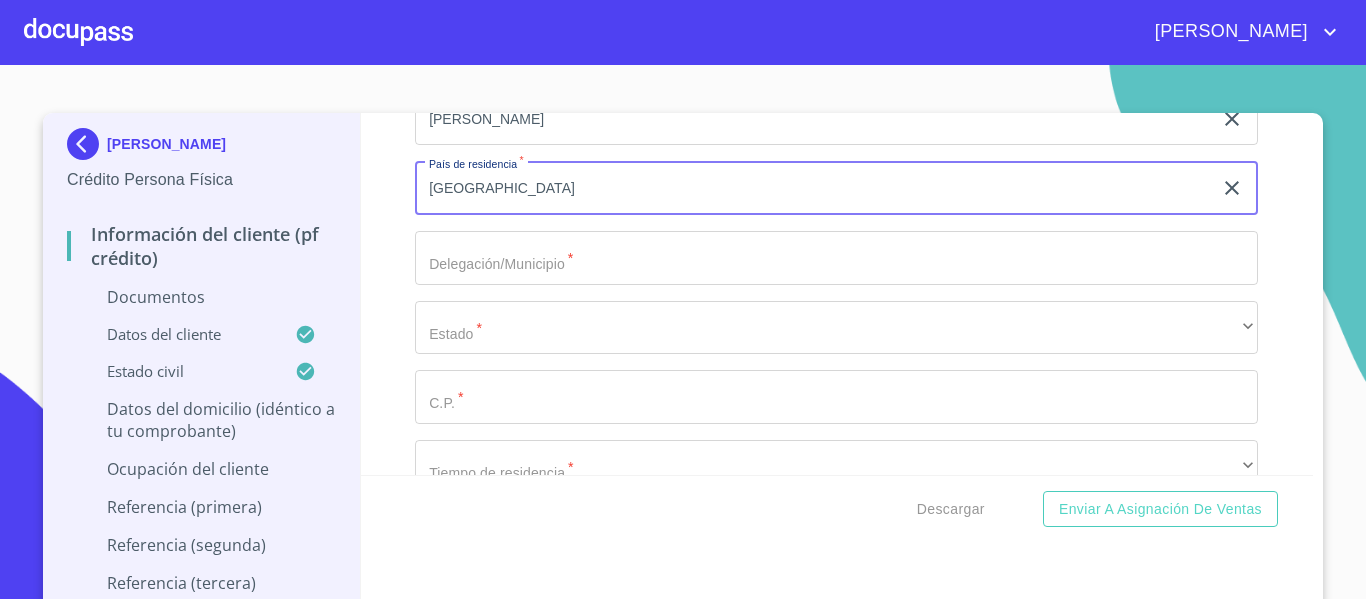 scroll, scrollTop: 4600, scrollLeft: 0, axis: vertical 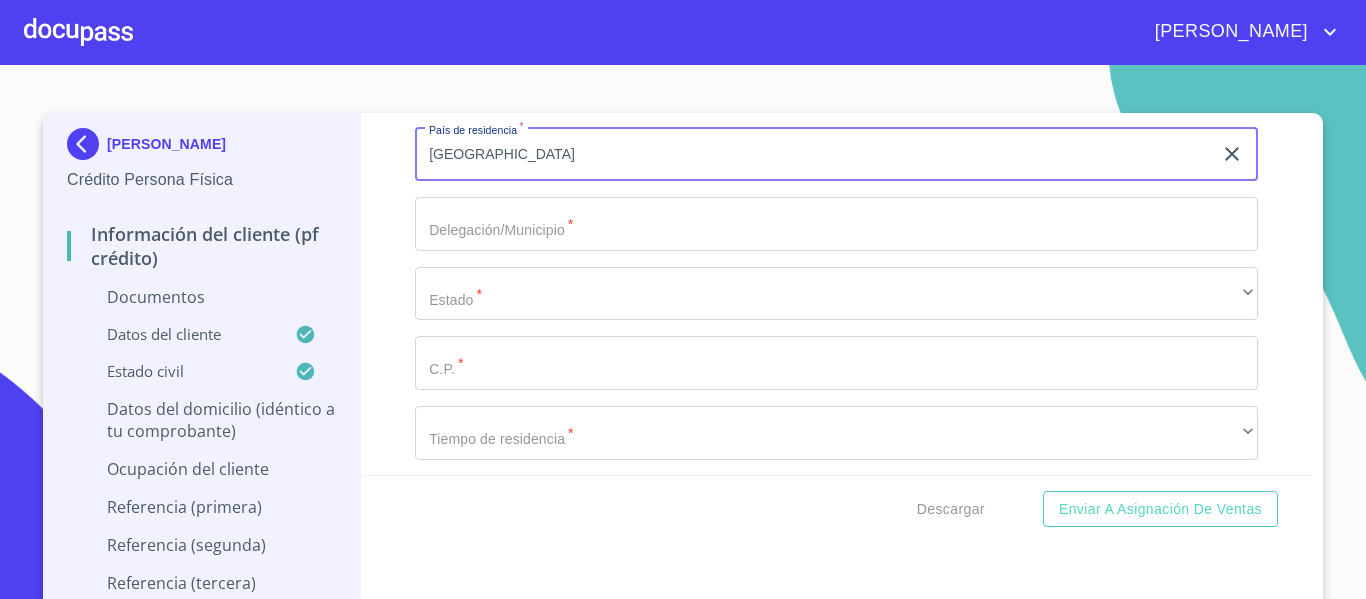 type on "[GEOGRAPHIC_DATA]" 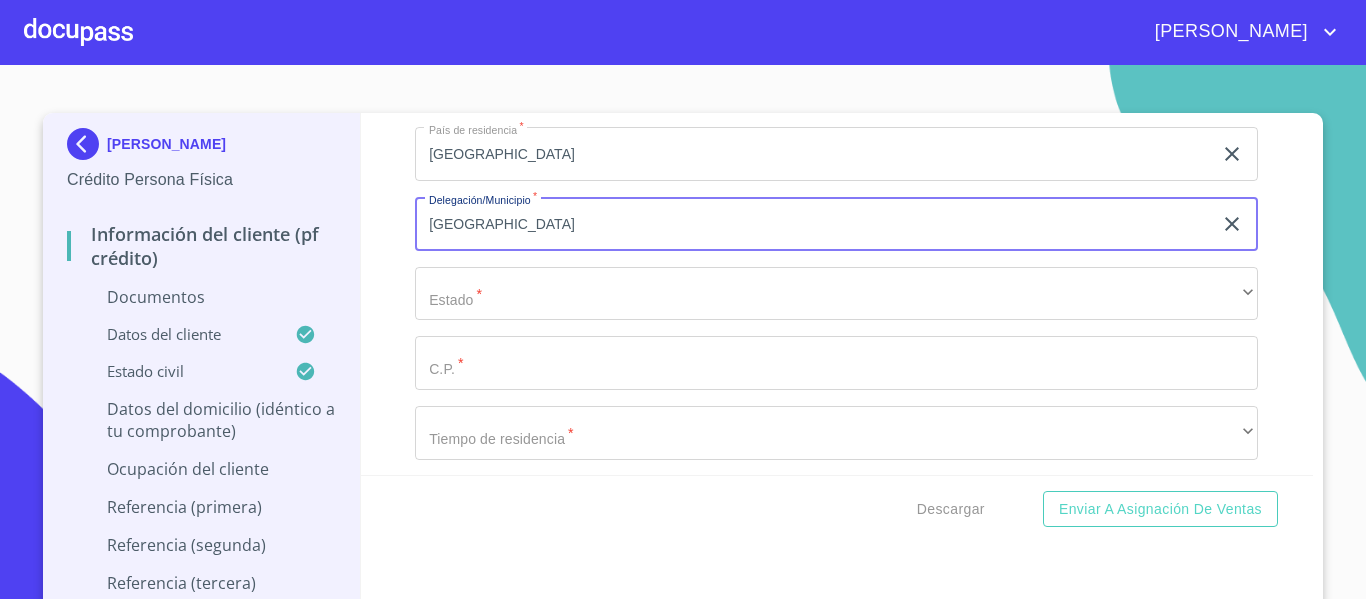 type on "[GEOGRAPHIC_DATA]" 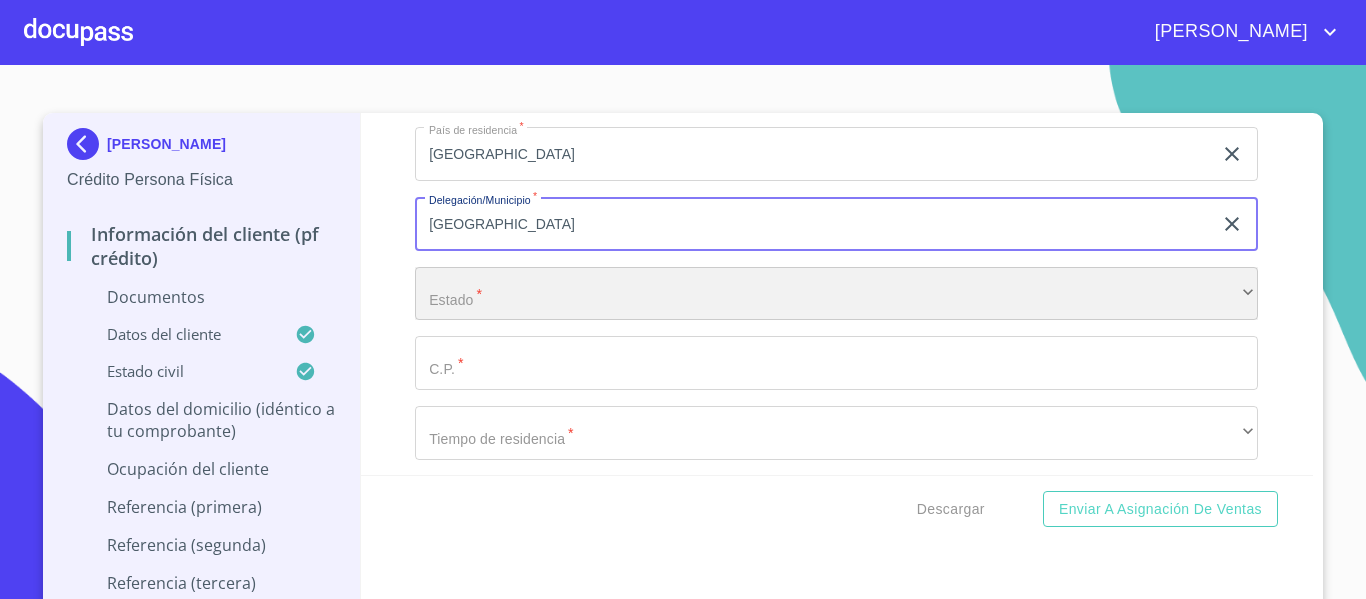 click on "​" at bounding box center (836, 294) 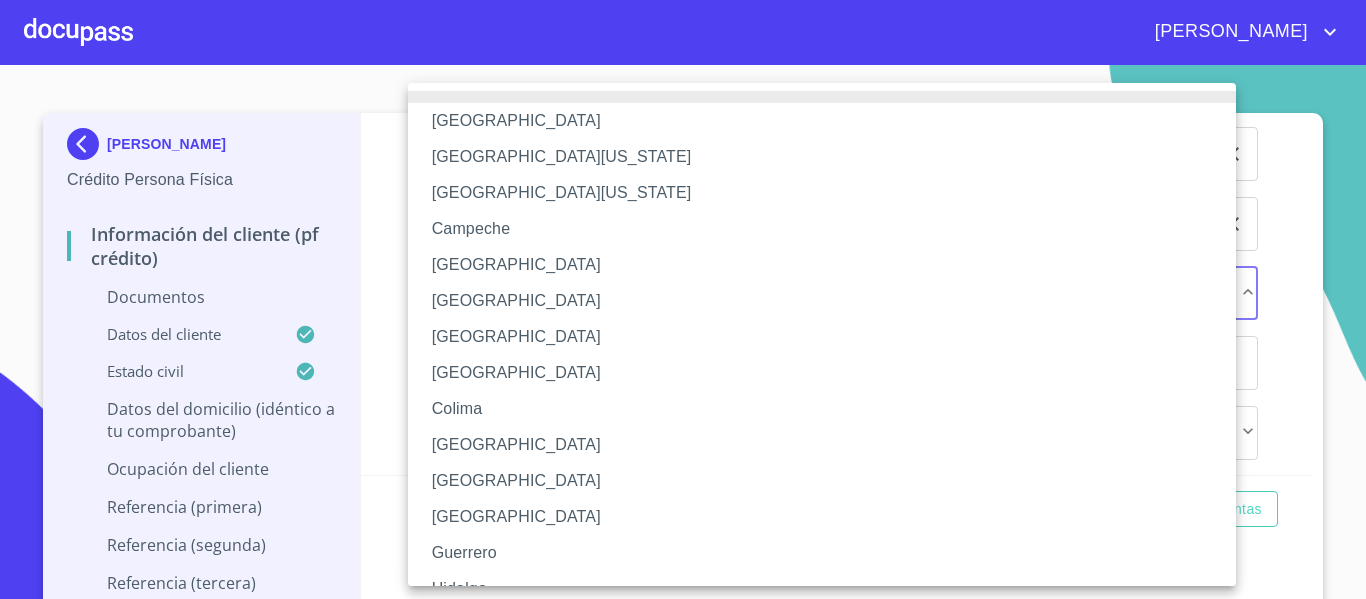 scroll, scrollTop: 200, scrollLeft: 0, axis: vertical 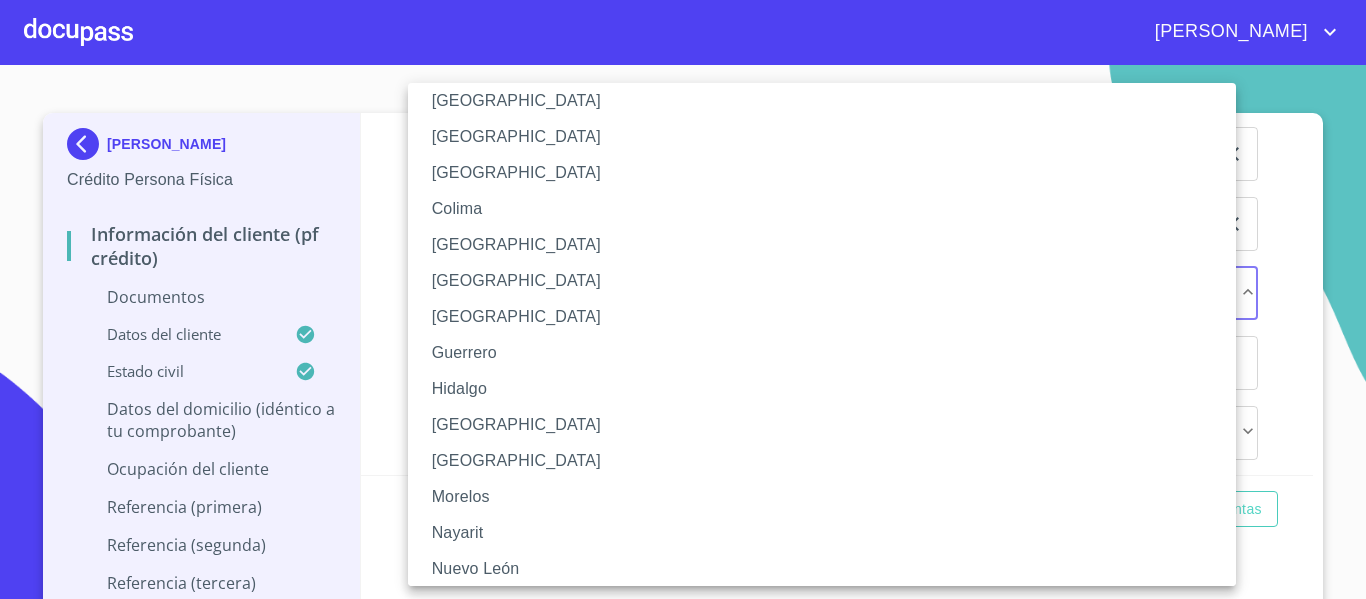 click on "[GEOGRAPHIC_DATA]" at bounding box center [829, 425] 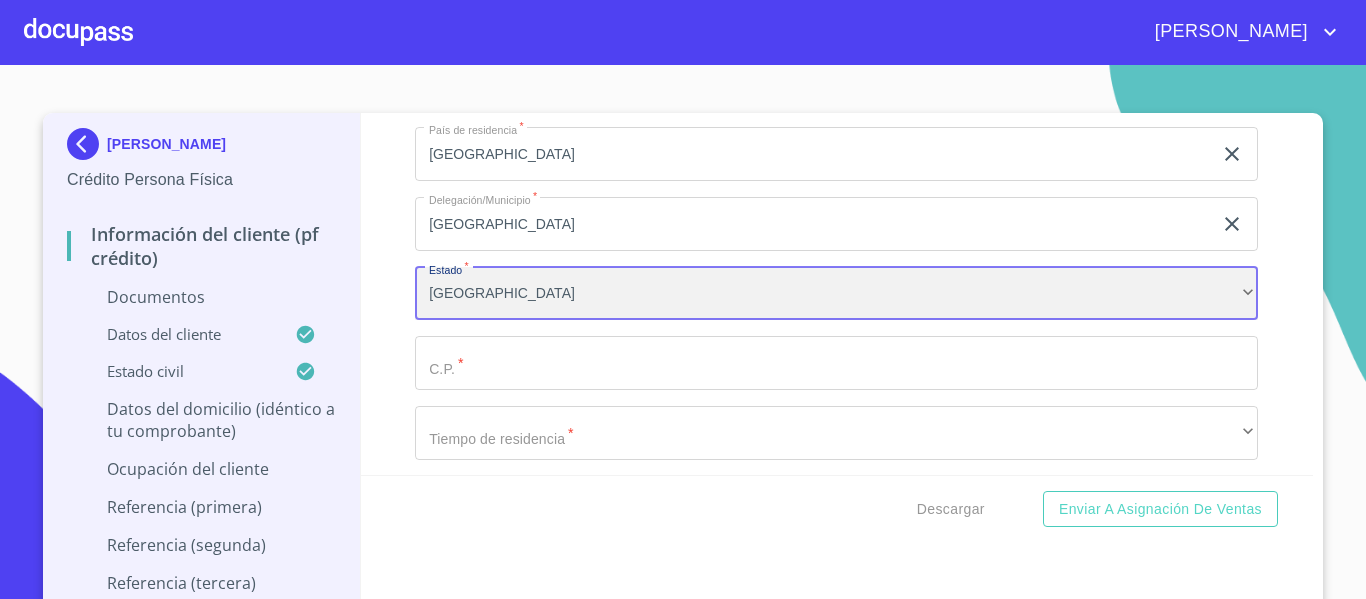 scroll, scrollTop: 4700, scrollLeft: 0, axis: vertical 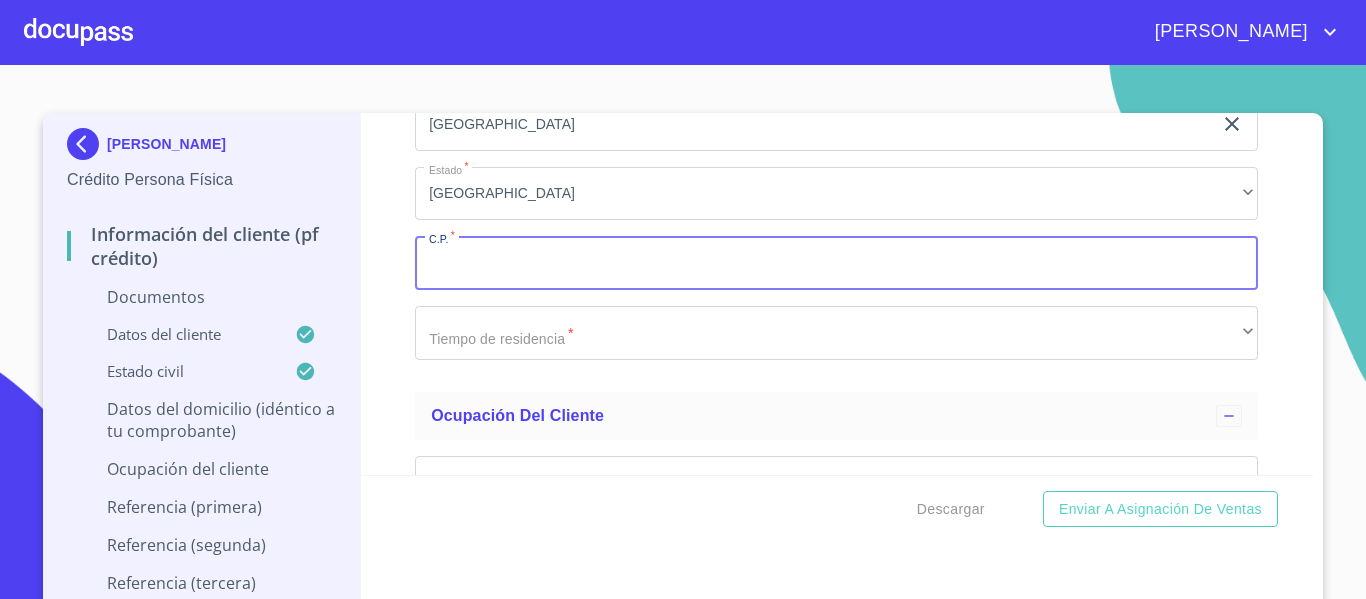 click on "Documento de identificación.   *" at bounding box center (836, 263) 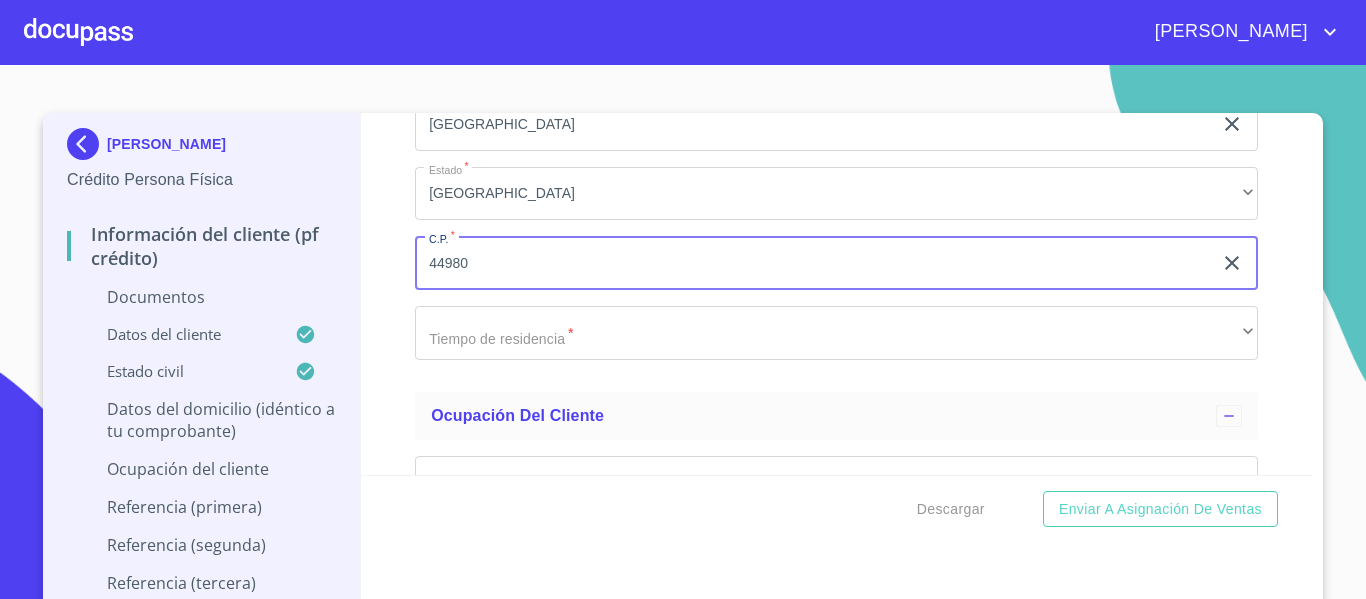 type on "44980" 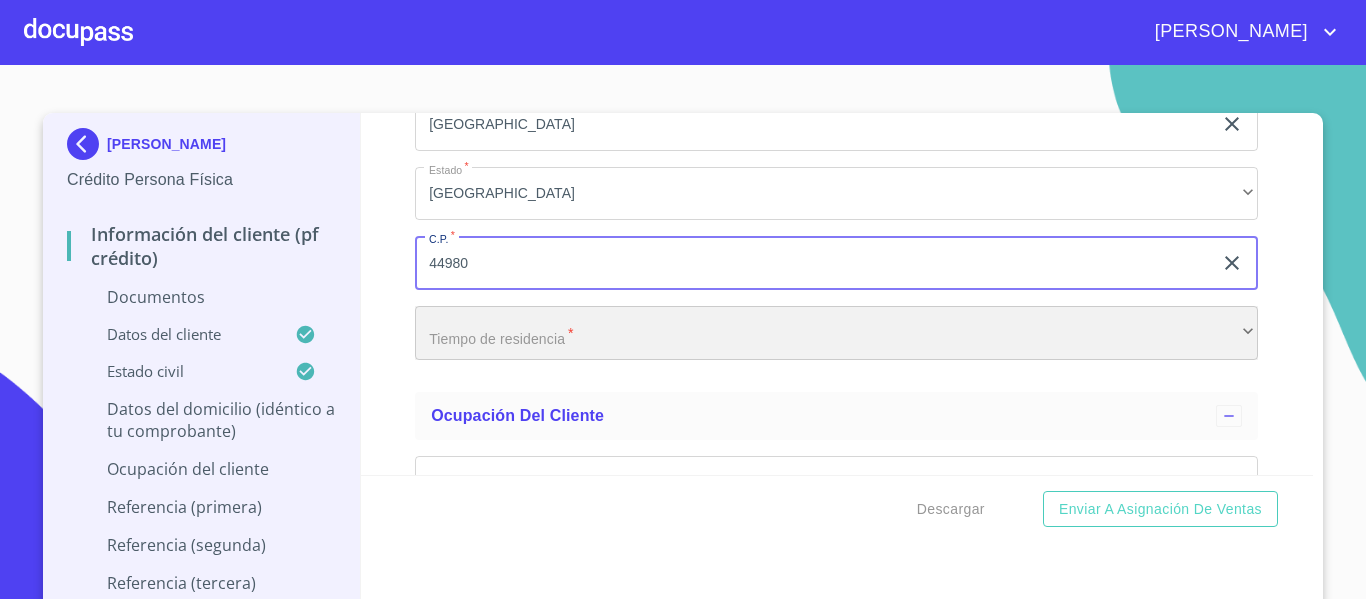 click on "​" at bounding box center (836, 333) 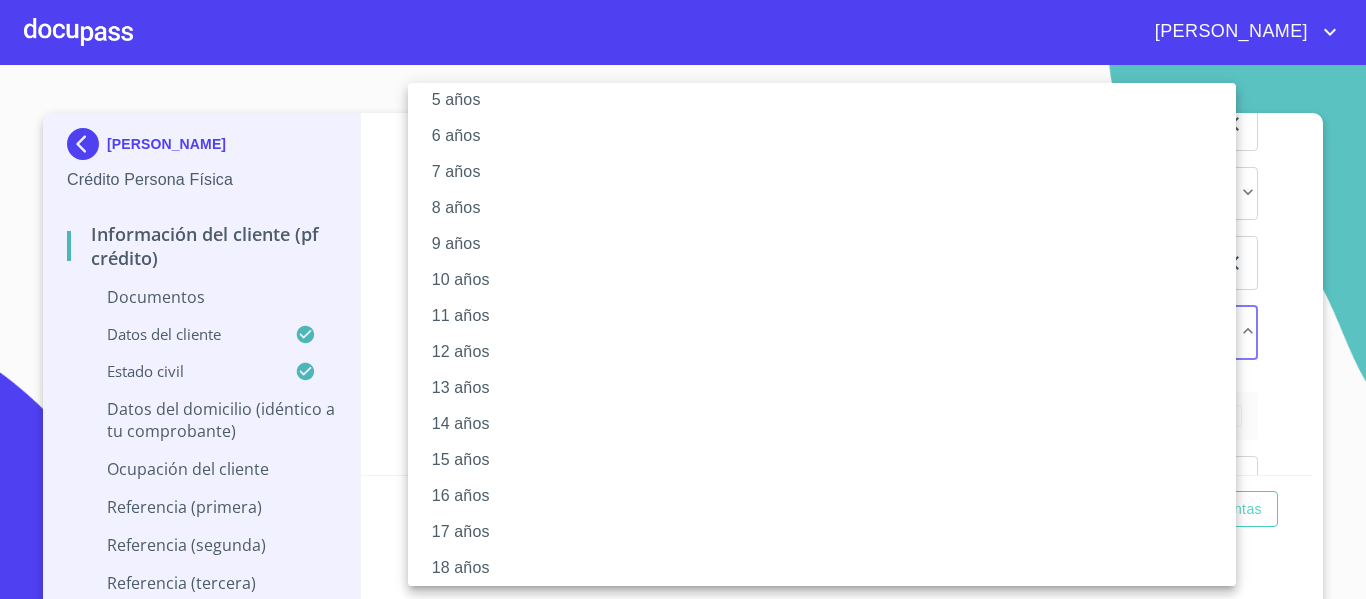 scroll, scrollTop: 281, scrollLeft: 0, axis: vertical 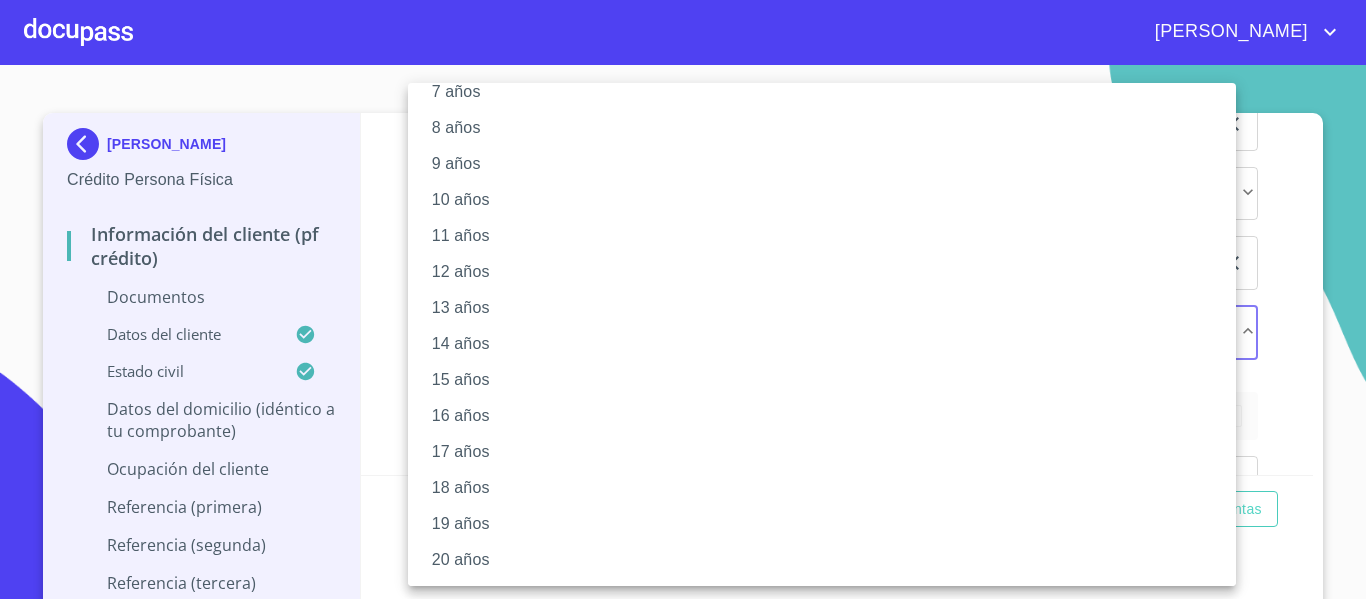 click on "20 años" at bounding box center [829, 560] 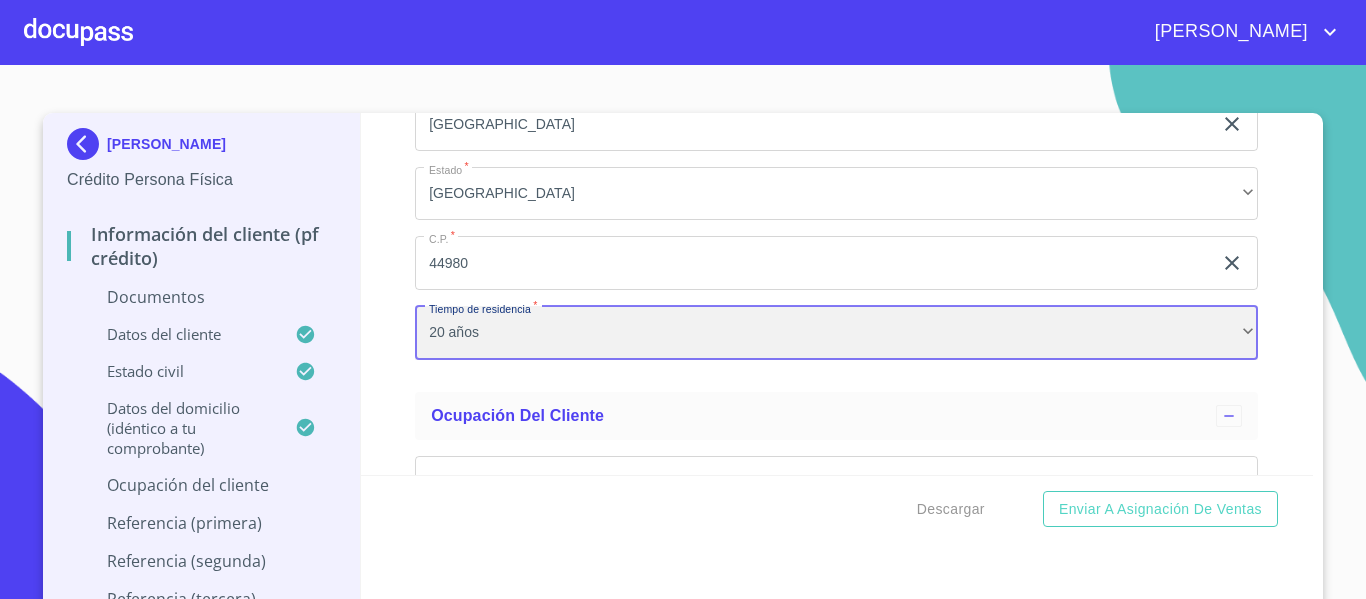 scroll, scrollTop: 280, scrollLeft: 0, axis: vertical 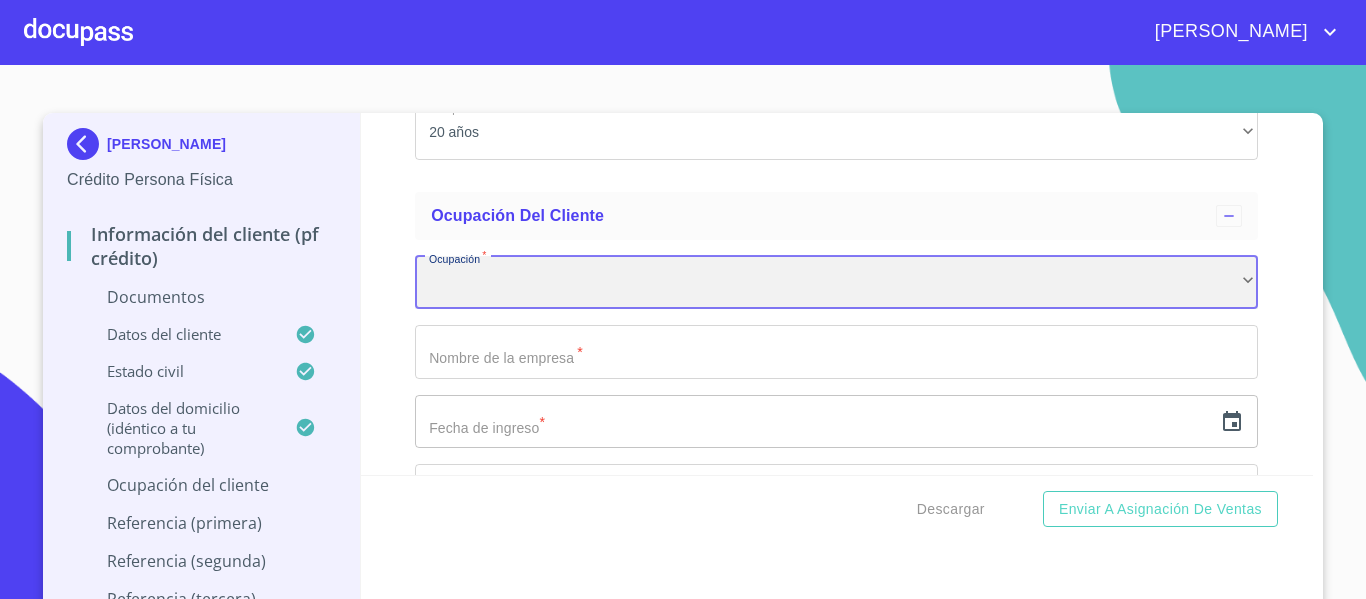 click on "​" at bounding box center [836, 283] 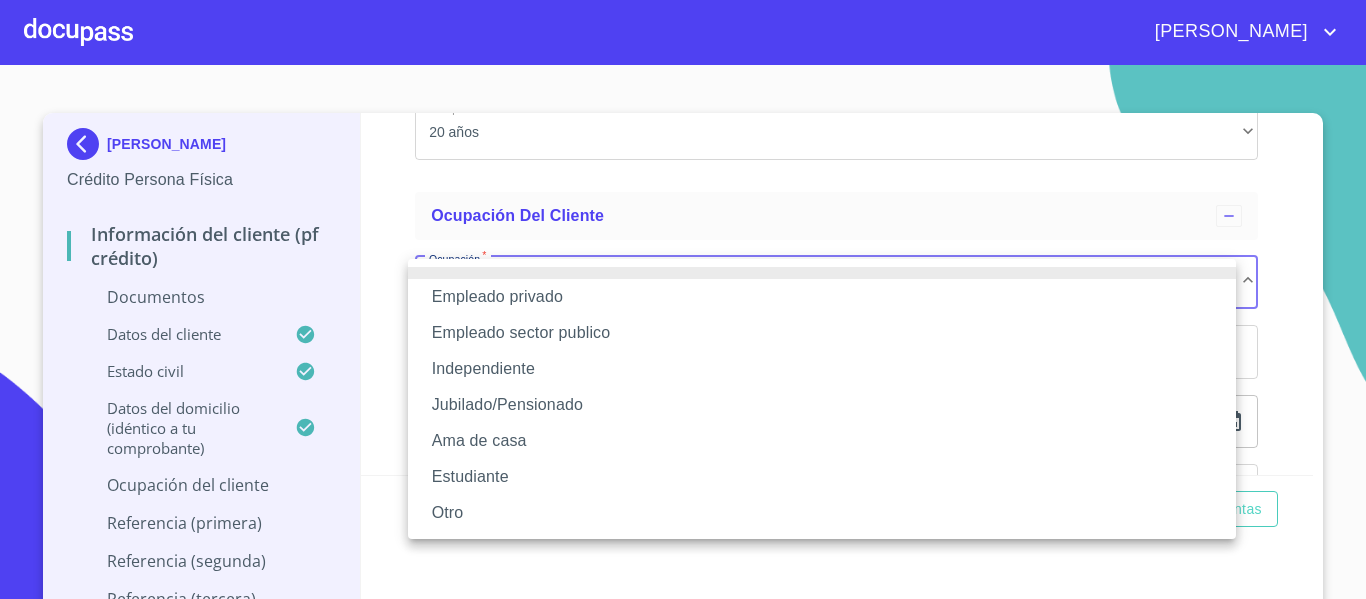 click on "Independiente" at bounding box center [822, 369] 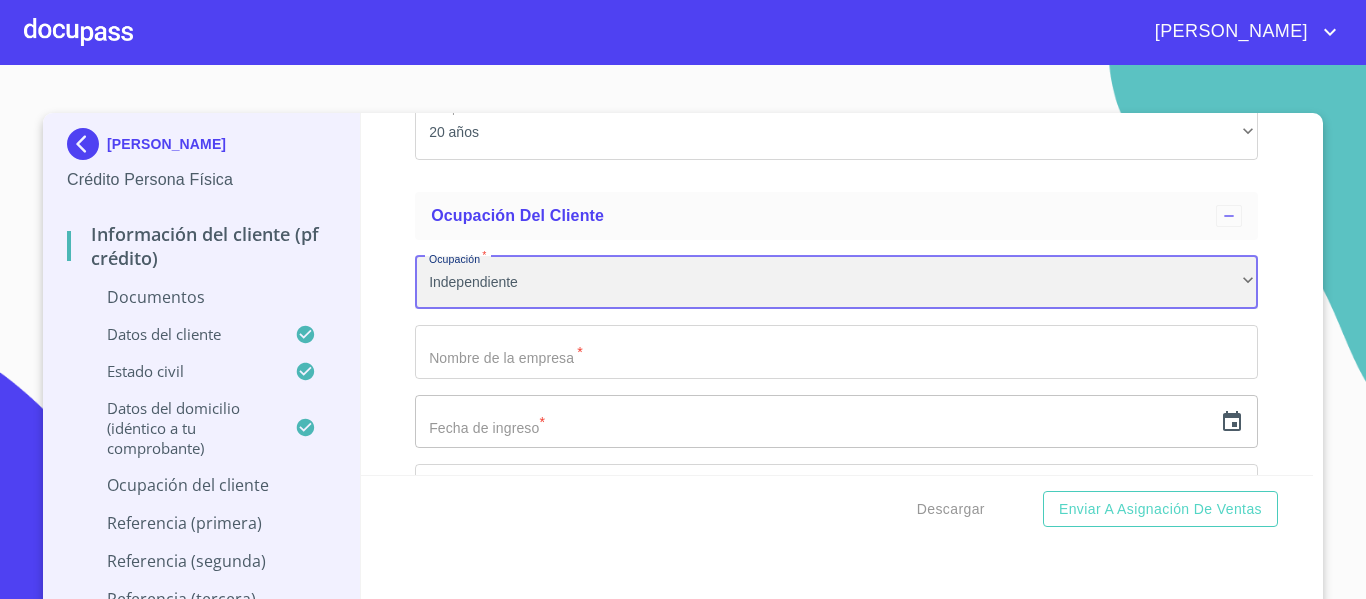 scroll, scrollTop: 5000, scrollLeft: 0, axis: vertical 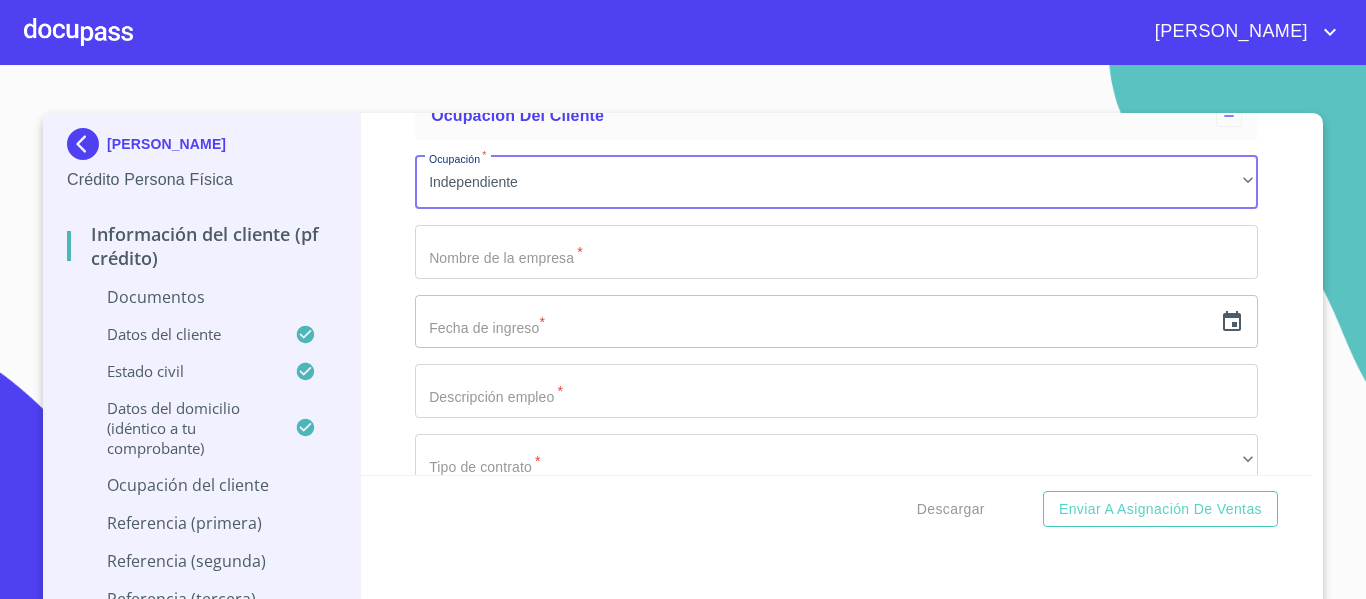 click on "Documento de identificación.   *" at bounding box center [813, -2355] 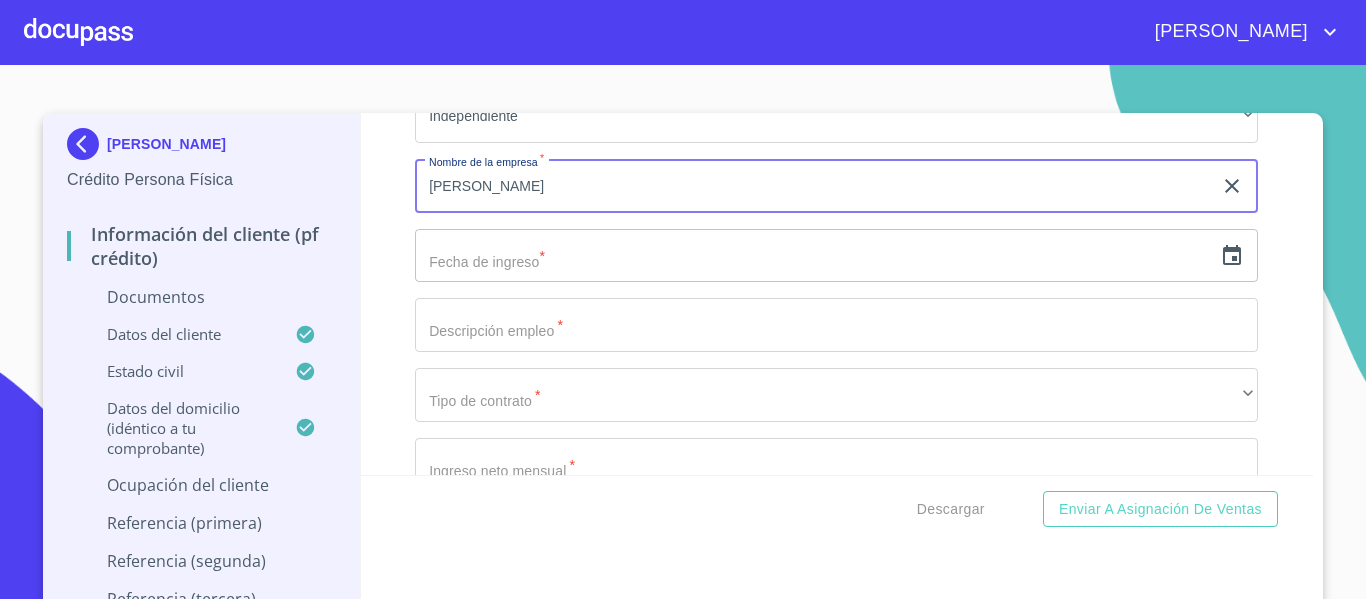 scroll, scrollTop: 5100, scrollLeft: 0, axis: vertical 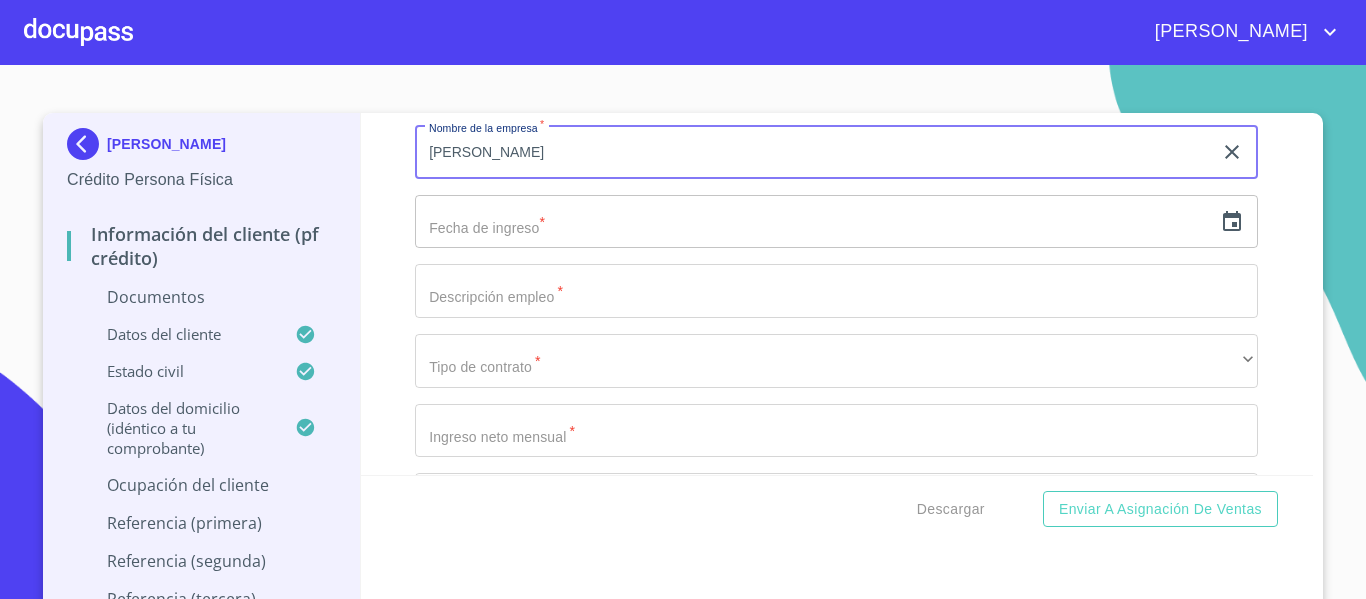 type on "[PERSON_NAME]" 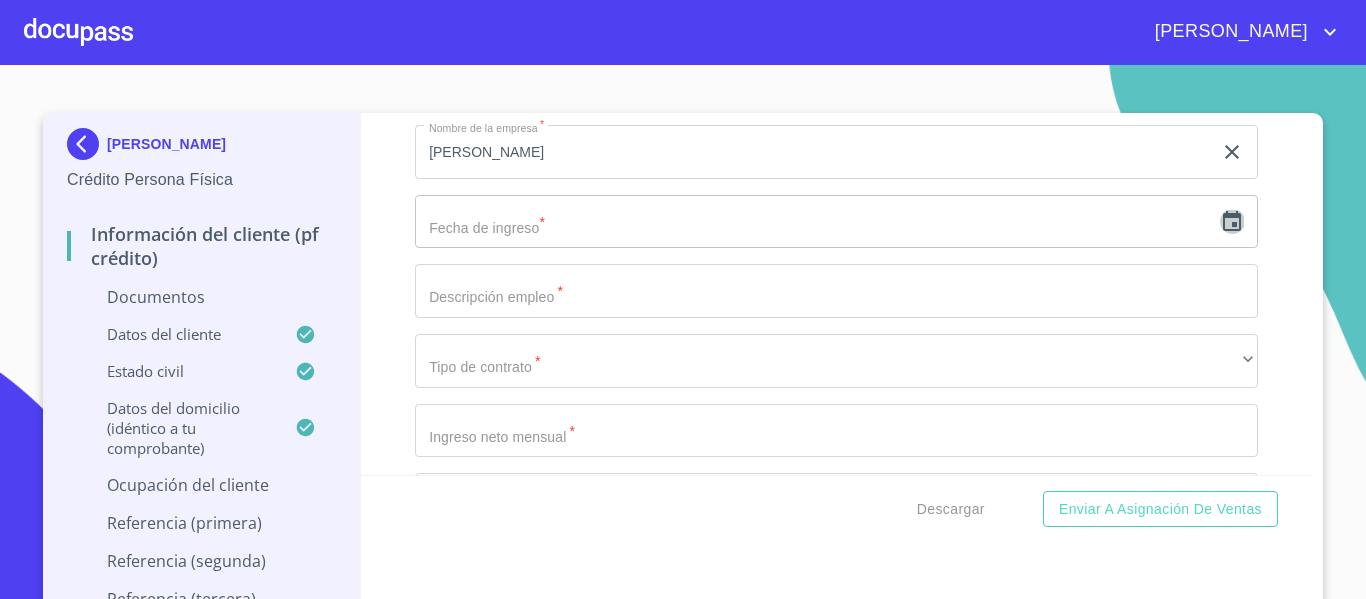 click 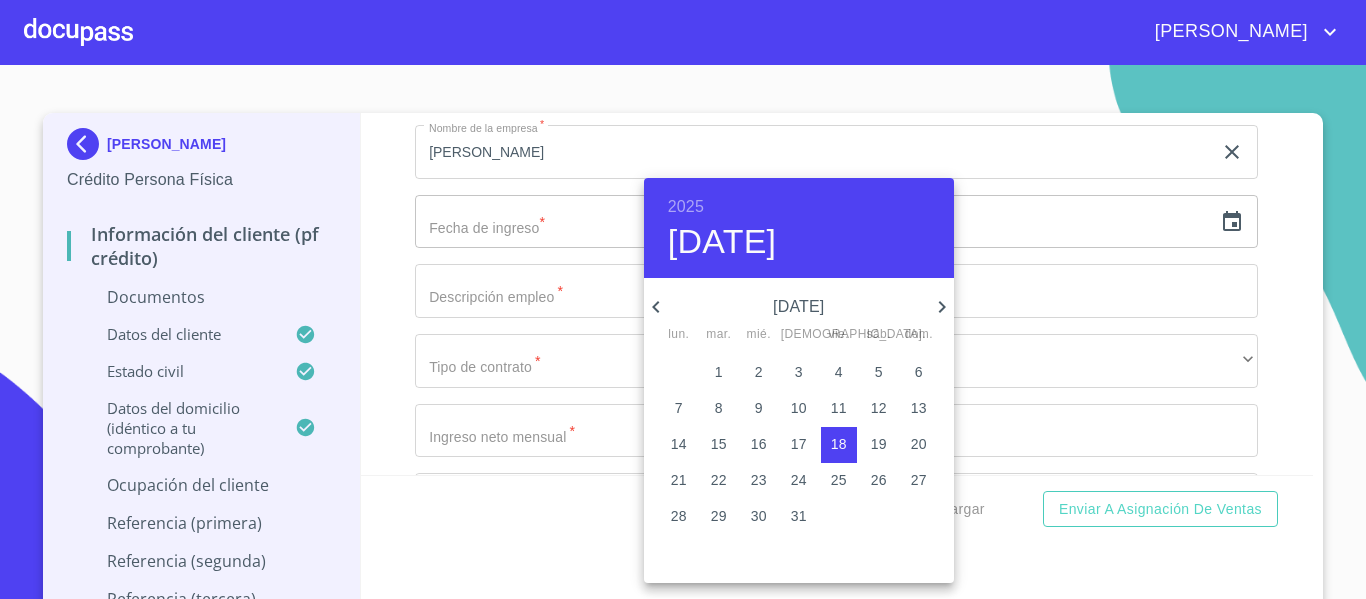click on "2025" at bounding box center (686, 207) 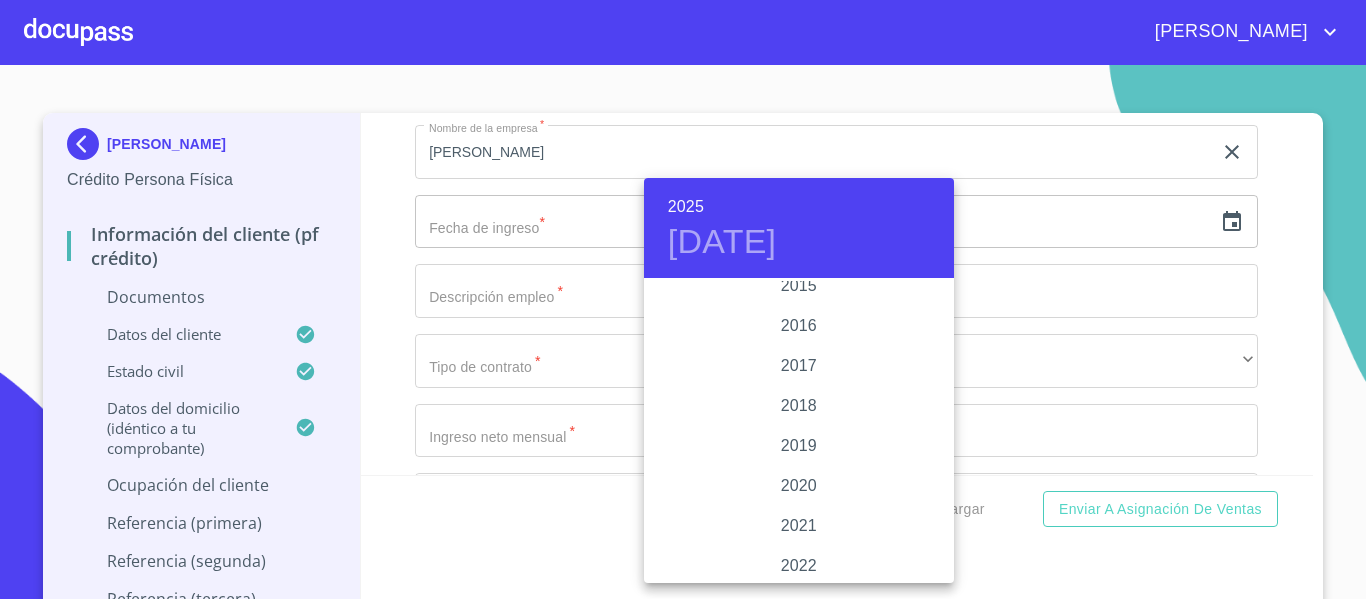 scroll, scrollTop: 3580, scrollLeft: 0, axis: vertical 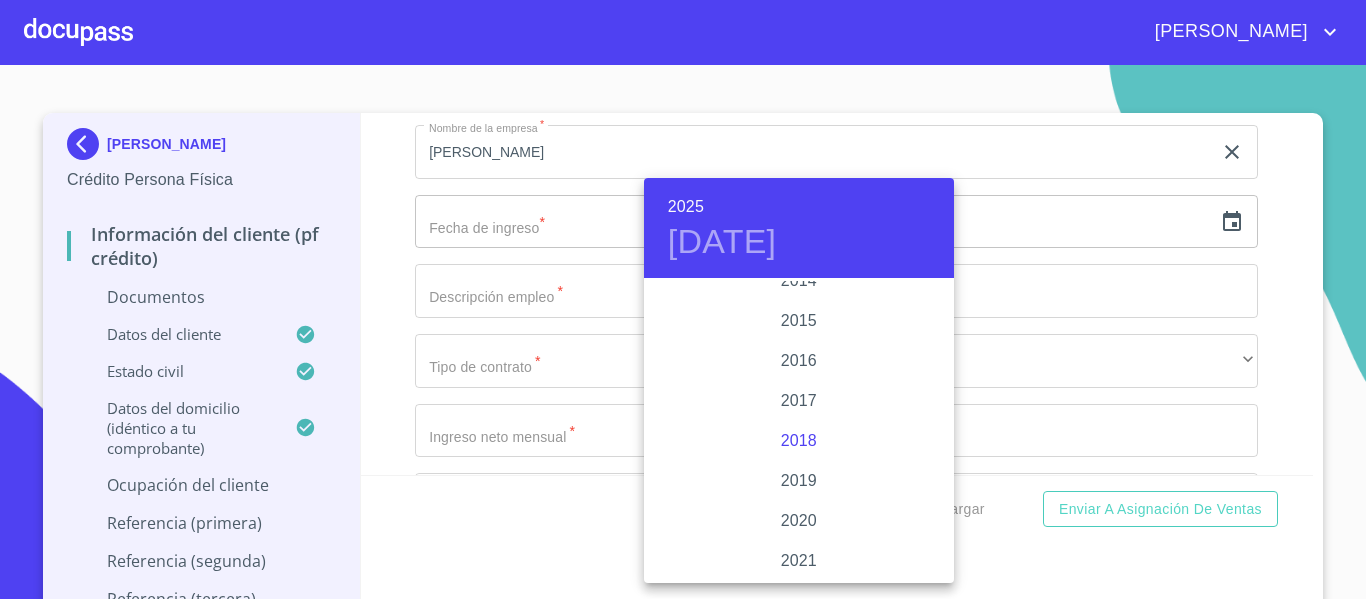 click on "2018" at bounding box center (799, 441) 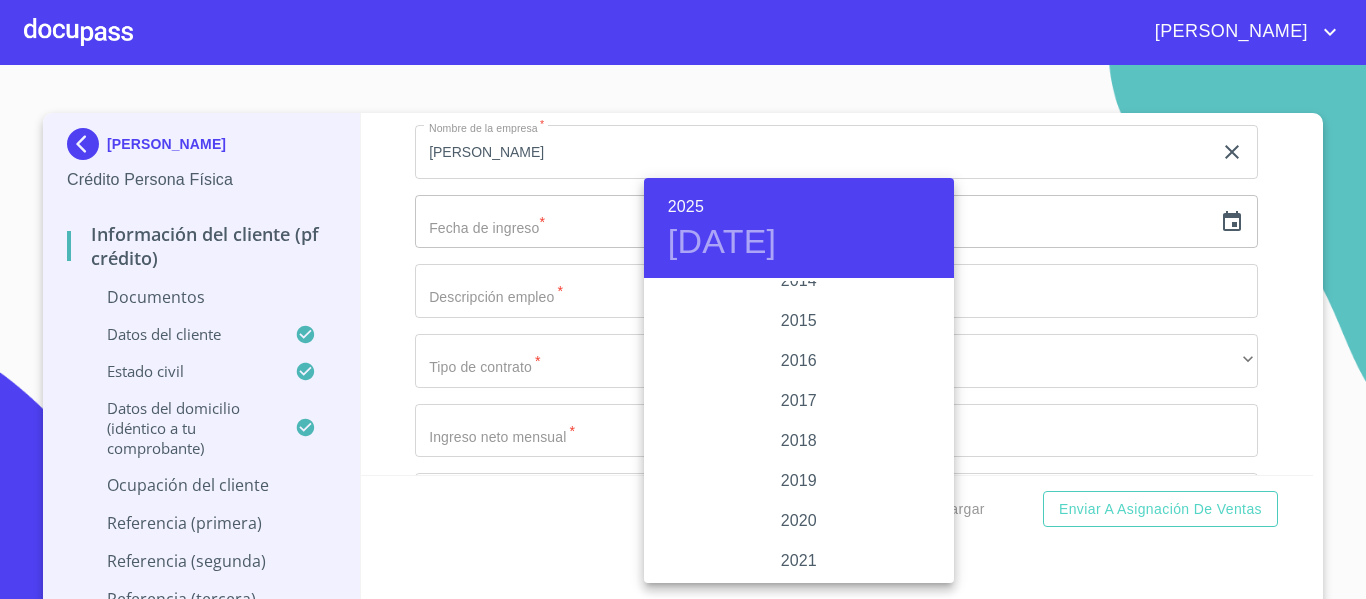 type on "[DATE]" 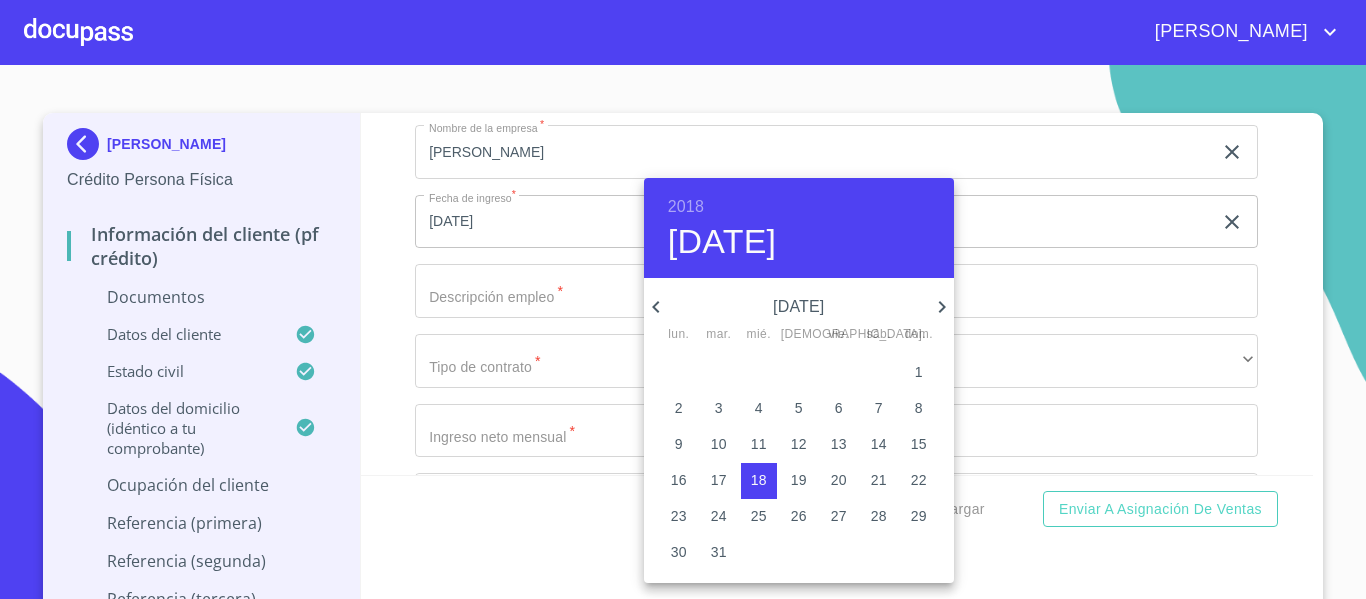 click at bounding box center (683, 299) 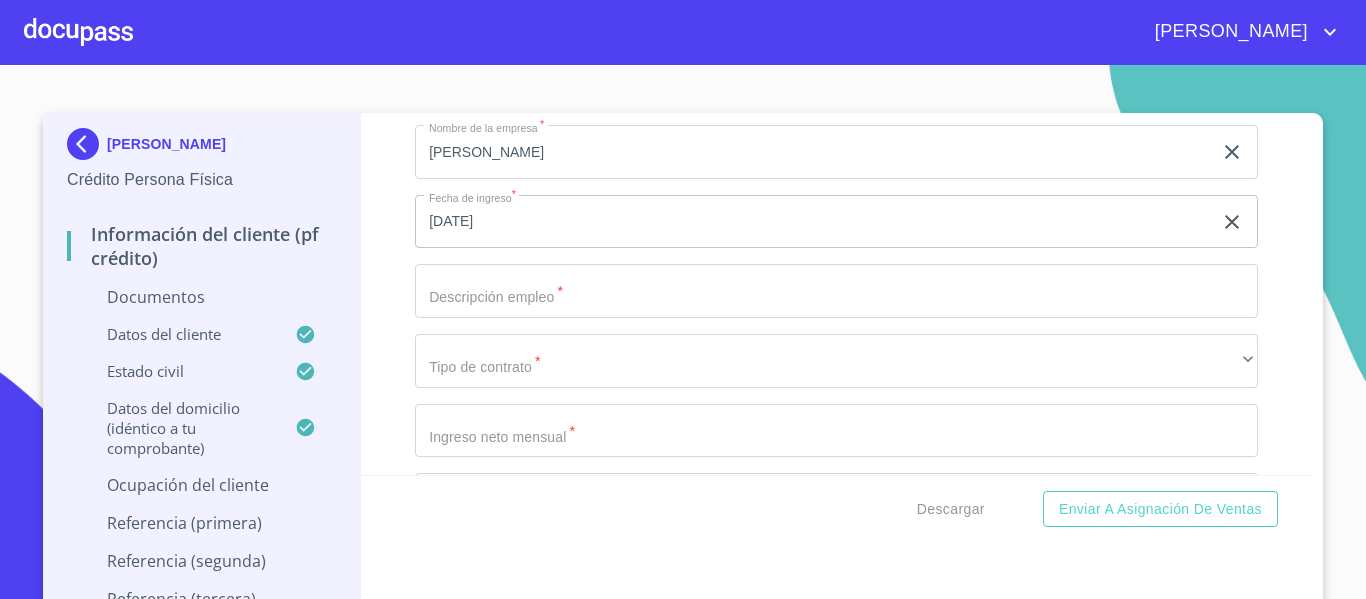 click on "Documento de identificación.   *" at bounding box center (813, -2455) 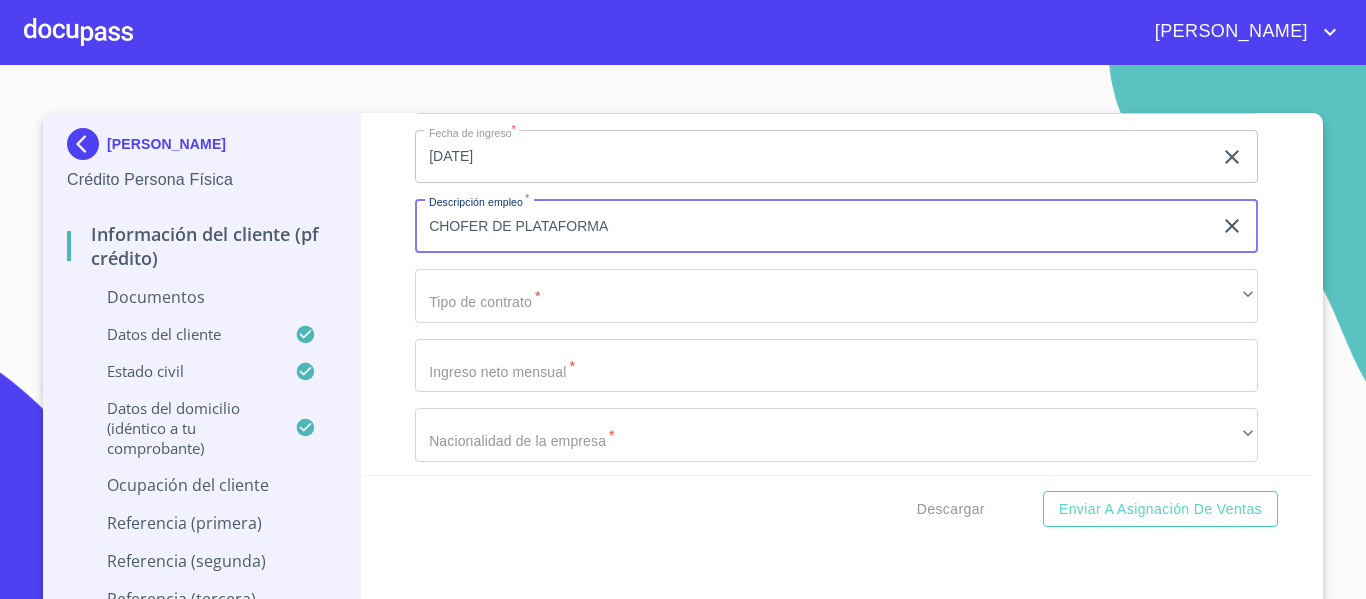 scroll, scrollTop: 5200, scrollLeft: 0, axis: vertical 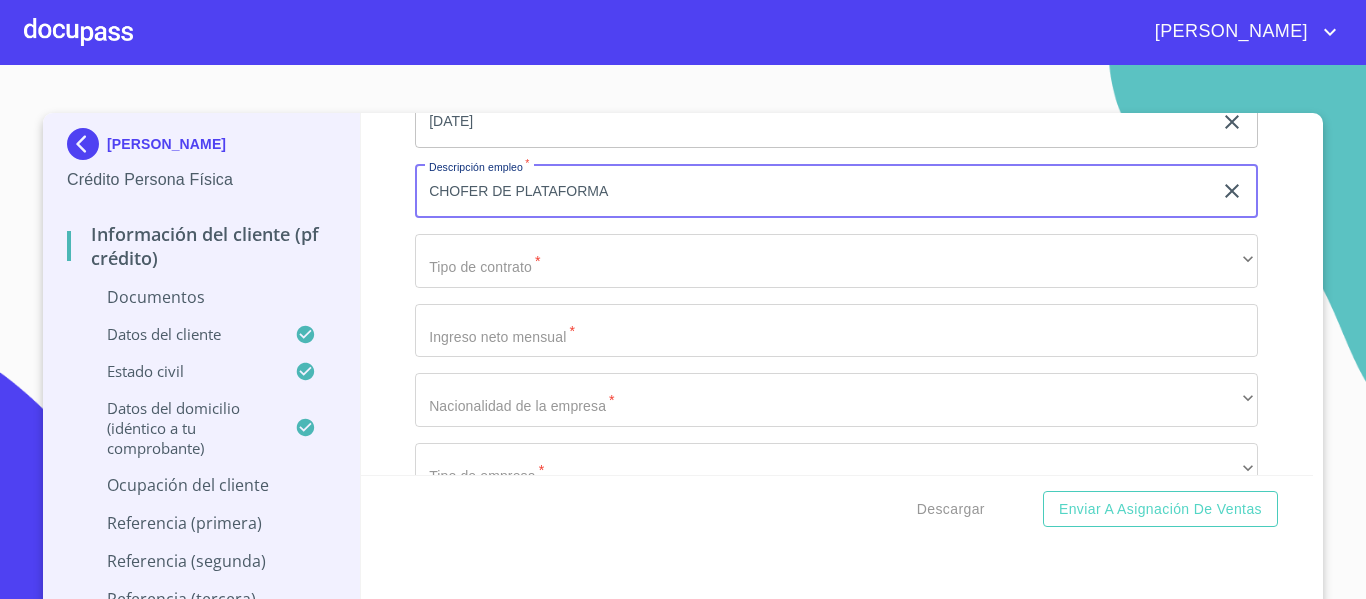 type on "CHOFER DE PLATAFORMA" 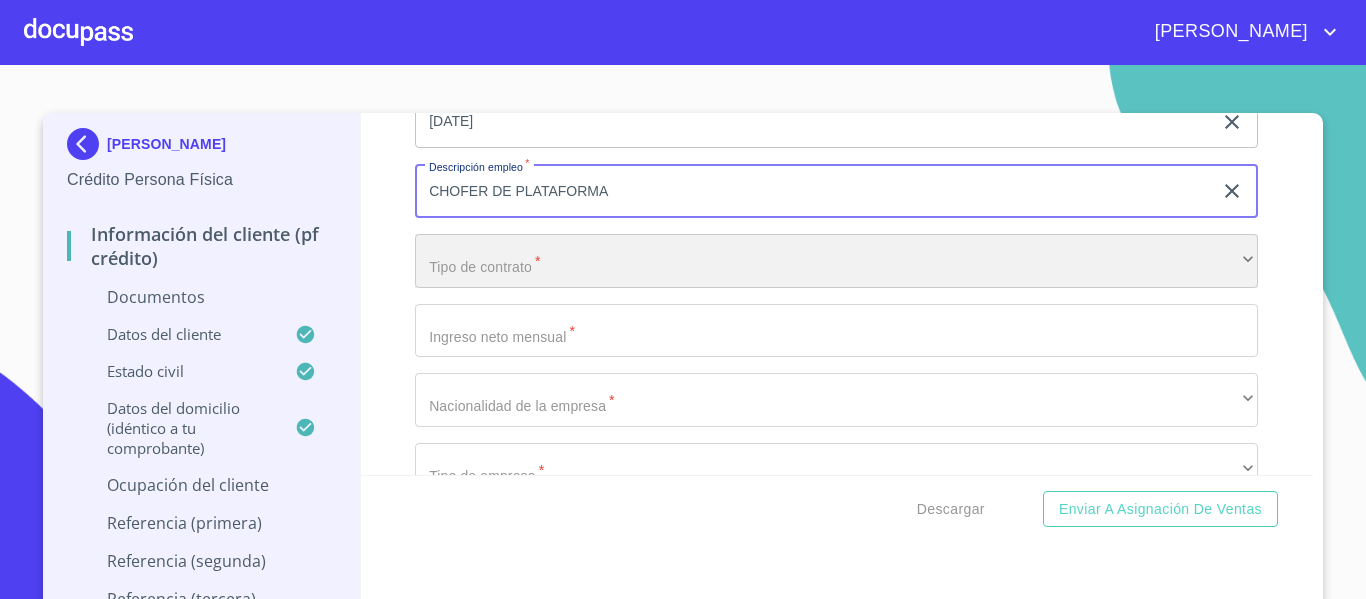 click on "​" at bounding box center (836, 261) 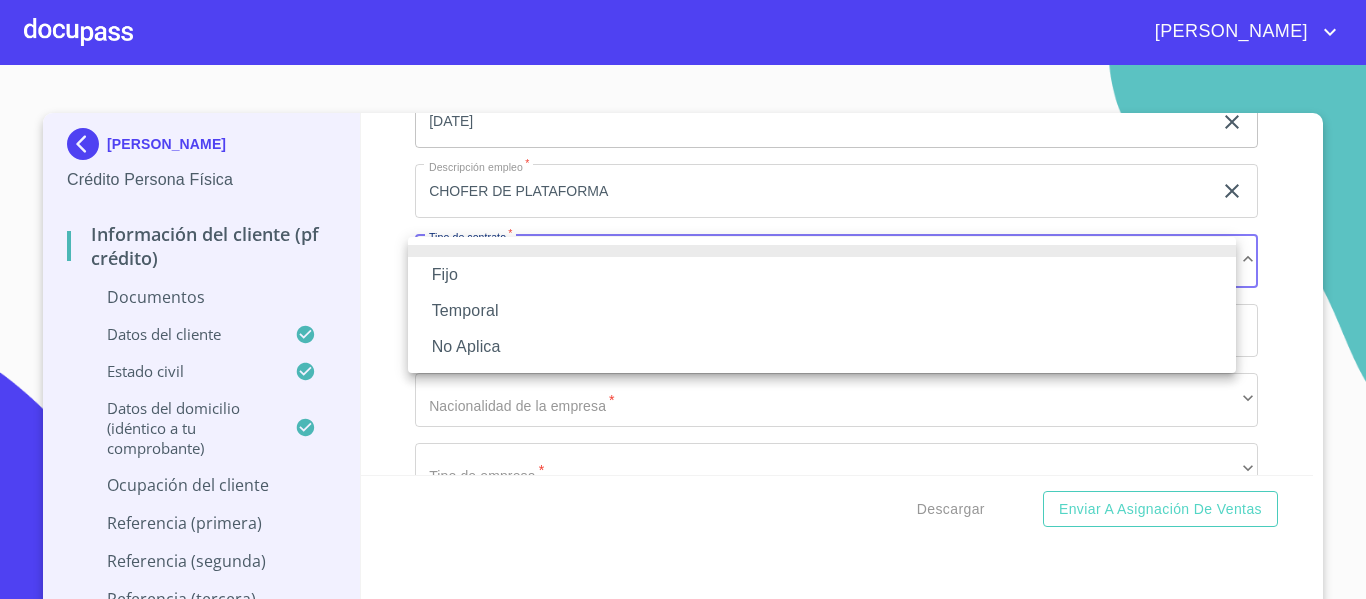 click on "Fijo" at bounding box center (822, 275) 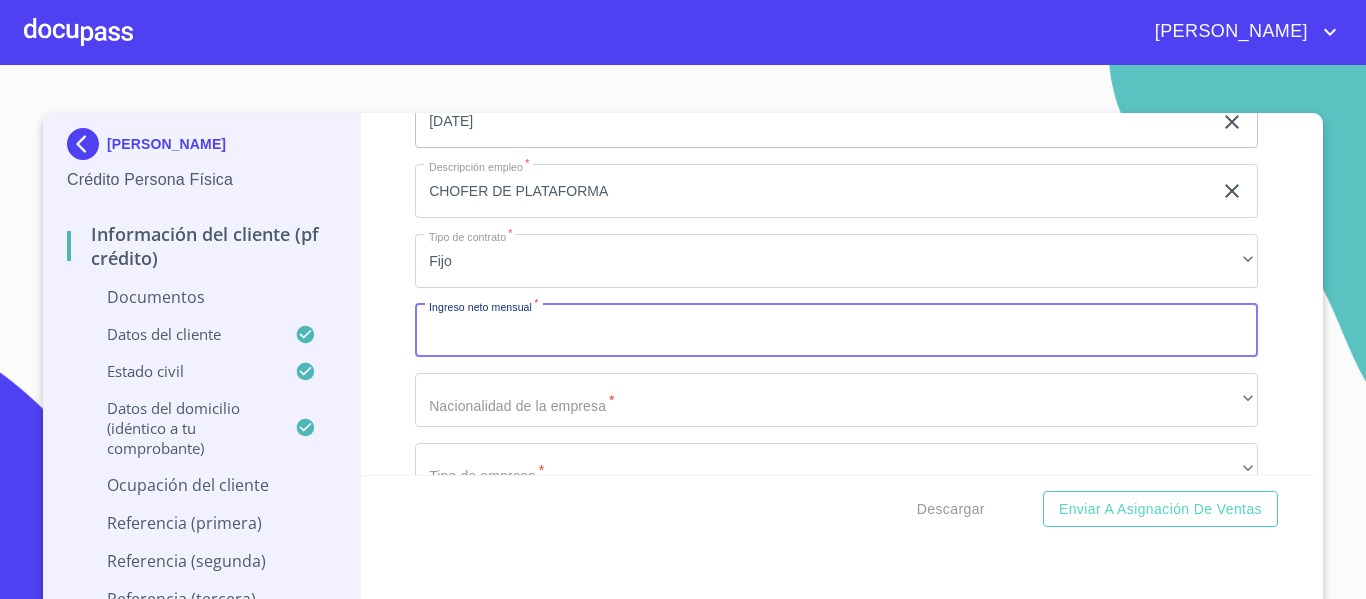 click on "Documento de identificación.   *" at bounding box center (836, 331) 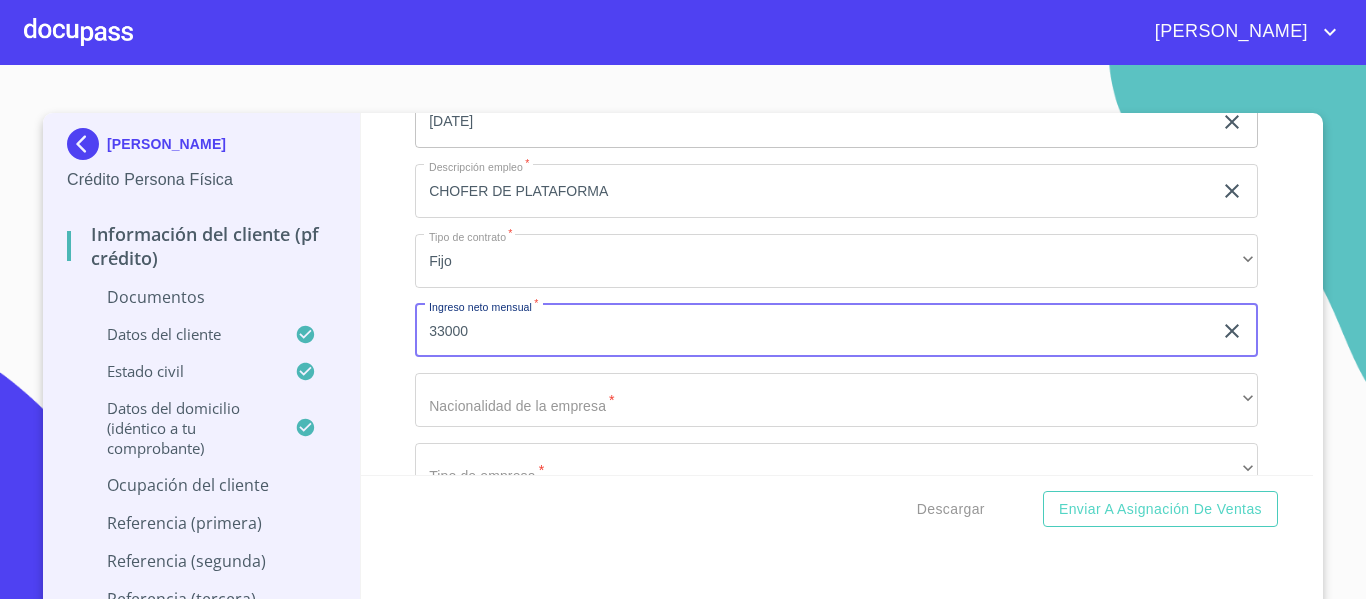 type on "33000" 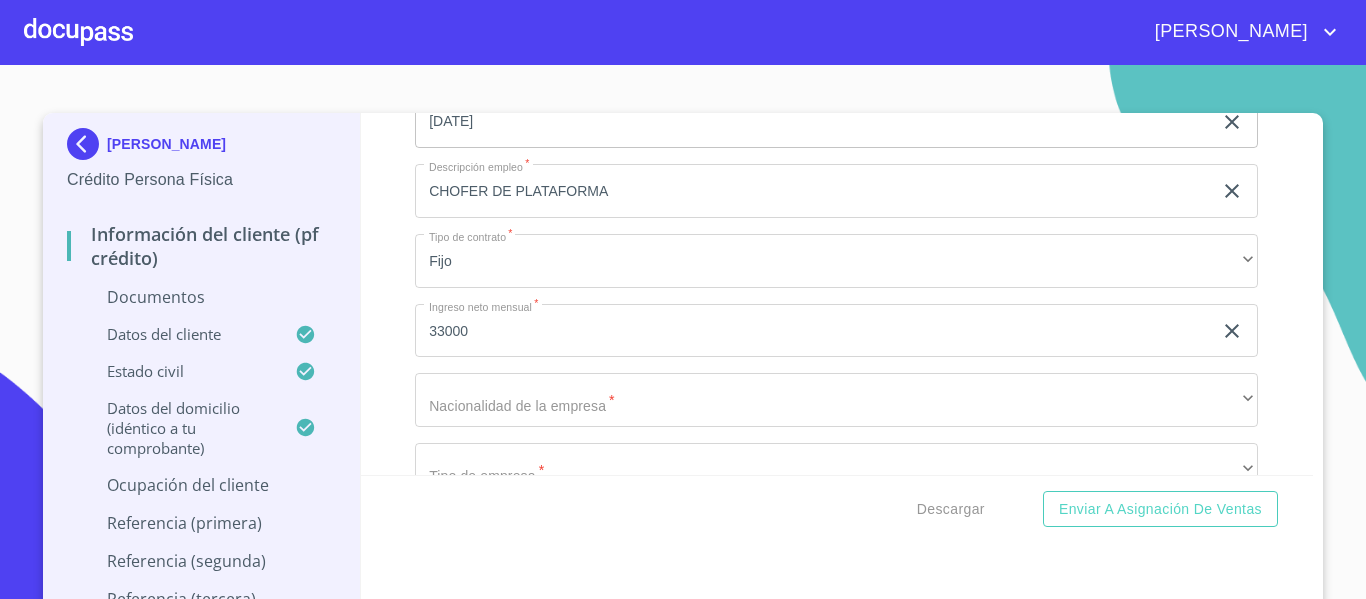 scroll, scrollTop: 5300, scrollLeft: 0, axis: vertical 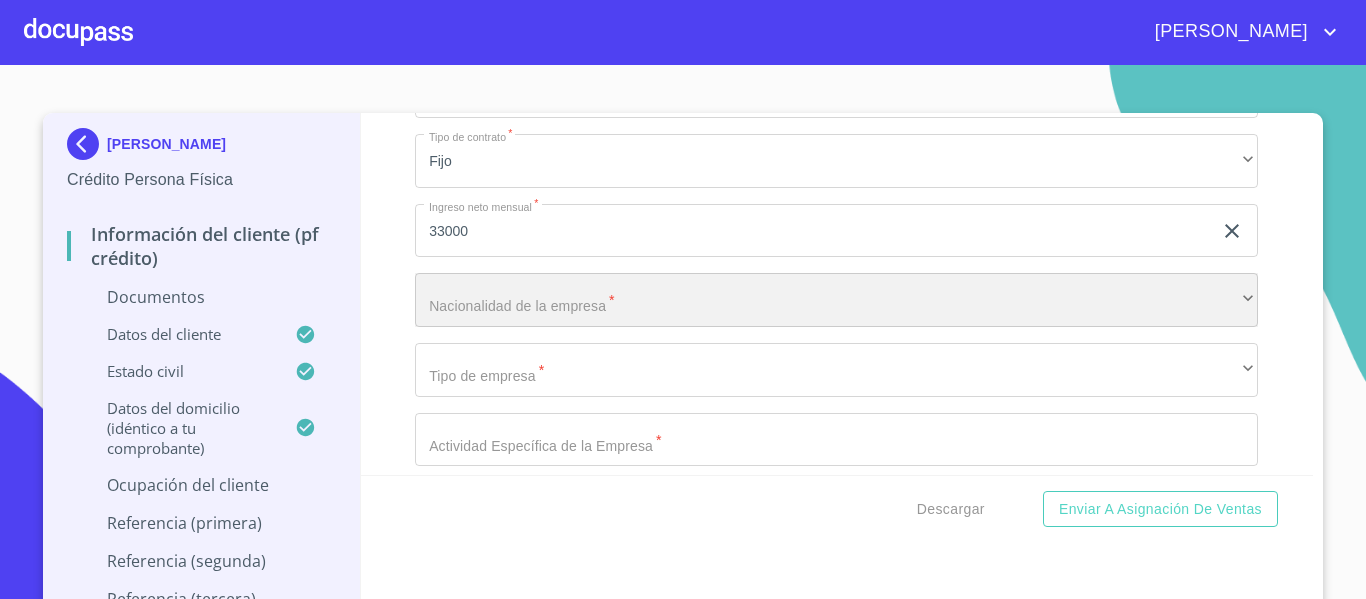 click on "​" at bounding box center [836, 300] 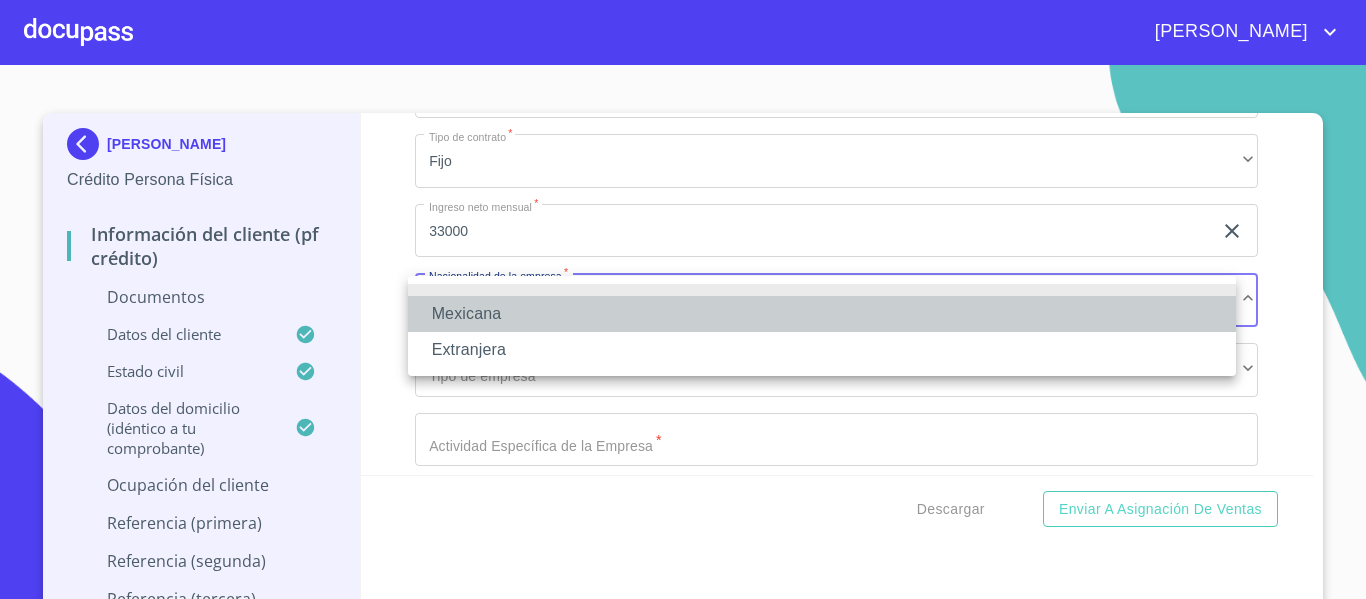 click on "Mexicana" at bounding box center [822, 314] 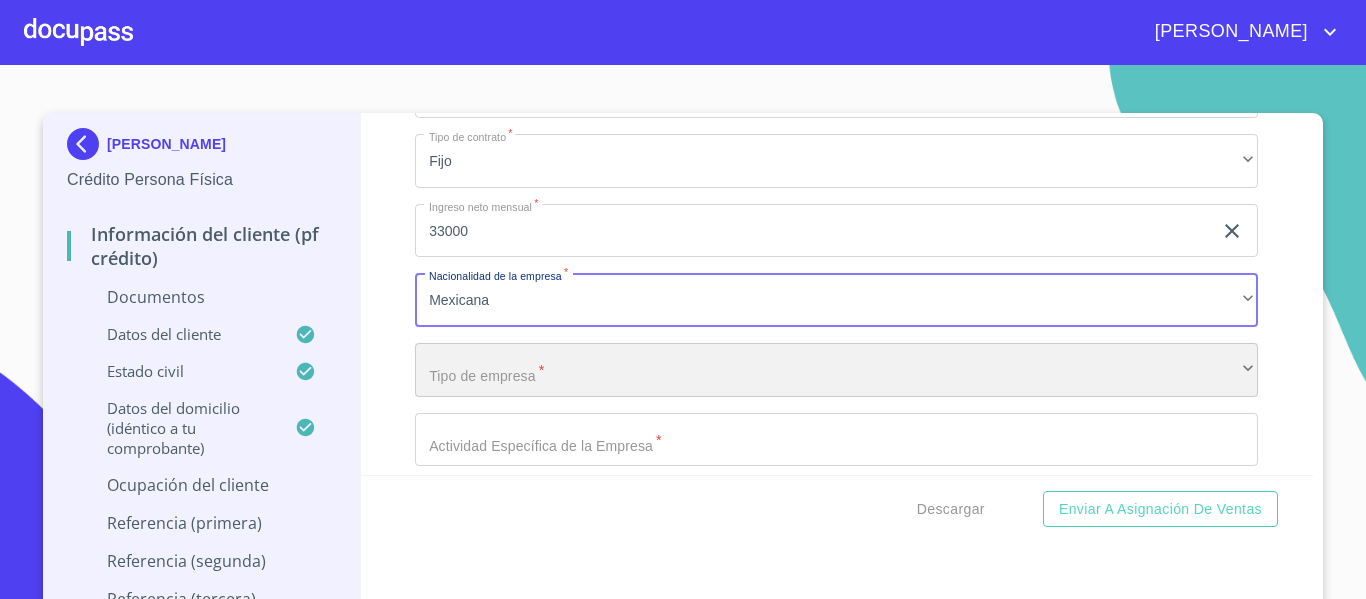 click on "​" at bounding box center [836, 370] 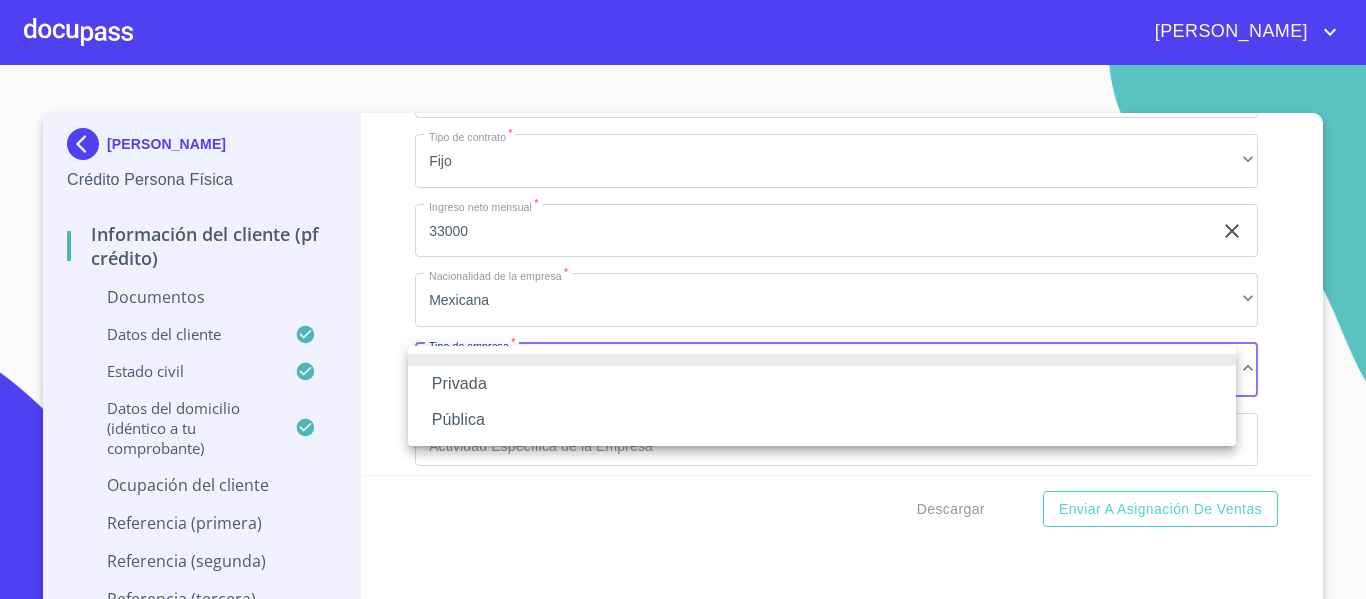 click on "Privada" at bounding box center [822, 384] 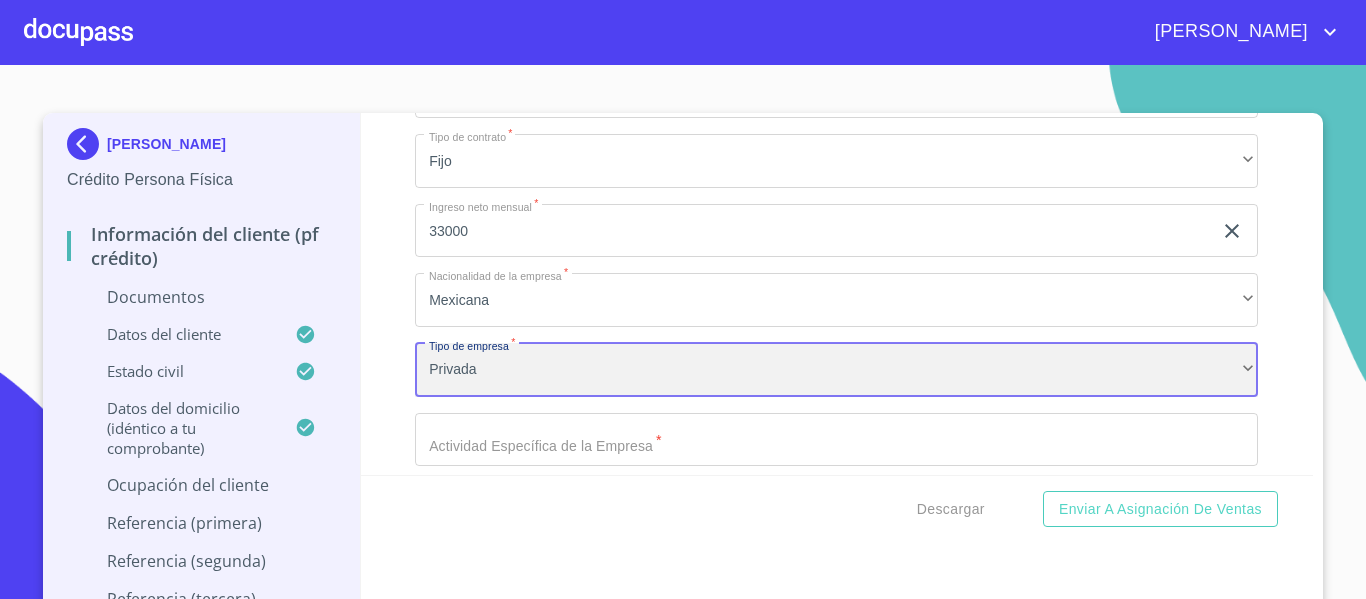 scroll, scrollTop: 5400, scrollLeft: 0, axis: vertical 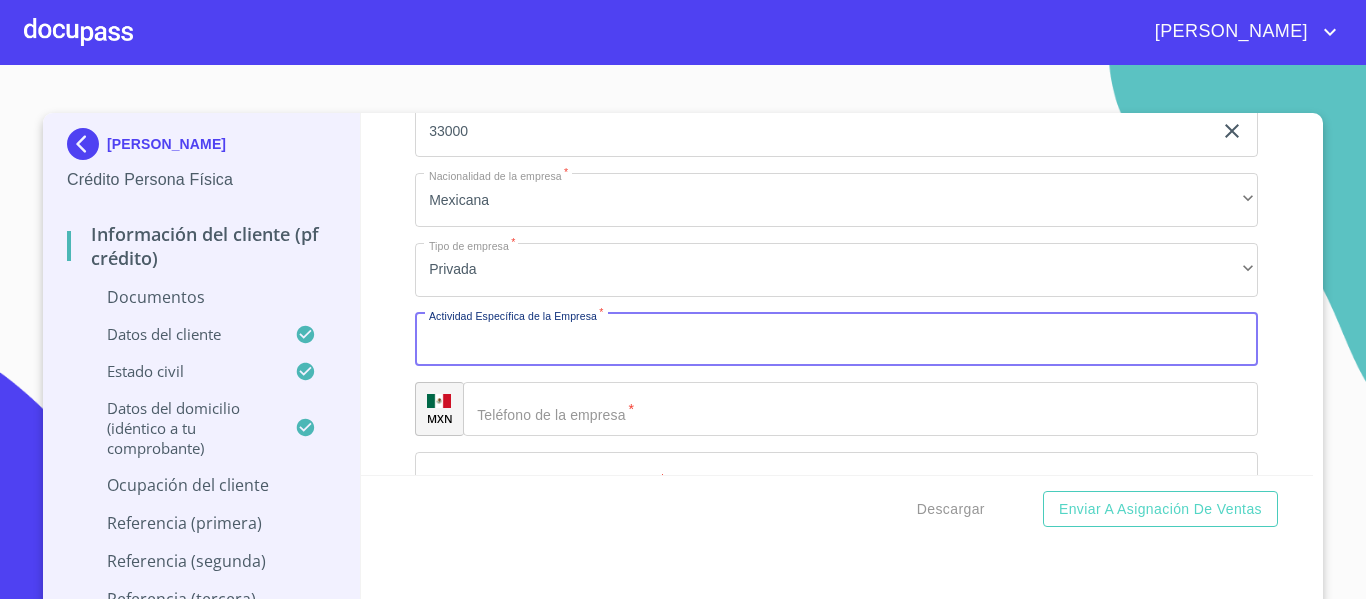 click on "Documento de identificación.   *" at bounding box center [836, 340] 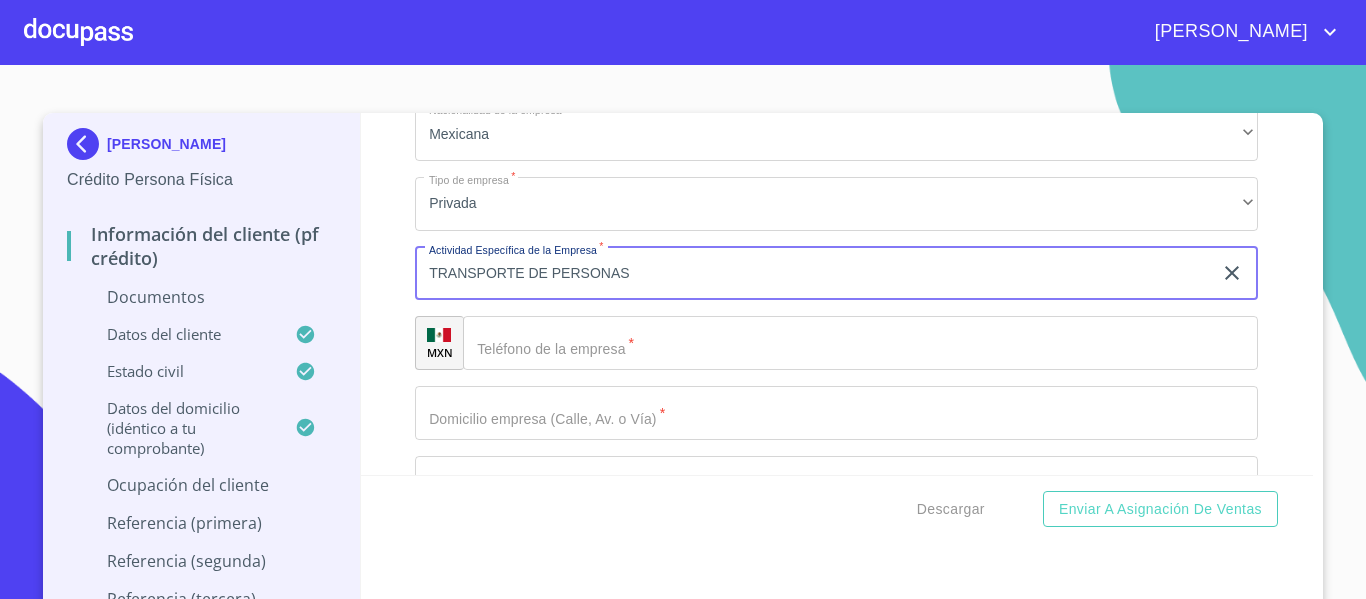 scroll, scrollTop: 5500, scrollLeft: 0, axis: vertical 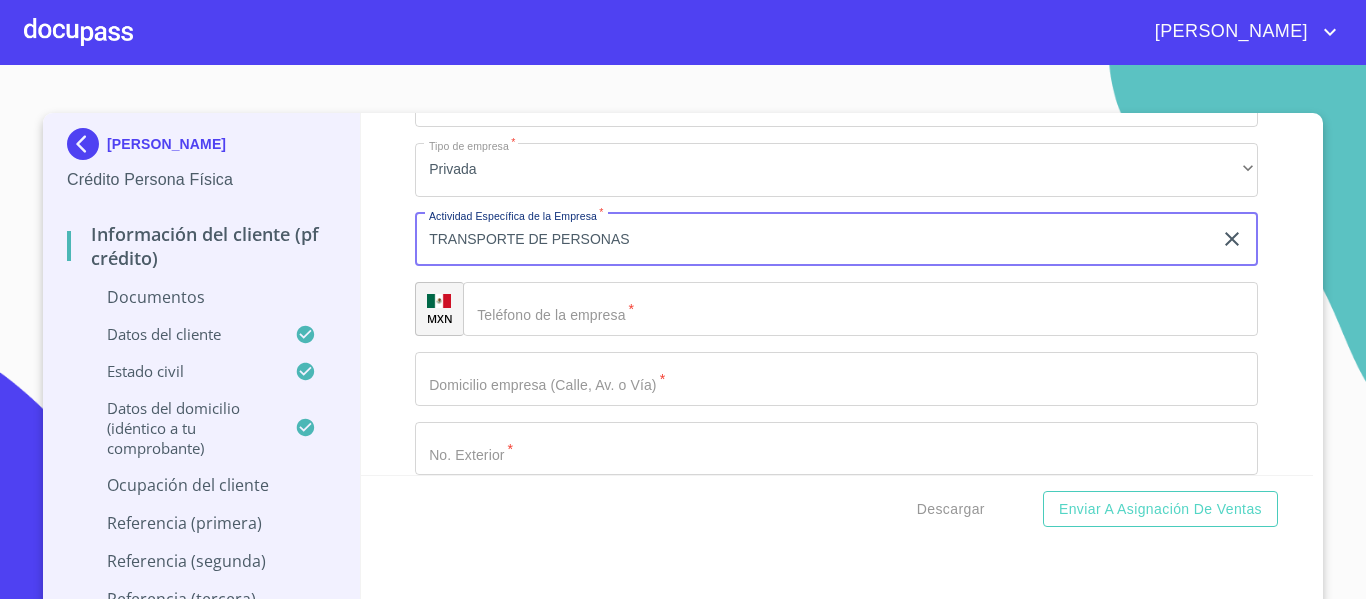 type on "TRANSPORTE DE PERSONAS" 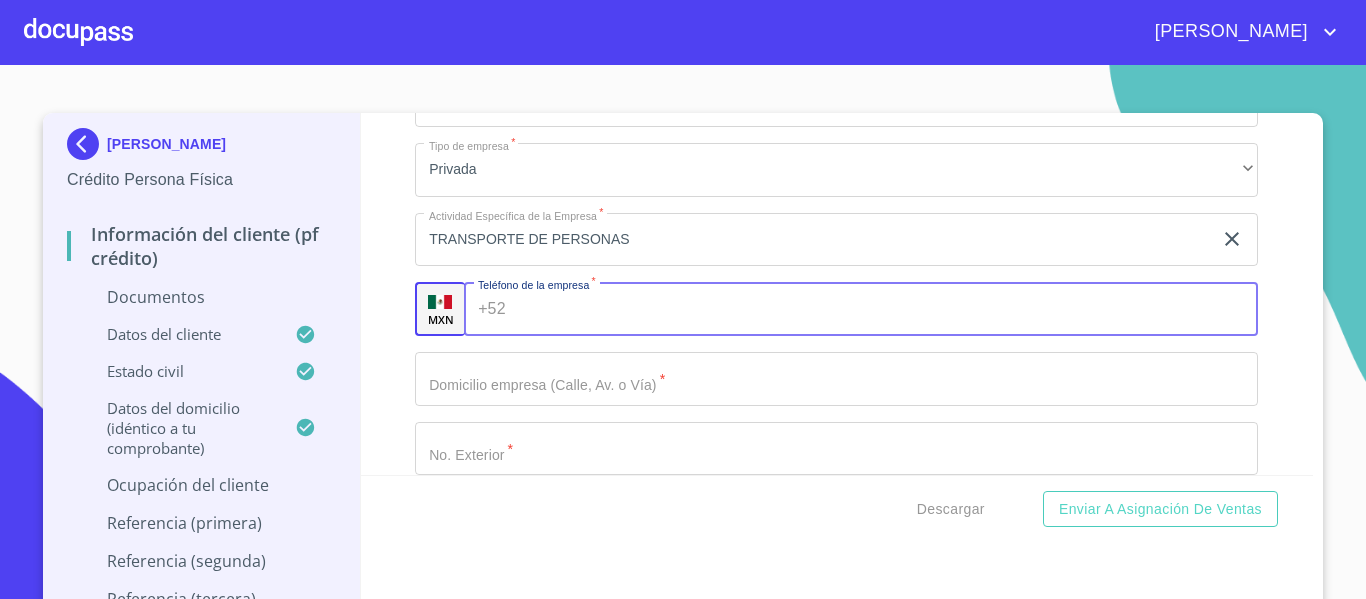 click on "+52 ​" at bounding box center (861, 309) 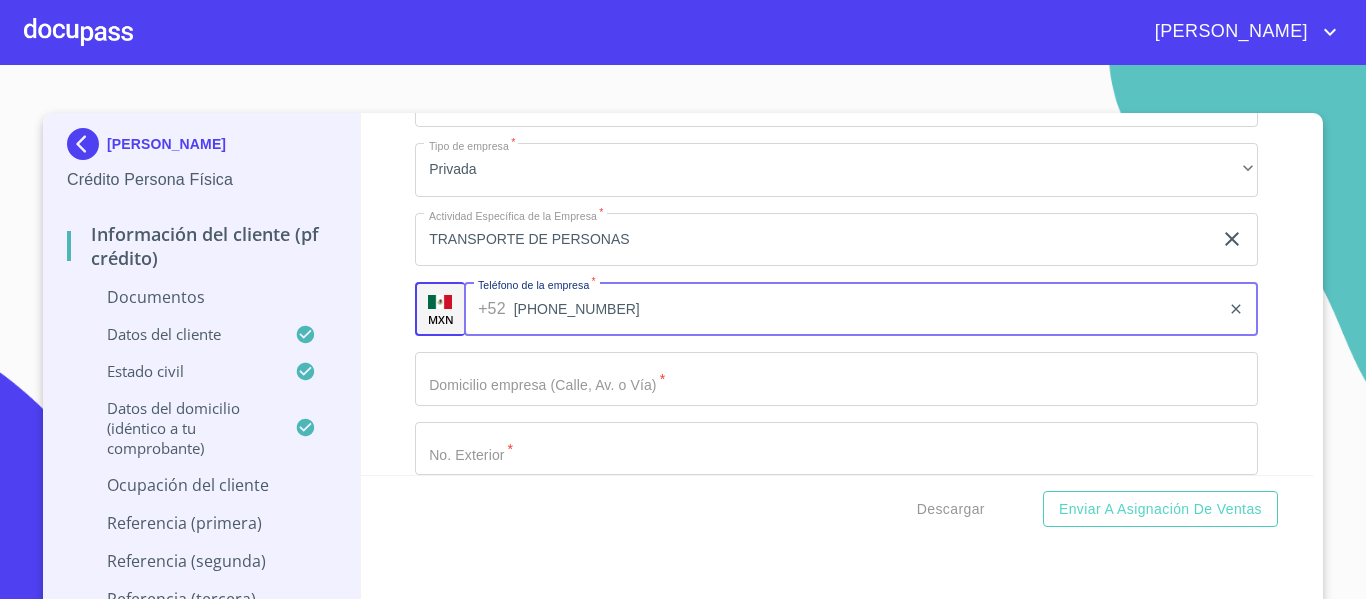 type on "[PHONE_NUMBER]" 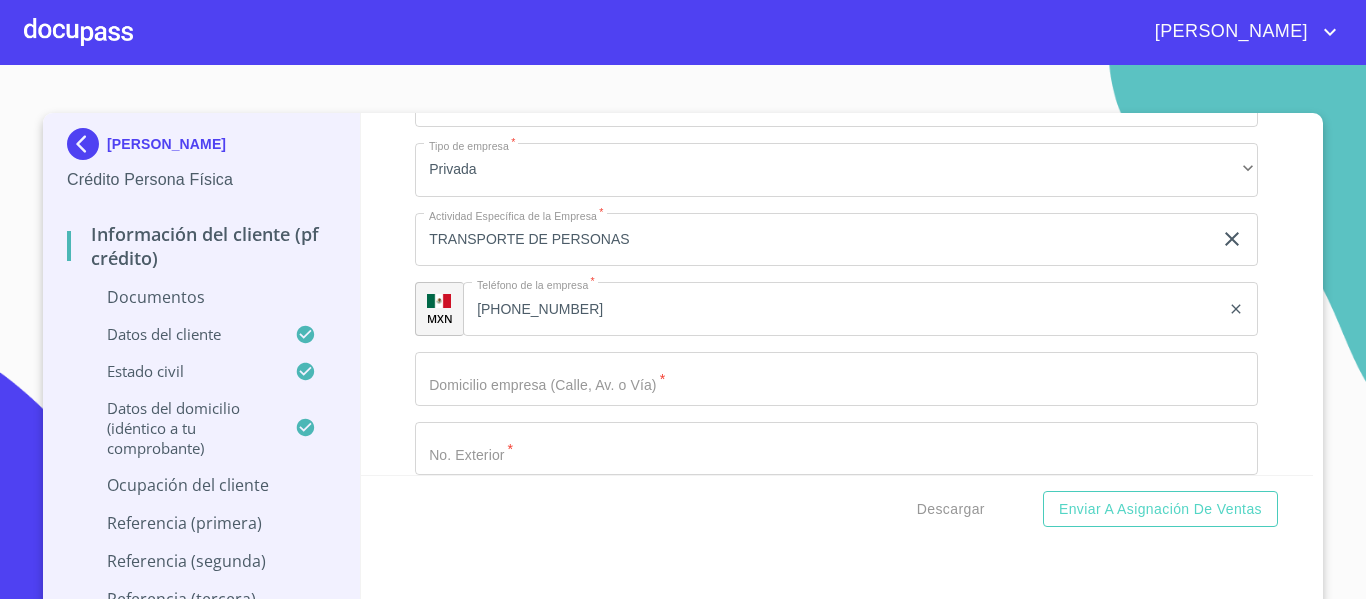 click on "Información del cliente (PF crédito)   Documentos Documento de identificación.   * INE ​ Identificación Oficial * Arrastra o selecciona el (los) documento(s) para agregar Comprobante de Domicilio * Arrastra o selecciona el (los) documento(s) para agregar Fuente de ingresos   * Independiente/Dueño de negocio/Persona Moral ​ Comprobante de Ingresos mes 1 * Arrastra o selecciona el (los) documento(s) para agregar Comprobante de Ingresos mes 2 * Arrastra o selecciona el (los) documento(s) para agregar Comprobante de Ingresos mes 3 * Arrastra o selecciona el (los) documento(s) para agregar CURP * Arrastra o selecciona el (los) documento(s) para agregar Constancia de situación fiscal Arrastra o selecciona el (los) documento(s) para agregar Datos del cliente Apellido Paterno   * [PERSON_NAME] ​ Apellido Materno   * [PERSON_NAME] ​ Primer nombre   * [PERSON_NAME] ​ Segundo Nombre [PERSON_NAME] de nacimiento * [DEMOGRAPHIC_DATA] ​ RFC   * VEBN810823QY7 ​ CURP   * VEBN810823HJCLLX03 ​ 2139617964 *" at bounding box center [837, 294] 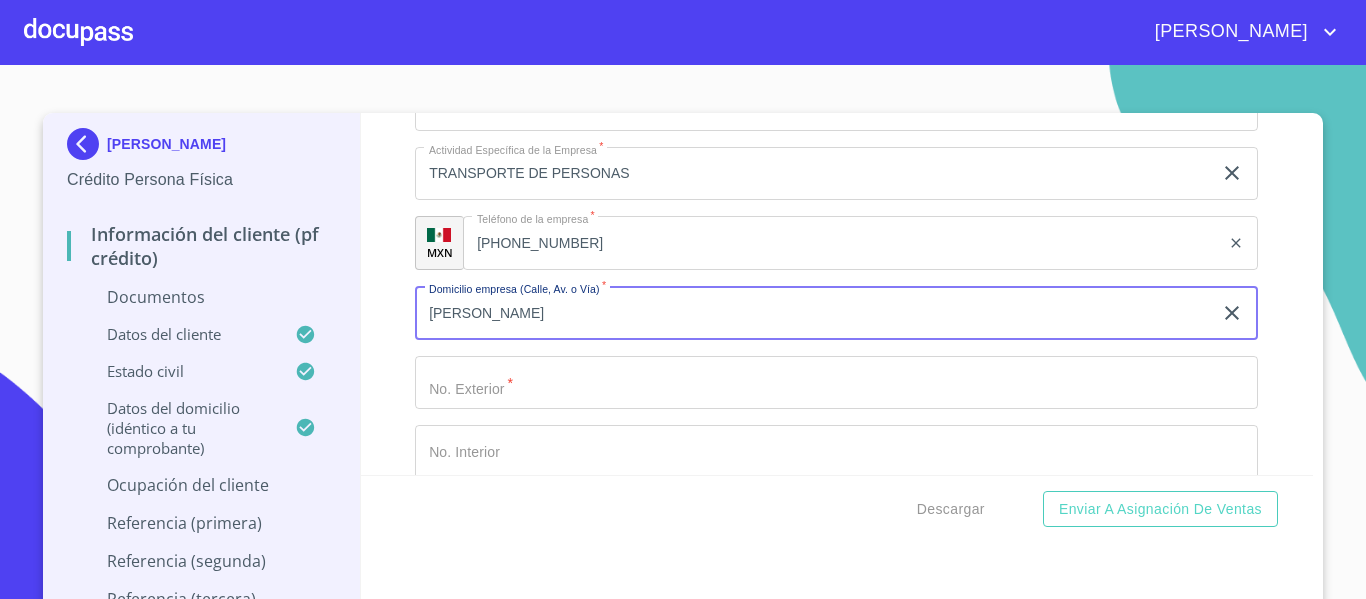 scroll, scrollTop: 5600, scrollLeft: 0, axis: vertical 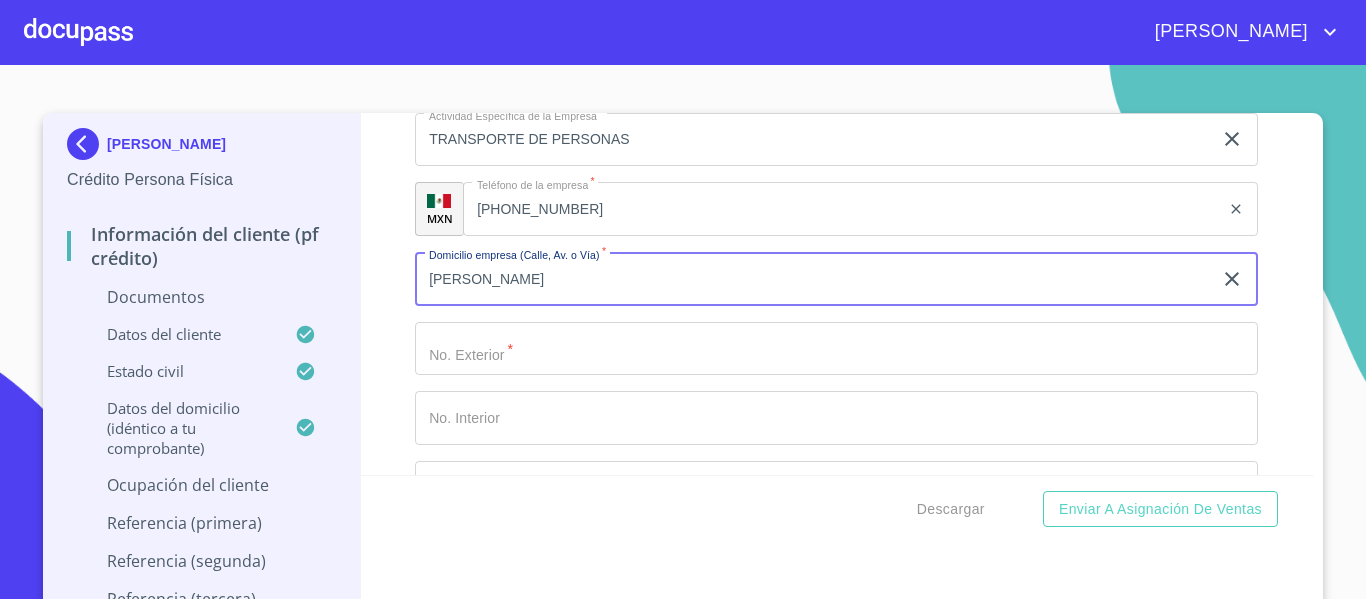 type on "[PERSON_NAME]" 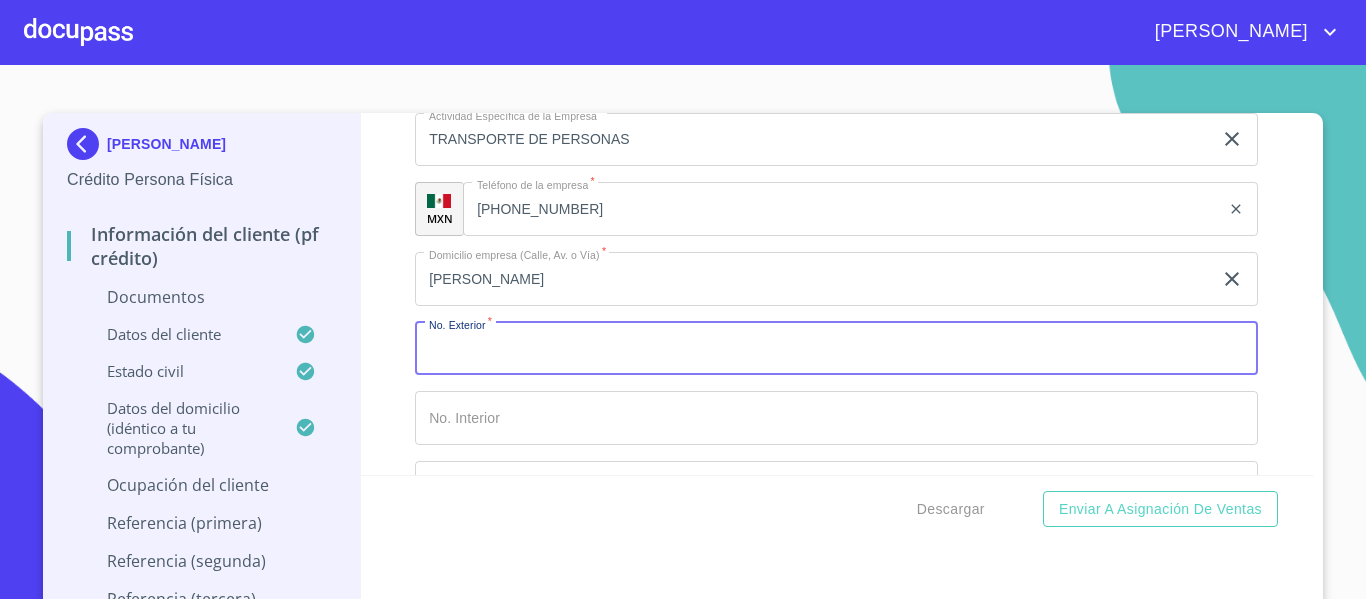 drag, startPoint x: 461, startPoint y: 364, endPoint x: 447, endPoint y: 356, distance: 16.124516 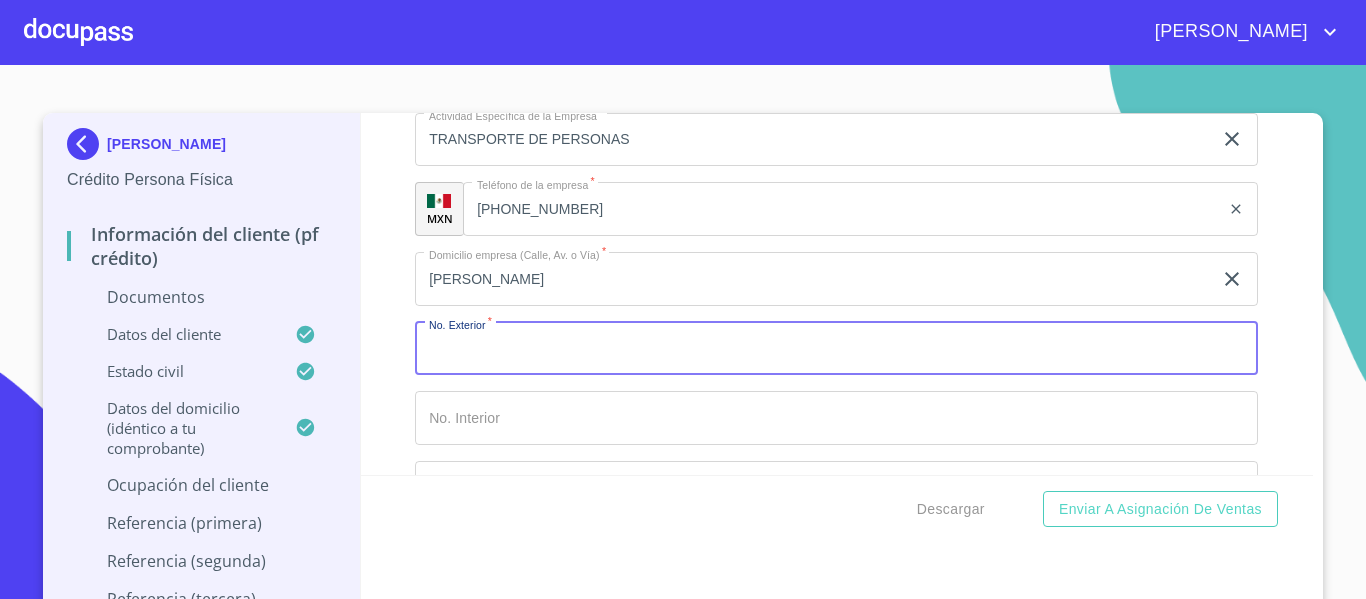 click on "Documento de identificación.   *" at bounding box center (836, 349) 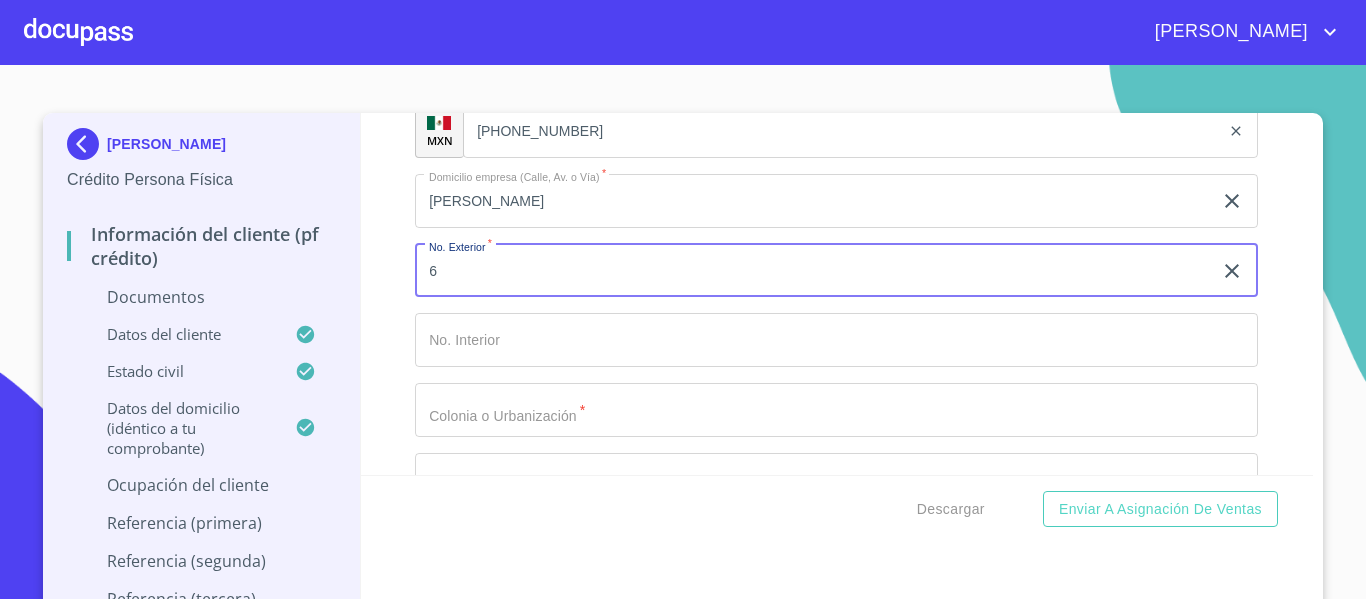 scroll, scrollTop: 5700, scrollLeft: 0, axis: vertical 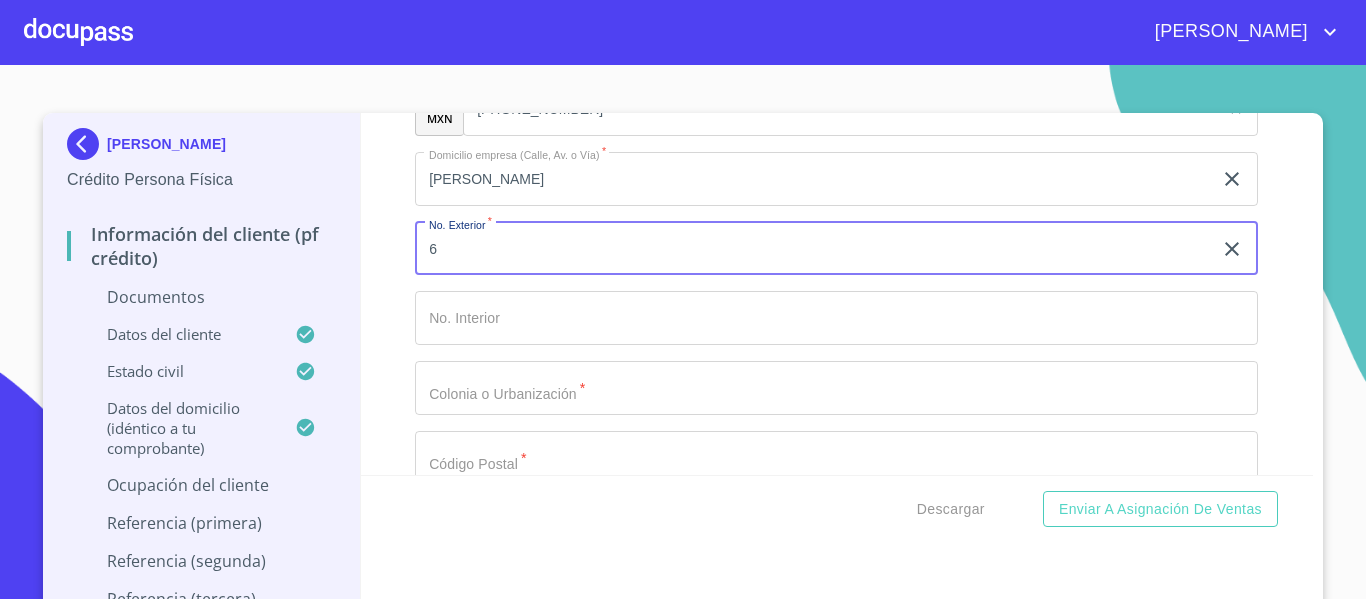type on "6" 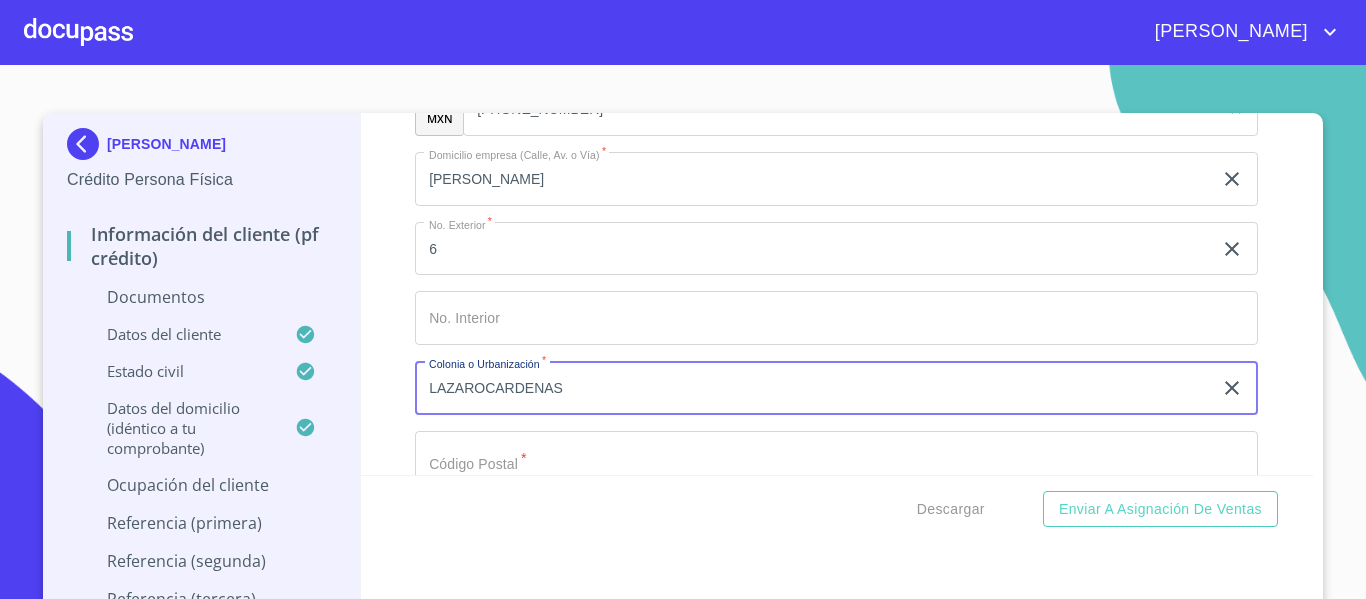 scroll, scrollTop: 5900, scrollLeft: 0, axis: vertical 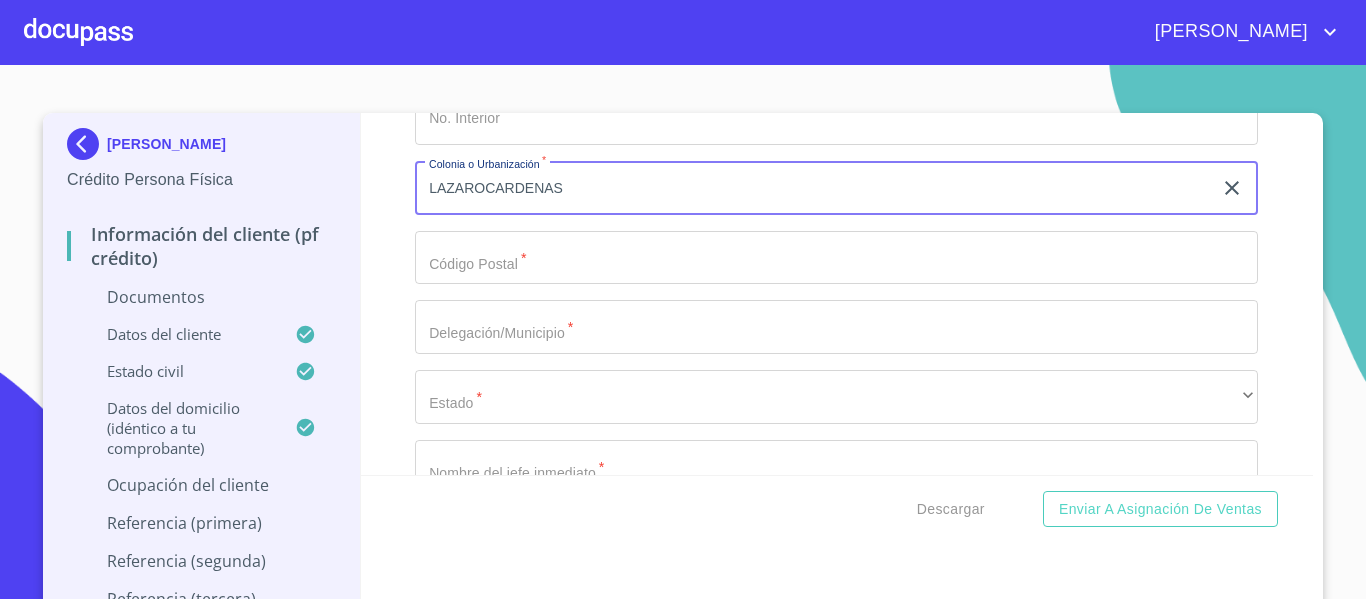 type on "LAZAROCARDENAS" 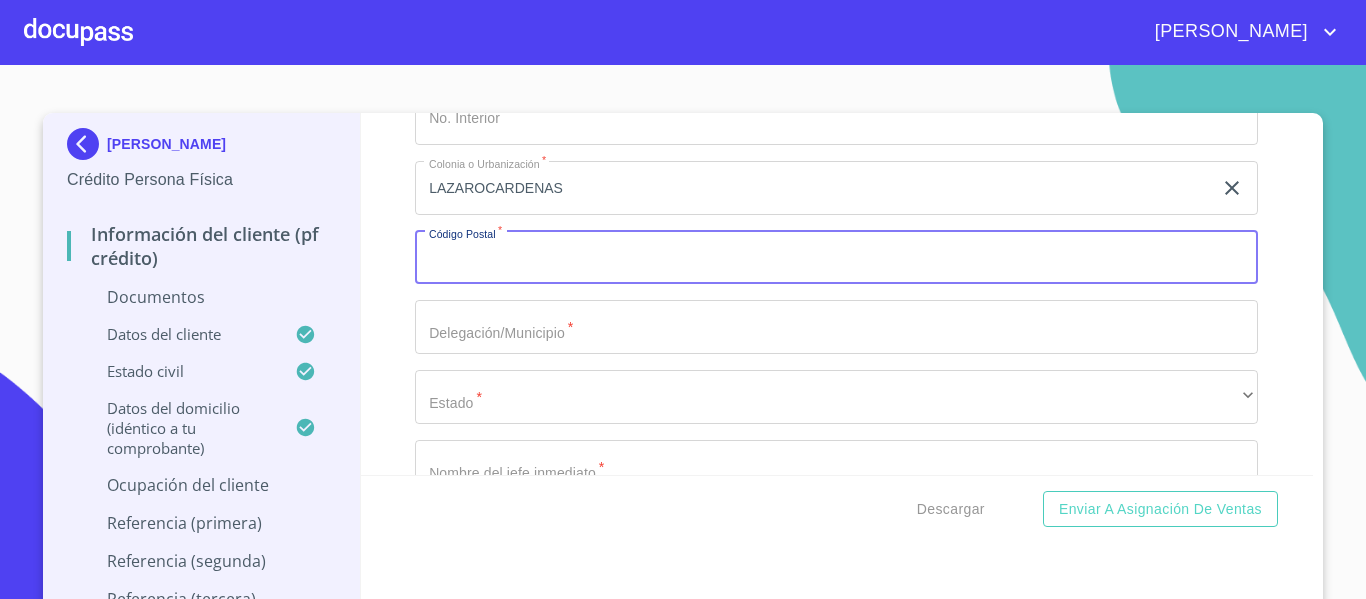 drag, startPoint x: 500, startPoint y: 271, endPoint x: 385, endPoint y: 257, distance: 115.84904 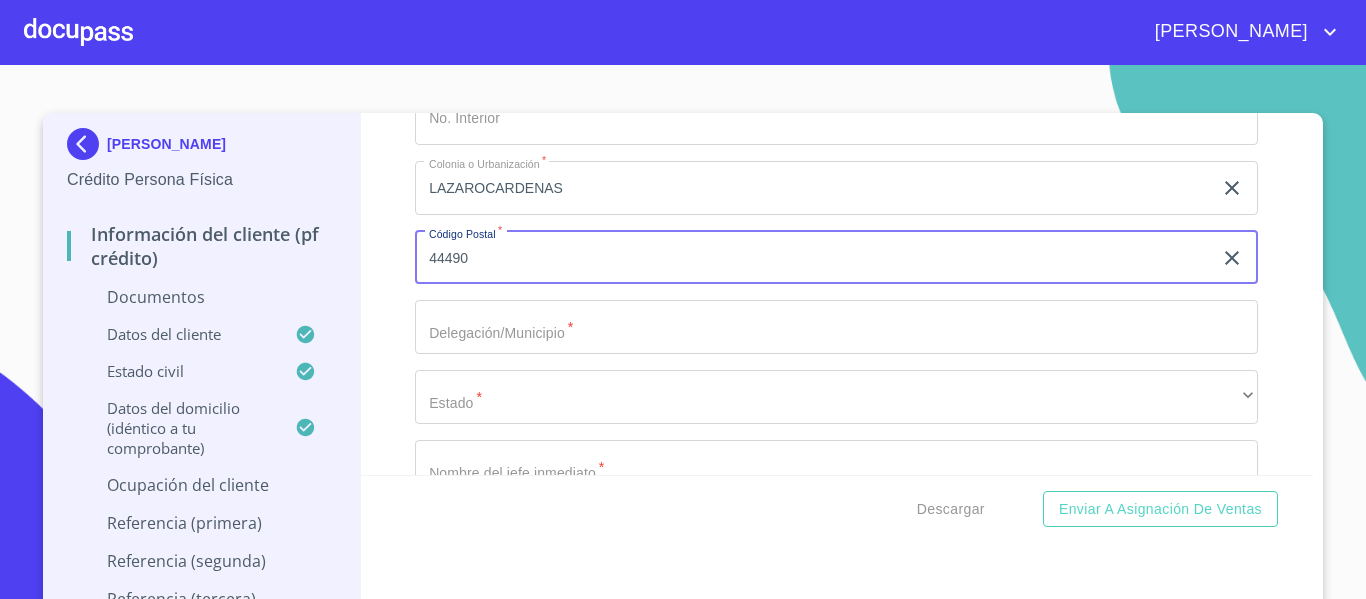 type on "44490" 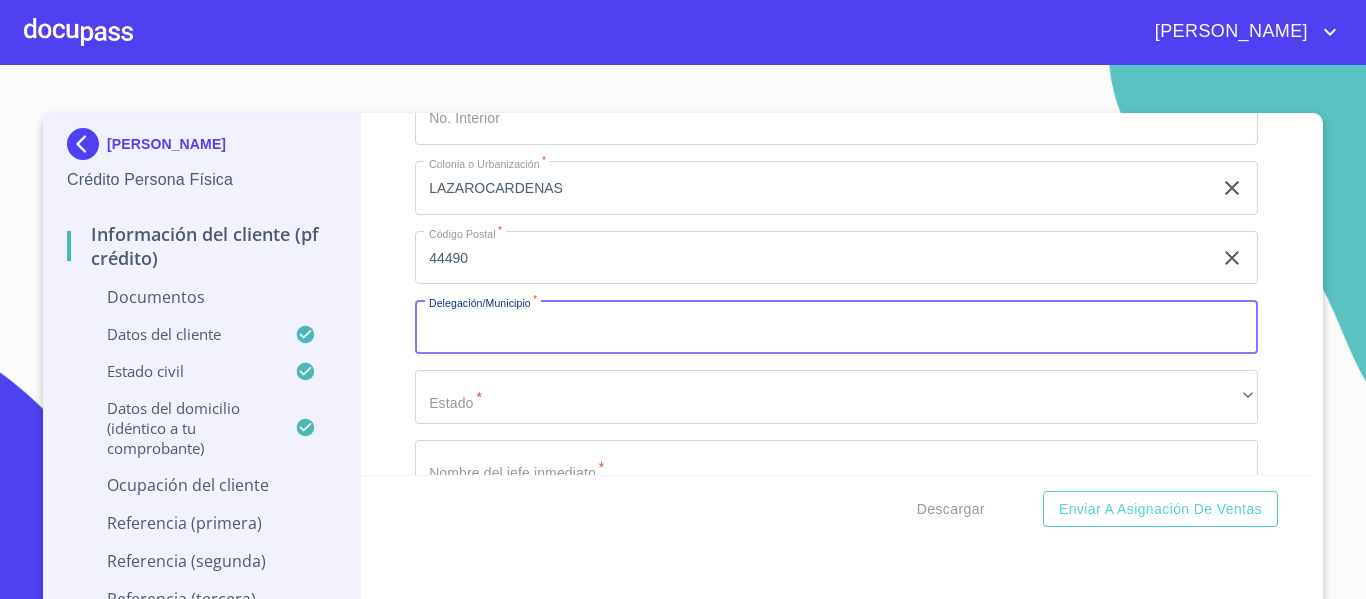 click on "Documento de identificación.   *" at bounding box center (836, 327) 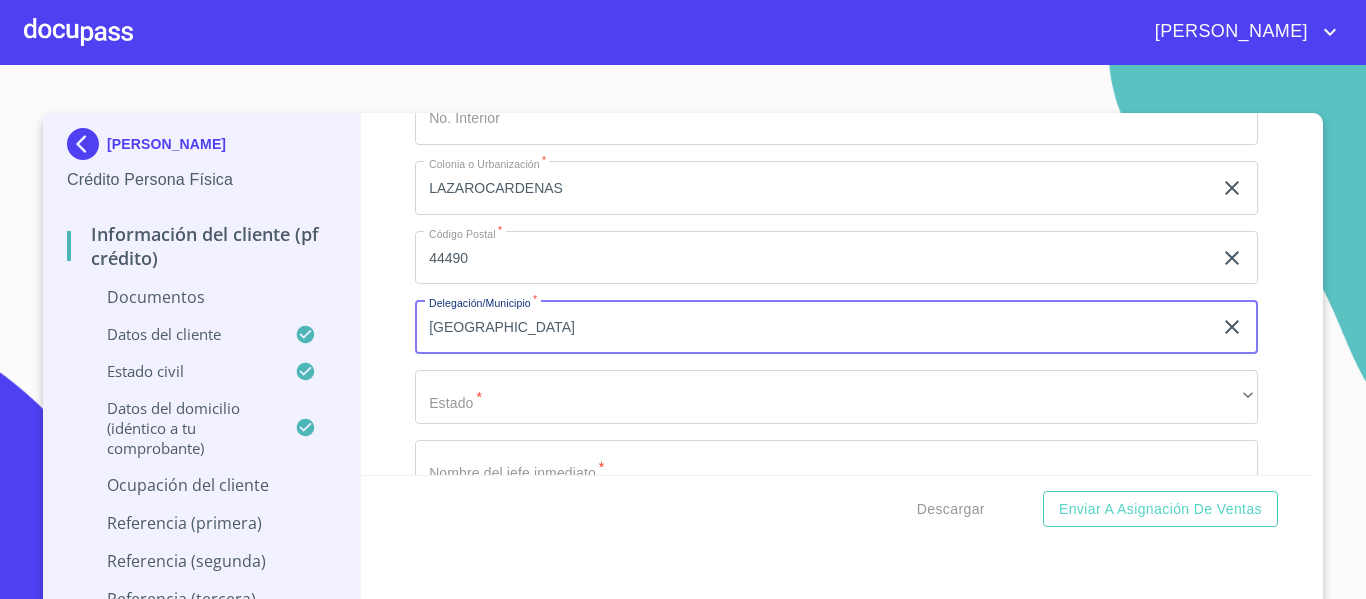 scroll, scrollTop: 6000, scrollLeft: 0, axis: vertical 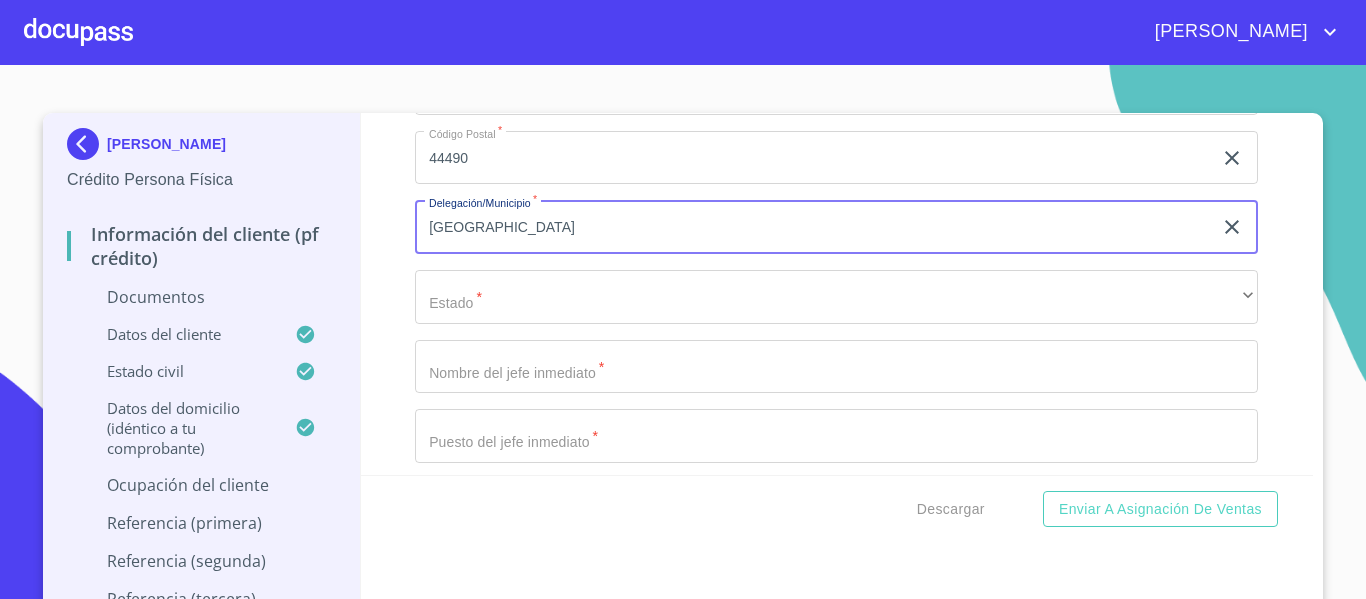 type on "[GEOGRAPHIC_DATA]" 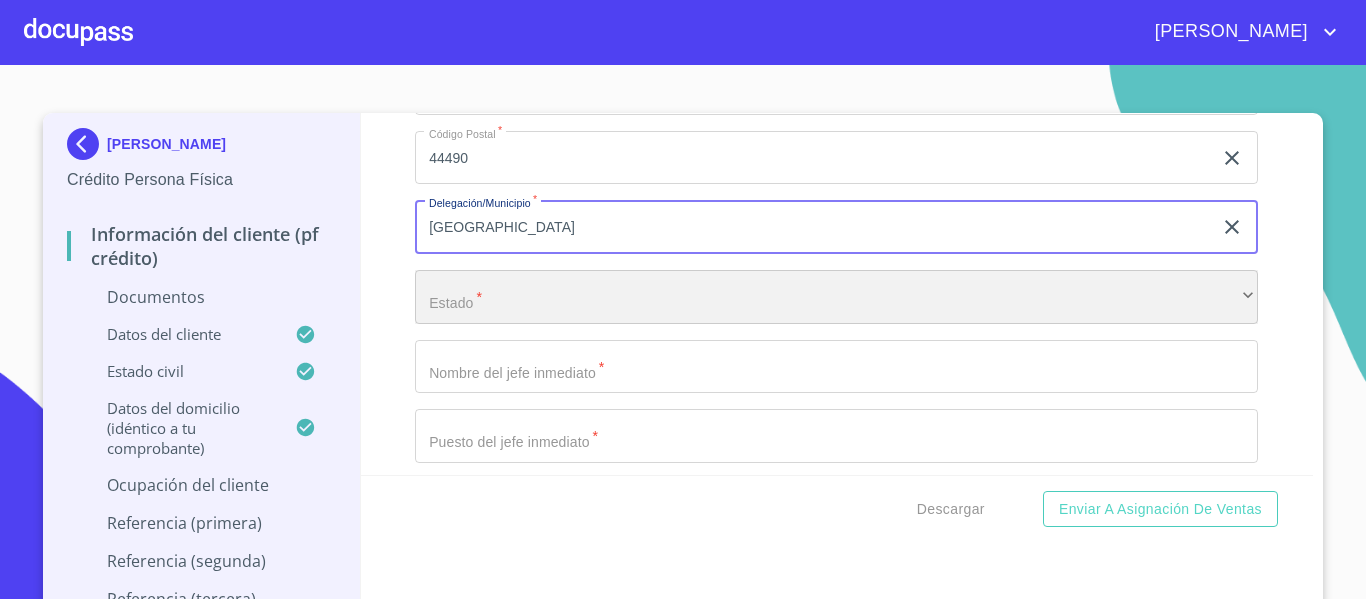 click on "​" at bounding box center [836, 297] 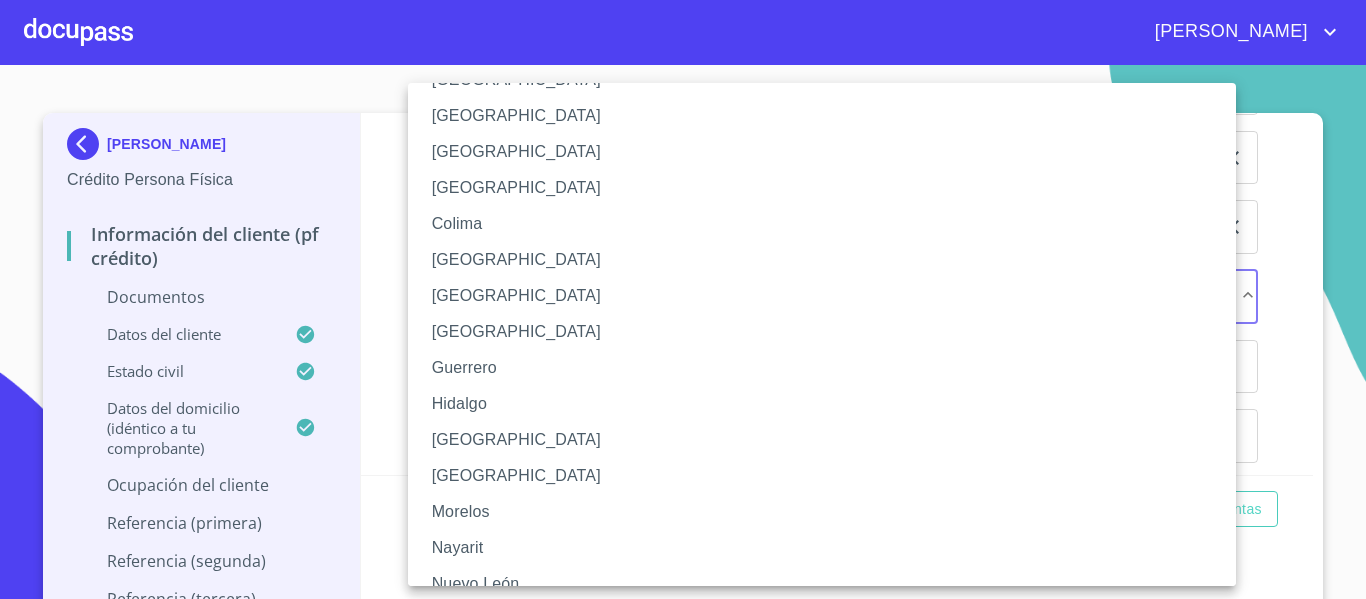 scroll, scrollTop: 200, scrollLeft: 0, axis: vertical 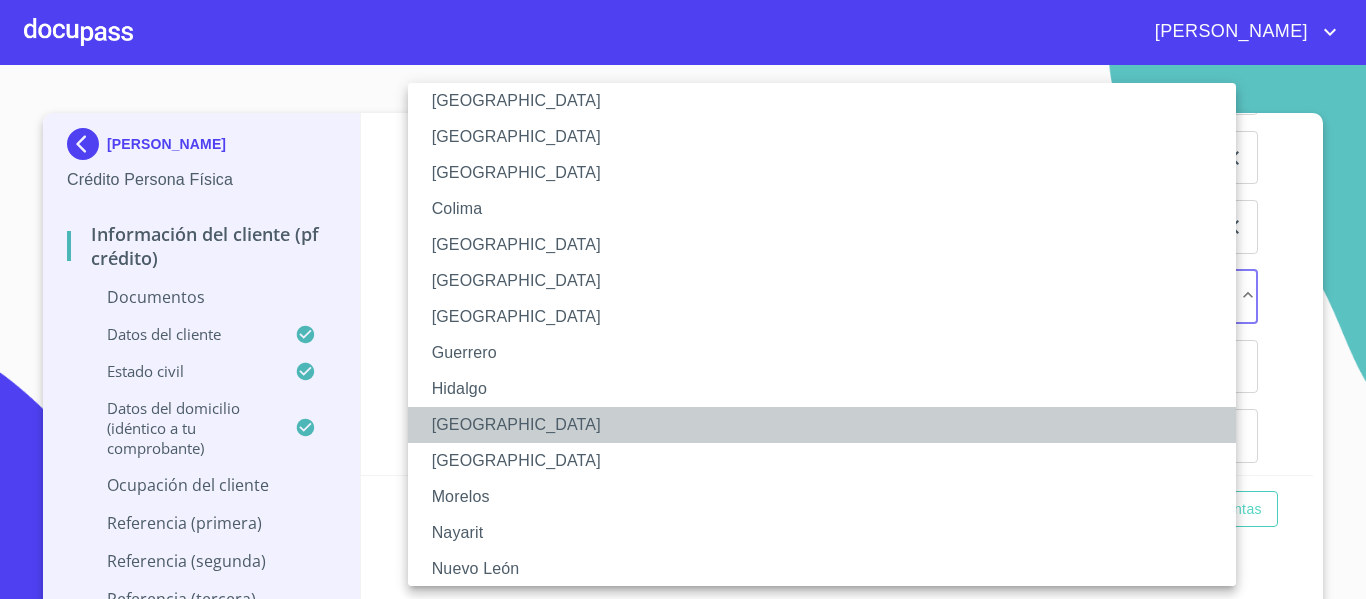 click on "[GEOGRAPHIC_DATA]" at bounding box center (829, 425) 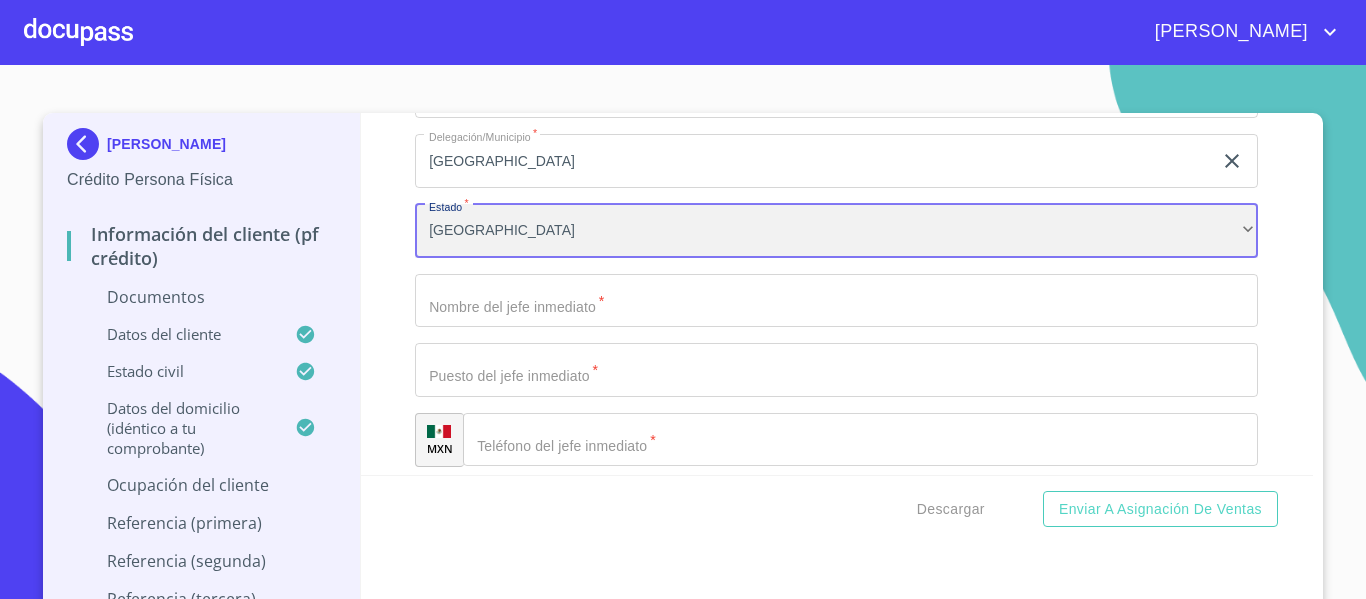 scroll, scrollTop: 6100, scrollLeft: 0, axis: vertical 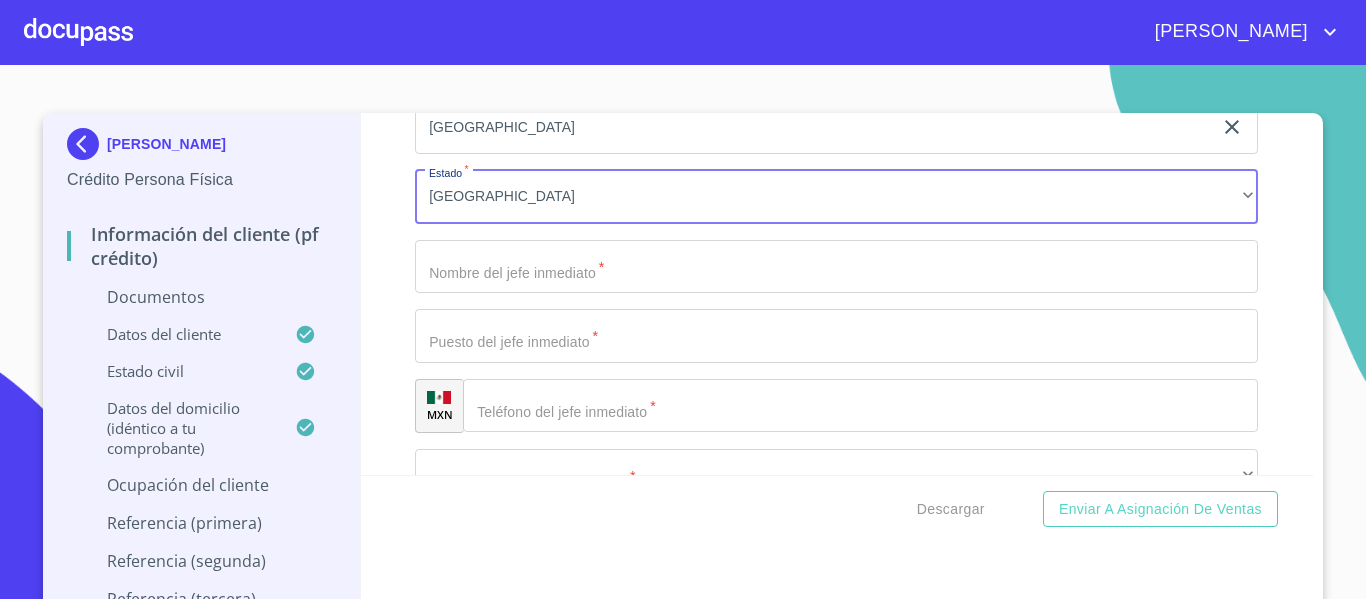 click on "Documento de identificación.   *" at bounding box center (813, -3455) 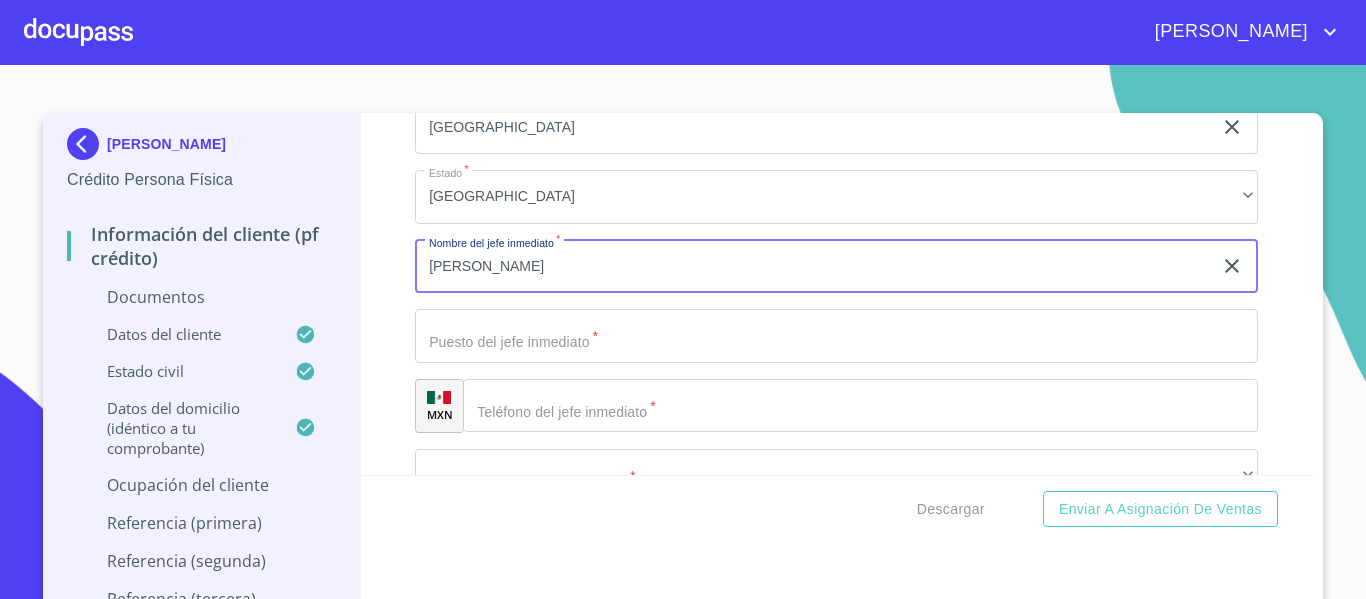type on "[PERSON_NAME]" 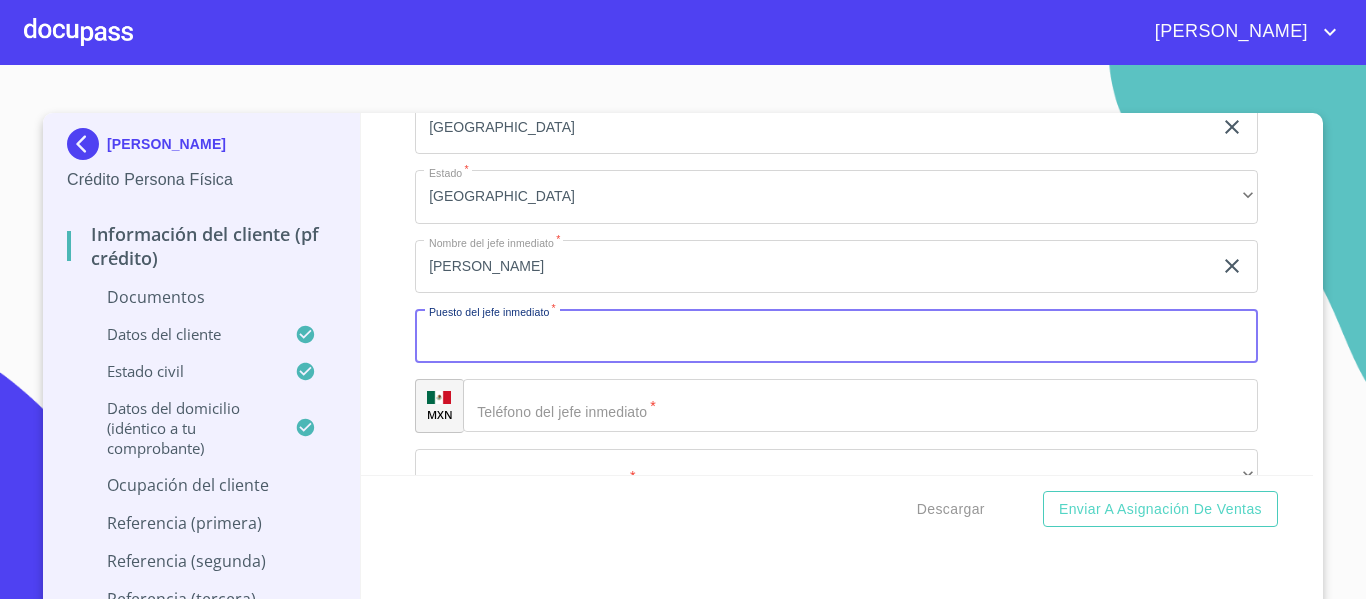 click on "Documento de identificación.   *" at bounding box center (836, 336) 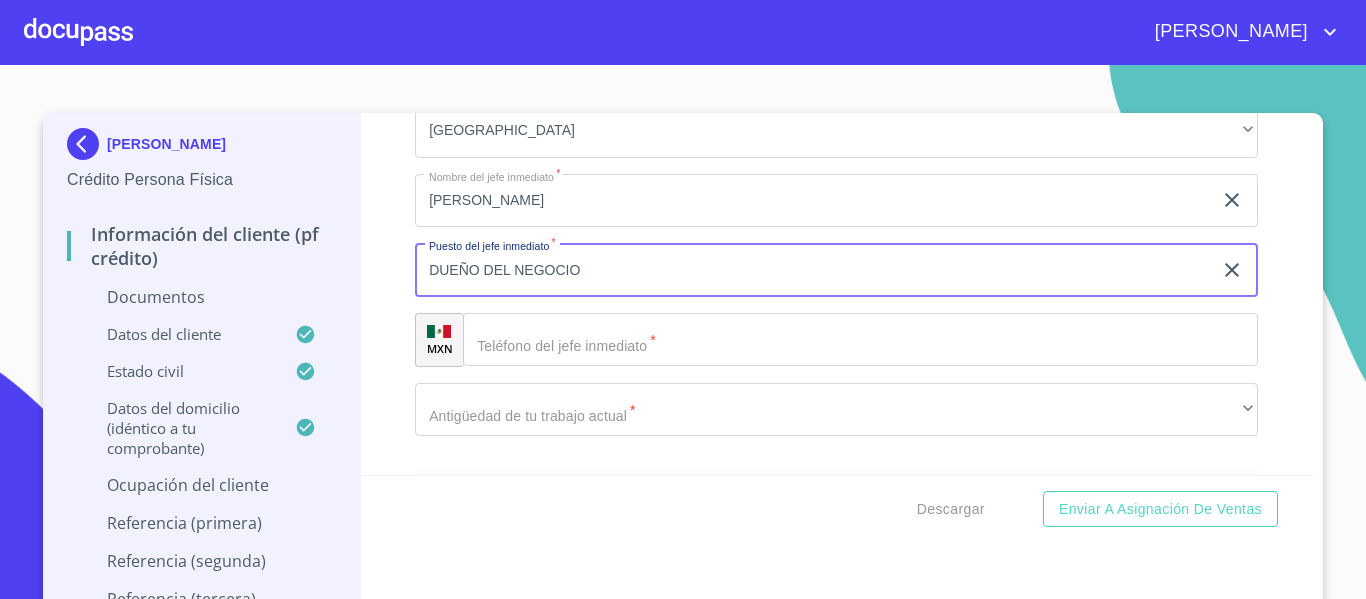scroll, scrollTop: 6200, scrollLeft: 0, axis: vertical 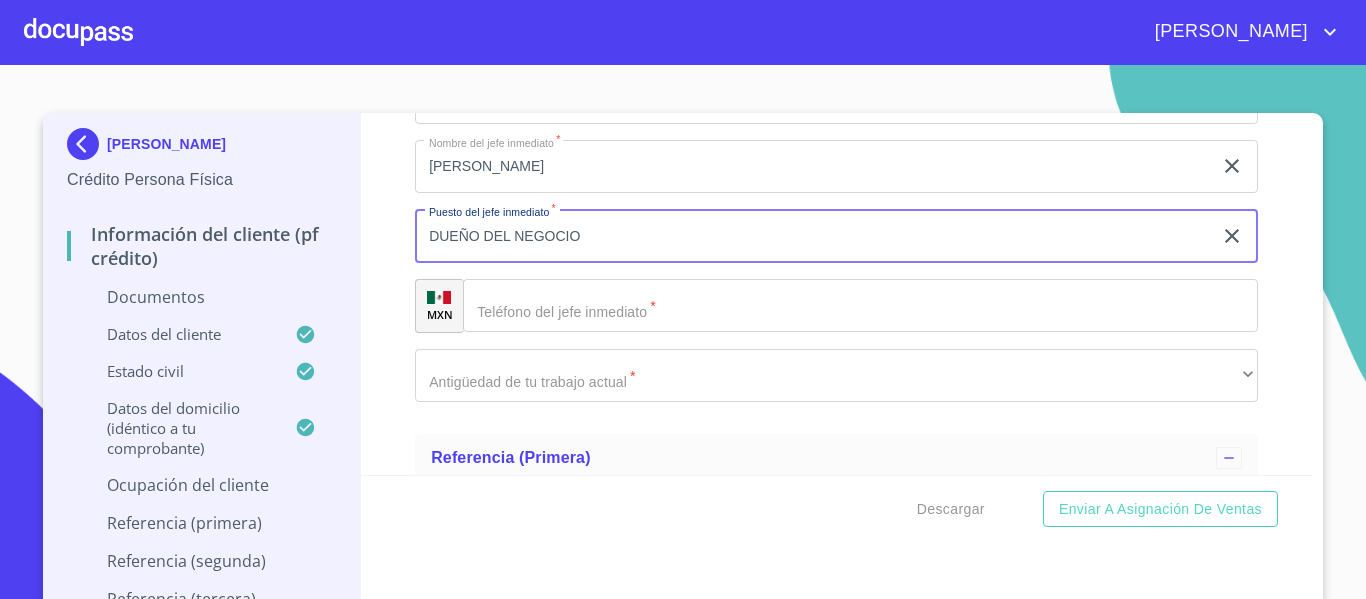 type on "DUEÑO DEL NEGOCIO" 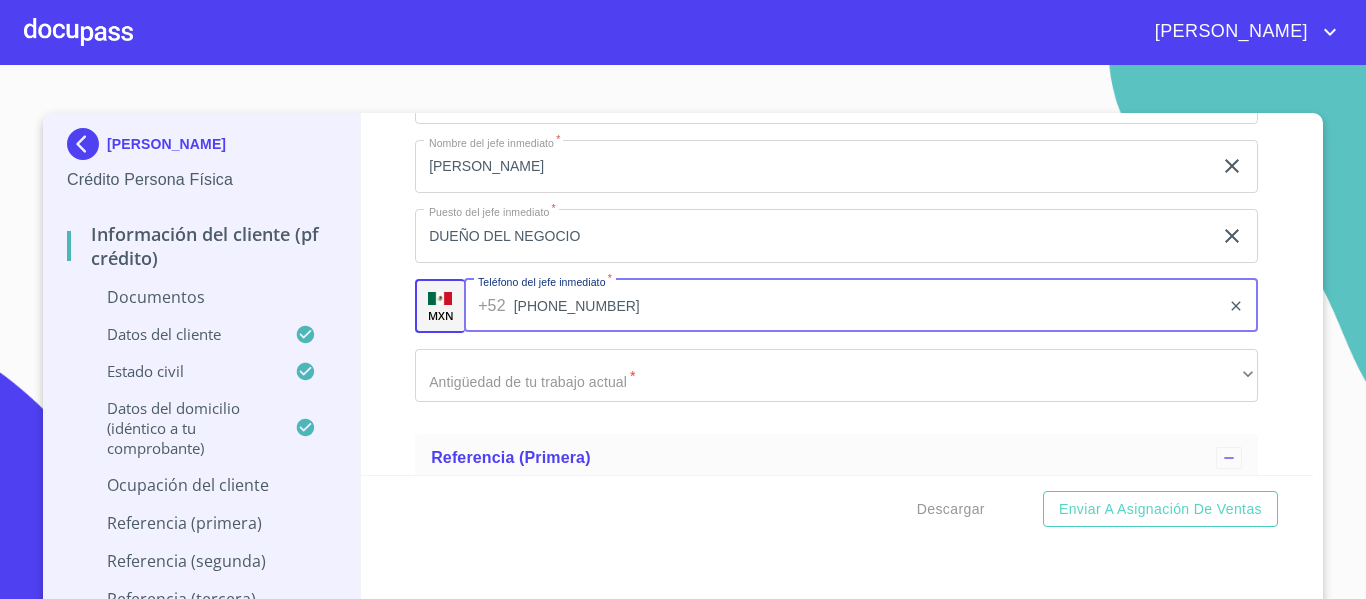 type on "[PHONE_NUMBER]" 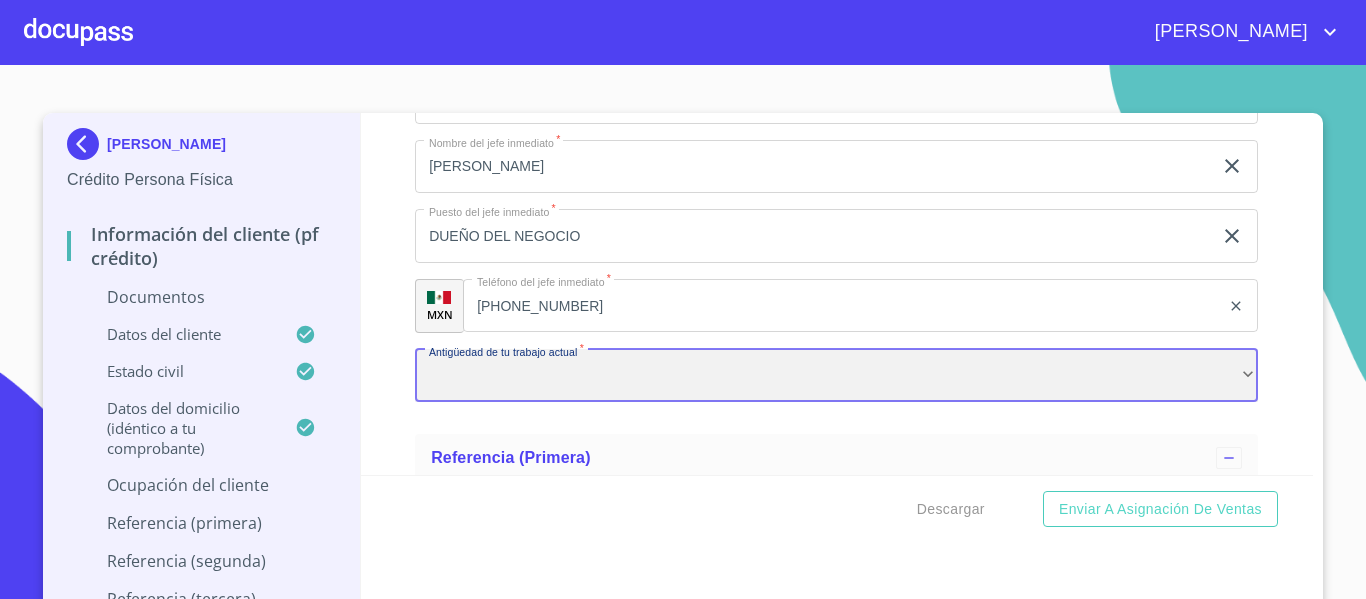 click on "​" at bounding box center [836, 376] 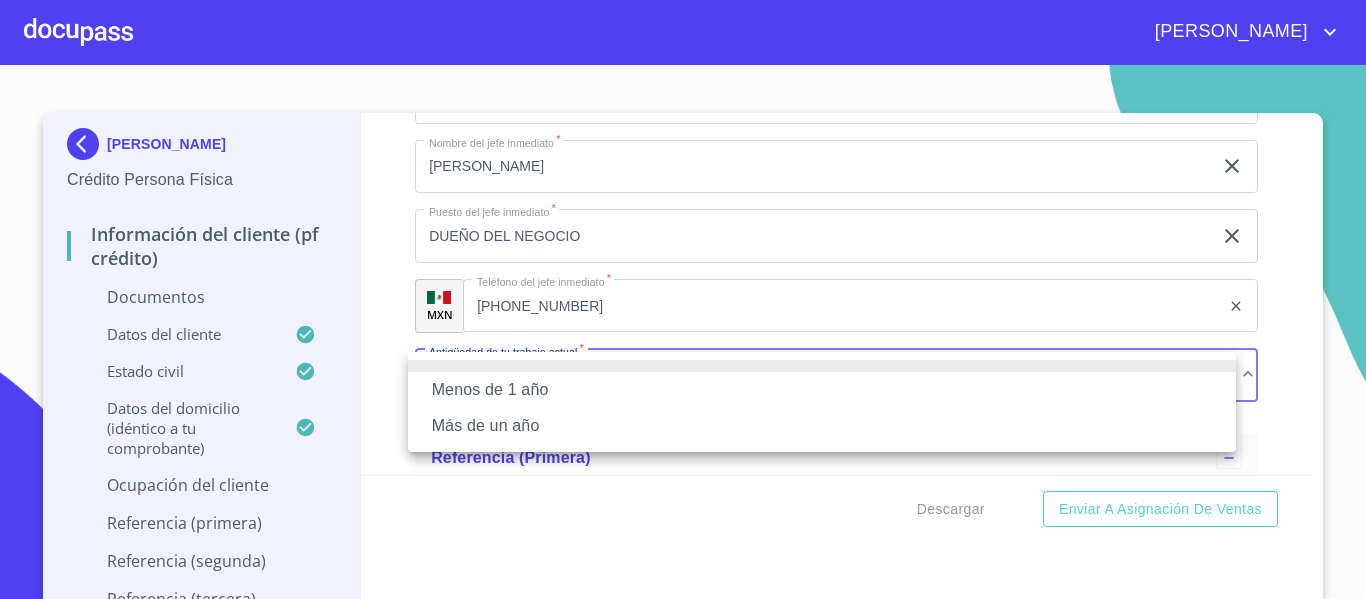 click on "Más de un año" at bounding box center (822, 426) 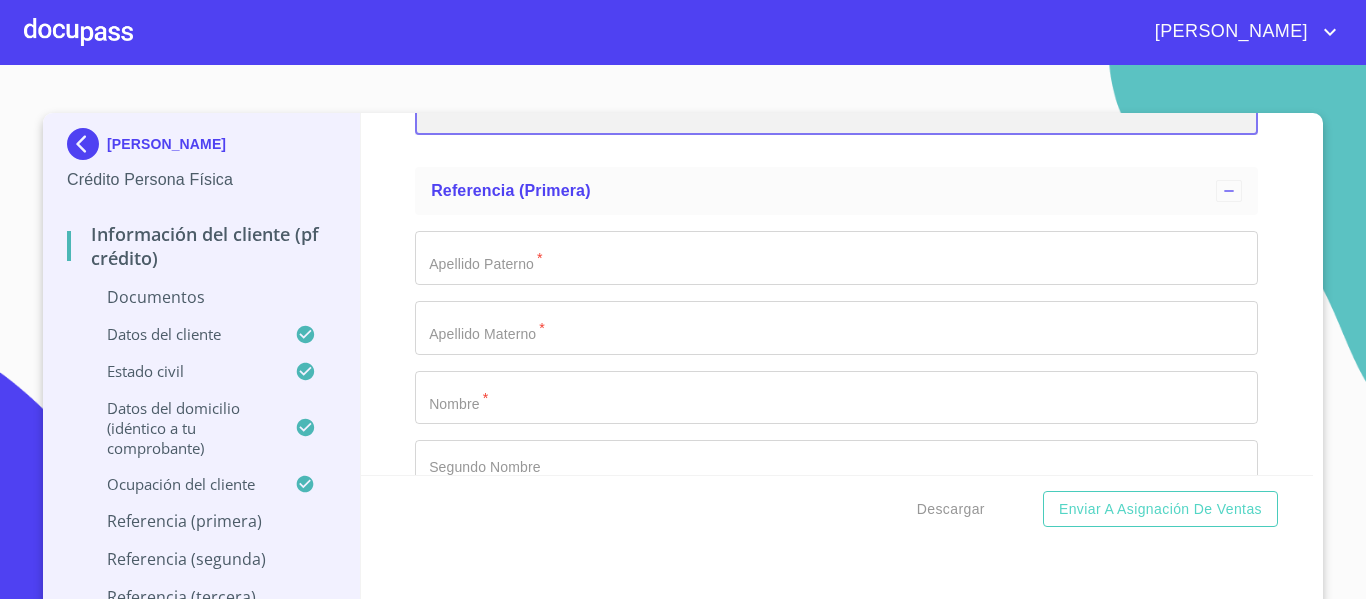 scroll, scrollTop: 6500, scrollLeft: 0, axis: vertical 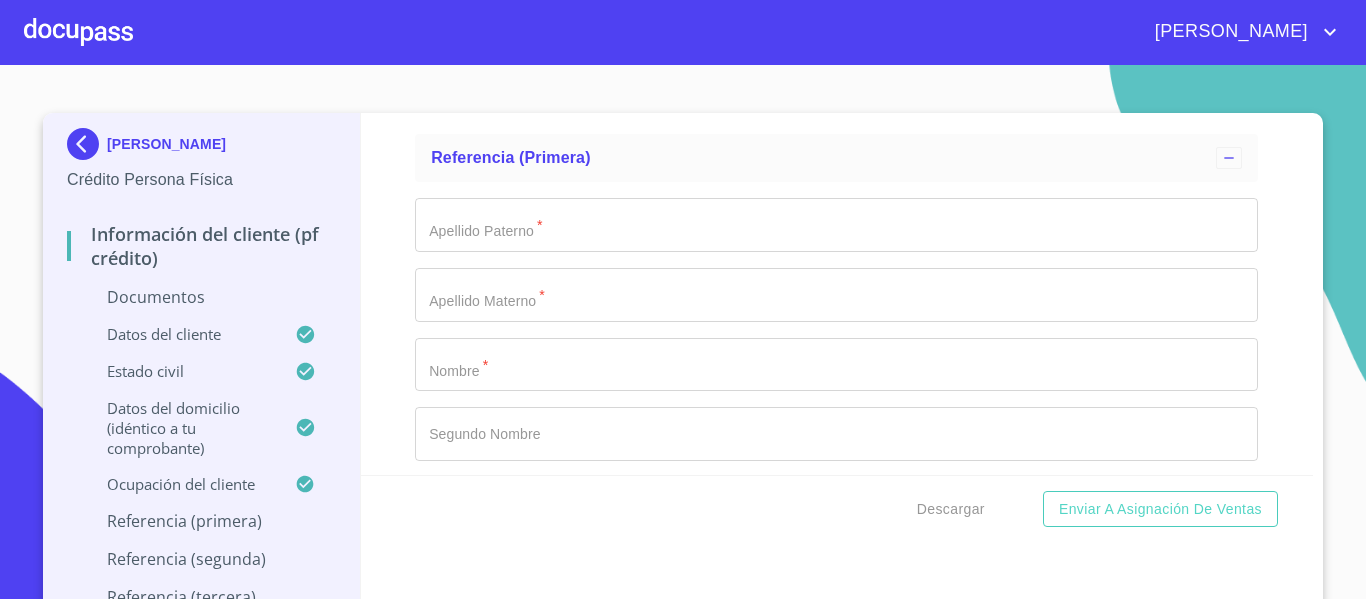 click on "Documento de identificación.   *" at bounding box center [813, -3855] 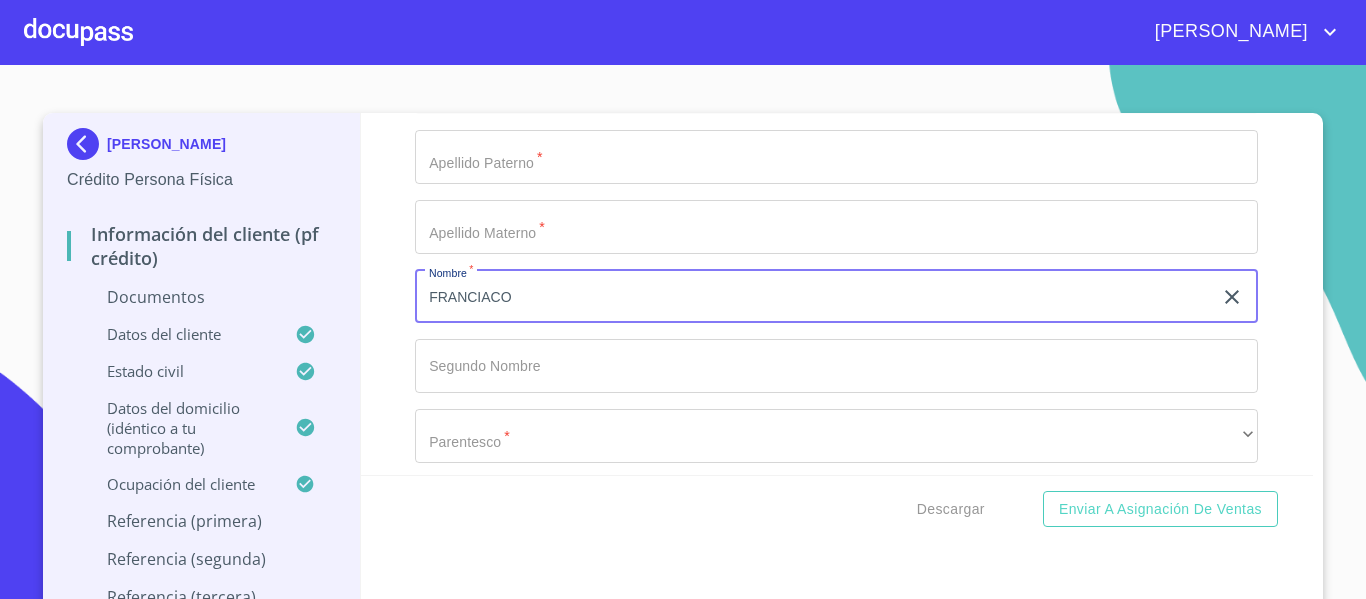 scroll, scrollTop: 6600, scrollLeft: 0, axis: vertical 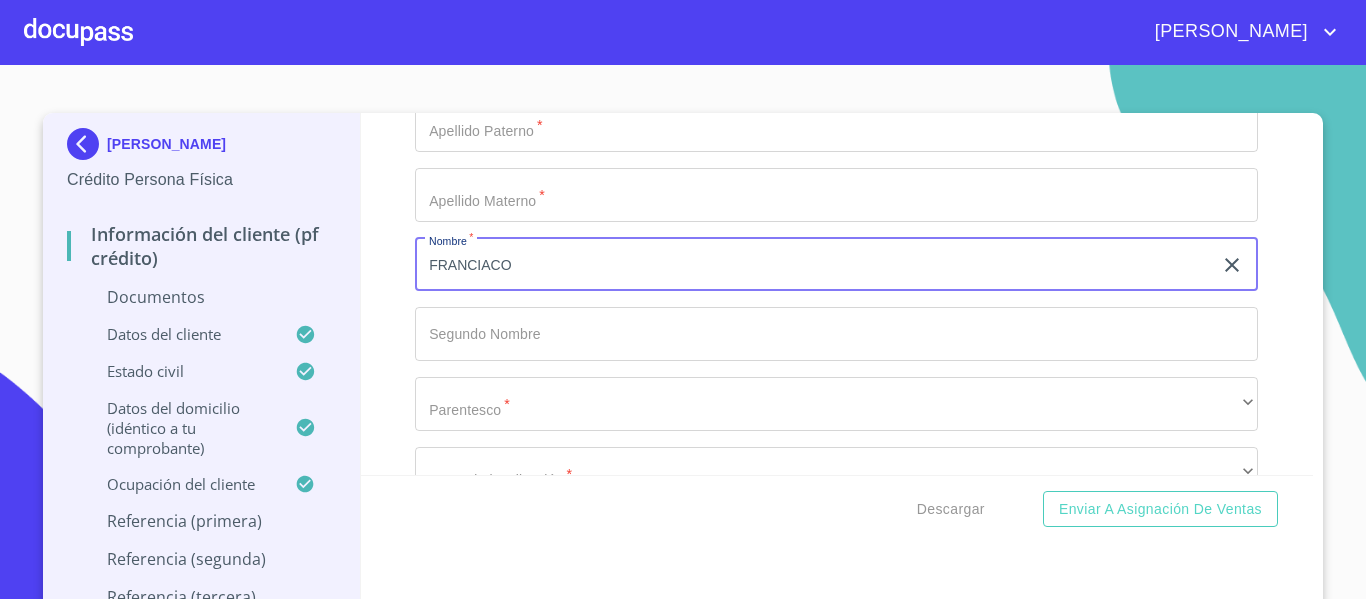 type on "FRANCIACO" 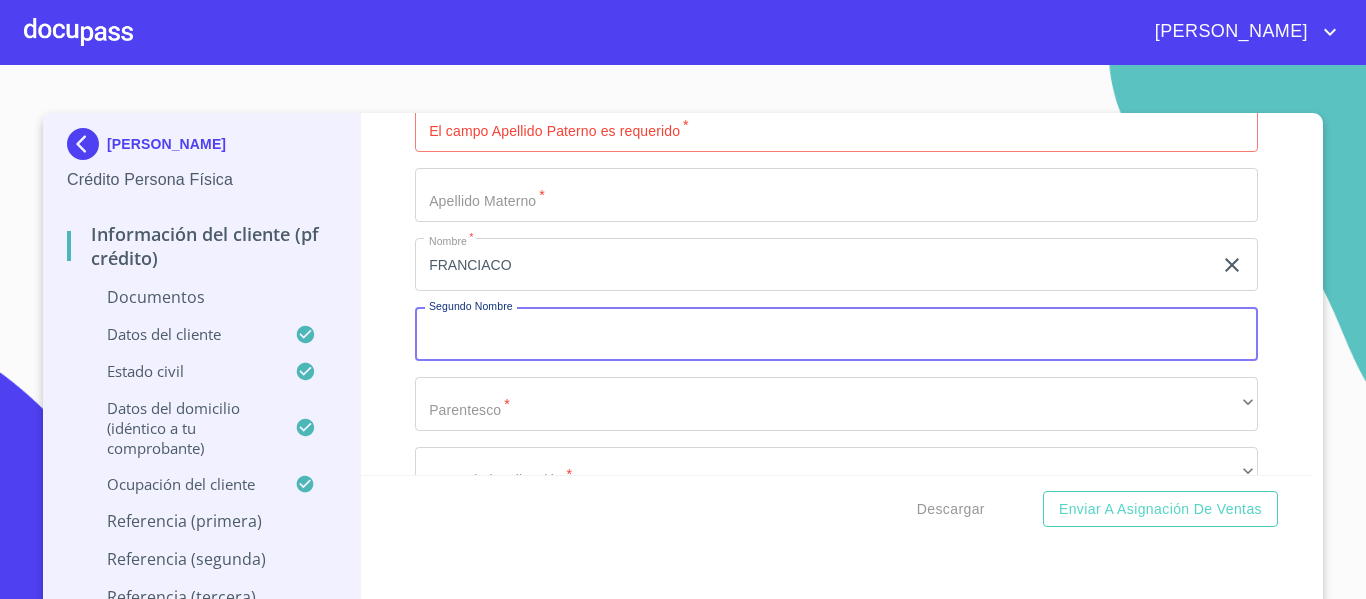 click on "Documento de identificación.   *" at bounding box center (836, 334) 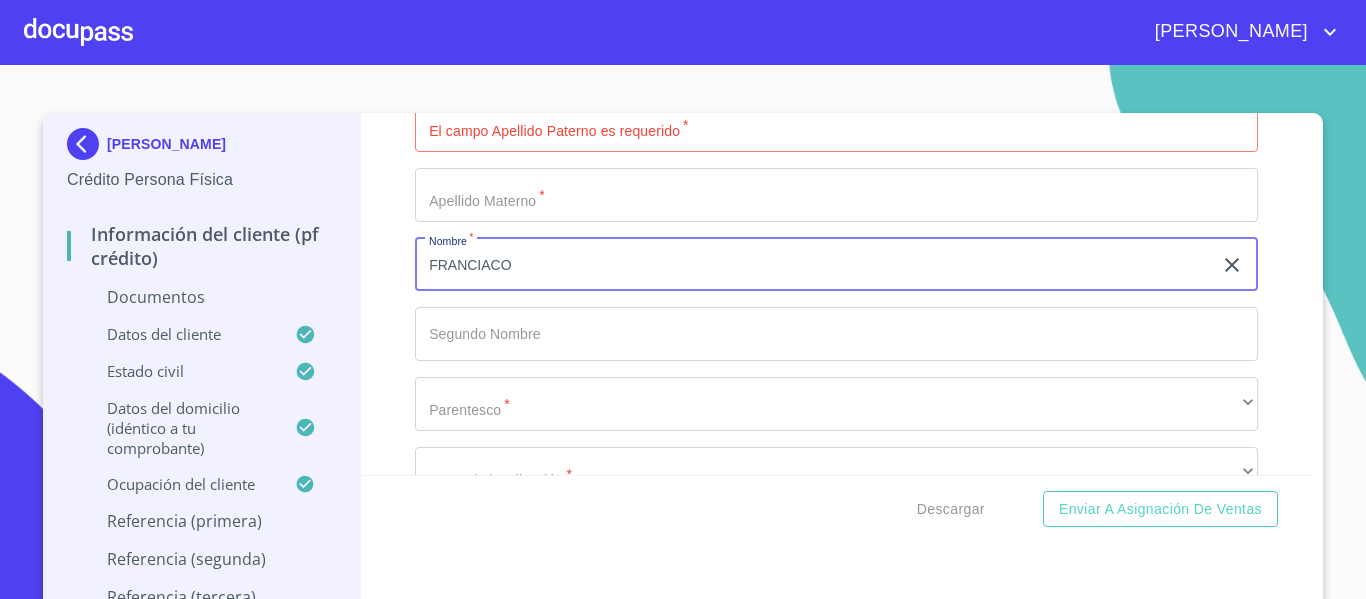 click on "FRANCIACO" at bounding box center [813, 265] 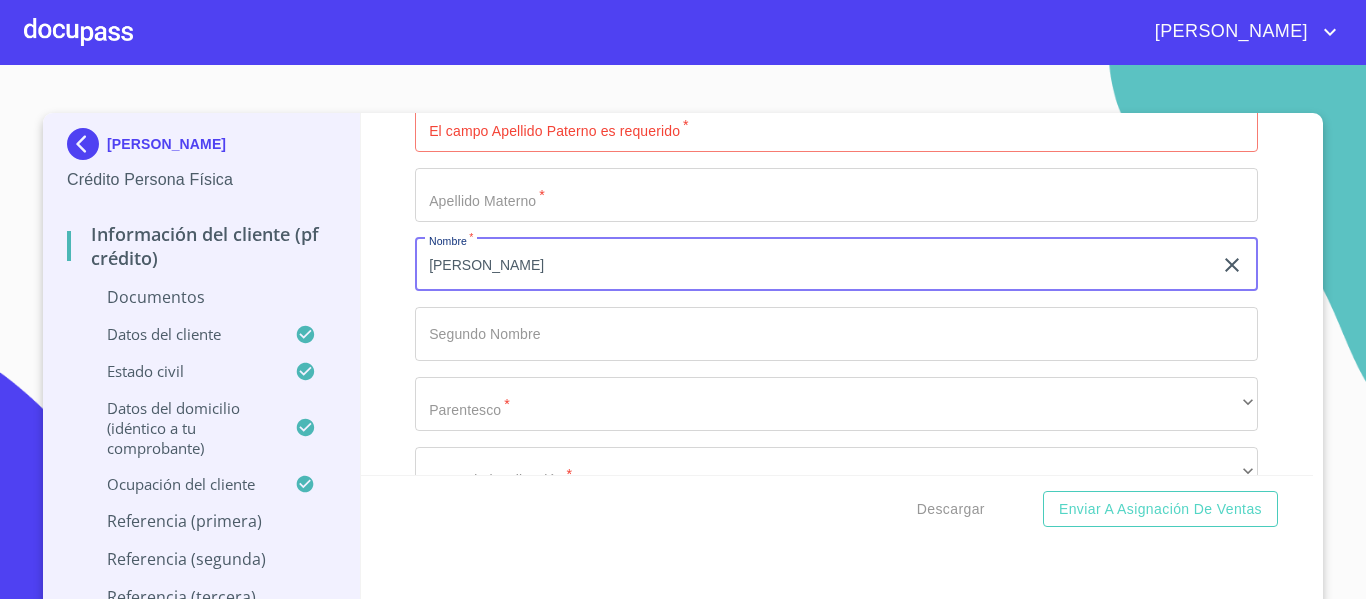 type on "[PERSON_NAME]" 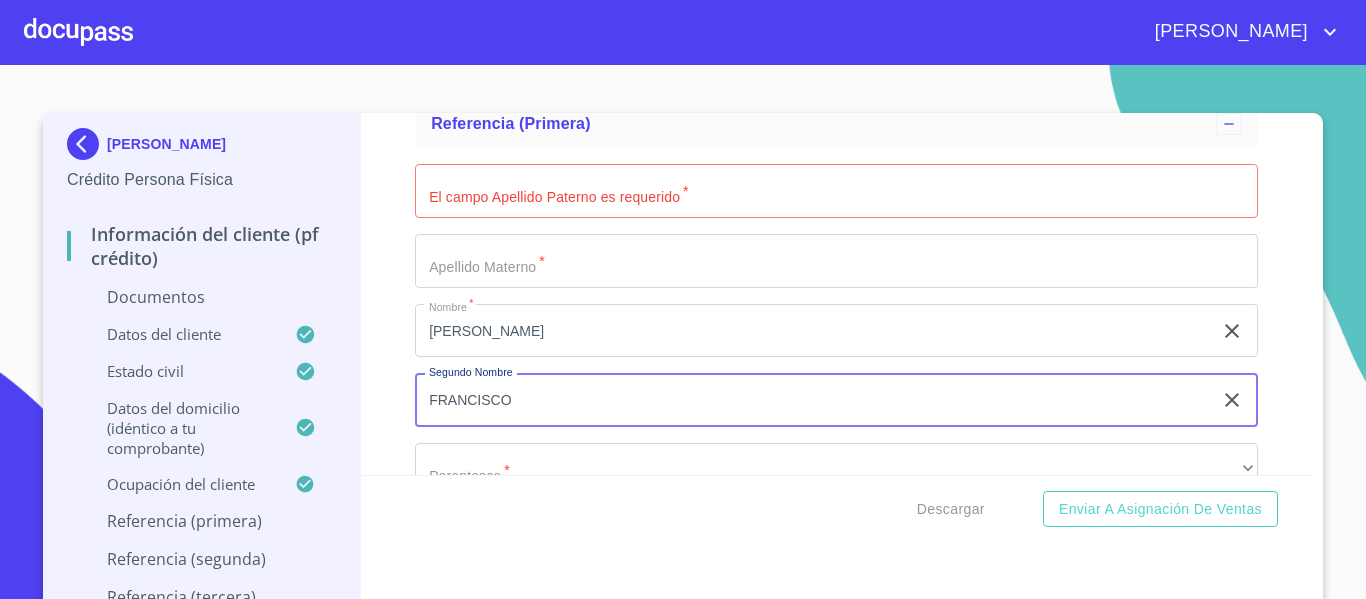 scroll, scrollTop: 6500, scrollLeft: 0, axis: vertical 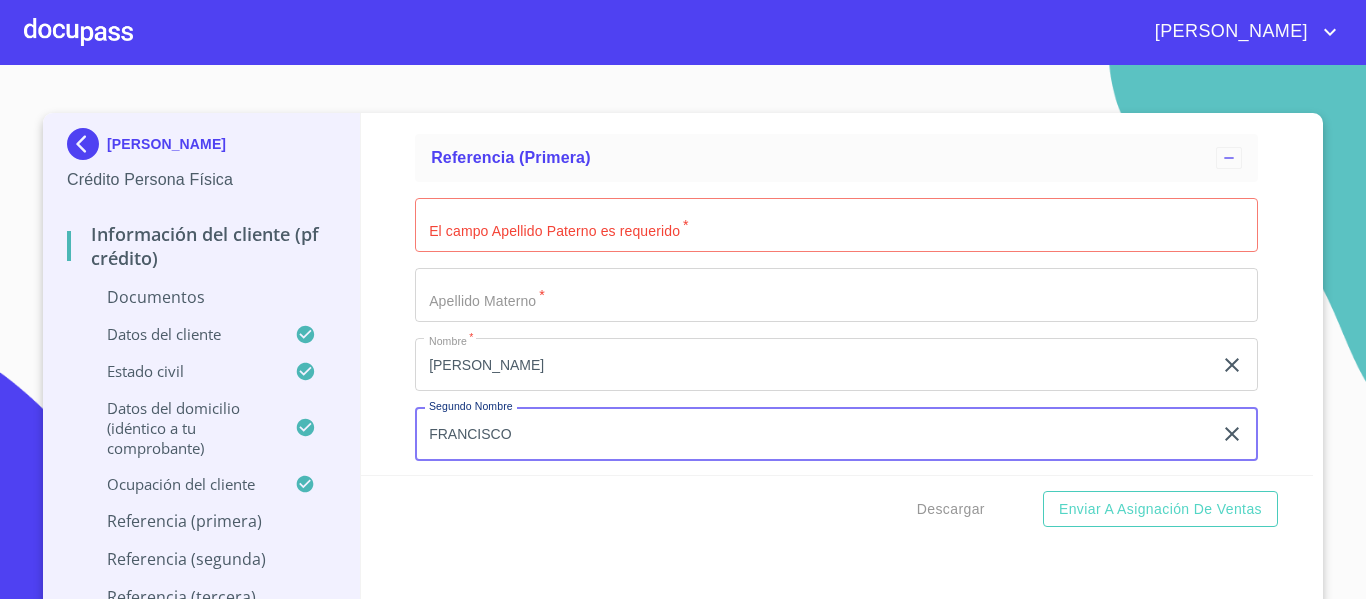 type on "FRANCISCO" 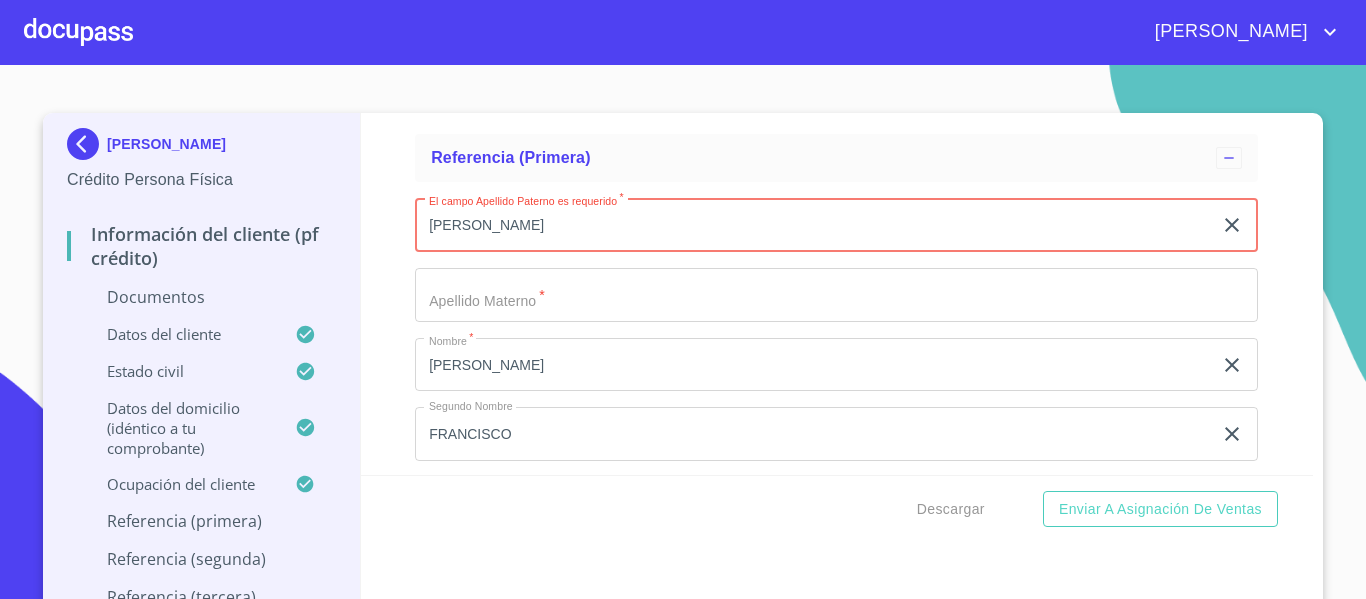 type on "[PERSON_NAME]" 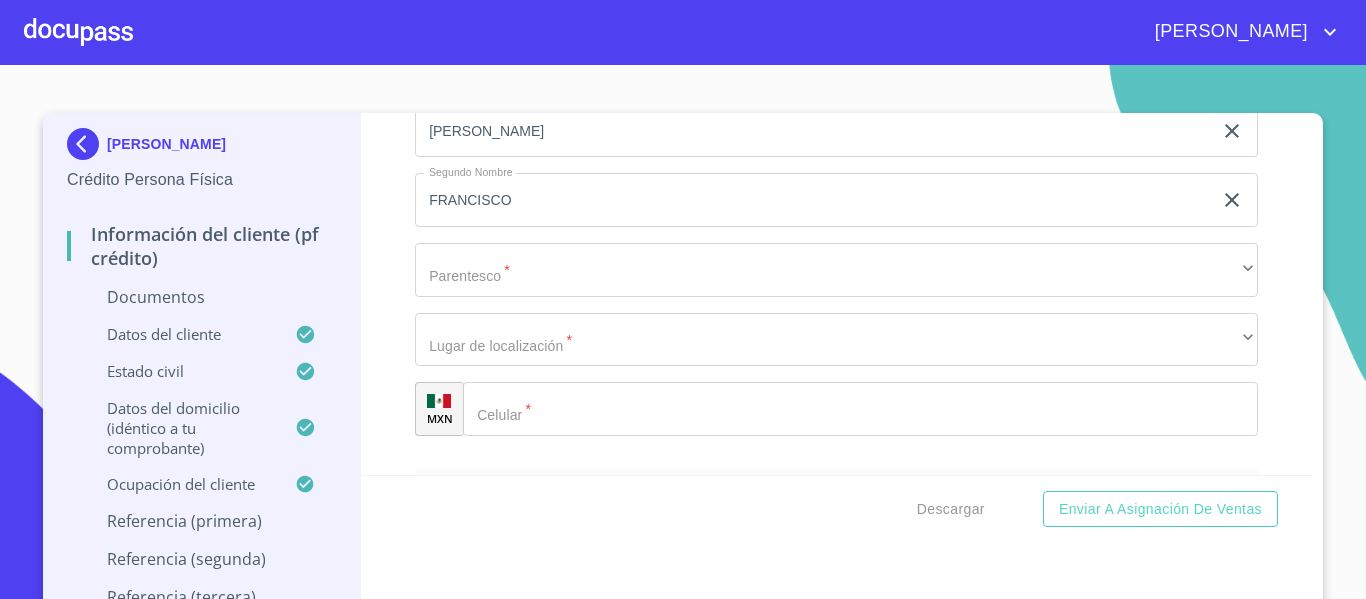 scroll, scrollTop: 6700, scrollLeft: 0, axis: vertical 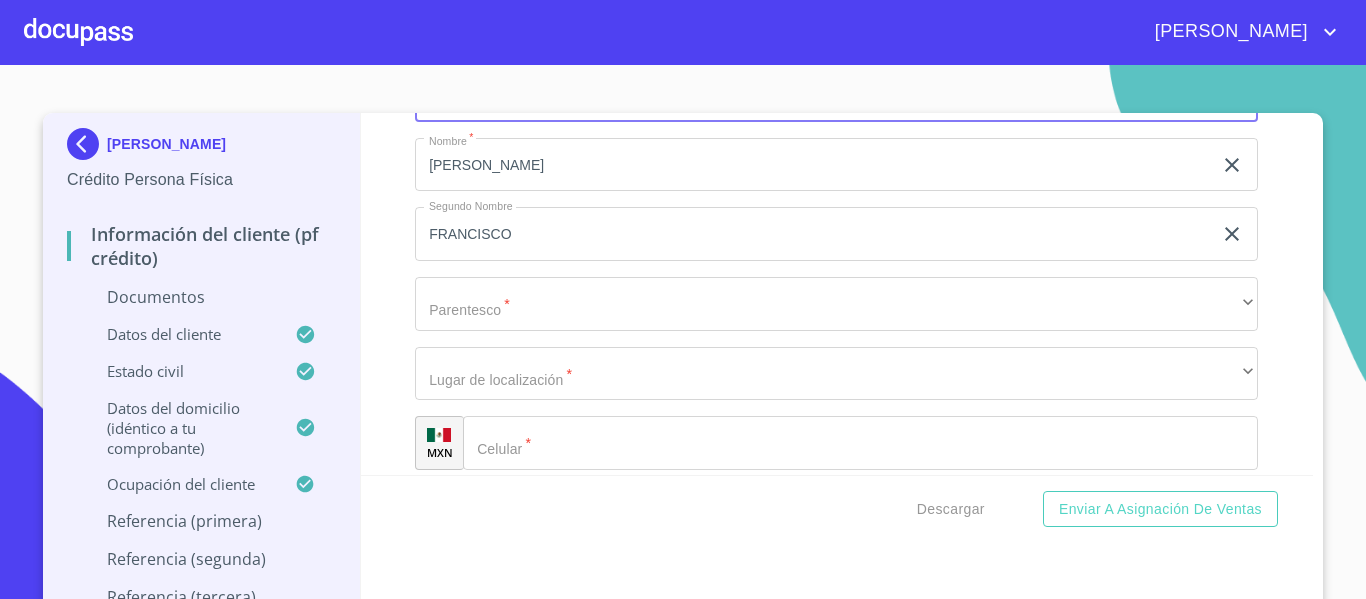 type on "[PERSON_NAME]" 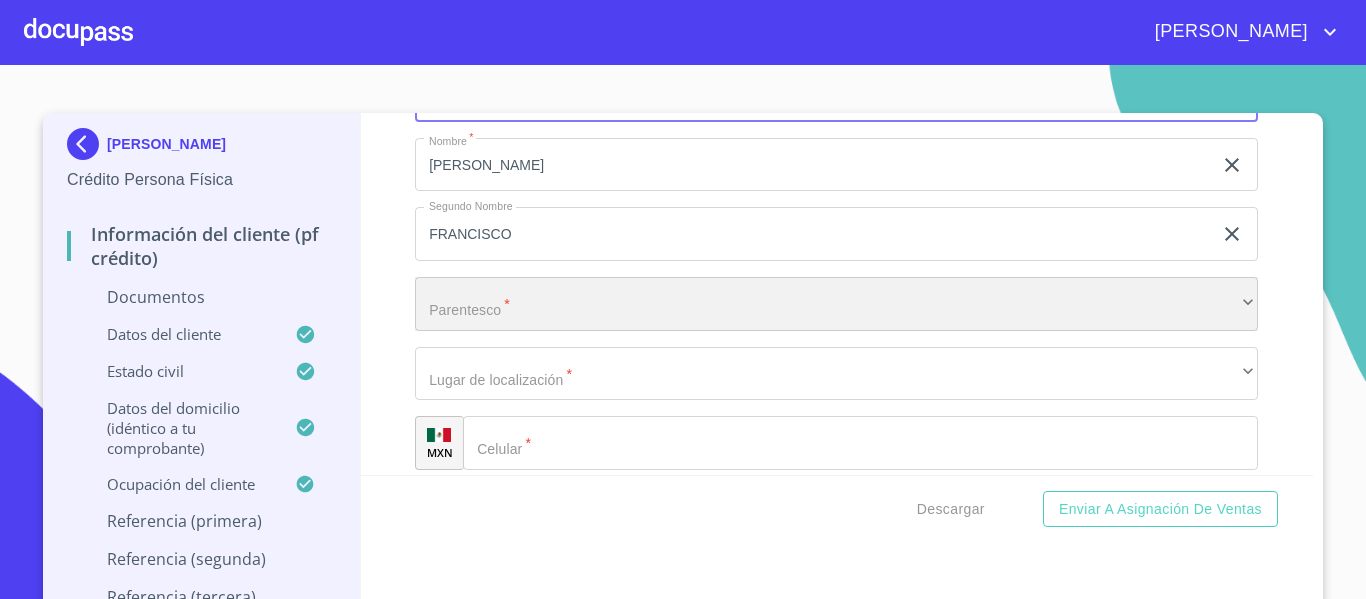 click on "​" at bounding box center [836, 304] 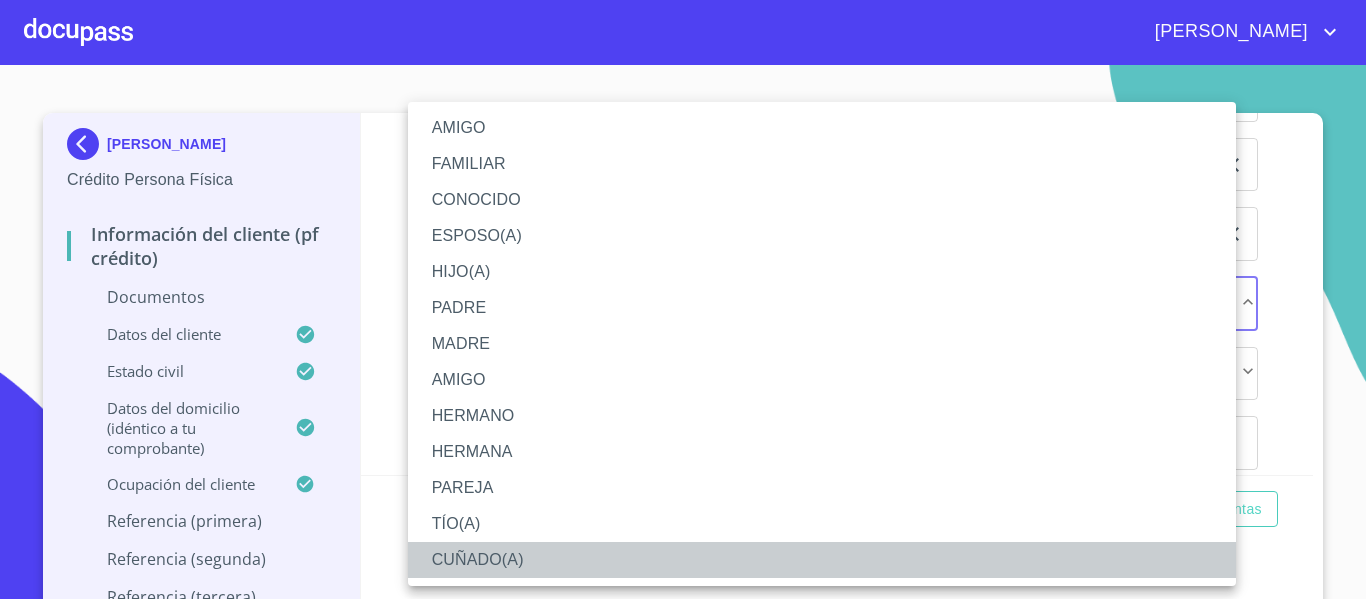 click on "CUÑADO(A)" at bounding box center (822, 560) 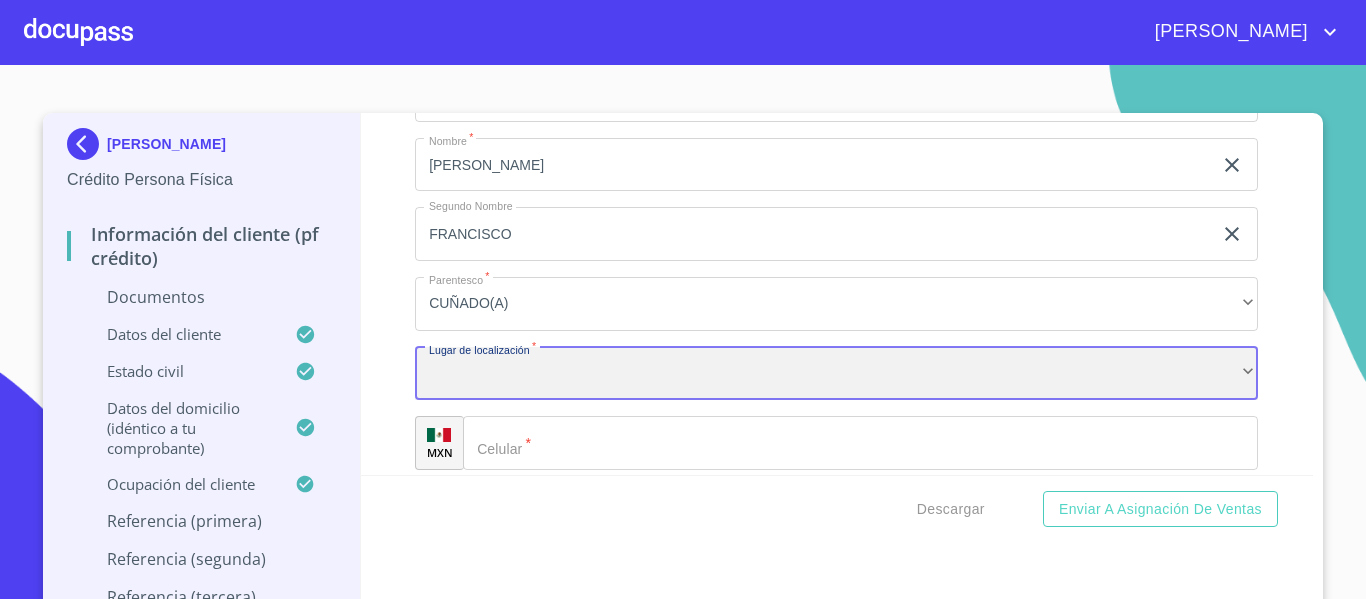 click on "​" at bounding box center (836, 374) 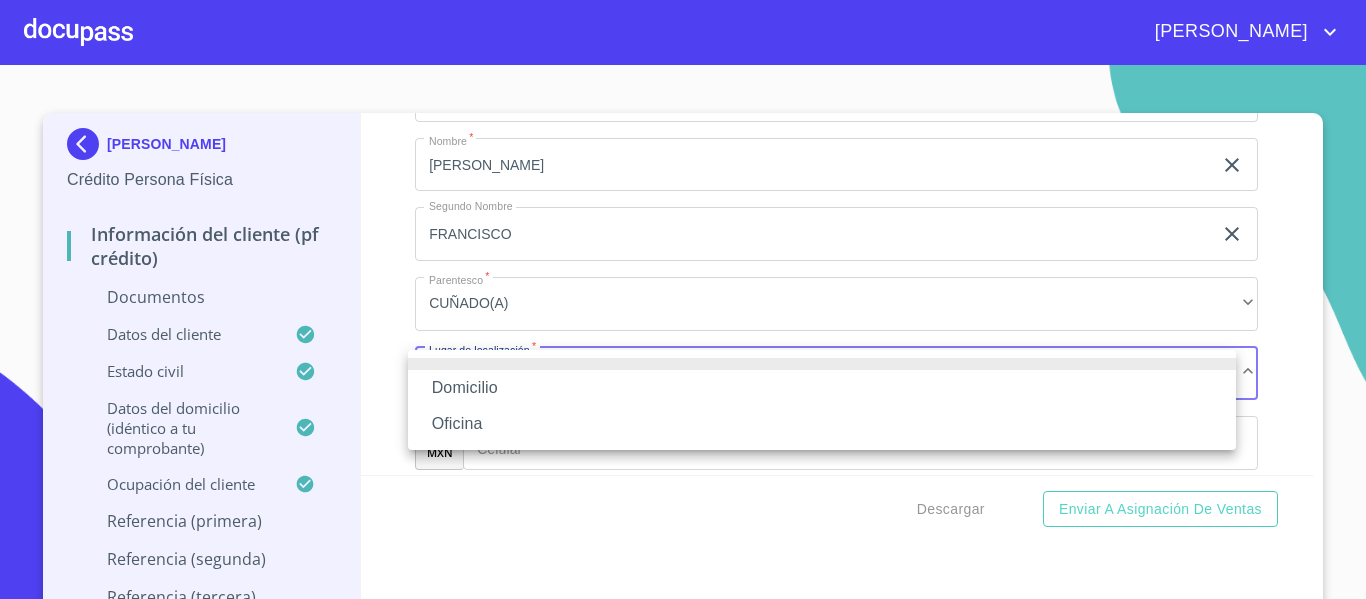 click on "Domicilio" at bounding box center [822, 388] 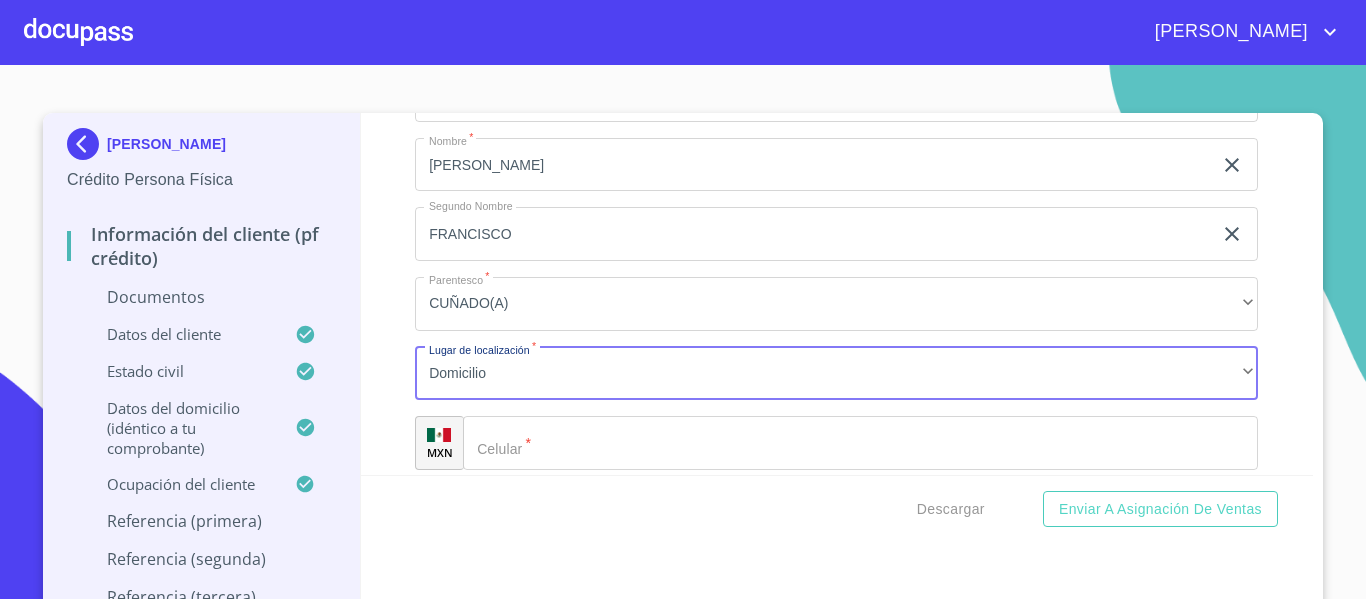 click on "​" at bounding box center [860, 443] 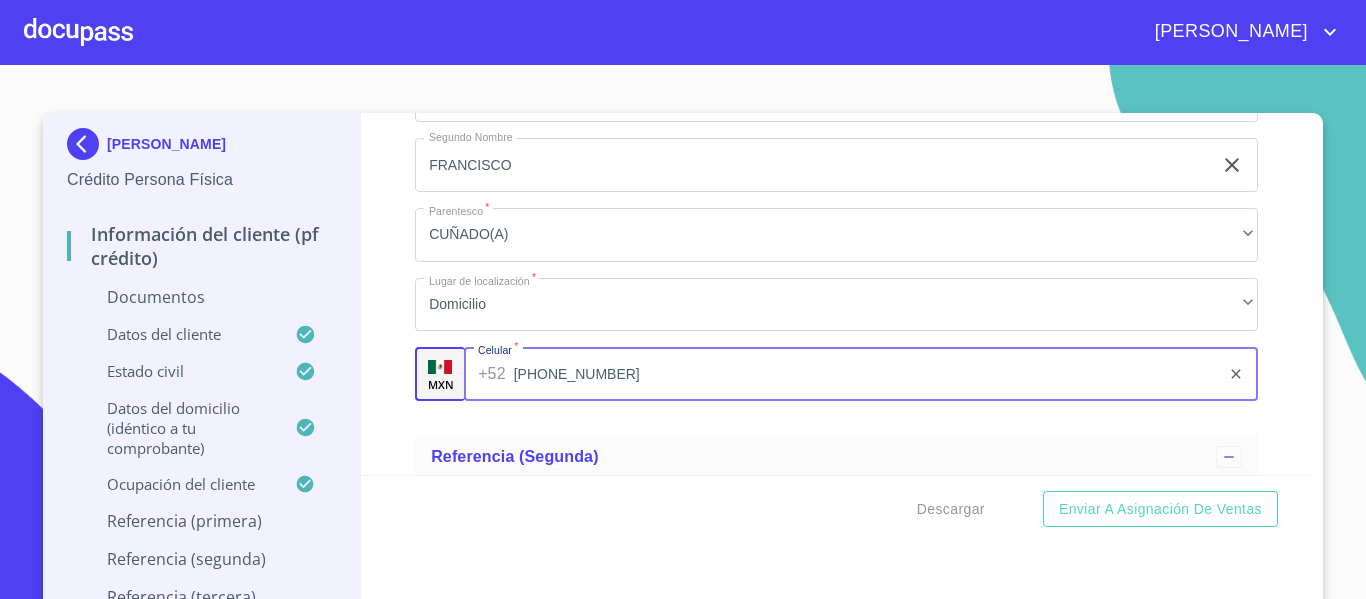 scroll, scrollTop: 6900, scrollLeft: 0, axis: vertical 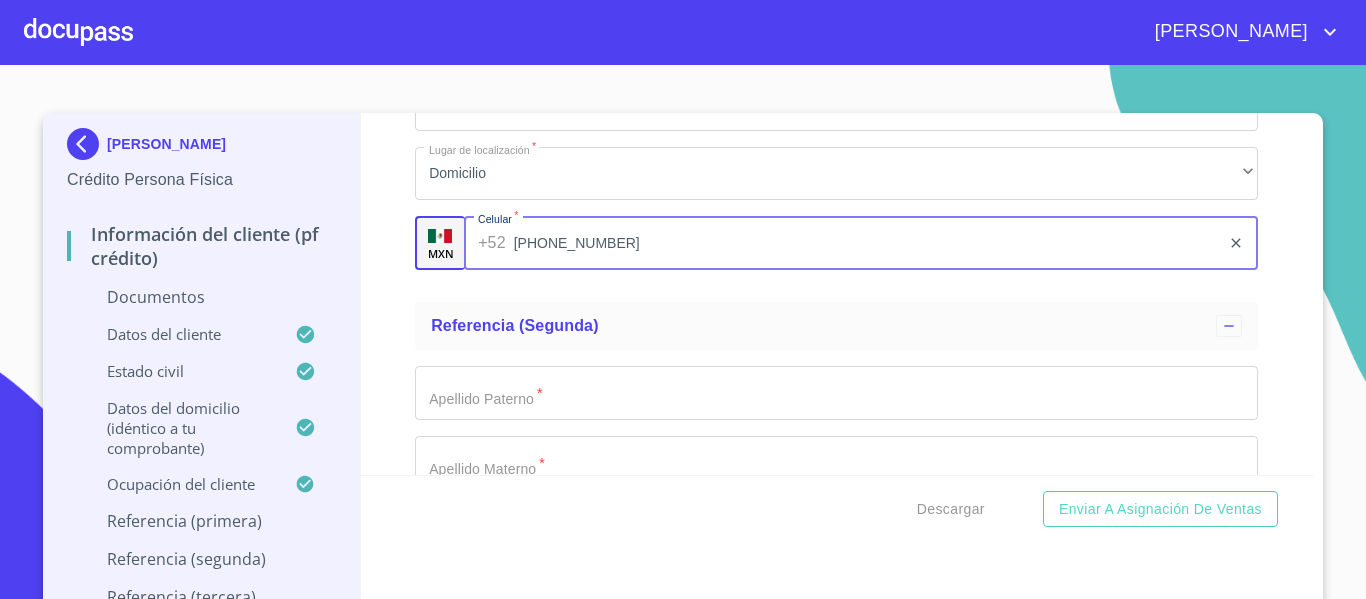 type on "[PHONE_NUMBER]" 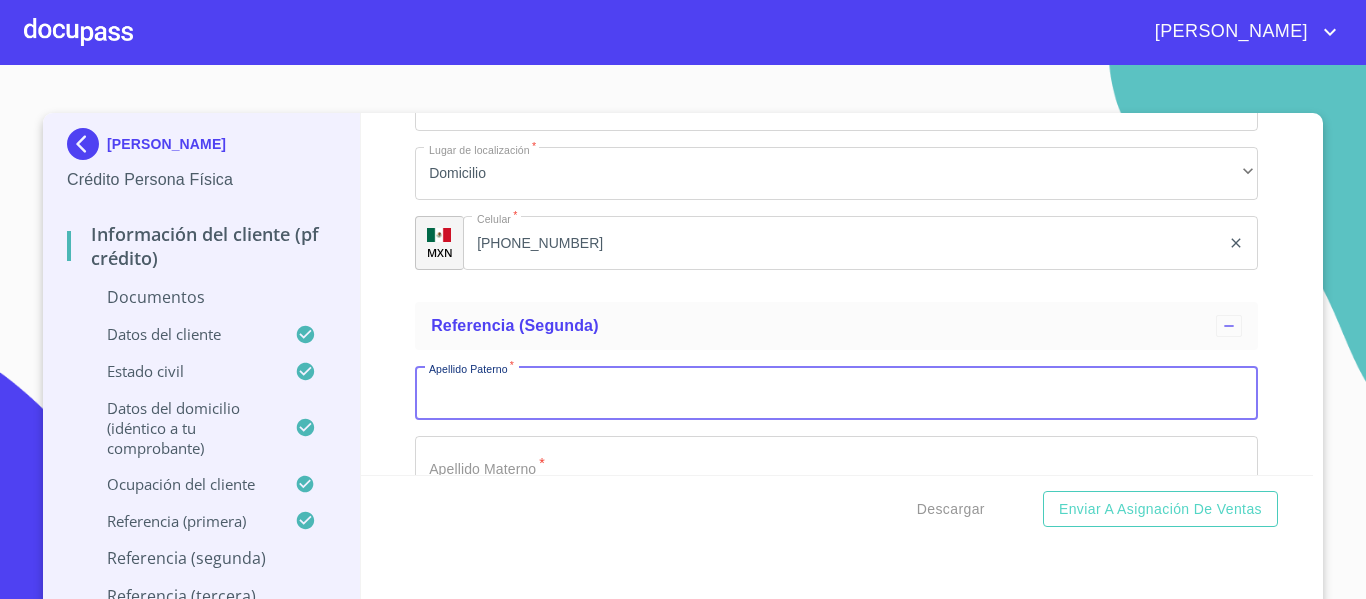 click on "Documento de identificación.   *" at bounding box center (836, 393) 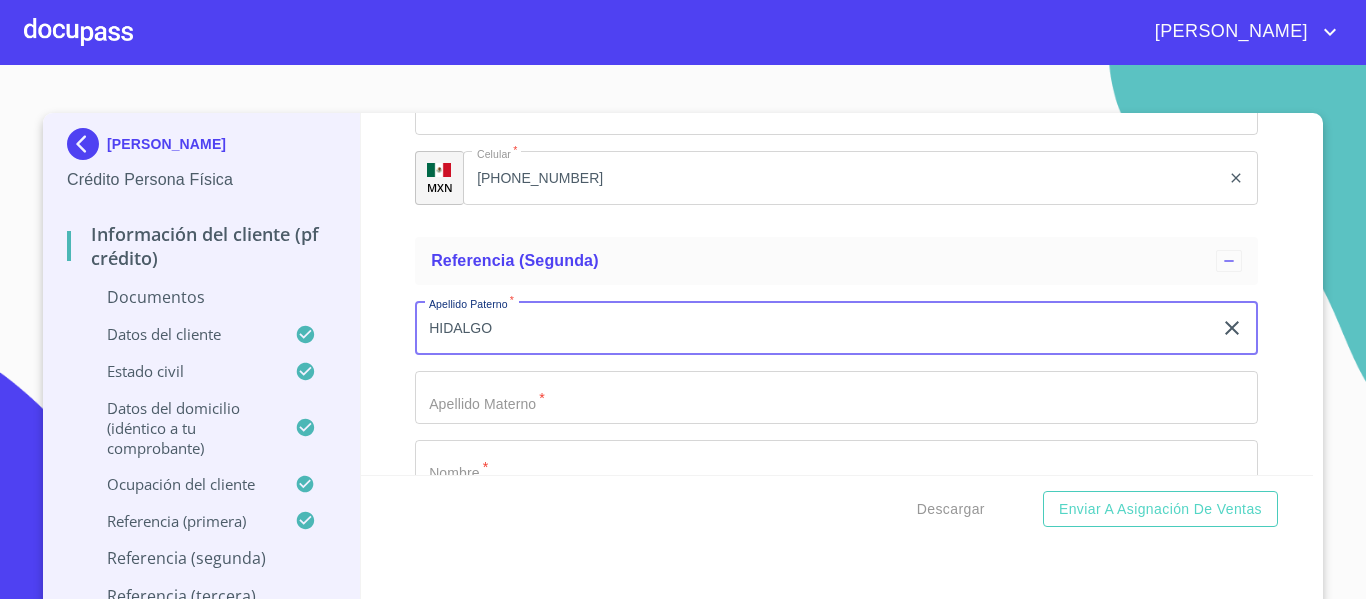 scroll, scrollTop: 7000, scrollLeft: 0, axis: vertical 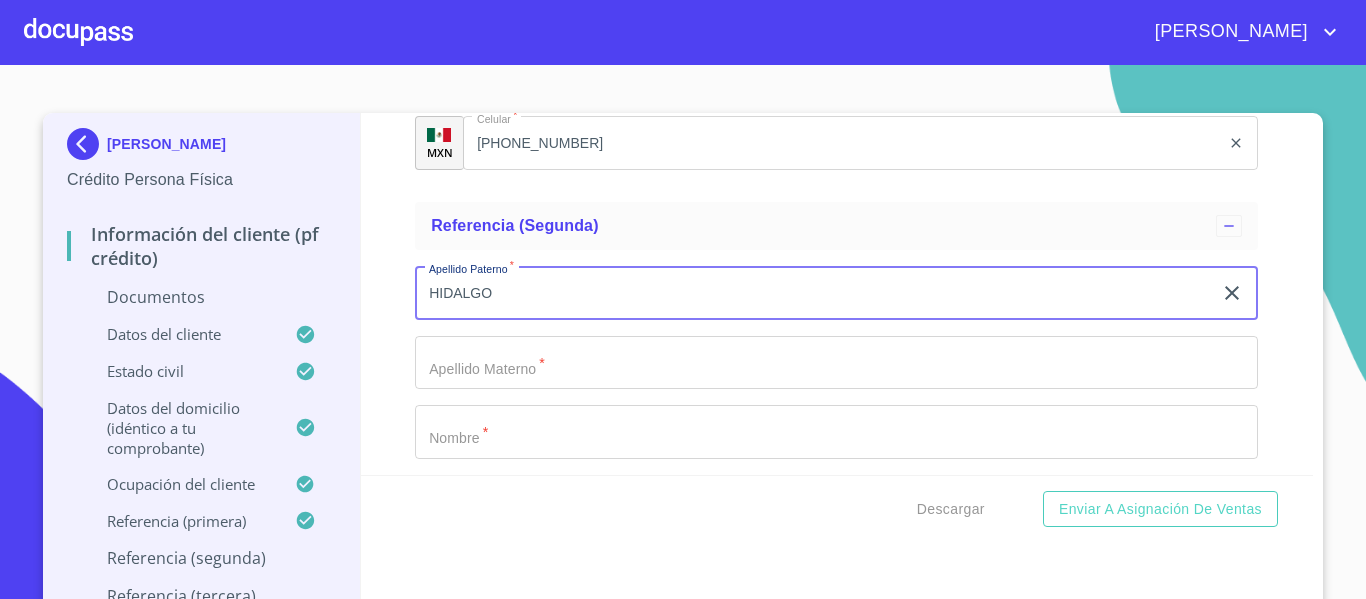 type on "HIDALGO" 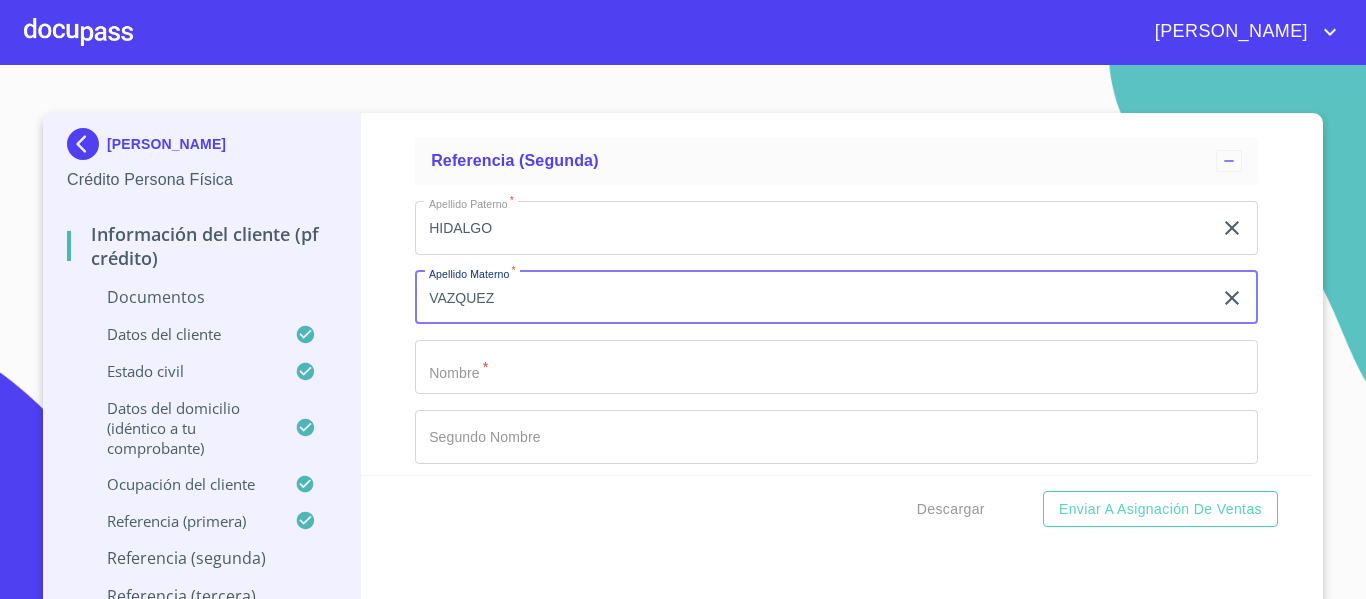 scroll, scrollTop: 7100, scrollLeft: 0, axis: vertical 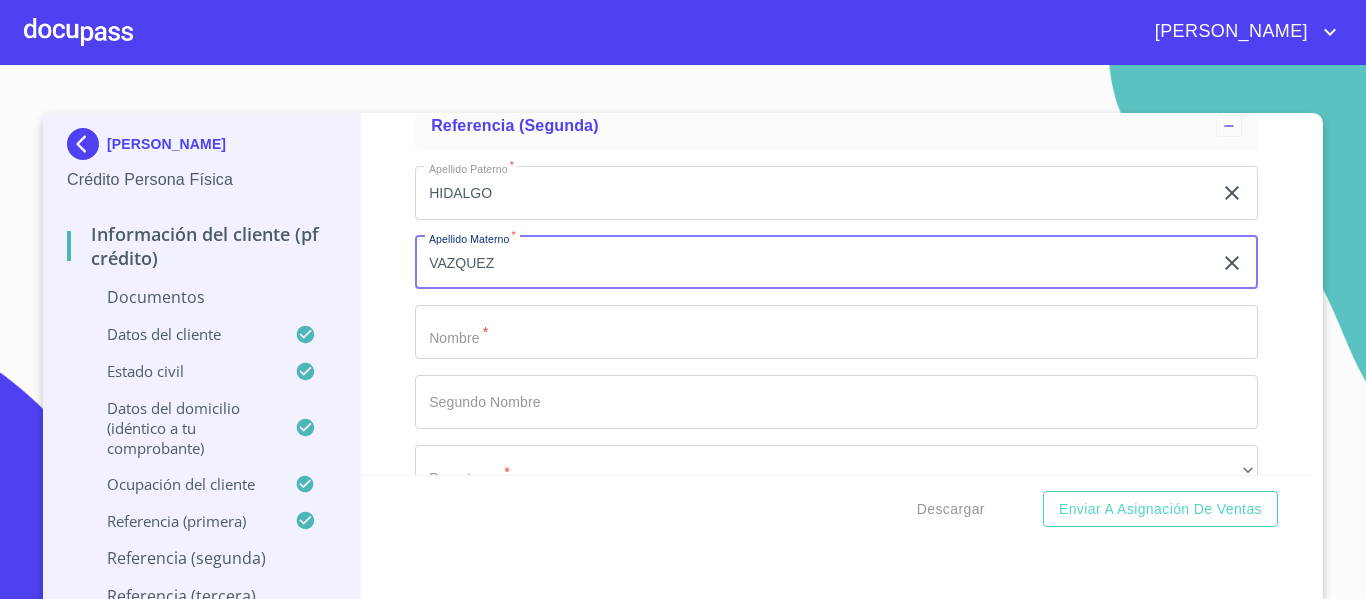 type on "VAZQUEZ" 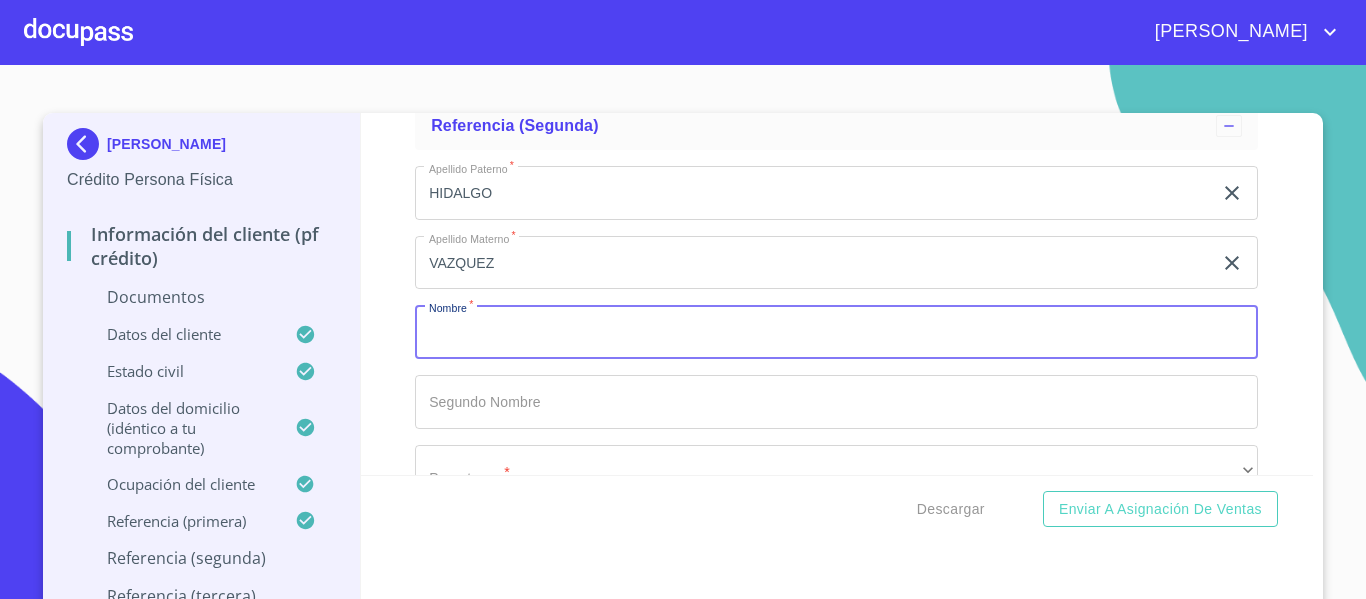 click on "Documento de identificación.   *" at bounding box center [836, 332] 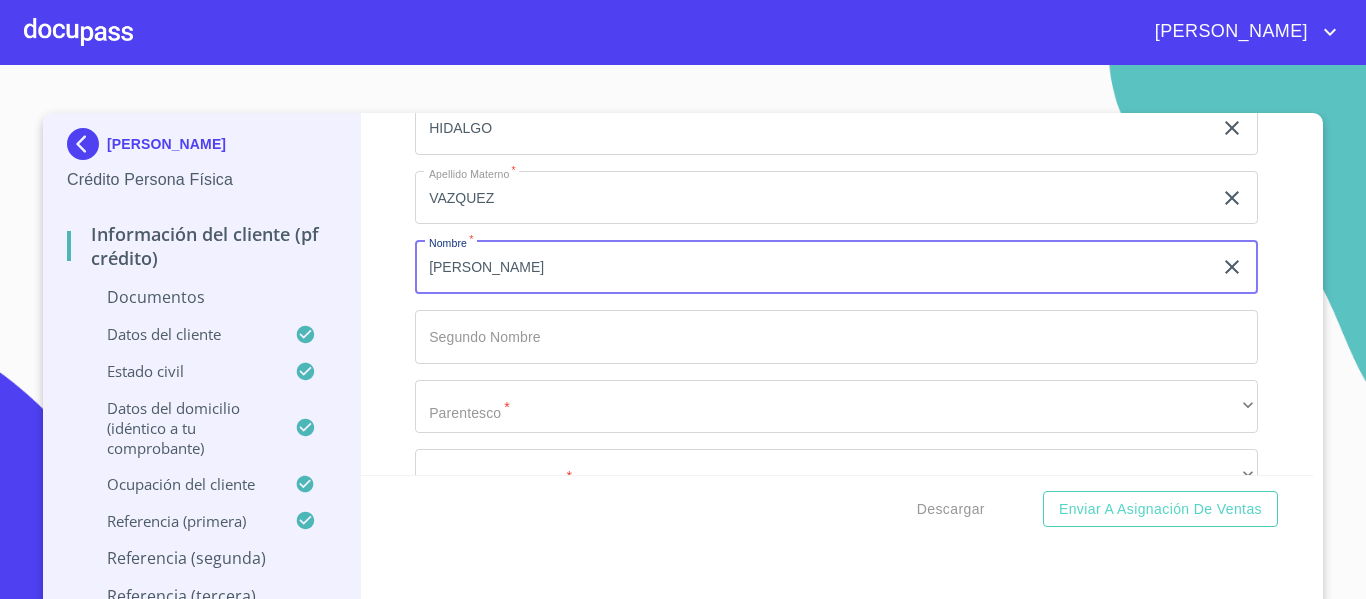 scroll, scrollTop: 7200, scrollLeft: 0, axis: vertical 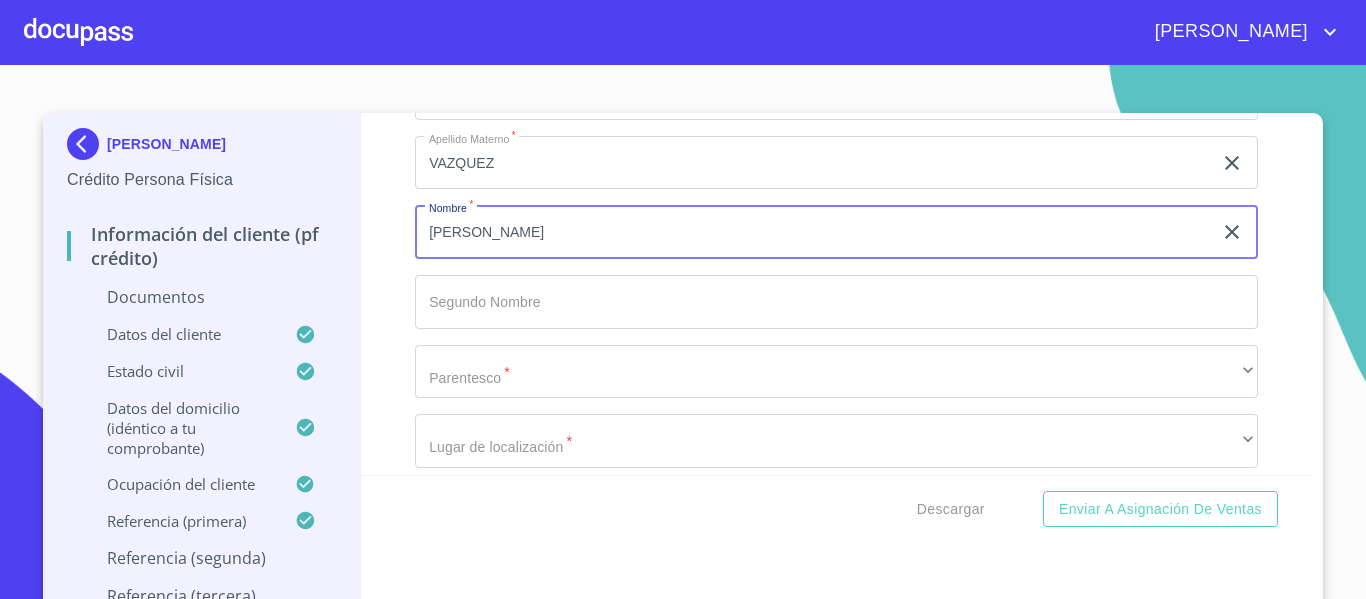 type on "[PERSON_NAME]" 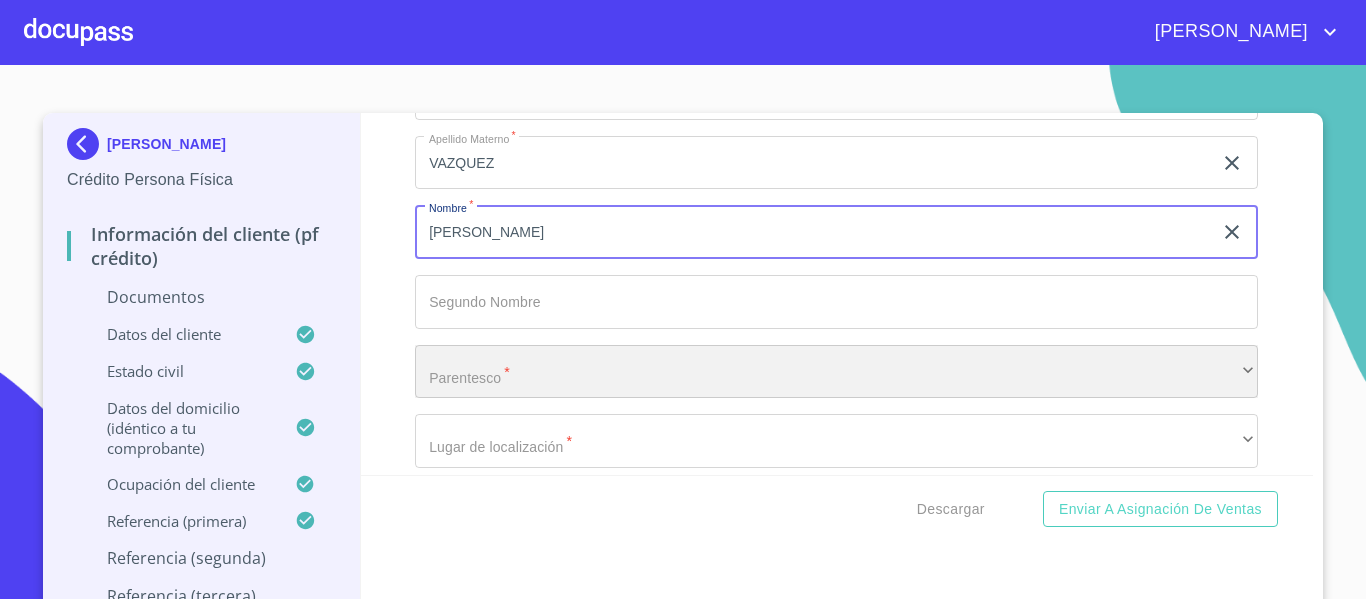 click on "​" at bounding box center (836, 372) 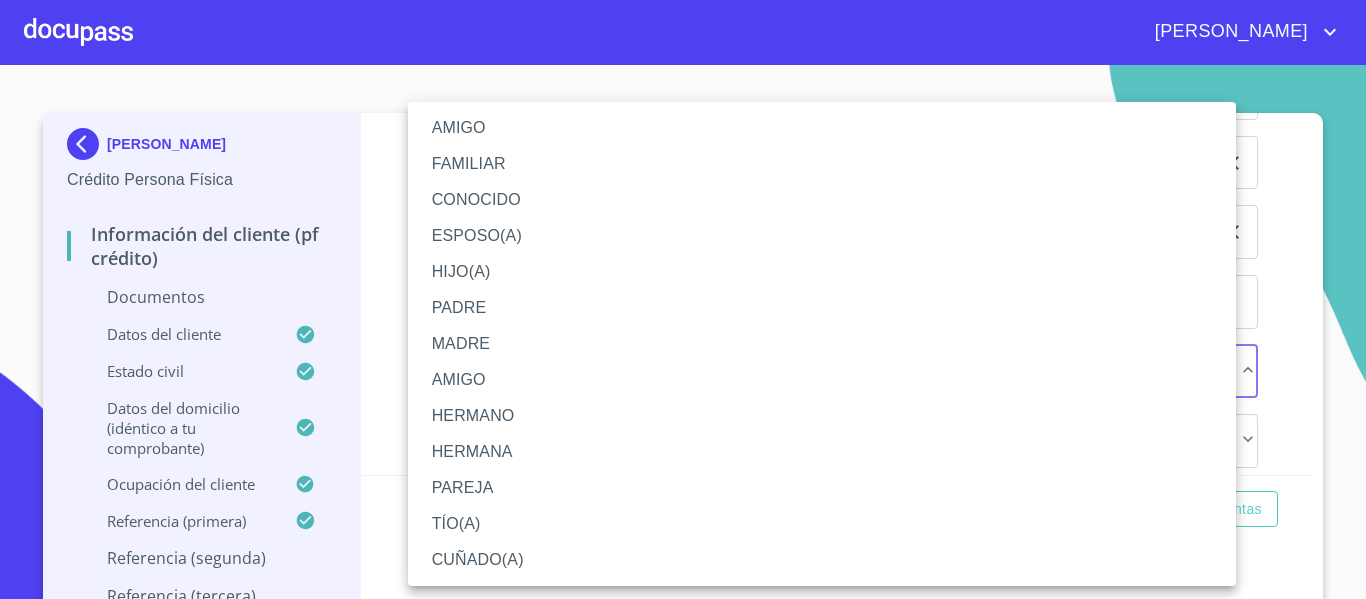 click on "AMIGO" at bounding box center (822, 128) 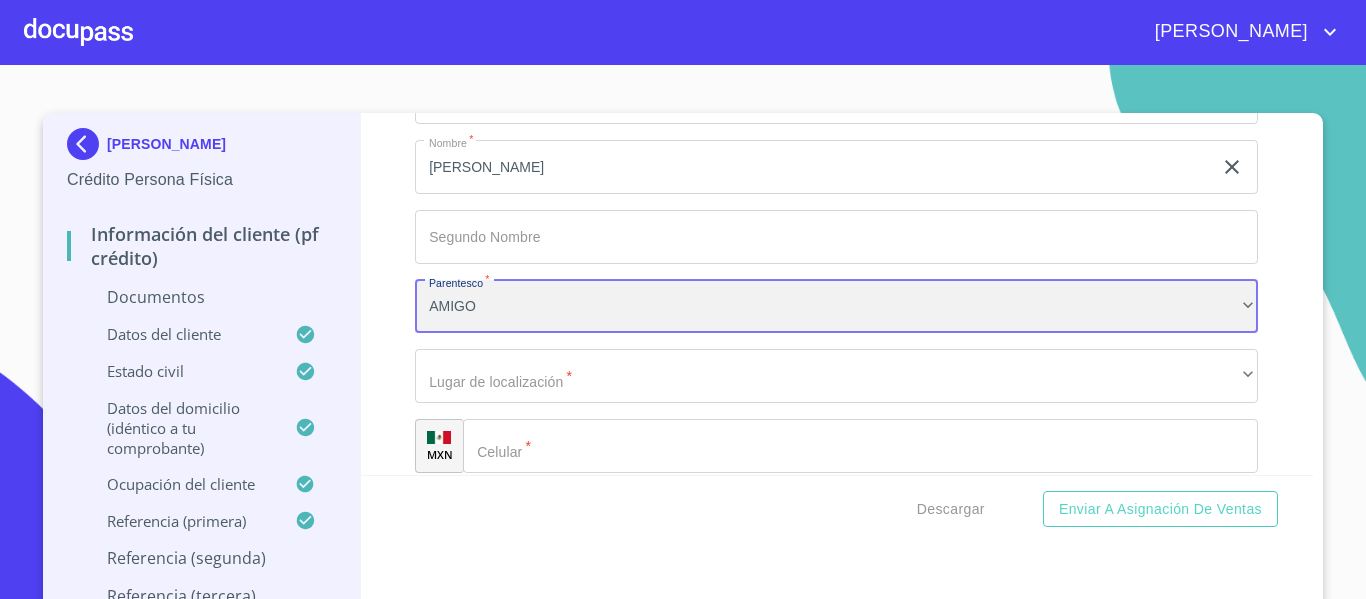 scroll, scrollTop: 7300, scrollLeft: 0, axis: vertical 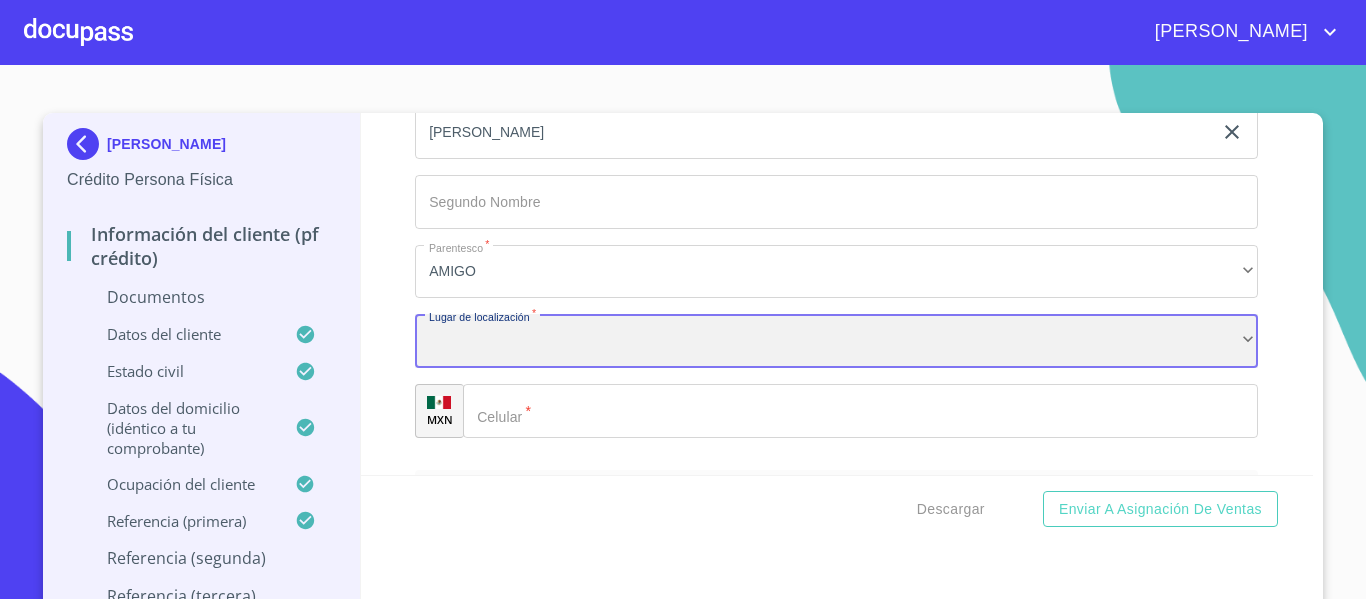 click on "​" at bounding box center (836, 341) 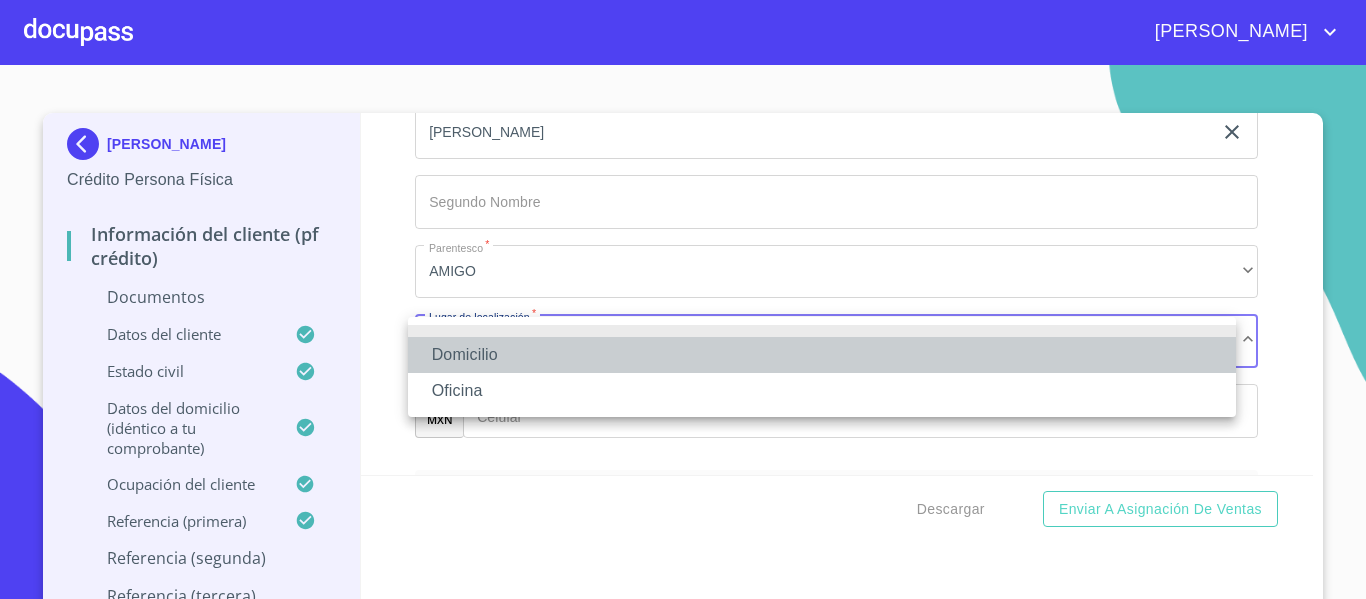 click on "Domicilio" at bounding box center (822, 355) 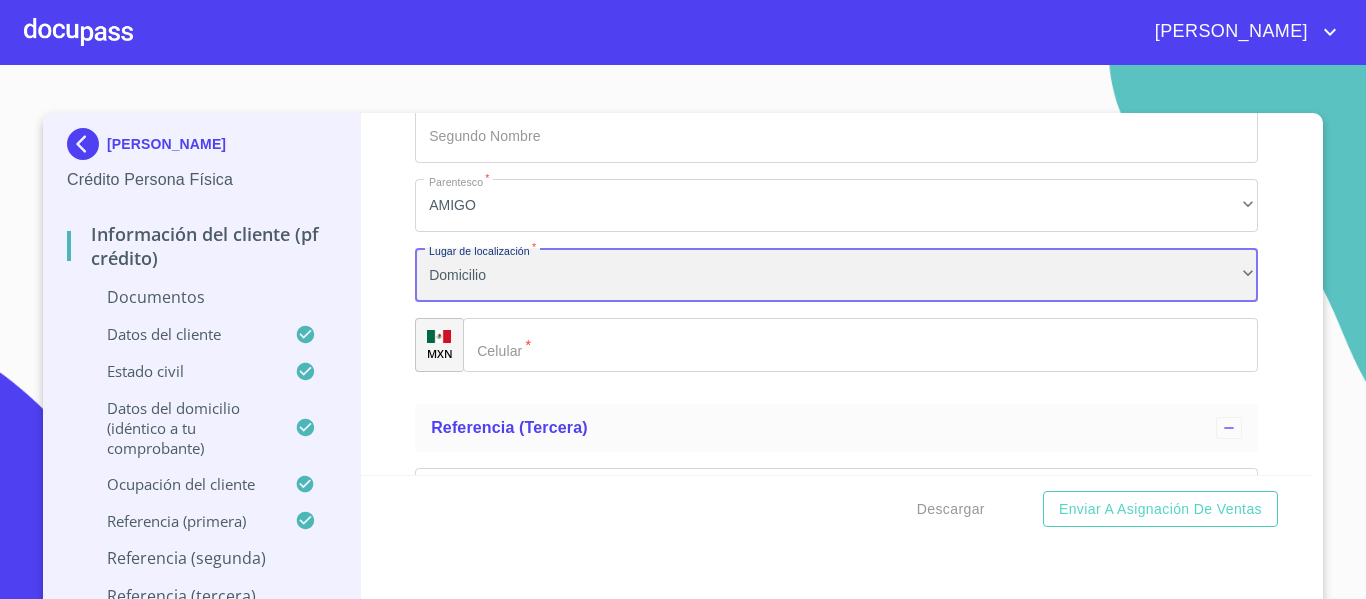 scroll, scrollTop: 7400, scrollLeft: 0, axis: vertical 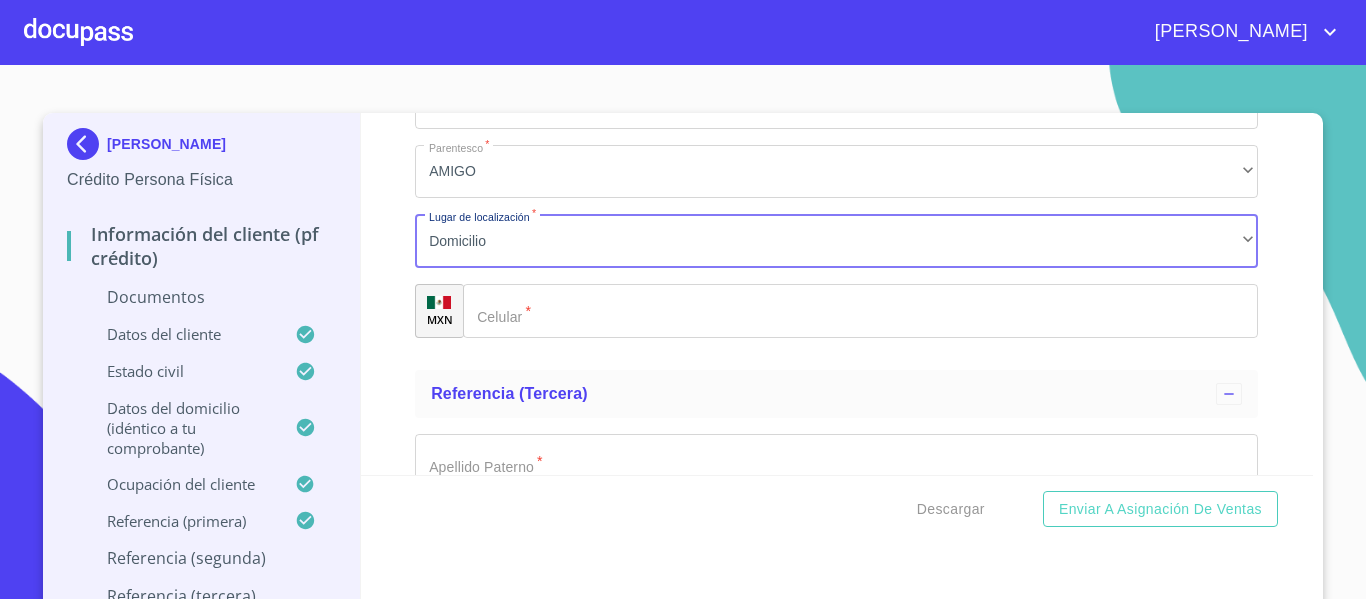 click on "​" at bounding box center (860, 311) 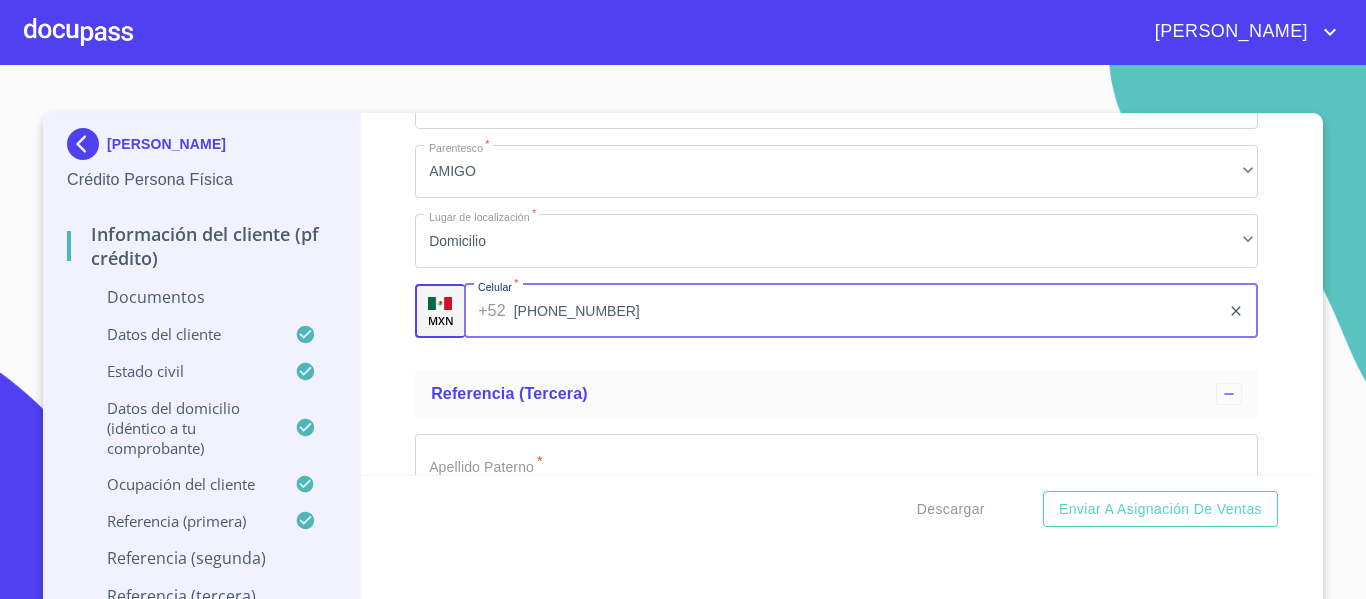 type on "[PHONE_NUMBER]" 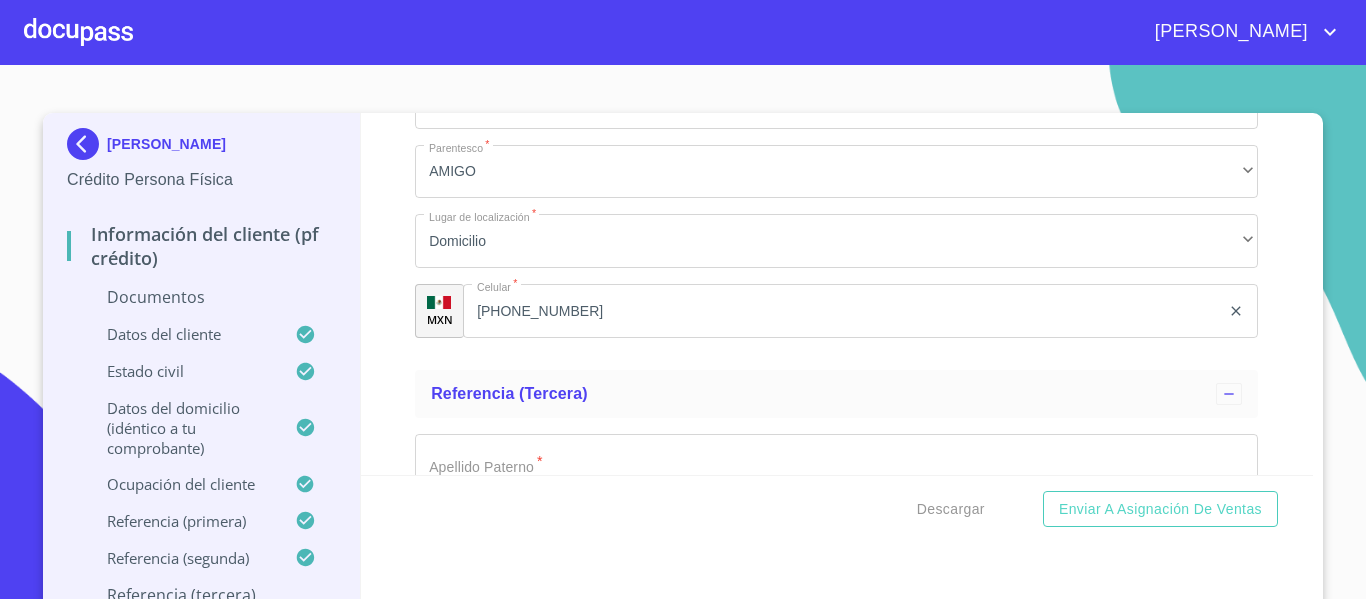 click on "Información del cliente (PF crédito)   Documentos Documento de identificación.   * INE ​ Identificación Oficial * Arrastra o selecciona el (los) documento(s) para agregar Comprobante de Domicilio * Arrastra o selecciona el (los) documento(s) para agregar Fuente de ingresos   * Independiente/Dueño de negocio/Persona Moral ​ Comprobante de Ingresos mes 1 * Arrastra o selecciona el (los) documento(s) para agregar Comprobante de Ingresos mes 2 * Arrastra o selecciona el (los) documento(s) para agregar Comprobante de Ingresos mes 3 * Arrastra o selecciona el (los) documento(s) para agregar CURP * Arrastra o selecciona el (los) documento(s) para agregar Constancia de situación fiscal Arrastra o selecciona el (los) documento(s) para agregar Datos del cliente Apellido Paterno   * [PERSON_NAME] ​ Apellido Materno   * [PERSON_NAME] ​ Primer nombre   * [PERSON_NAME] ​ Segundo Nombre [PERSON_NAME] de nacimiento * [DEMOGRAPHIC_DATA] ​ RFC   * VEBN810823QY7 ​ CURP   * VEBN810823HJCLLX03 ​ 2139617964 *" at bounding box center [837, 294] 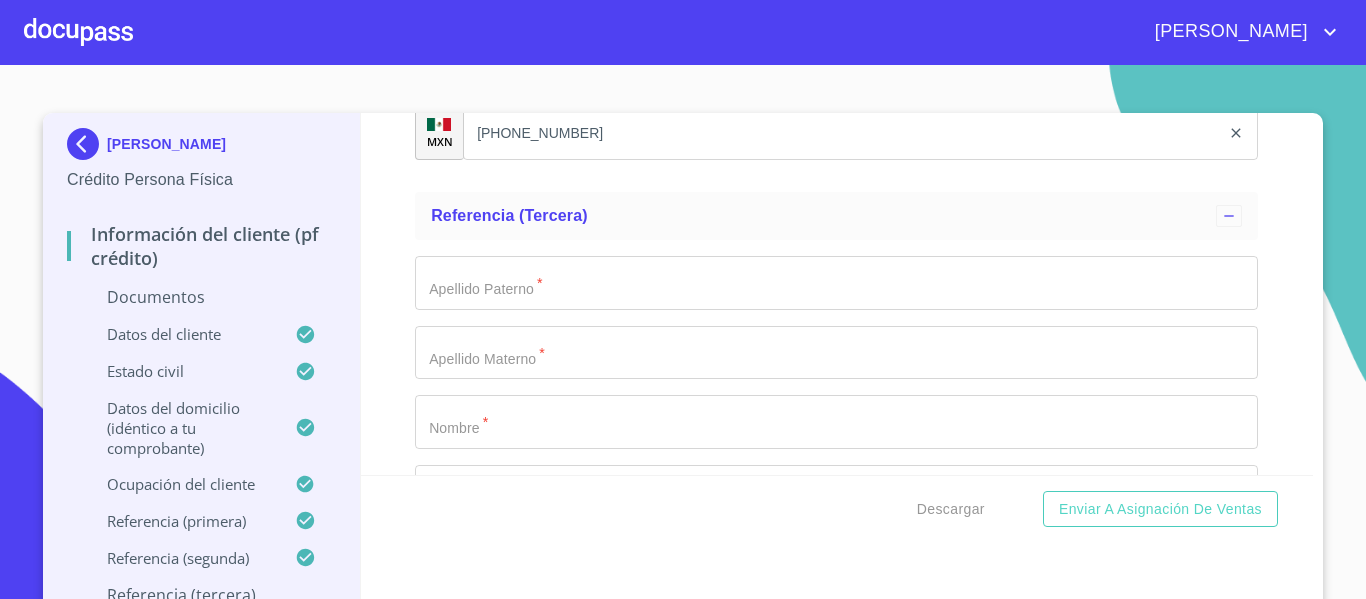 scroll, scrollTop: 7600, scrollLeft: 0, axis: vertical 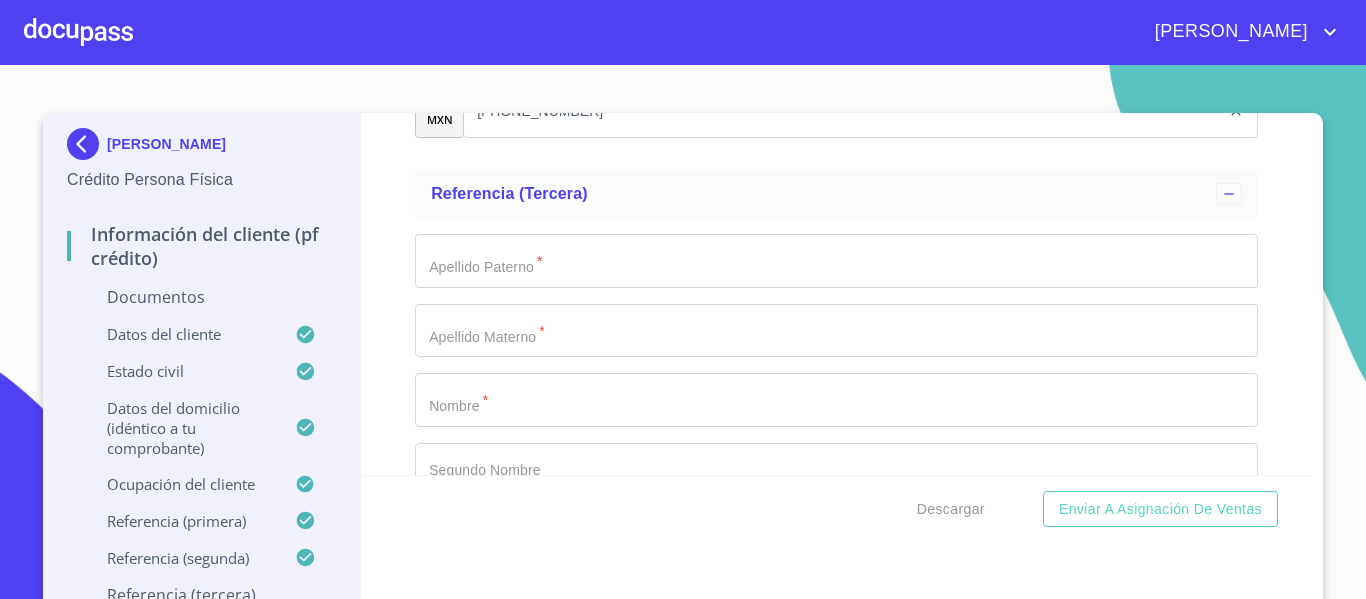 click on "Documento de identificación.   *" at bounding box center [813, -4955] 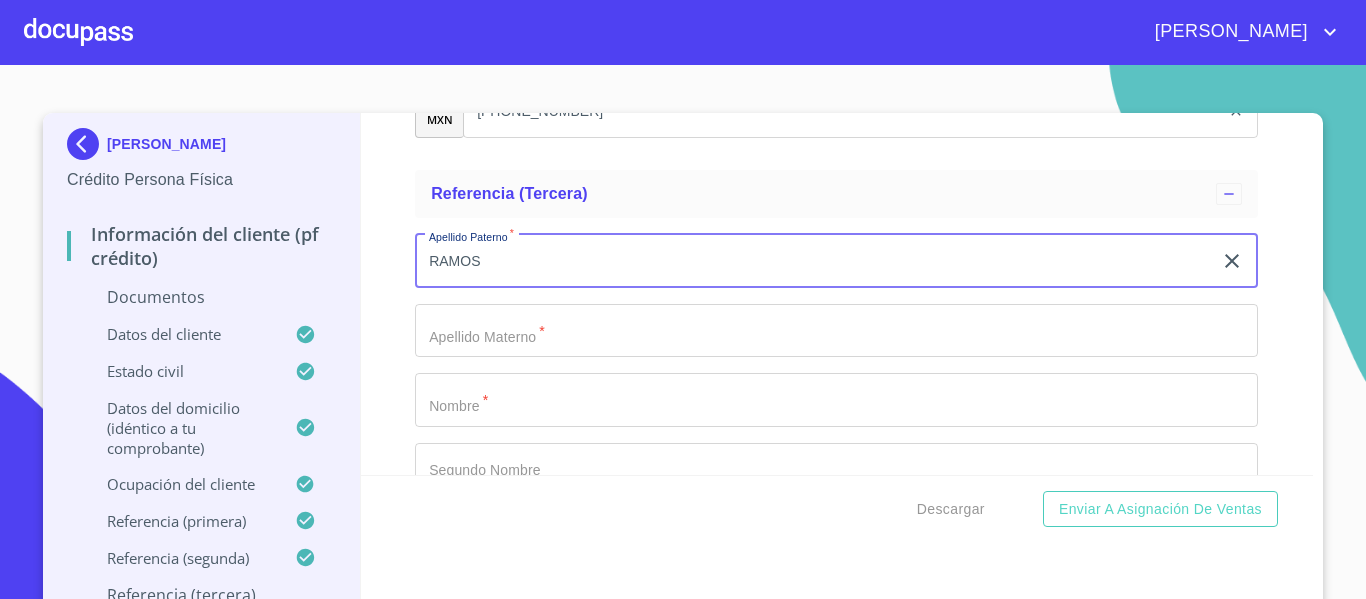 type on "RAMOS" 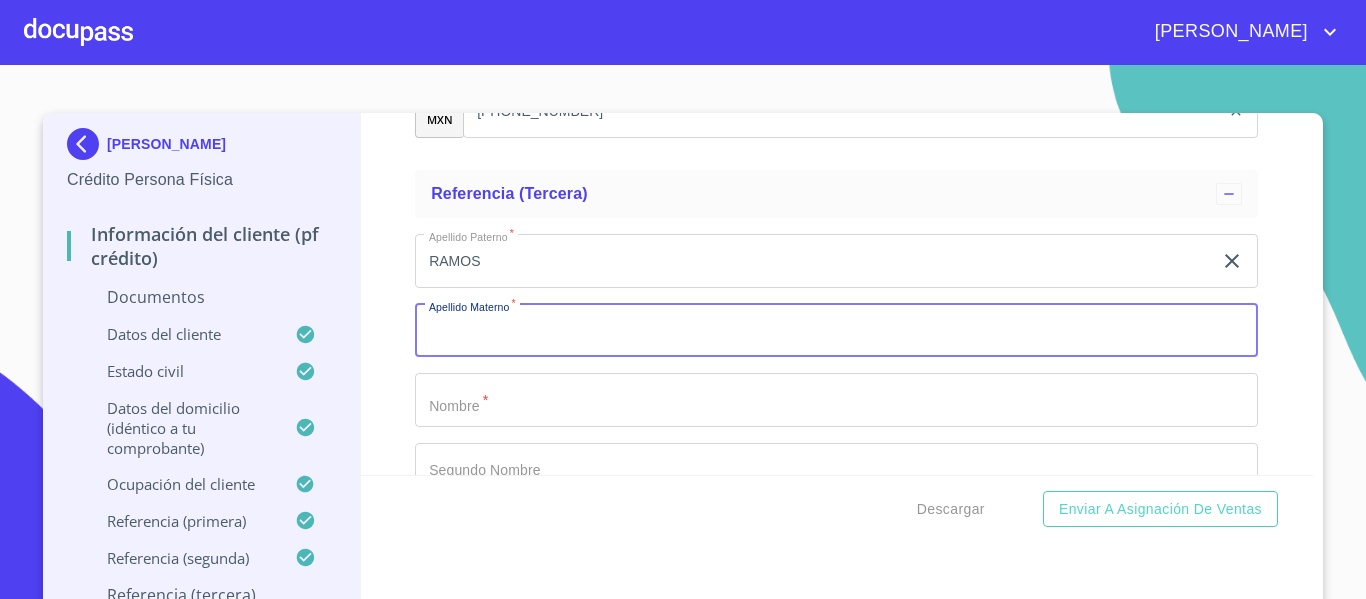 click on "Documento de identificación.   *" at bounding box center (836, 331) 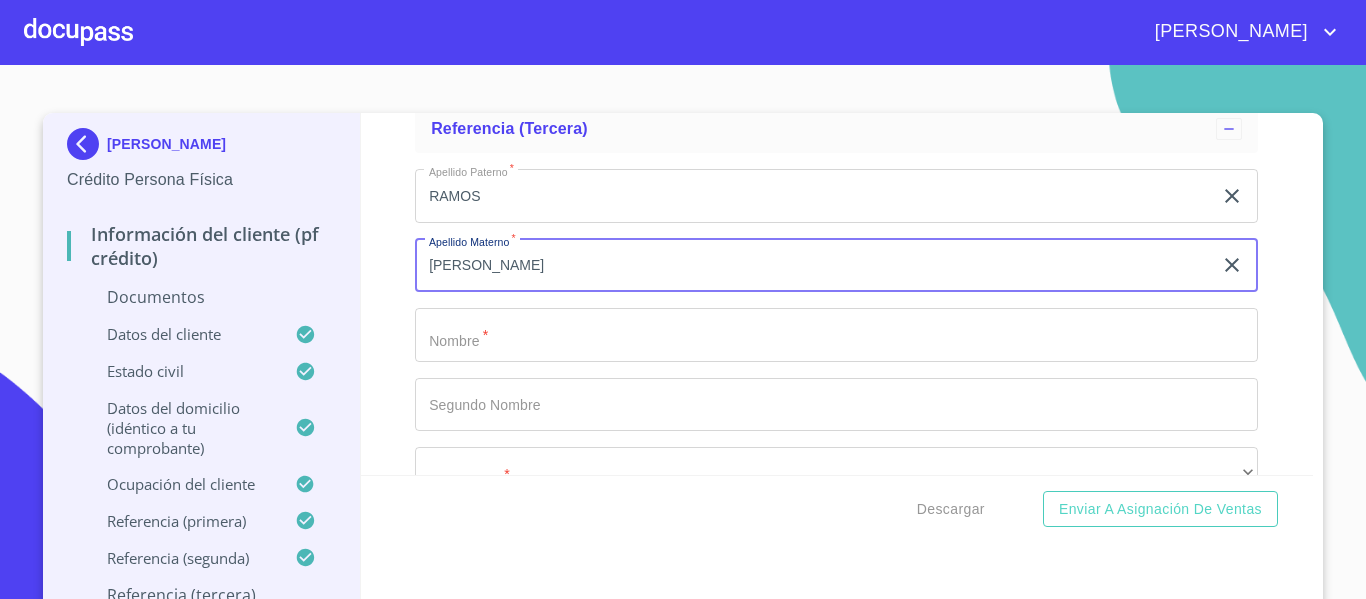 scroll, scrollTop: 7700, scrollLeft: 0, axis: vertical 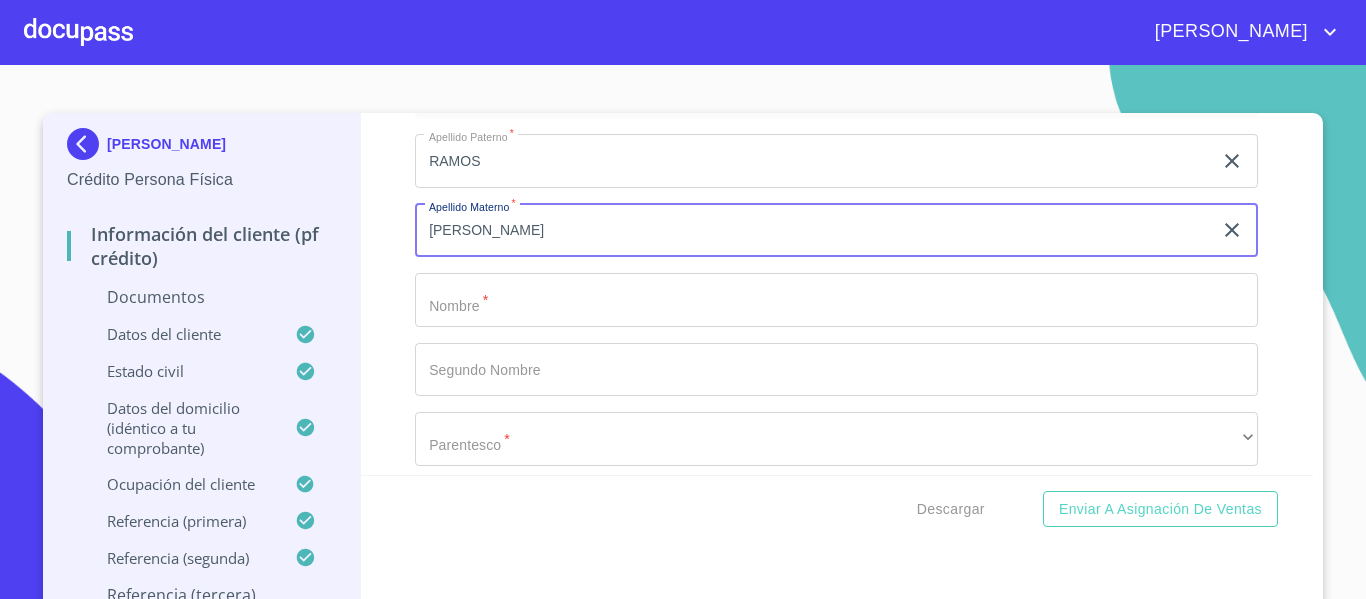 type on "[PERSON_NAME]" 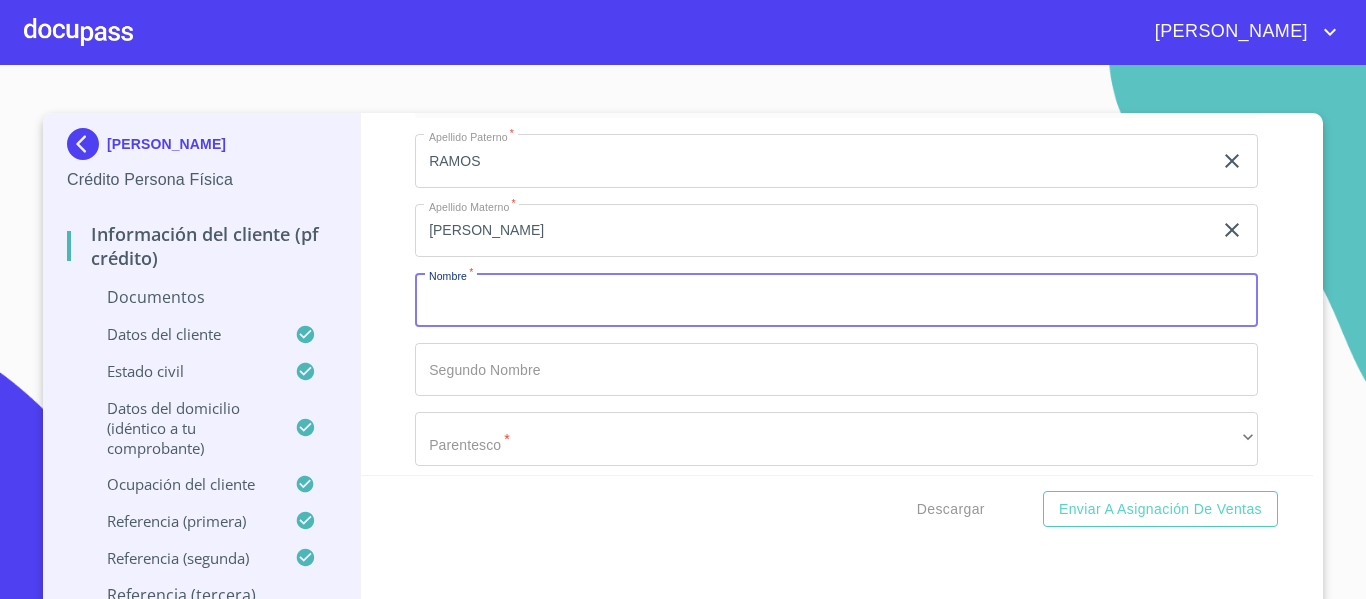click on "Documento de identificación.   *" at bounding box center [836, 300] 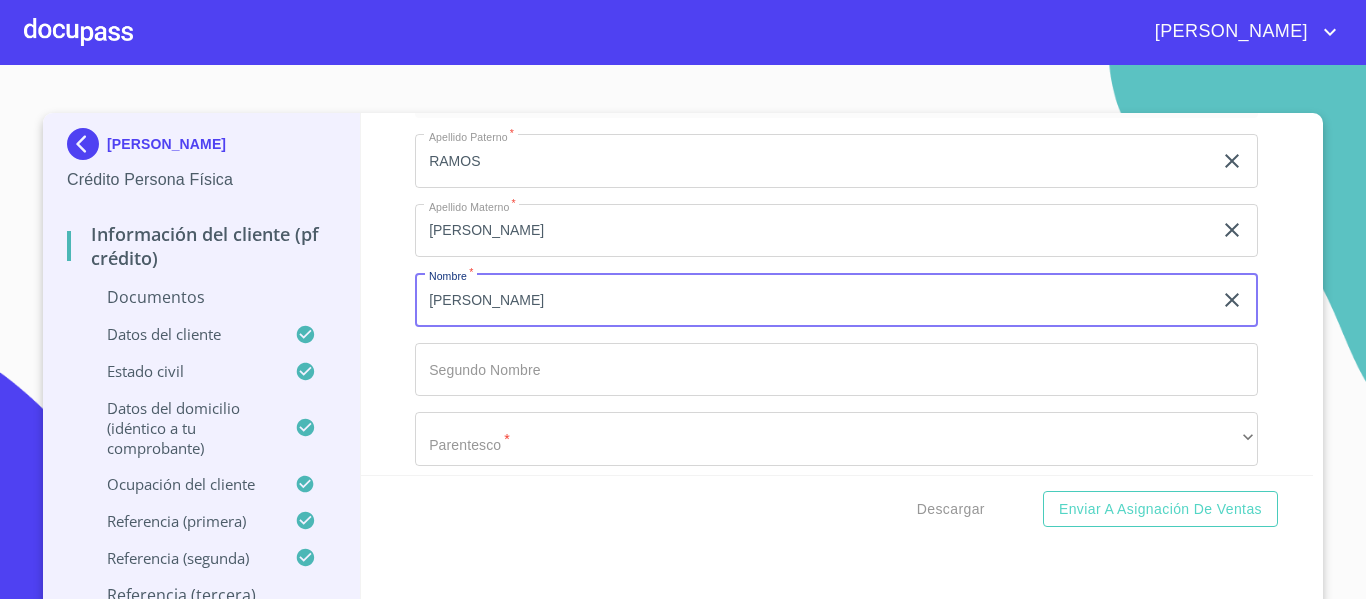type on "[PERSON_NAME]" 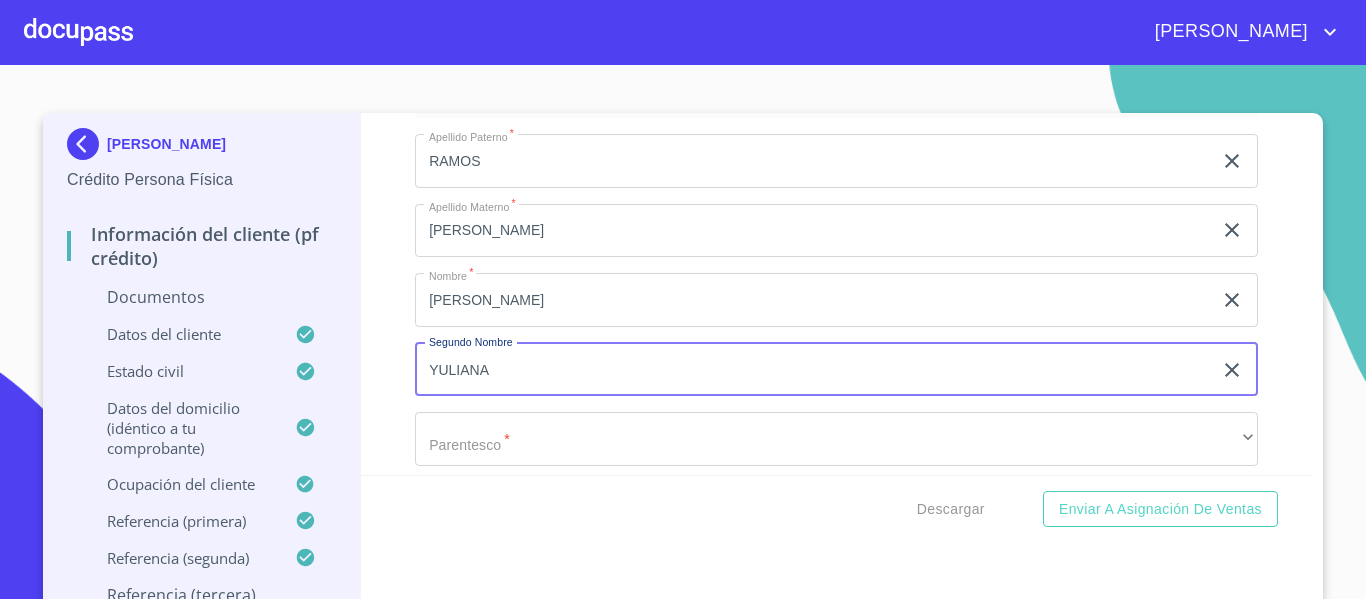 scroll, scrollTop: 7800, scrollLeft: 0, axis: vertical 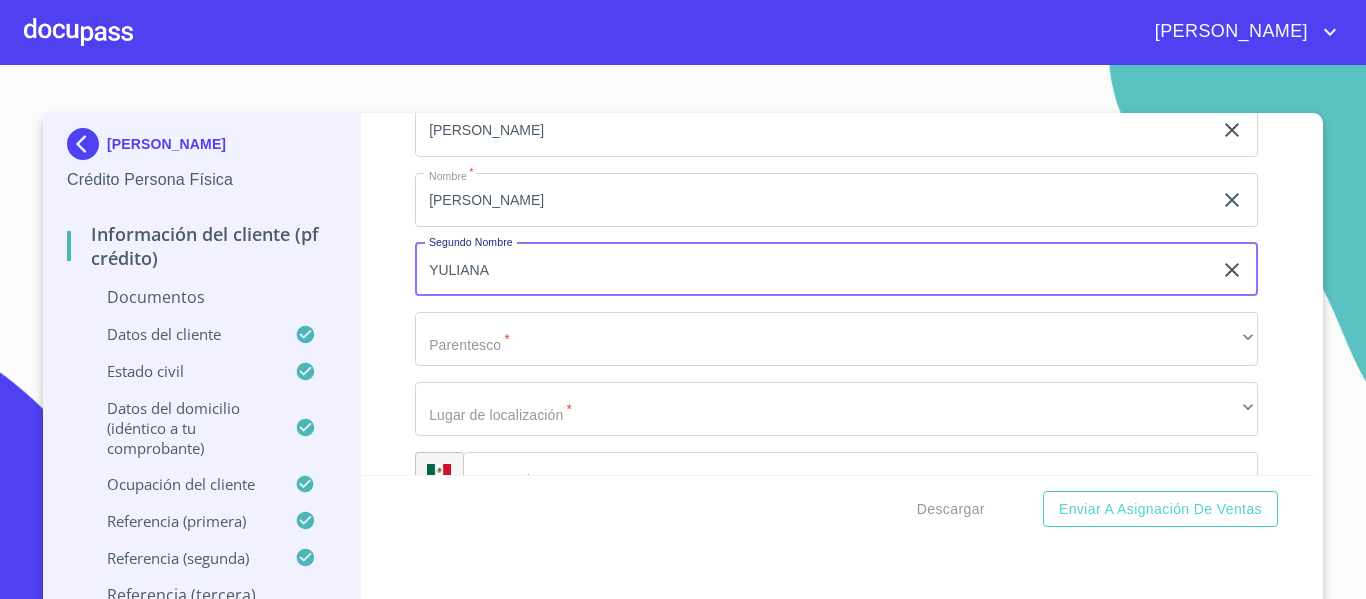 type on "YULIANA" 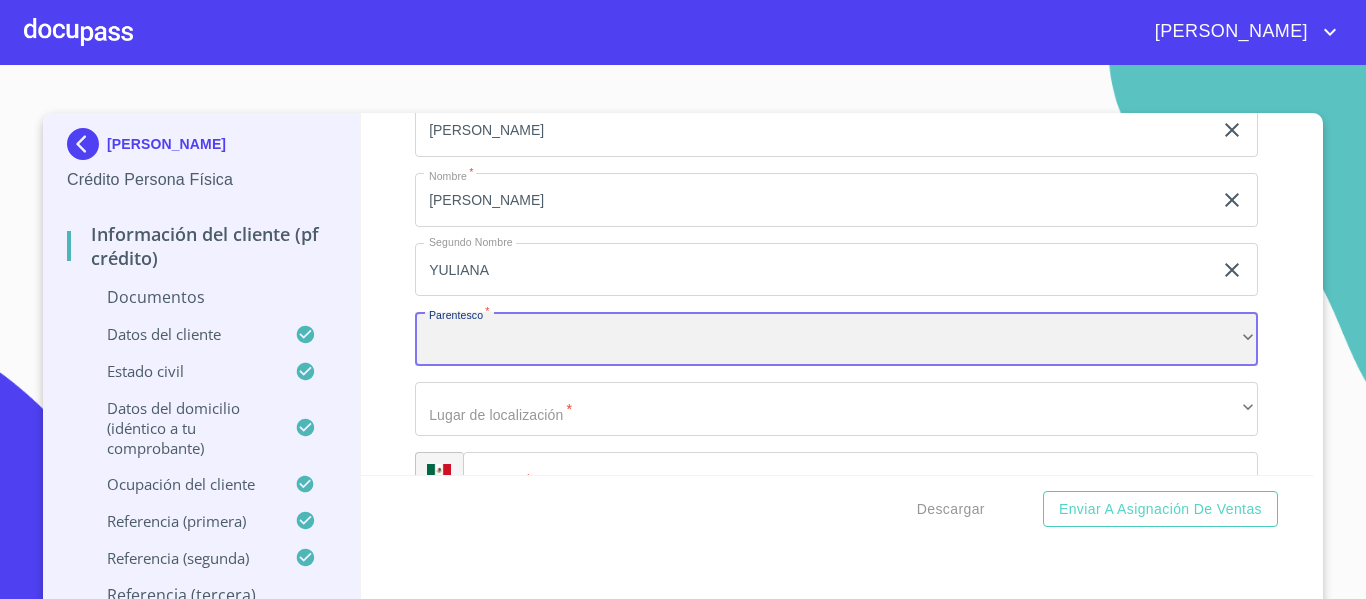 click on "​" at bounding box center [836, 339] 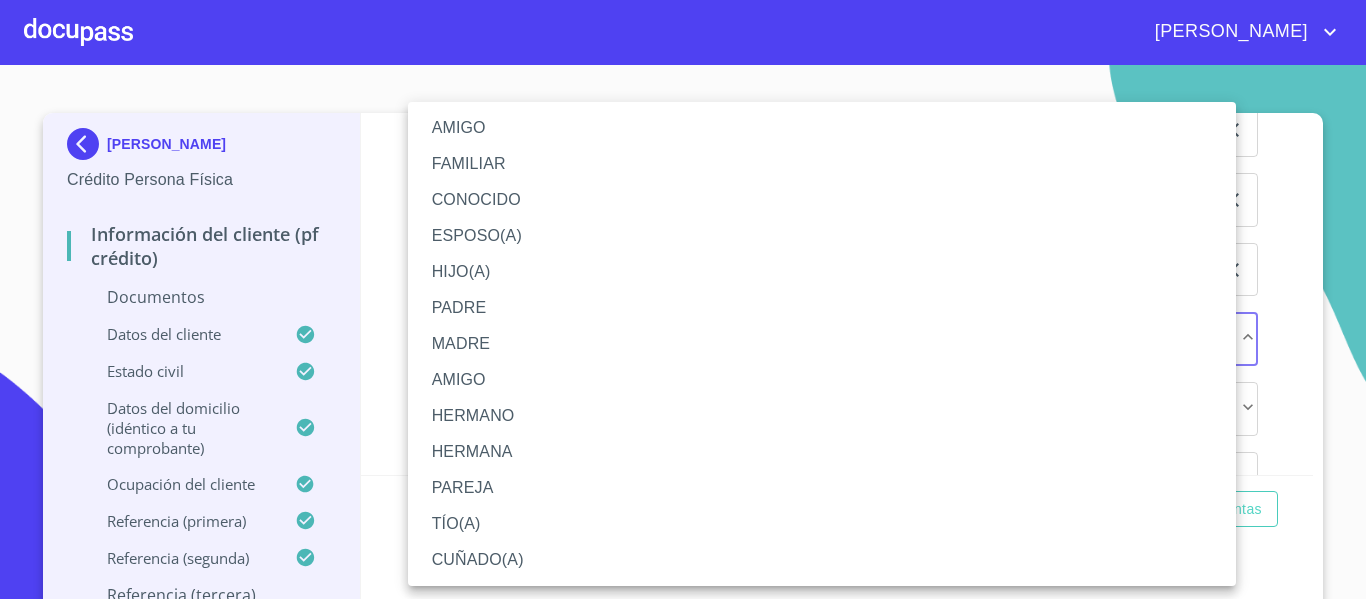 click on "AMIGO" at bounding box center (822, 128) 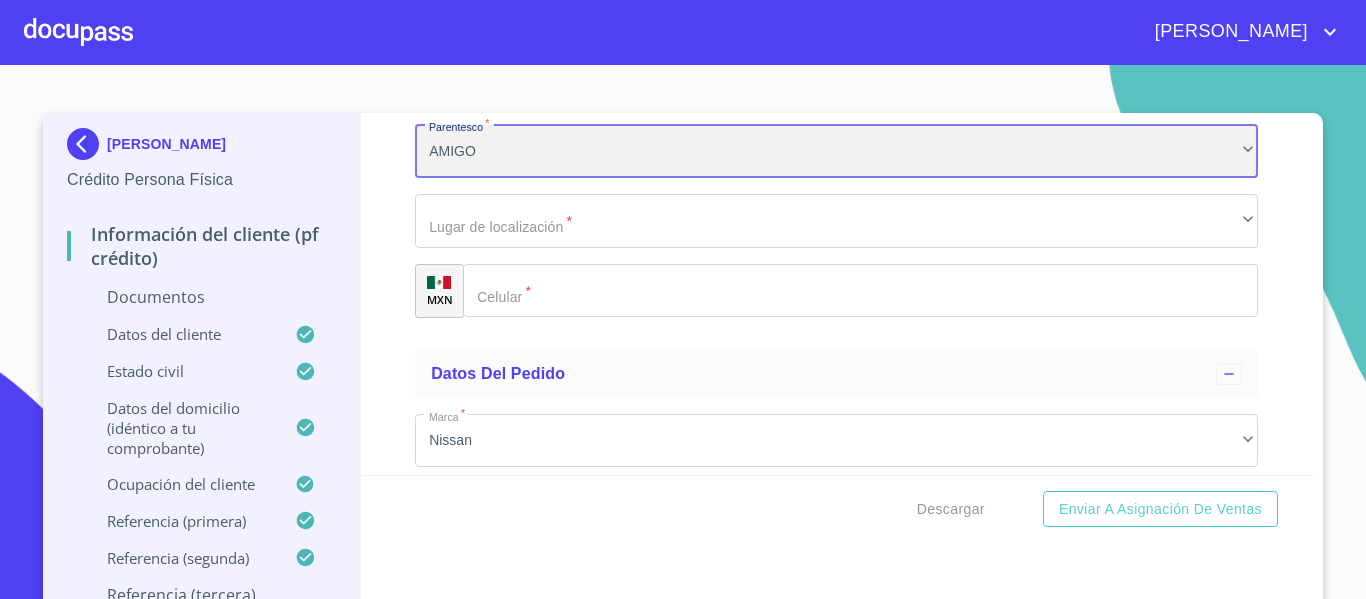 scroll, scrollTop: 8000, scrollLeft: 0, axis: vertical 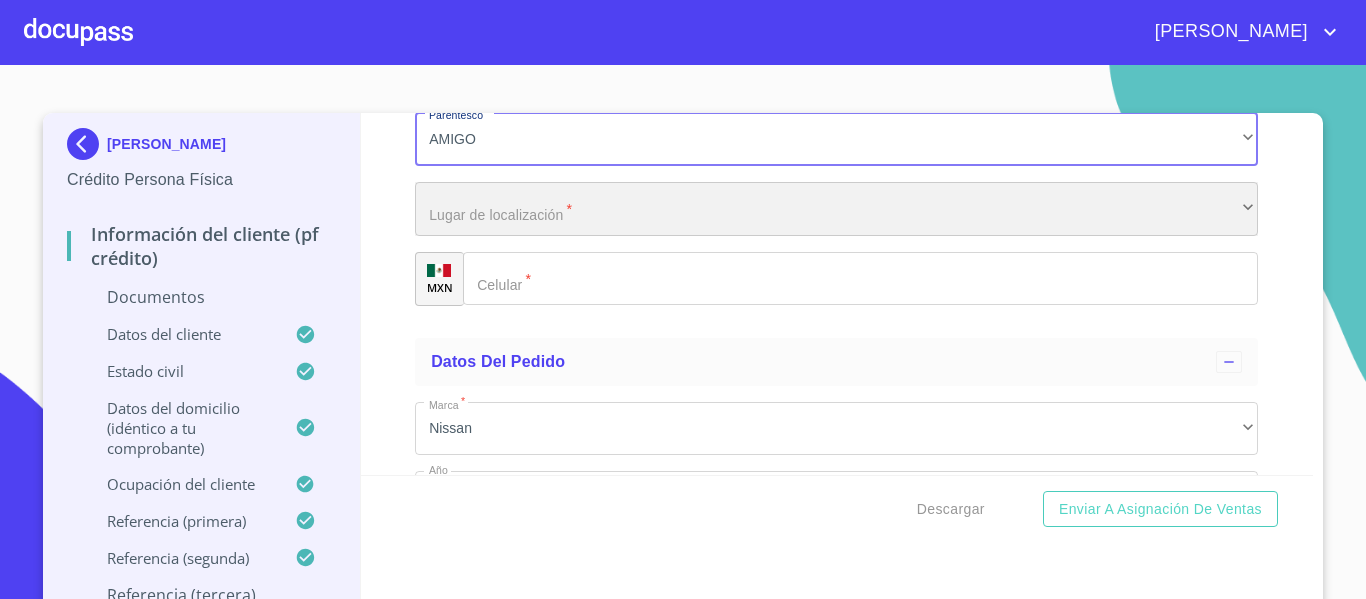 click on "​" at bounding box center [836, 209] 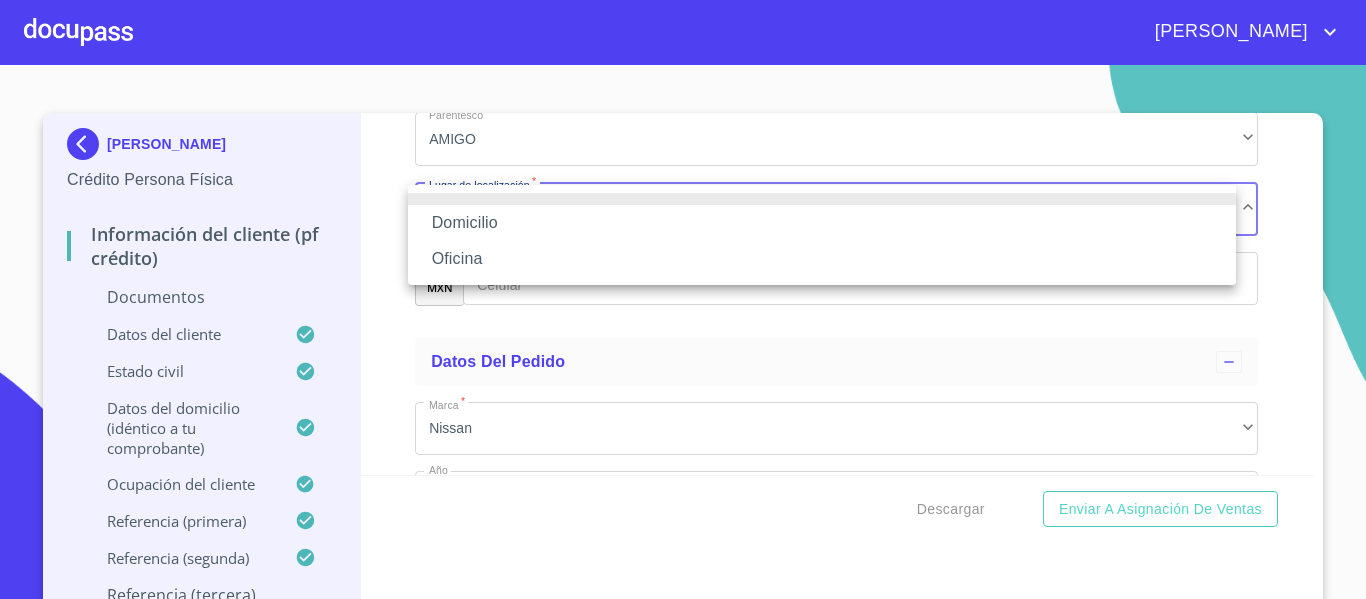 click on "Domicilio" at bounding box center (822, 223) 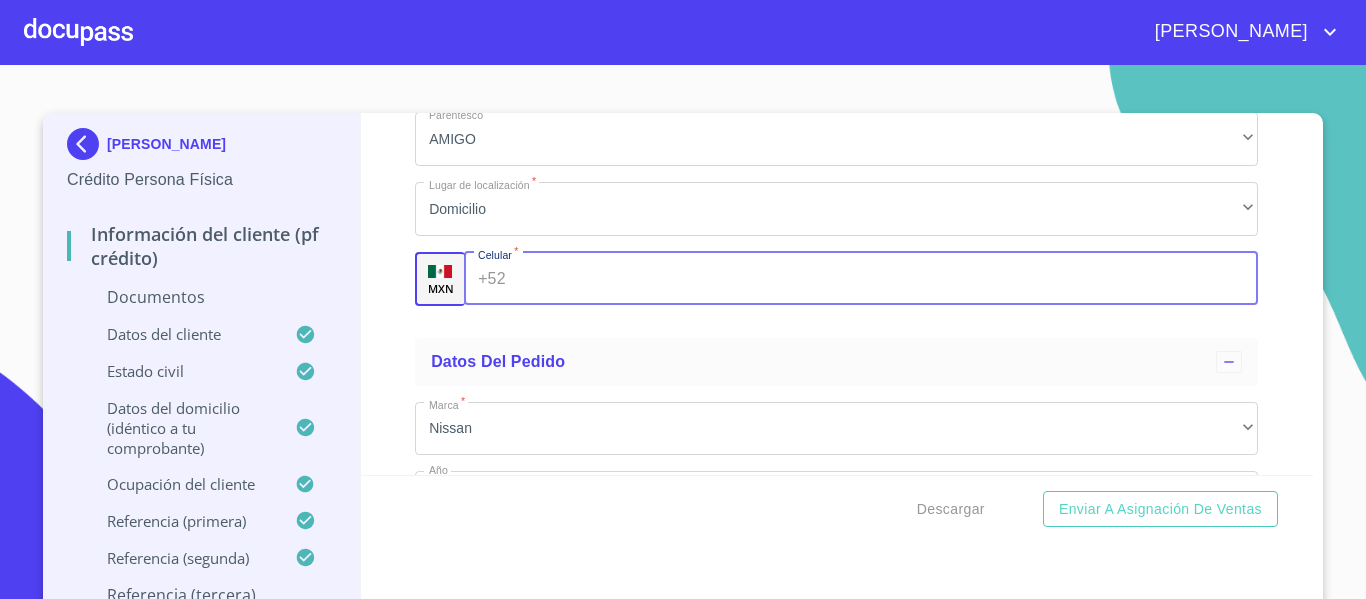click on "+52 ​" at bounding box center [861, 279] 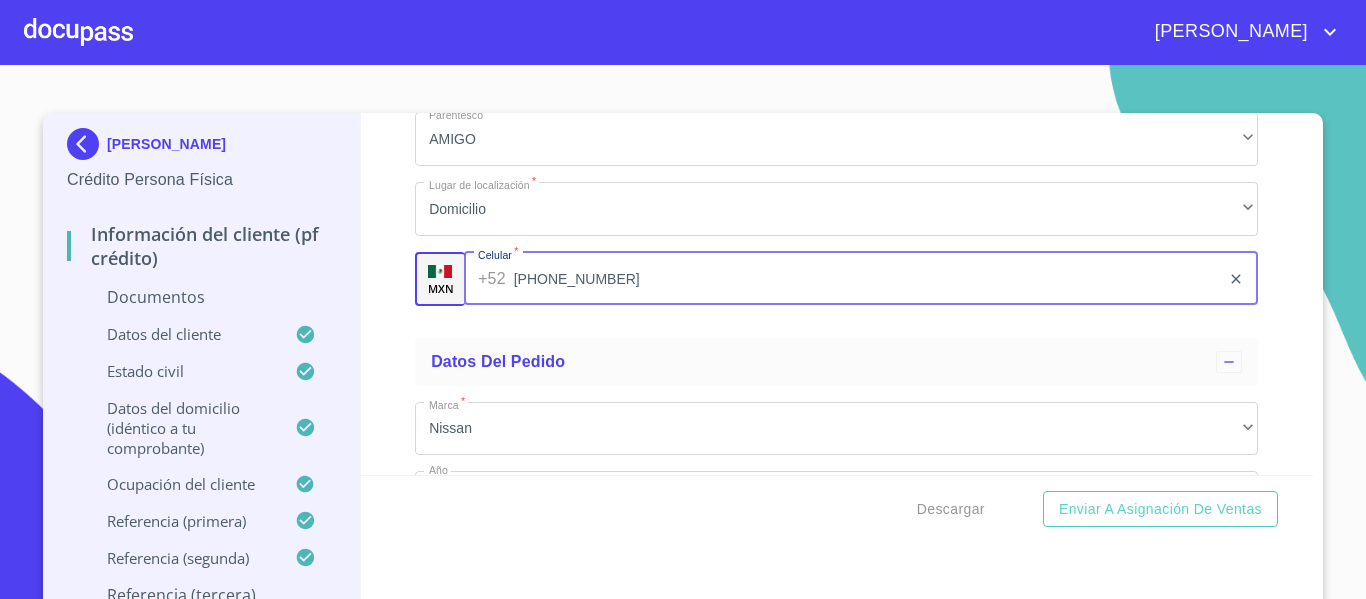 type on "[PHONE_NUMBER]" 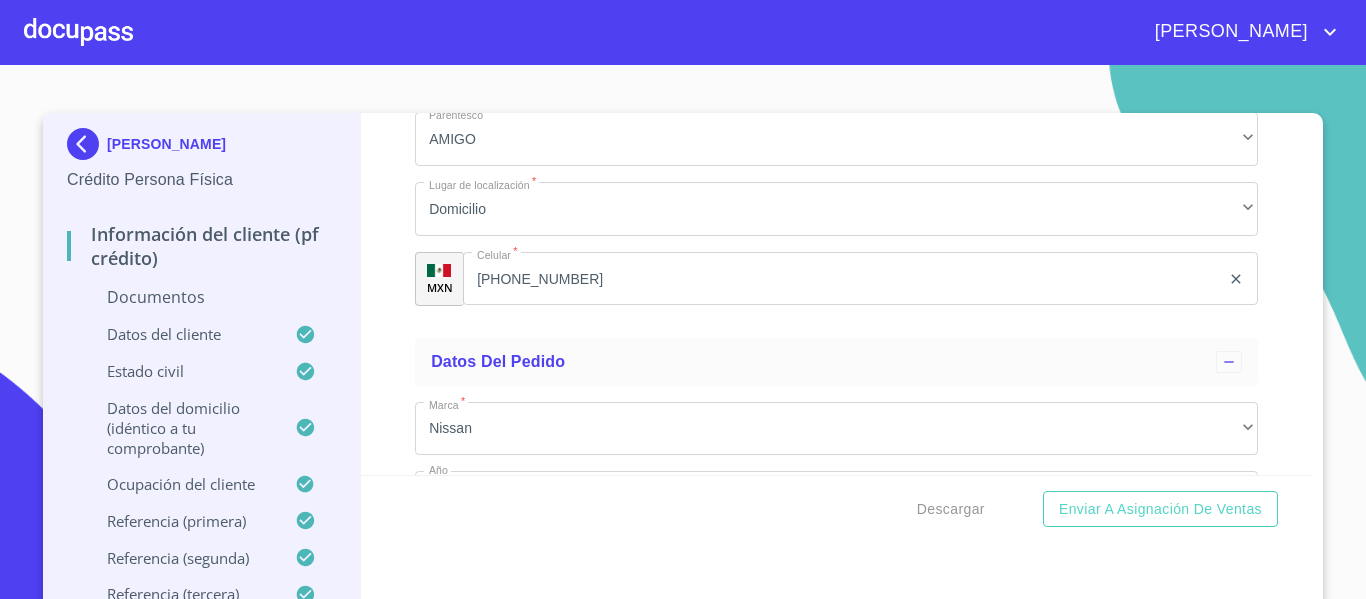 click on "Información del cliente (PF crédito)   Documentos Documento de identificación.   * INE ​ Identificación Oficial * Arrastra o selecciona el (los) documento(s) para agregar Comprobante de Domicilio * Arrastra o selecciona el (los) documento(s) para agregar Fuente de ingresos   * Independiente/Dueño de negocio/Persona Moral ​ Comprobante de Ingresos mes 1 * Arrastra o selecciona el (los) documento(s) para agregar Comprobante de Ingresos mes 2 * Arrastra o selecciona el (los) documento(s) para agregar Comprobante de Ingresos mes 3 * Arrastra o selecciona el (los) documento(s) para agregar CURP * Arrastra o selecciona el (los) documento(s) para agregar Constancia de situación fiscal Arrastra o selecciona el (los) documento(s) para agregar Datos del cliente Apellido Paterno   * [PERSON_NAME] ​ Apellido Materno   * [PERSON_NAME] ​ Primer nombre   * [PERSON_NAME] ​ Segundo Nombre [PERSON_NAME] de nacimiento * [DEMOGRAPHIC_DATA] ​ RFC   * VEBN810823QY7 ​ CURP   * VEBN810823HJCLLX03 ​ 2139617964 *" at bounding box center [837, 294] 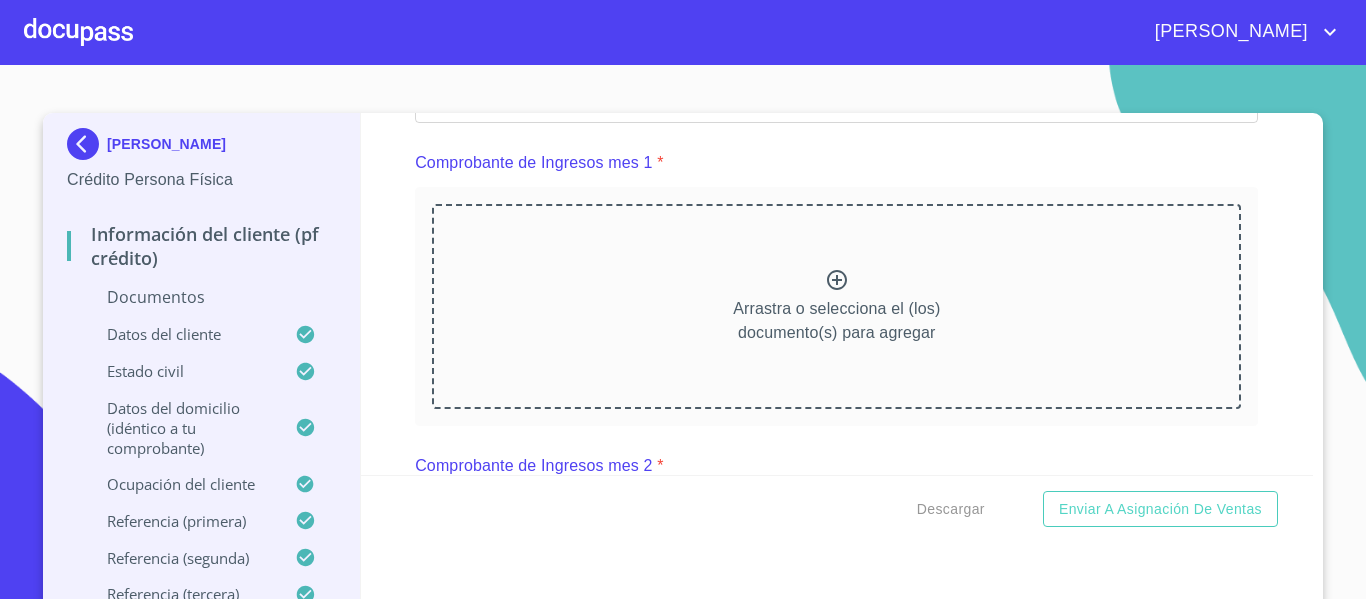 scroll, scrollTop: 900, scrollLeft: 0, axis: vertical 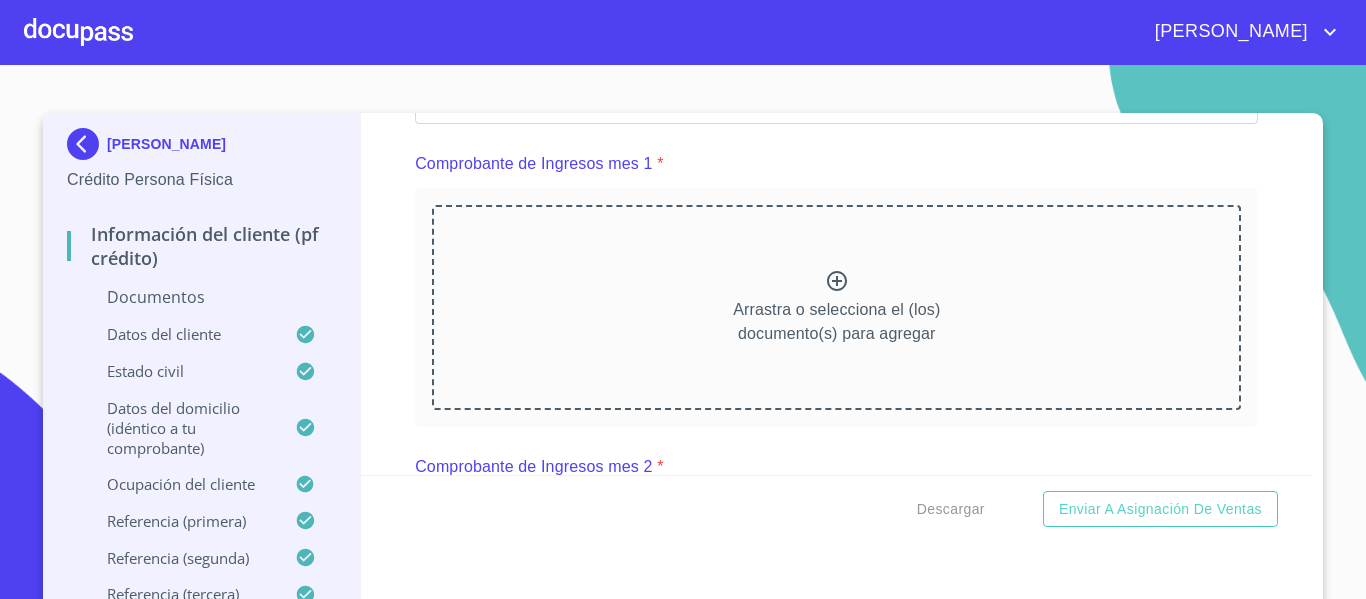 click at bounding box center [728, -337] 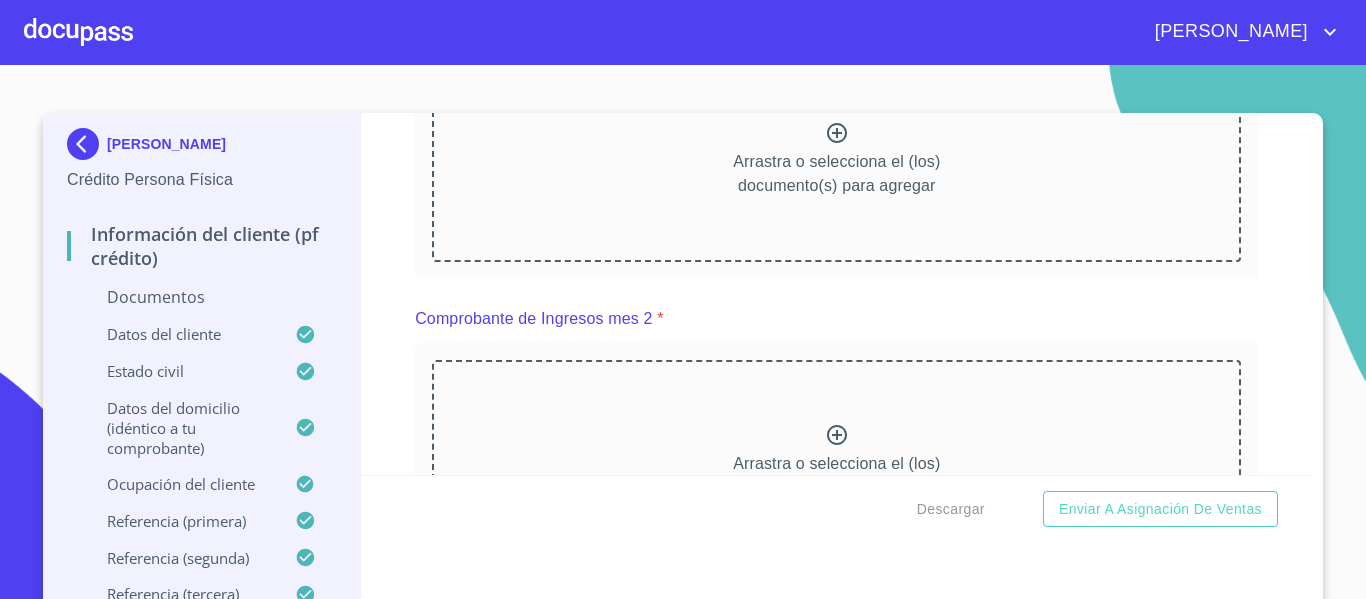 scroll, scrollTop: 1000, scrollLeft: 0, axis: vertical 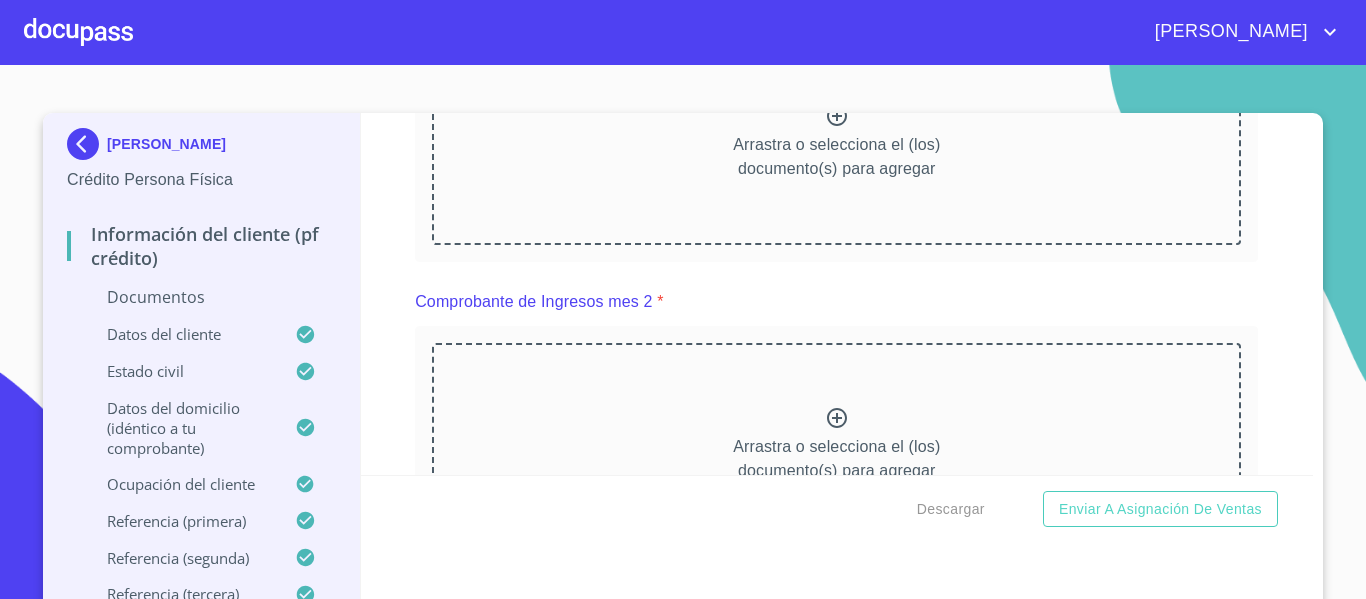 click on "Información del cliente (PF crédito)   Documentos Documento de identificación.   * INE ​ Identificación Oficial * Identificación Oficial Identificación Oficial Identificación Oficial Comprobante de Domicilio * Comprobante de Domicilio Comprobante de [PERSON_NAME] de ingresos   * Independiente/Dueño de negocio/Persona Moral ​ Comprobante de Ingresos mes 1 * Arrastra o selecciona el (los) documento(s) para agregar Comprobante de Ingresos mes 2 * [GEOGRAPHIC_DATA] o selecciona el (los) documento(s) para agregar Comprobante de Ingresos mes 3 * Arrastra o selecciona el (los) documento(s) para agregar CURP * [GEOGRAPHIC_DATA] o selecciona el (los) documento(s) para agregar Constancia de situación fiscal Arrastra o selecciona el (los) documento(s) para agregar Datos del cliente Apellido Paterno   * [PERSON_NAME] ​ Apellido Materno   * [PERSON_NAME] ​ Primer nombre   * [PERSON_NAME] ​ Segundo Nombre [PERSON_NAME] de nacimiento * [DEMOGRAPHIC_DATA] ​ RFC   * VEBN810823QY7 ​ CURP   * VEBN810823HJCLLX03 ​ ​ *" at bounding box center (837, 294) 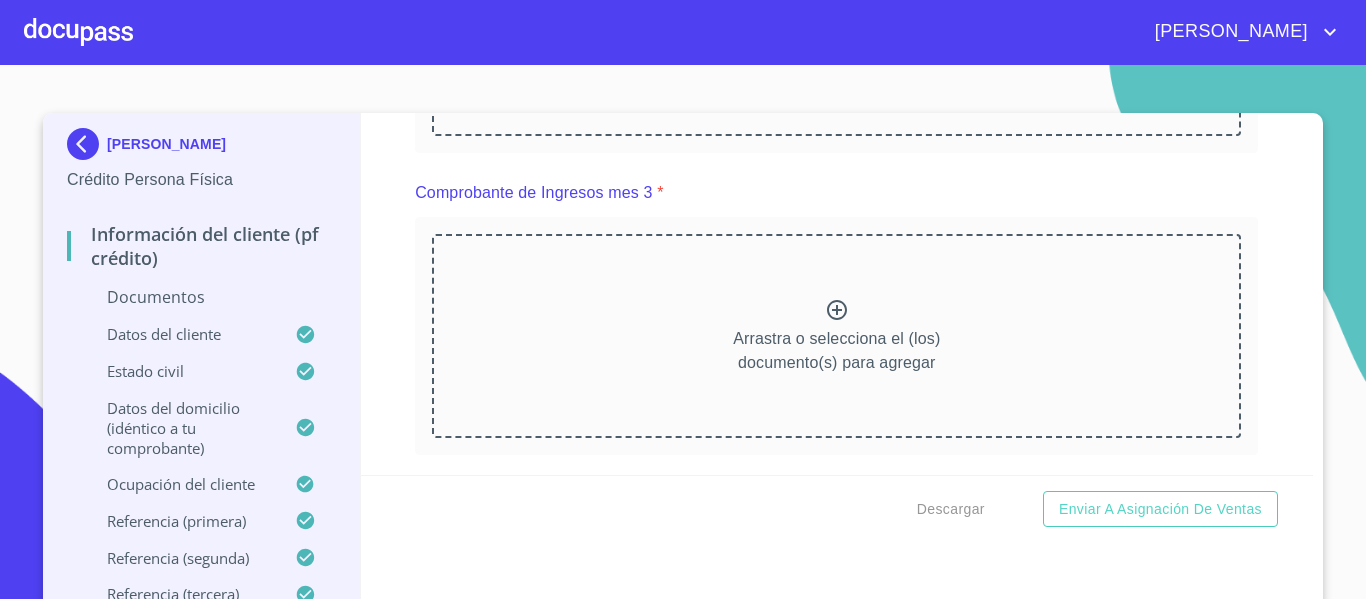 scroll, scrollTop: 2000, scrollLeft: 0, axis: vertical 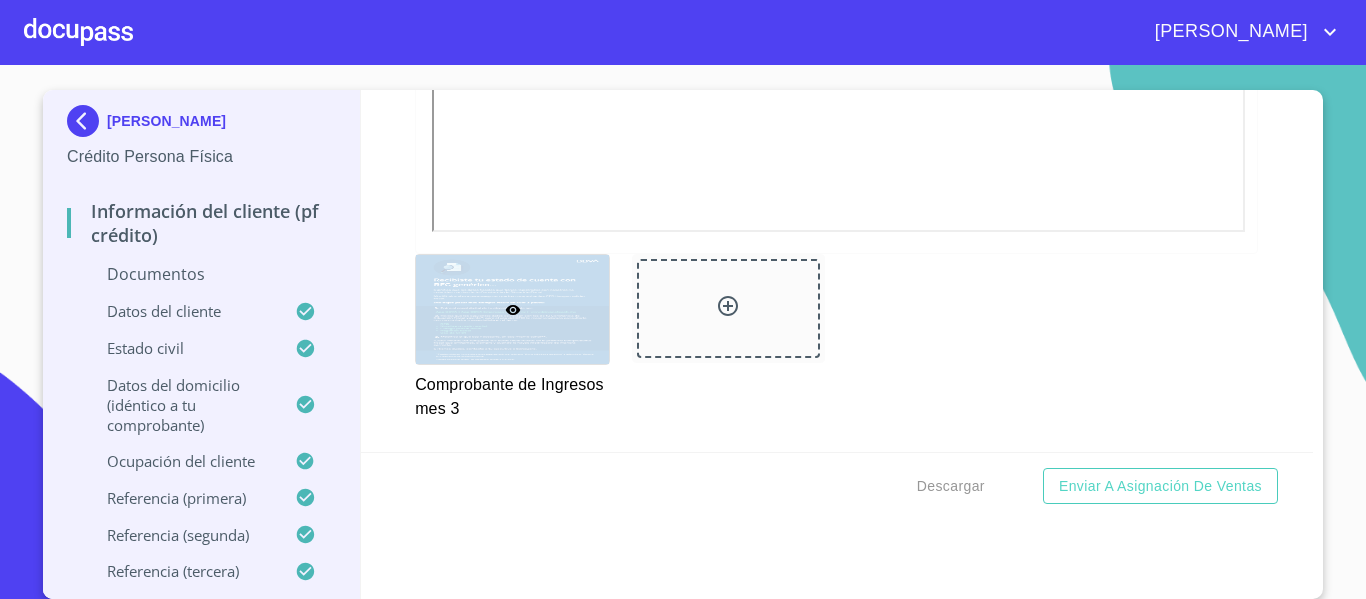 click on "Información del cliente (PF crédito)   Documentos Documento de identificación.   * INE ​ Identificación Oficial * Identificación Oficial Identificación Oficial Identificación Oficial Comprobante de Domicilio * Comprobante de Domicilio Comprobante de [PERSON_NAME] de ingresos   * Independiente/Dueño de negocio/Persona Moral ​ Comprobante de Ingresos mes 1 * Comprobante de Ingresos mes 1 Comprobante de Ingresos mes 1 Comprobante de Ingresos mes 2 * Comprobante de Ingresos mes 2 Comprobante de Ingresos mes 2 Comprobante de Ingresos mes 3 * Comprobante de Ingresos mes 3 Comprobante de Ingresos mes 3 CURP * Arrastra o selecciona el (los) documento(s) para agregar Constancia de situación fiscal Arrastra o selecciona el (los) documento(s) para agregar Datos del cliente Apellido Paterno   * [PERSON_NAME] ​ Apellido Materno   * [PERSON_NAME] ​ Primer nombre   * [PERSON_NAME] ​ Segundo Nombre [PERSON_NAME] de nacimiento * [DEMOGRAPHIC_DATA] ​ RFC   * VEBN810823QY7 ​ CURP   * VEBN810823HJCLLX03" at bounding box center (837, 271) 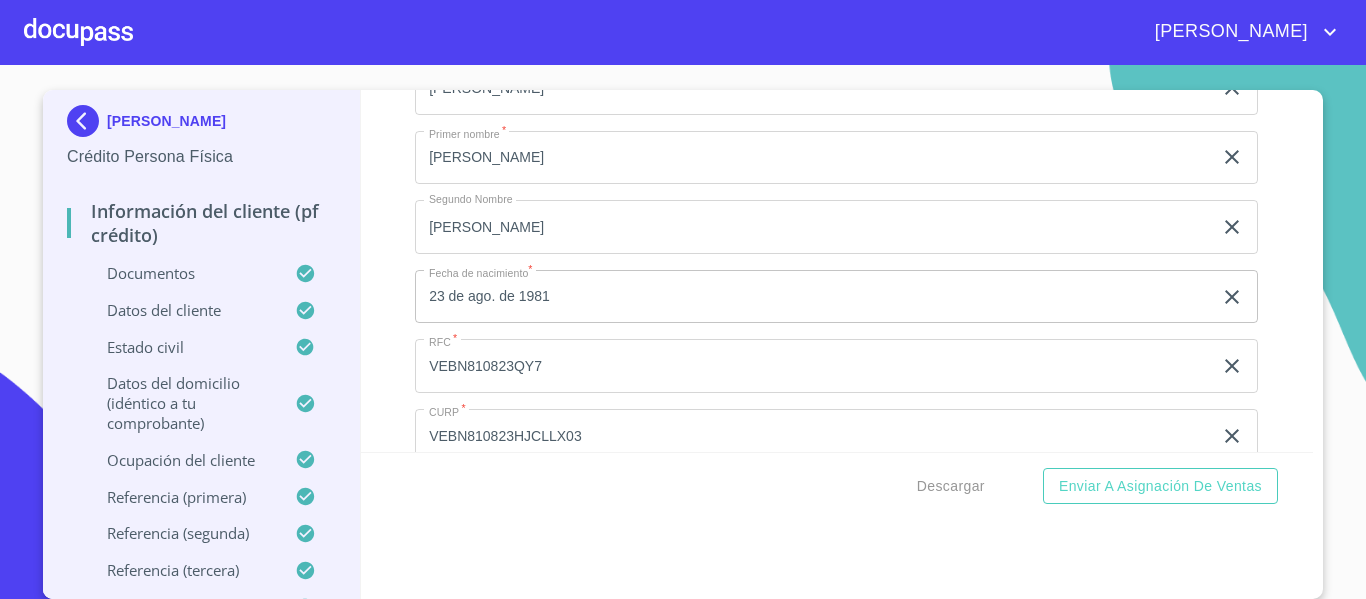 scroll, scrollTop: 5400, scrollLeft: 0, axis: vertical 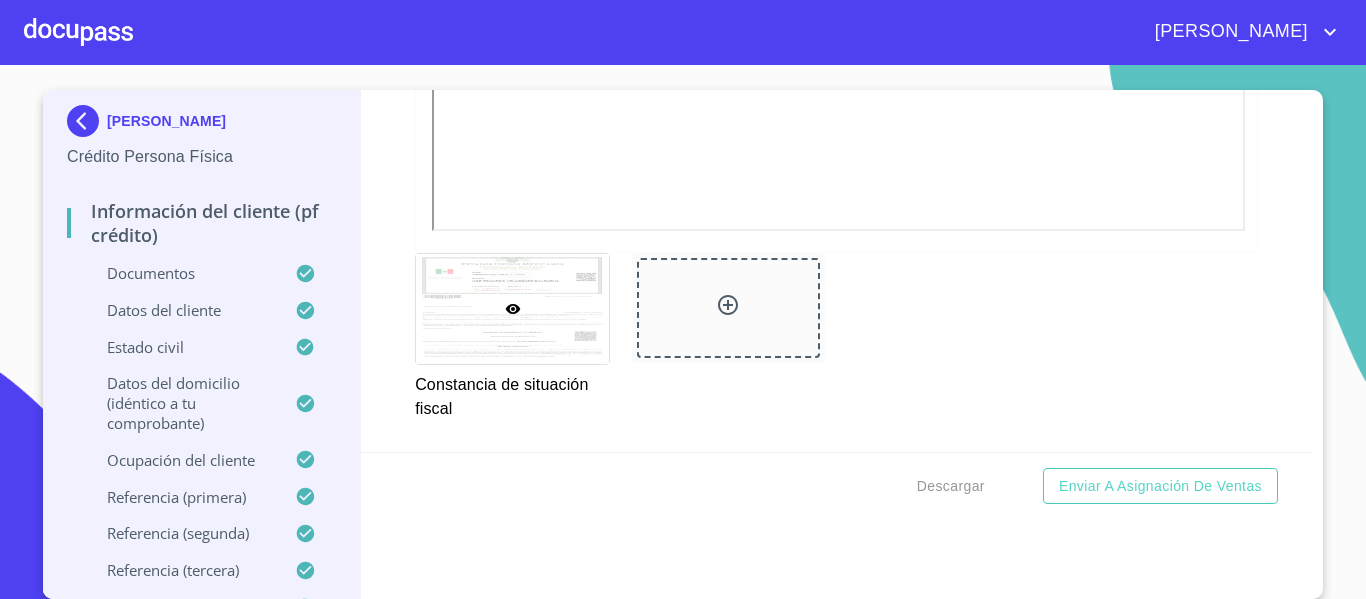 click on "Información del cliente (PF crédito)   Documentos Documento de identificación.   * INE ​ Identificación Oficial * Identificación Oficial Identificación Oficial Identificación Oficial Comprobante de Domicilio * Comprobante de Domicilio Comprobante de [PERSON_NAME] de ingresos   * Independiente/Dueño de negocio/Persona Moral ​ Comprobante de Ingresos mes 1 * Comprobante de Ingresos mes 1 Comprobante de Ingresos mes 1 Comprobante de Ingresos mes 2 * Comprobante de Ingresos mes 2 Comprobante de Ingresos mes 2 Comprobante de Ingresos mes 3 * Comprobante de Ingresos mes 3 Comprobante de Ingresos mes 3 CURP * CURP CURP Constancia de situación fiscal Constancia de situación fiscal Constancia de situación fiscal Datos del cliente Apellido Paterno   * [PERSON_NAME] ​ Apellido Materno   * [PERSON_NAME] ​ Primer nombre   * [PERSON_NAME] ​ Segundo Nombre [PERSON_NAME] ​ Fecha de nacimiento * [DEMOGRAPHIC_DATA] ​ RFC   * VEBN810823QY7 ​ CURP   * VEBN810823HJCLLX03 ​ ID de Identificación 2139617964 ​" at bounding box center (837, 271) 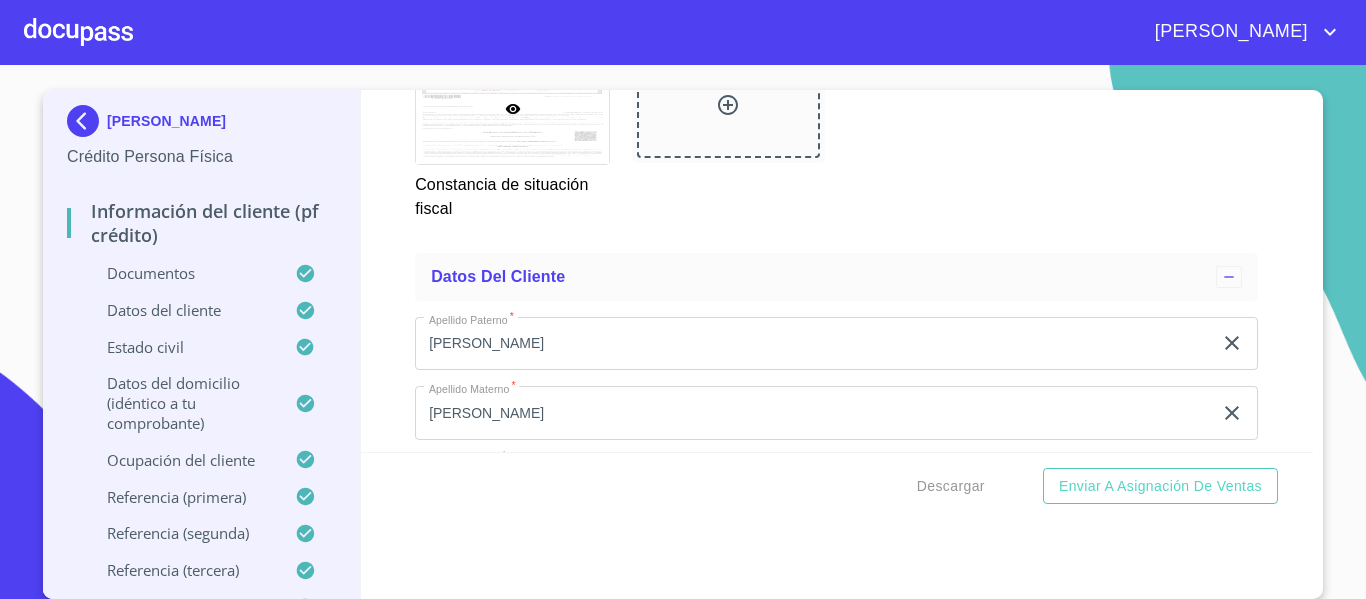 scroll, scrollTop: 5500, scrollLeft: 0, axis: vertical 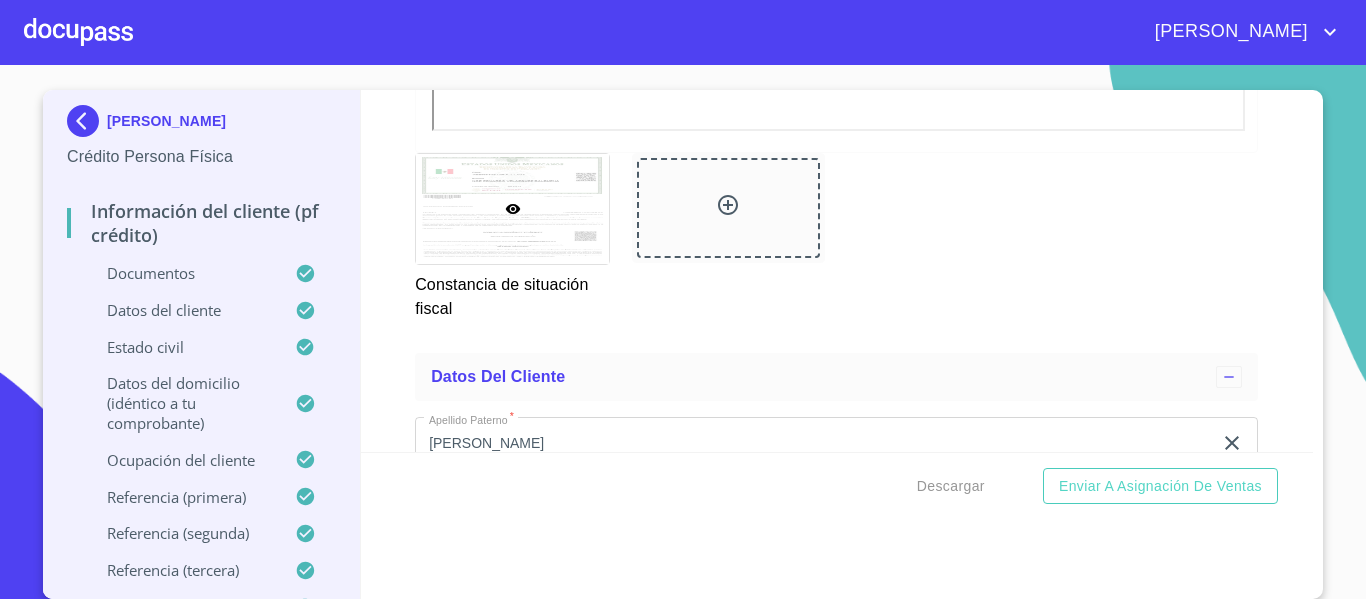 click 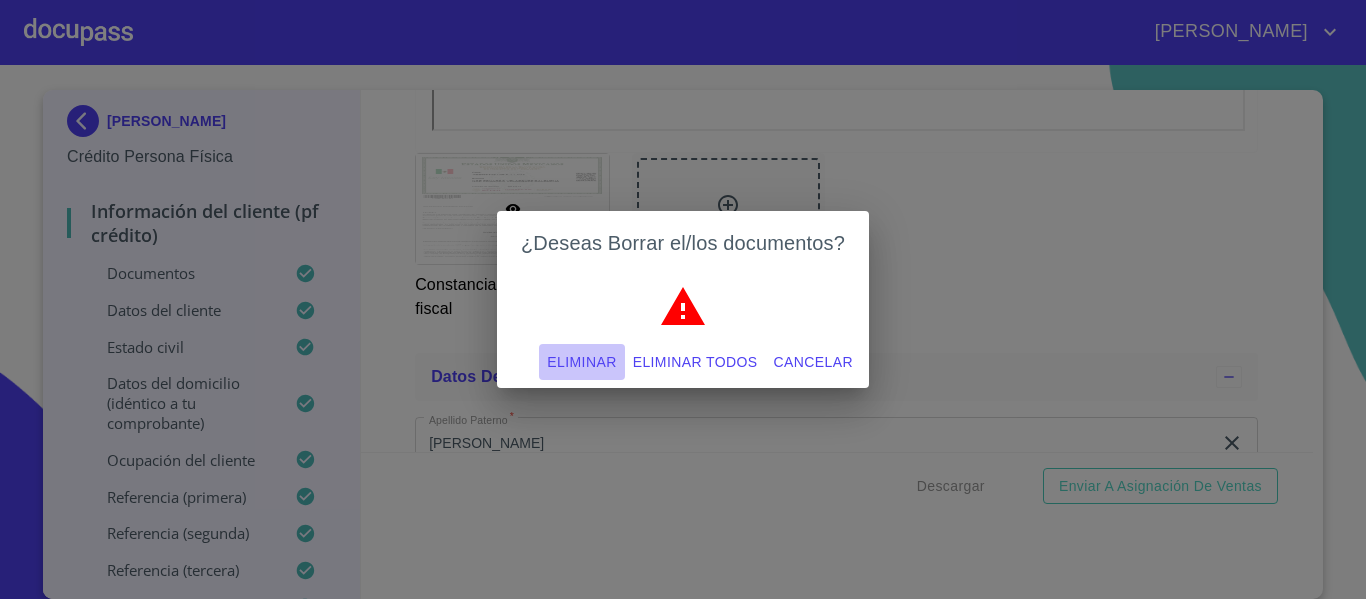 click on "Eliminar" at bounding box center [581, 362] 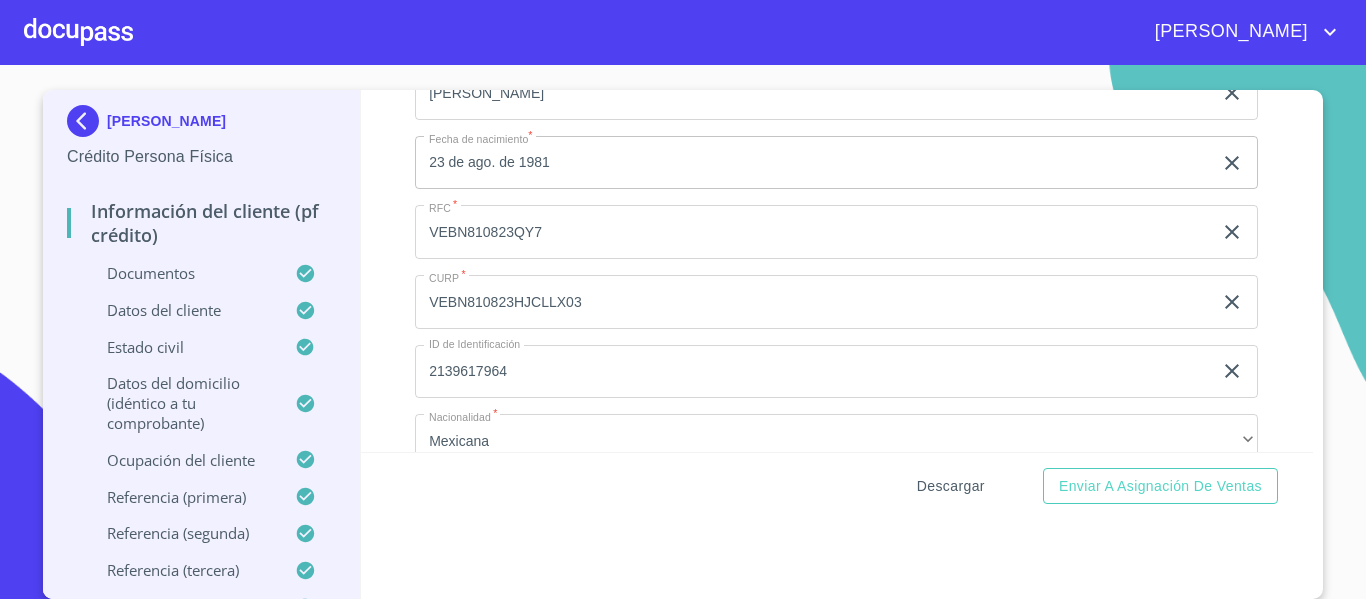 click on "Descargar" at bounding box center [951, 486] 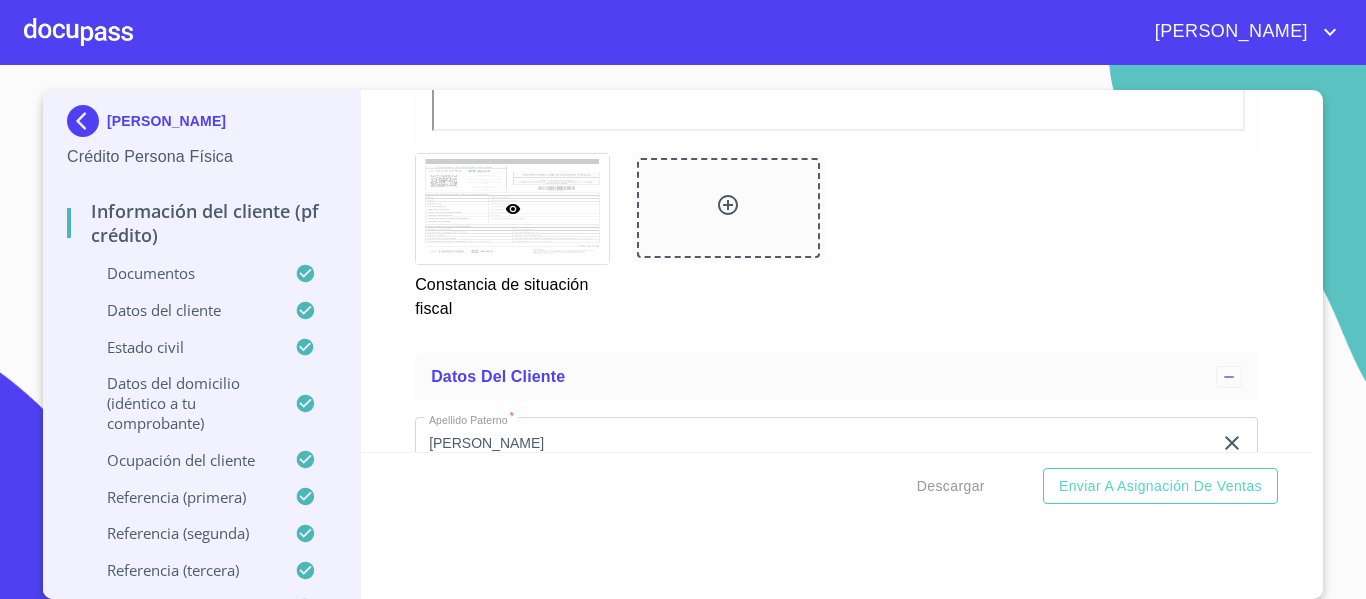 click on "Información del cliente (PF crédito)   Documentos Documento de identificación.   * INE ​ Identificación Oficial * Identificación Oficial Identificación Oficial Identificación Oficial Comprobante de Domicilio * Comprobante de Domicilio Comprobante de [PERSON_NAME] de ingresos   * Independiente/Dueño de negocio/Persona Moral ​ Comprobante de Ingresos mes 1 * Comprobante de Ingresos mes 1 Comprobante de Ingresos mes 1 Comprobante de Ingresos mes 2 * Comprobante de Ingresos mes 2 Comprobante de Ingresos mes 2 Comprobante de Ingresos mes 3 * Comprobante de Ingresos mes 3 Comprobante de Ingresos mes 3 CURP * CURP CURP Constancia de situación fiscal Constancia de situación fiscal Constancia de situación fiscal Datos del cliente Apellido Paterno   * [PERSON_NAME] ​ Apellido Materno   * [PERSON_NAME] ​ Primer nombre   * [PERSON_NAME] ​ Segundo Nombre [PERSON_NAME] ​ Fecha de nacimiento * [DEMOGRAPHIC_DATA] ​ RFC   * VEBN810823QY7 ​ CURP   * VEBN810823HJCLLX03 ​ ID de Identificación 2139617964 ​" at bounding box center [837, 271] 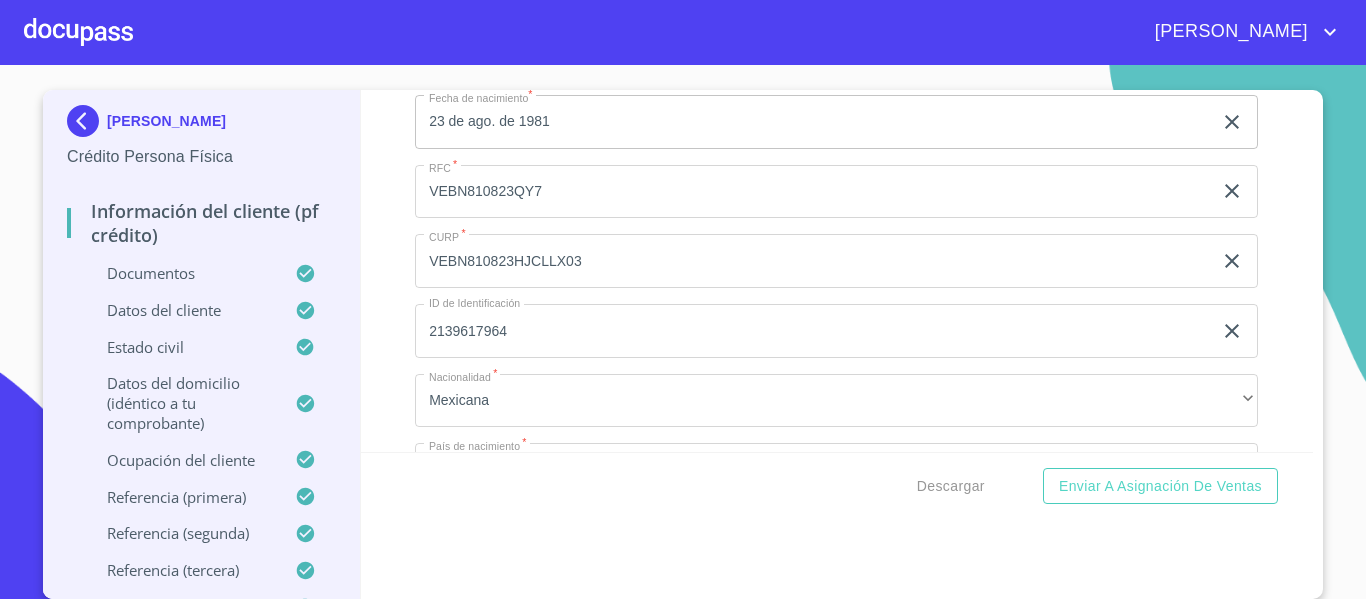 scroll, scrollTop: 6000, scrollLeft: 0, axis: vertical 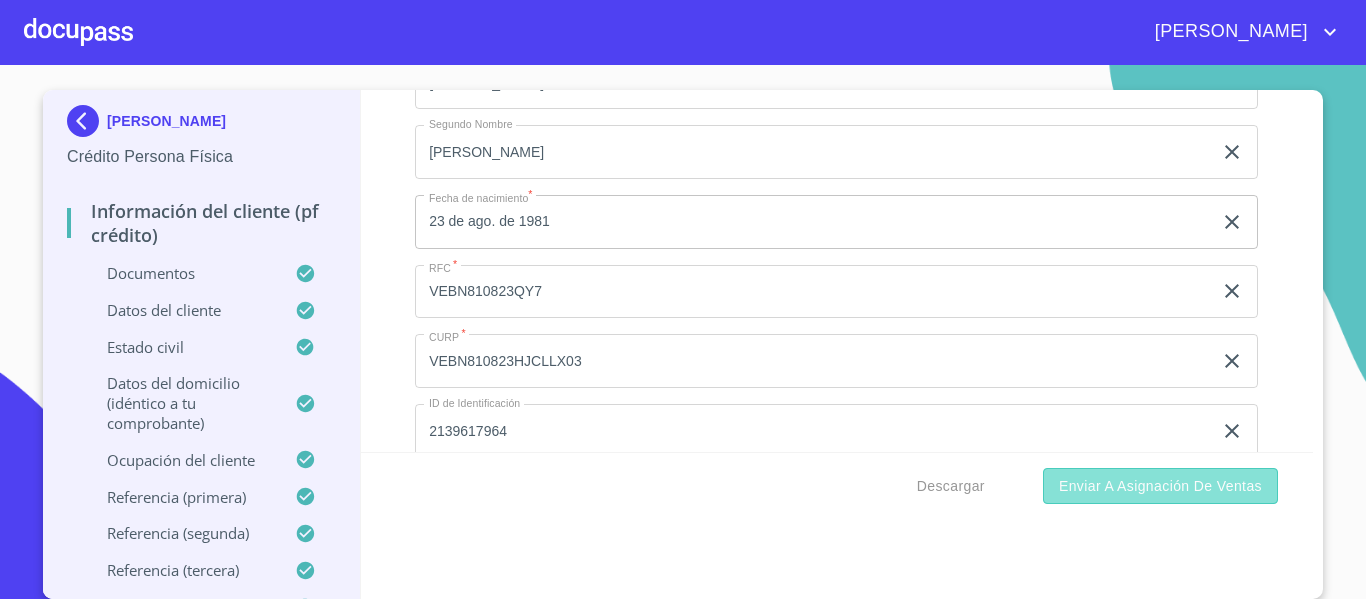 click on "Enviar a Asignación de Ventas" at bounding box center [1160, 486] 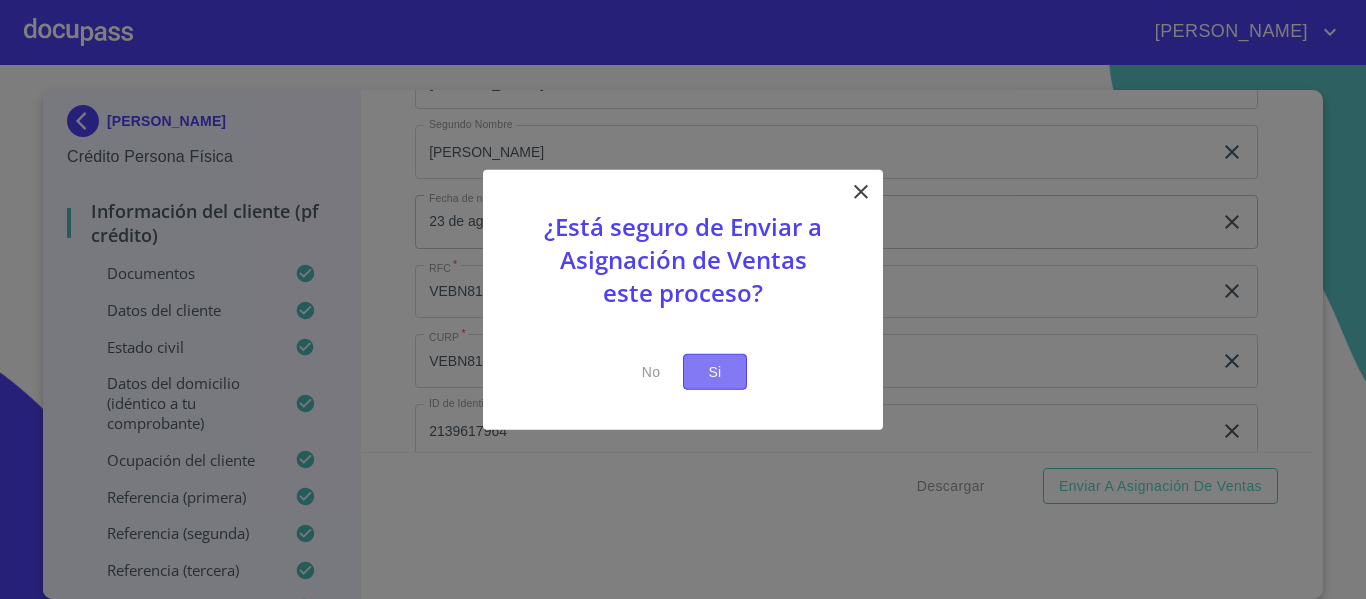 click on "Si" at bounding box center (715, 371) 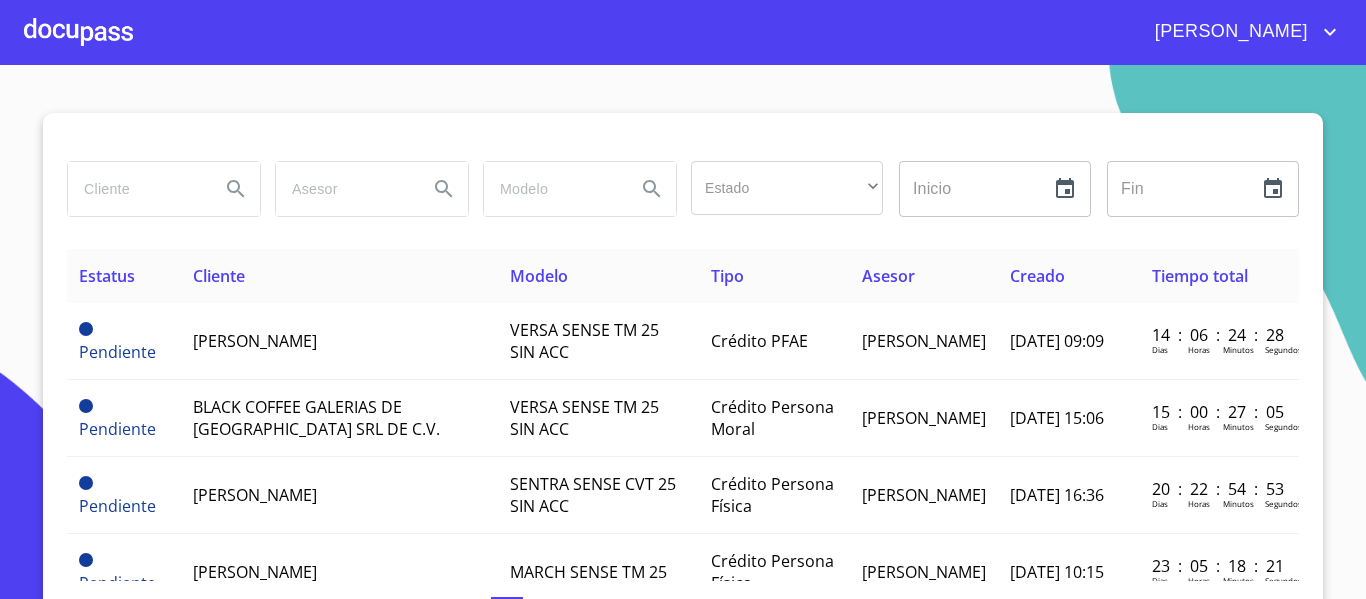 click at bounding box center [78, 32] 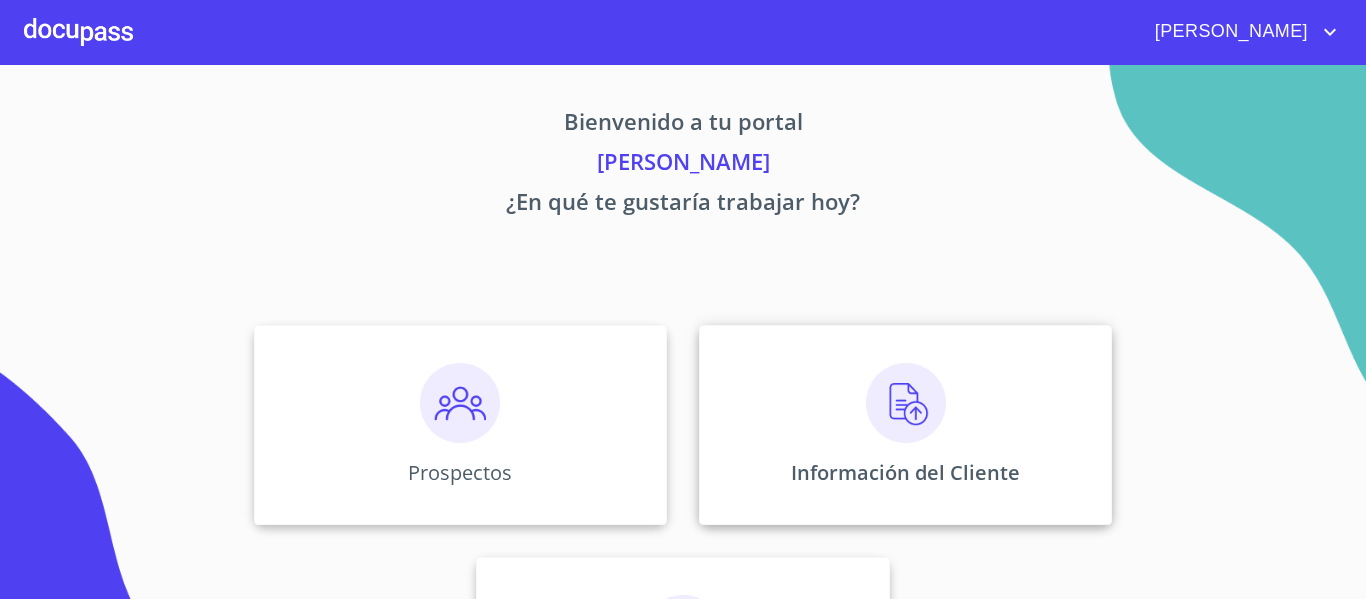 click at bounding box center (906, 403) 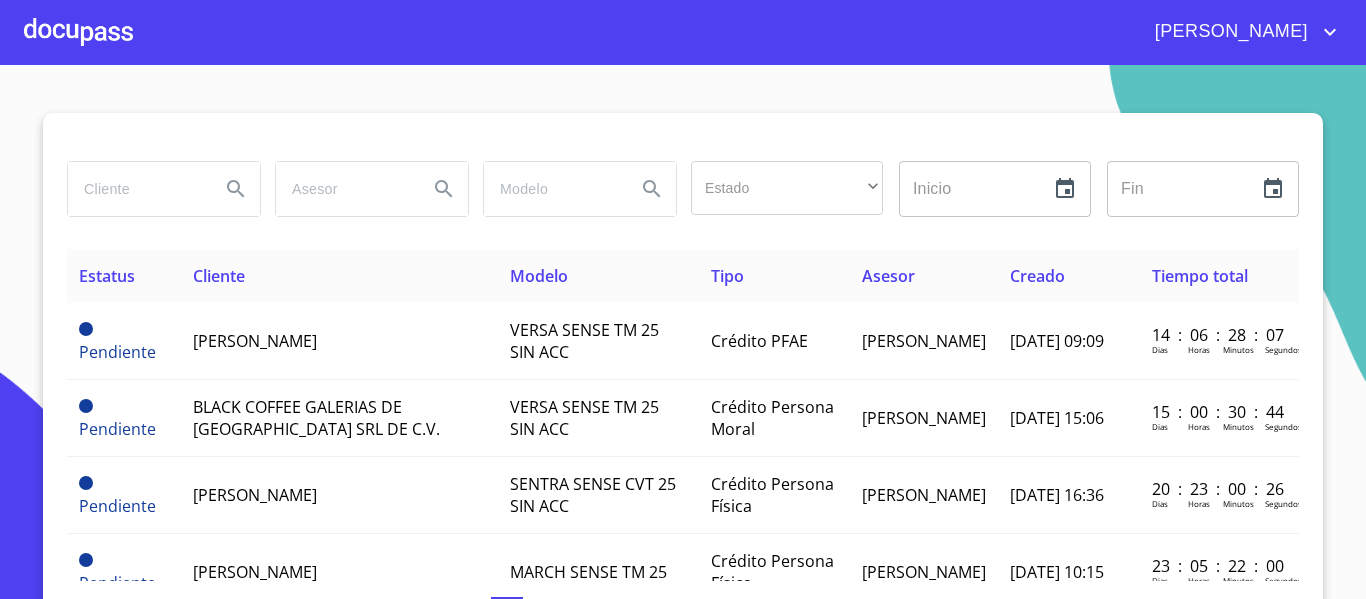 click at bounding box center [136, 189] 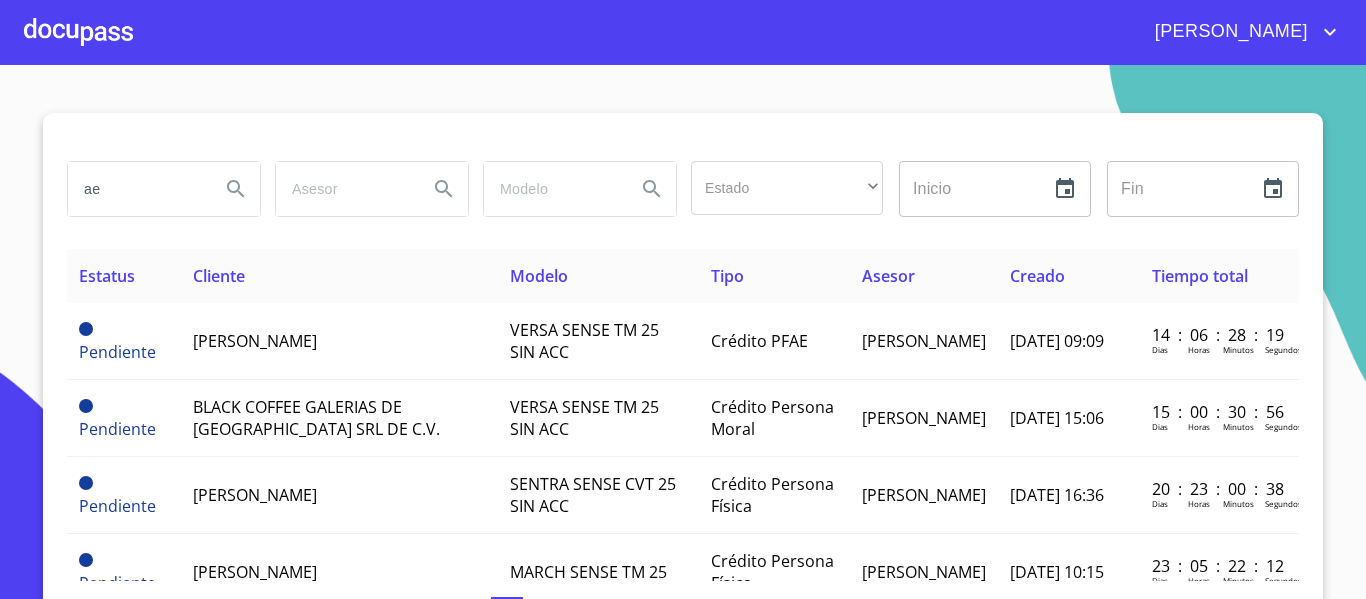type on "a" 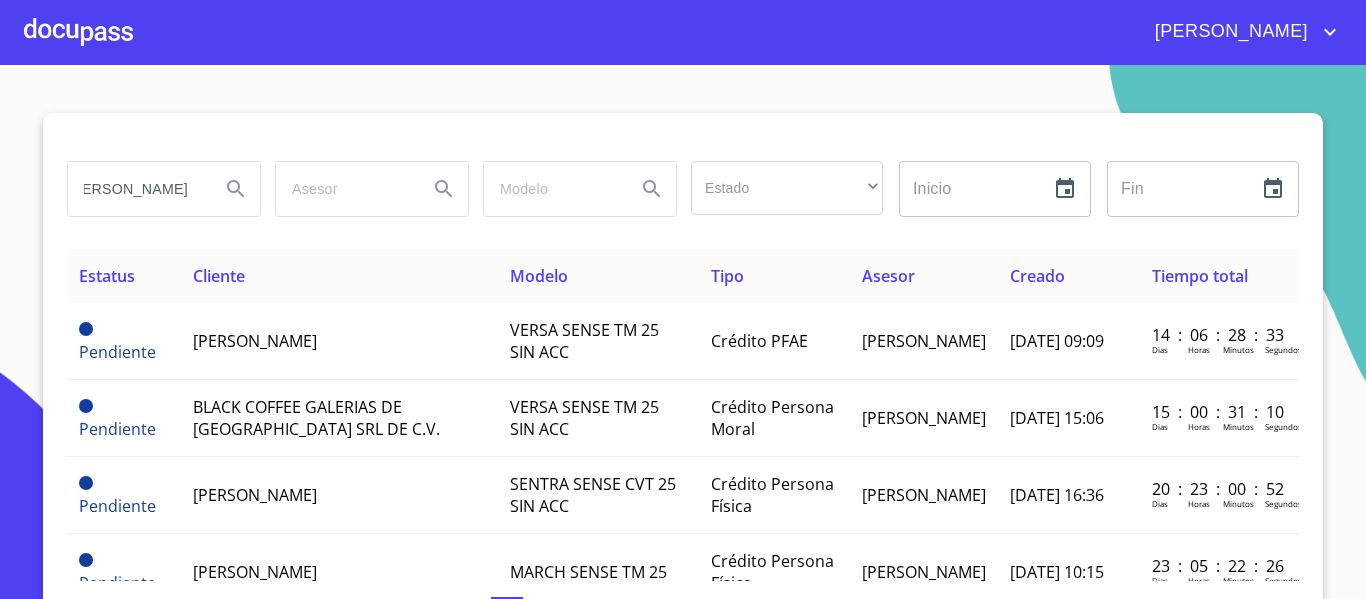 scroll, scrollTop: 0, scrollLeft: 136, axis: horizontal 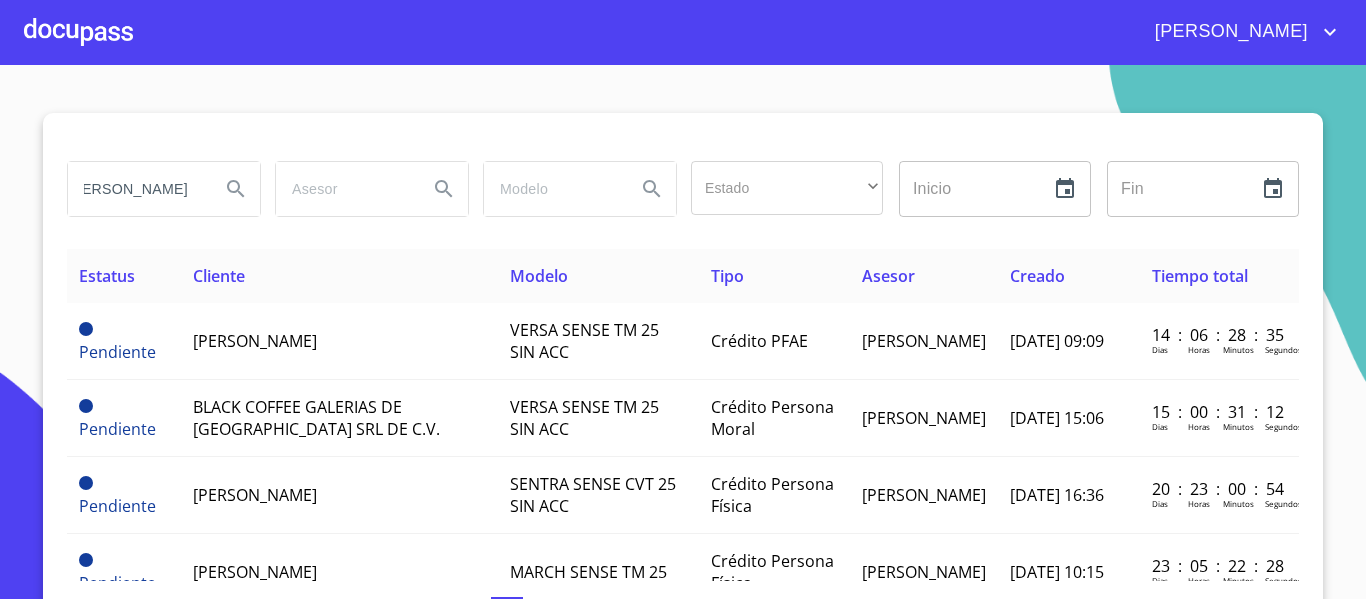 type on "[PERSON_NAME]" 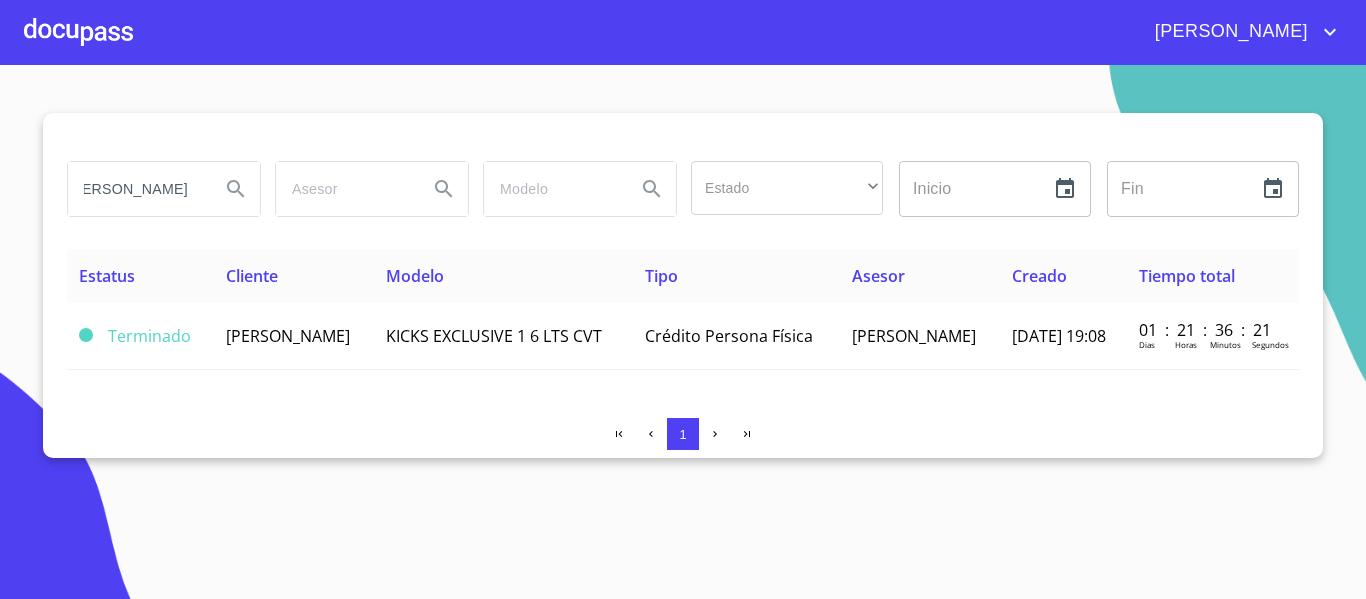 click on "[PERSON_NAME]" at bounding box center (136, 189) 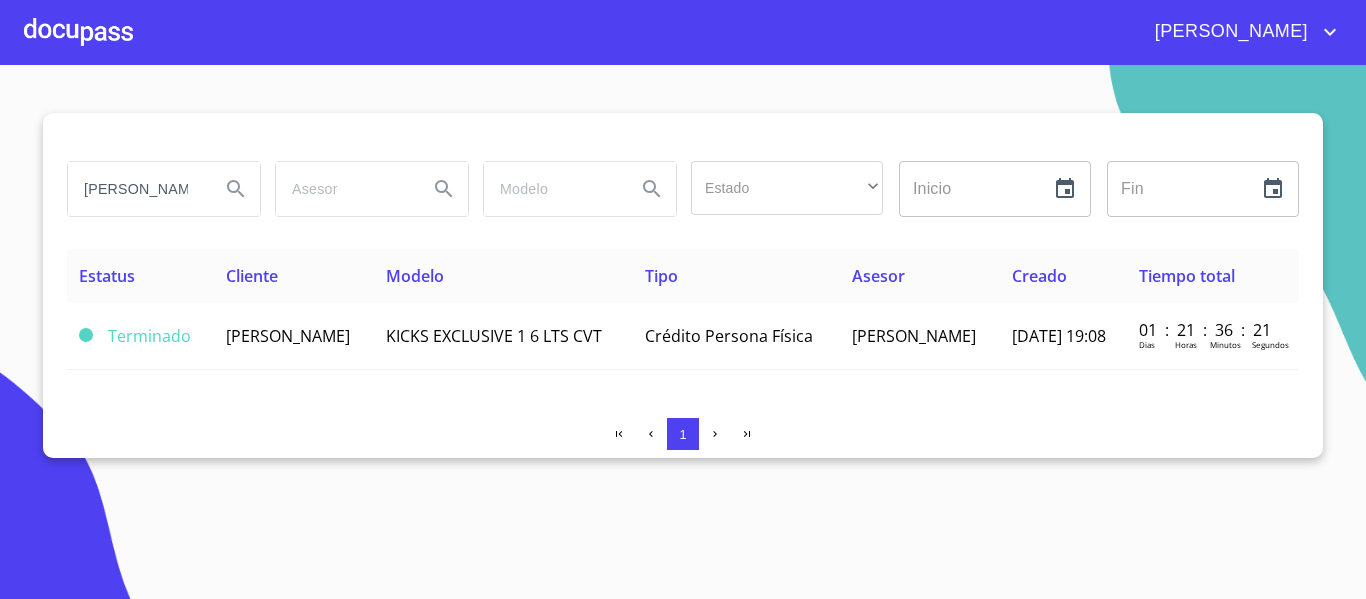 click at bounding box center (78, 32) 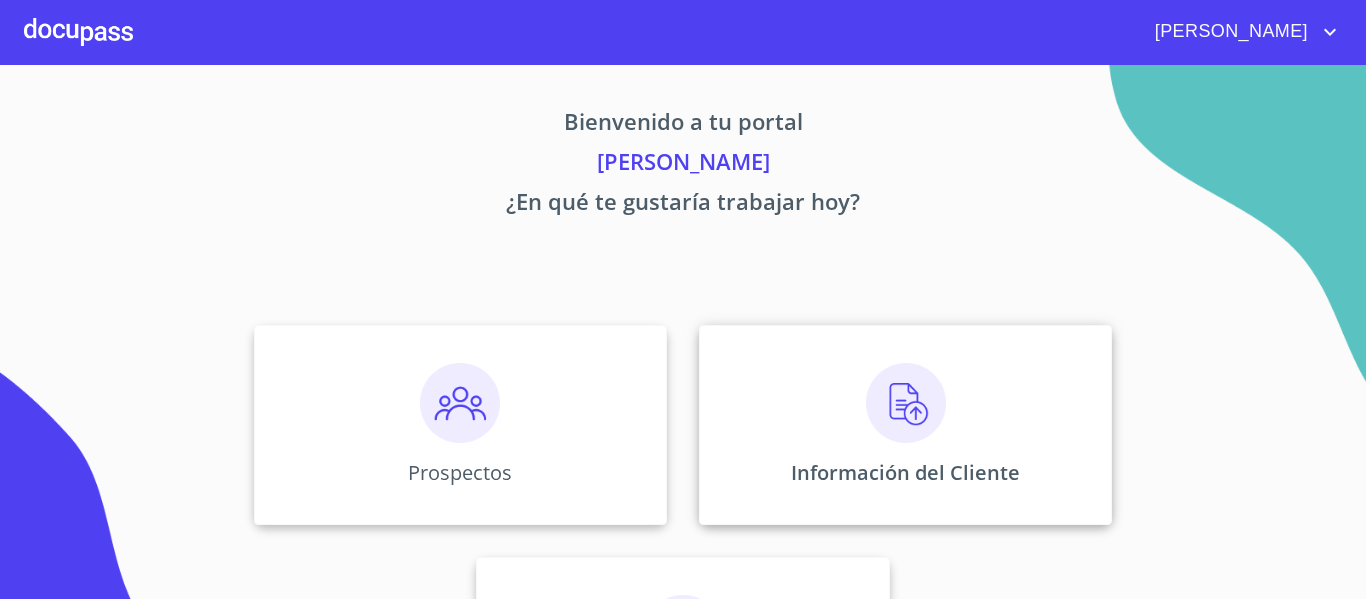 click at bounding box center (906, 403) 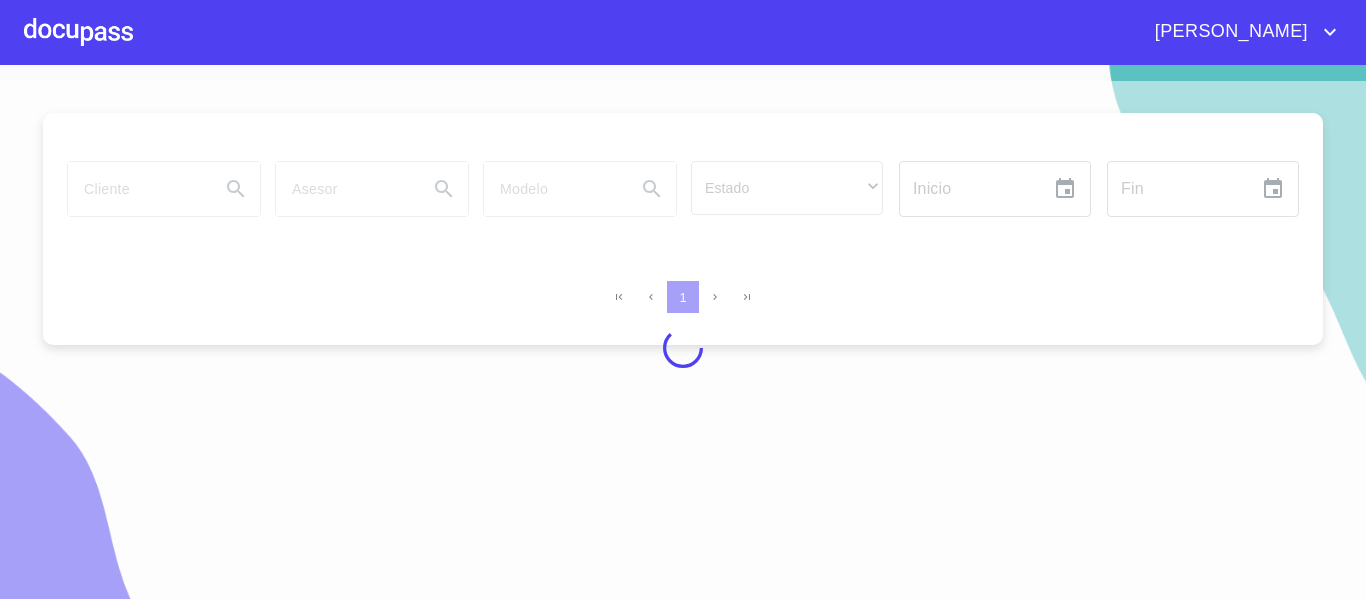 click at bounding box center [78, 32] 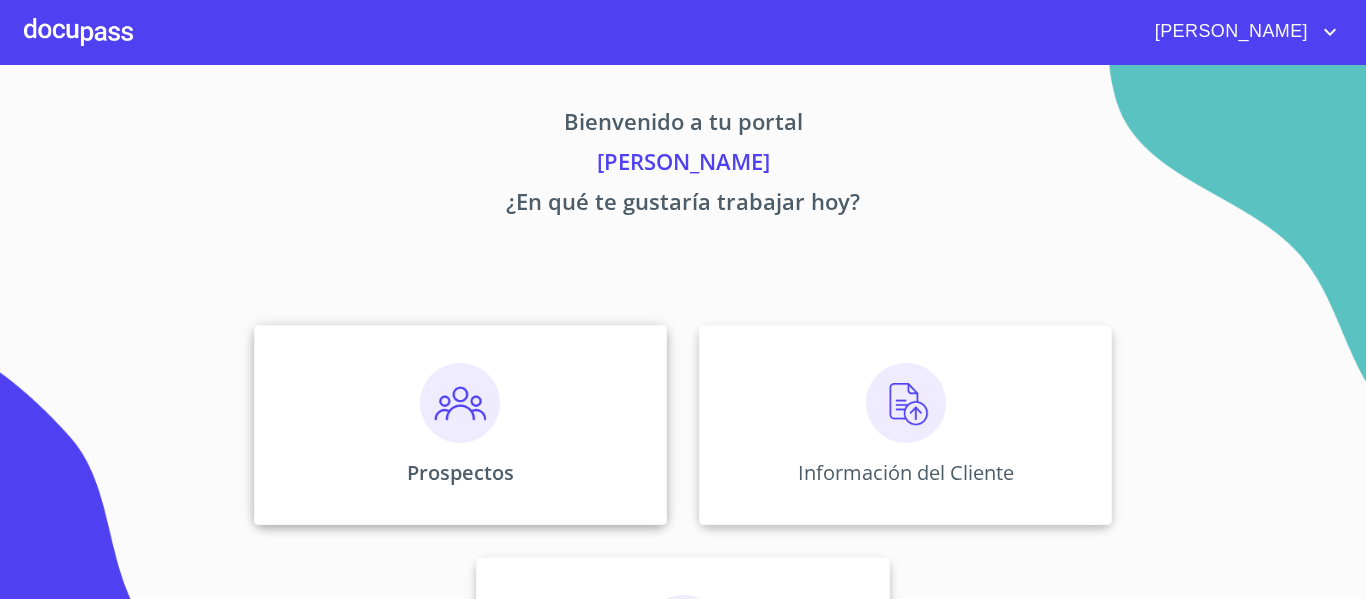 click at bounding box center [460, 403] 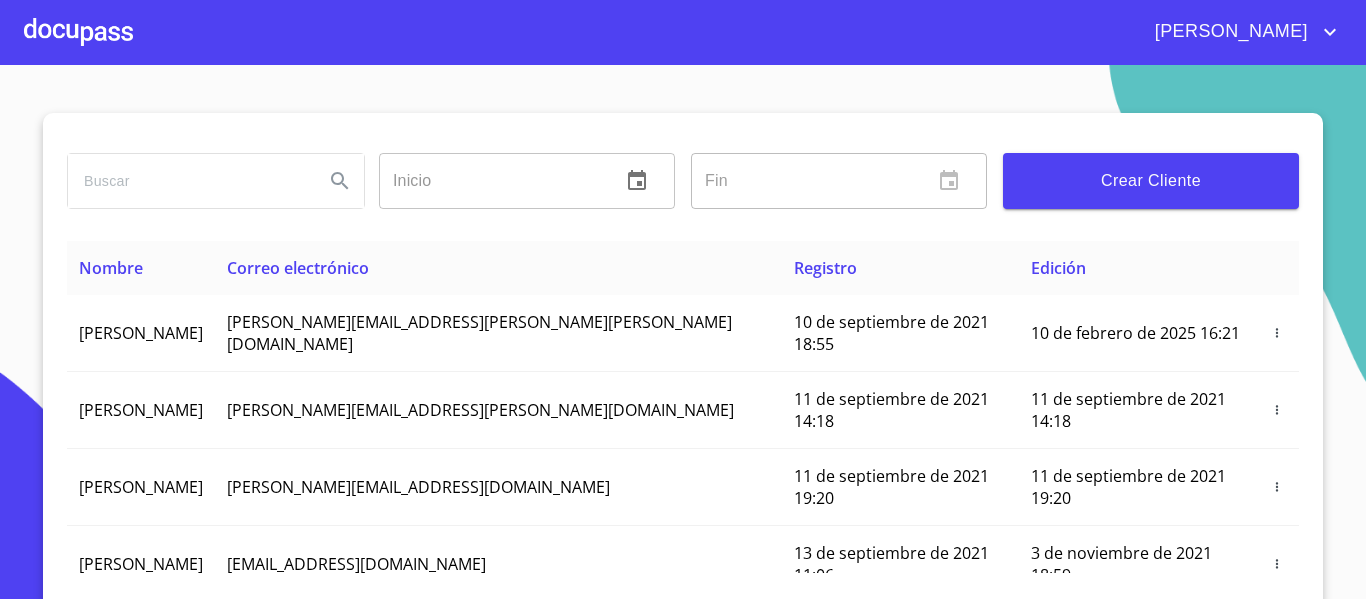 click at bounding box center (188, 181) 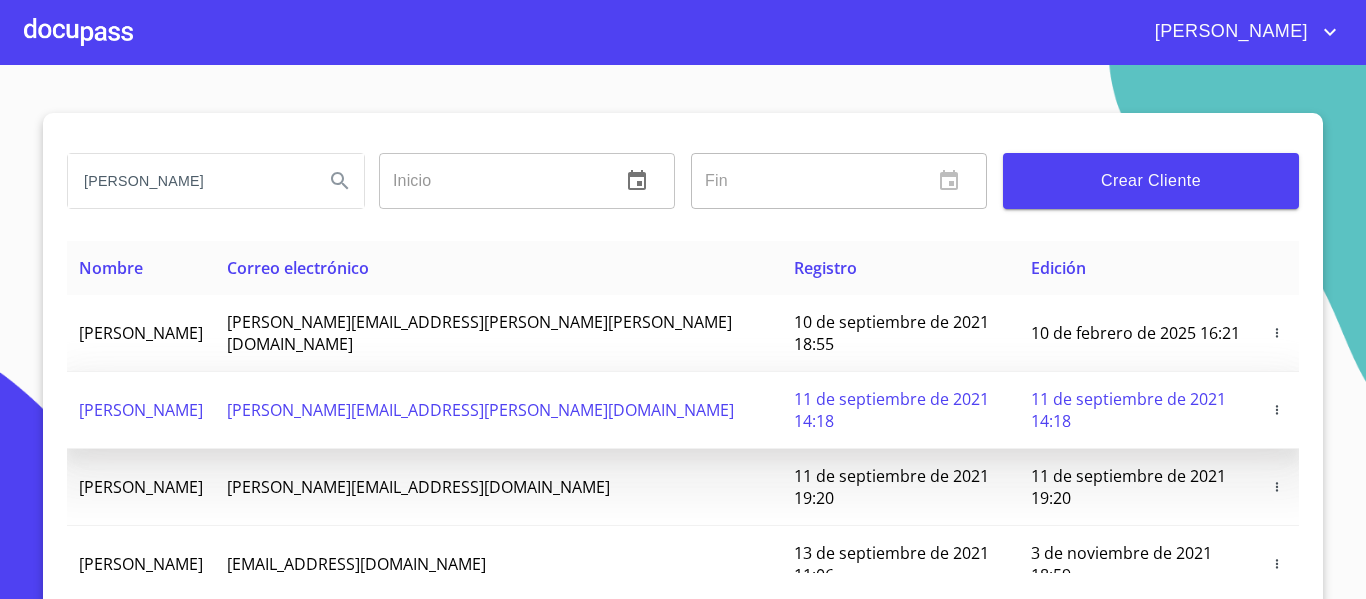 scroll, scrollTop: 0, scrollLeft: 32, axis: horizontal 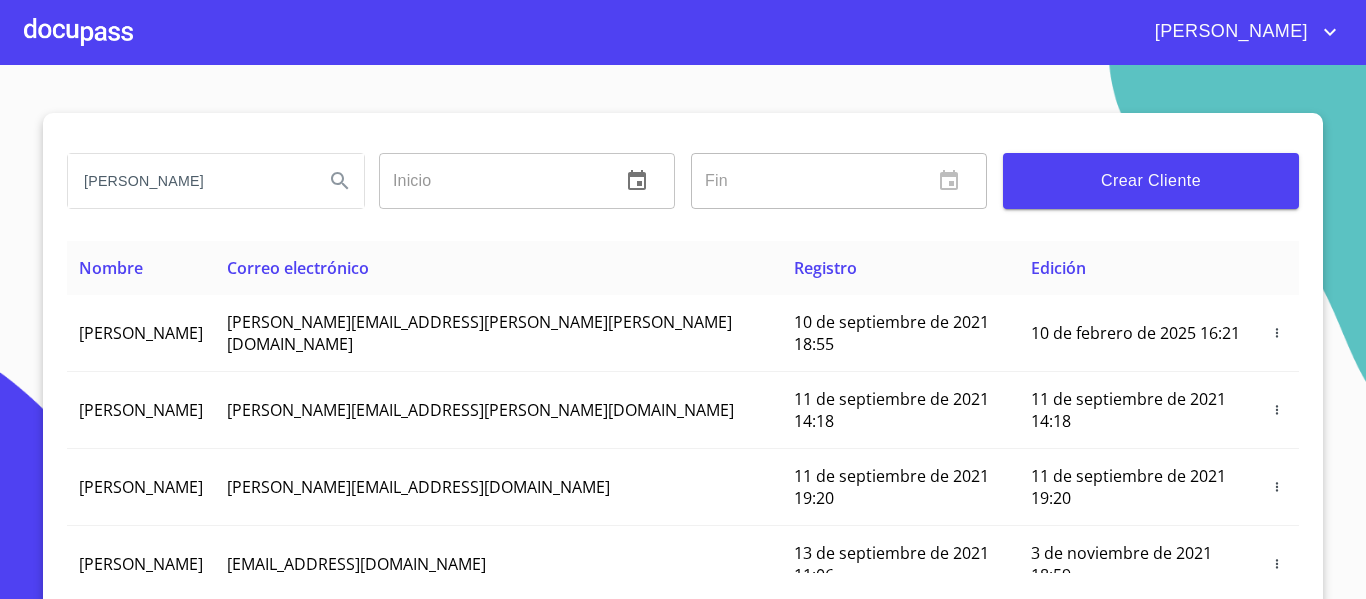 type on "[PERSON_NAME]" 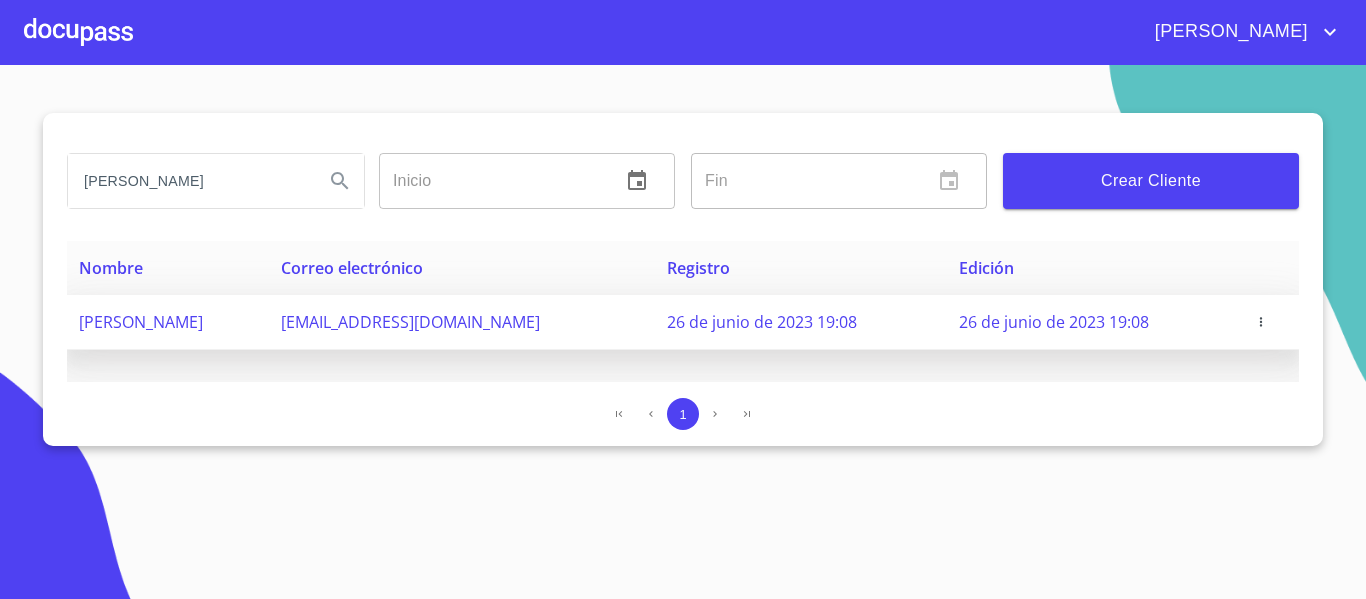 click 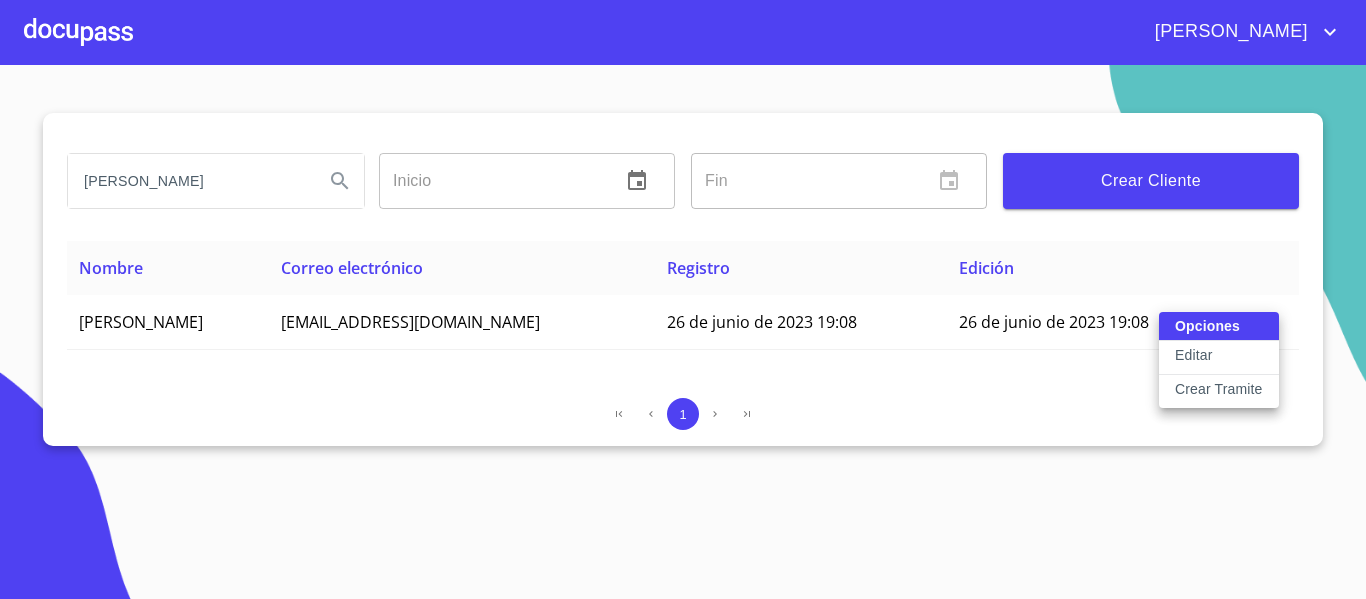 click on "Crear Tramite" at bounding box center (1219, 389) 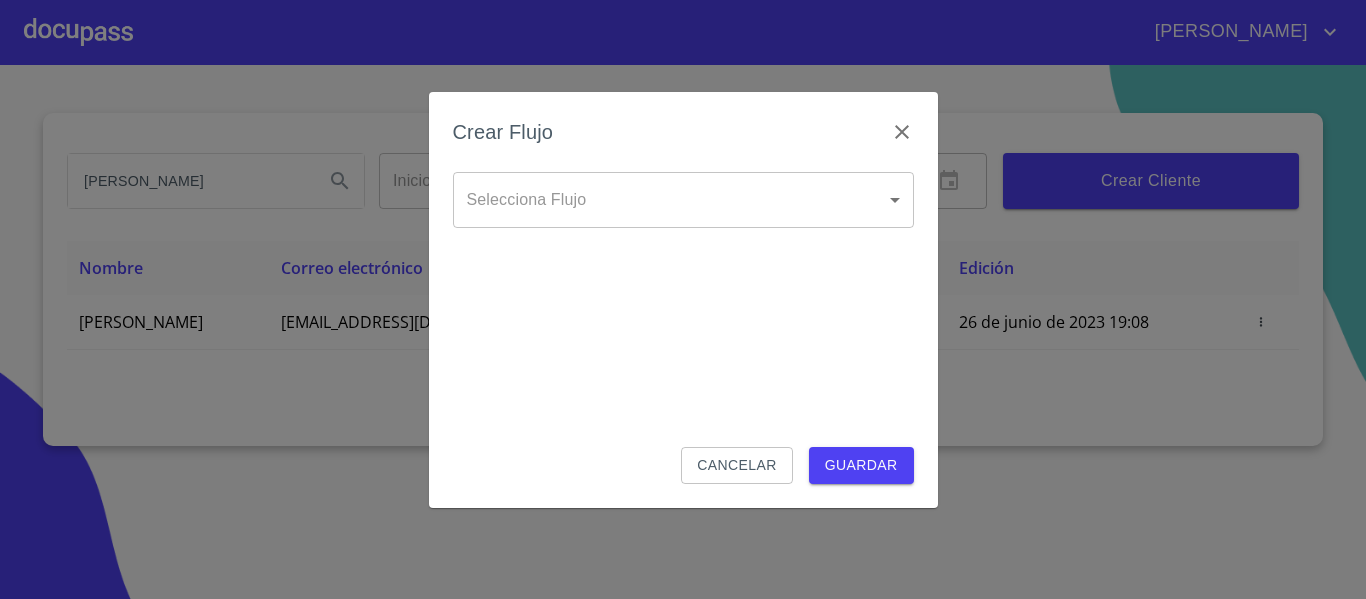 click on "[PERSON_NAME] [PERSON_NAME] Inicio ​ Fin ​ Crear Cliente Nombre   Correo electrónico   Registro   Edición     [PERSON_NAME]  [EMAIL_ADDRESS][DOMAIN_NAME] [DATE][PERSON_NAME] 19:08 [DATE][PERSON_NAME] 19:08 1
Salir Crear Flujo Selecciona Flujo ​ Selecciona Flujo Cancelar Guardar" at bounding box center (683, 299) 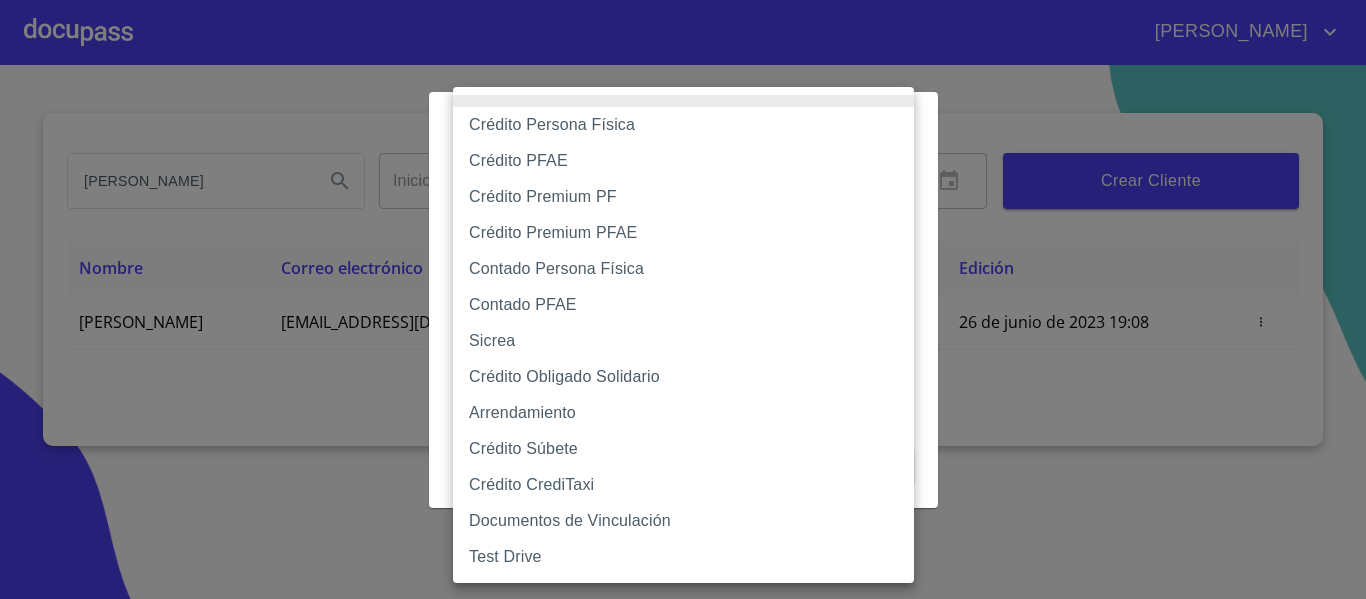 click on "Crédito Persona Física" at bounding box center [683, 125] 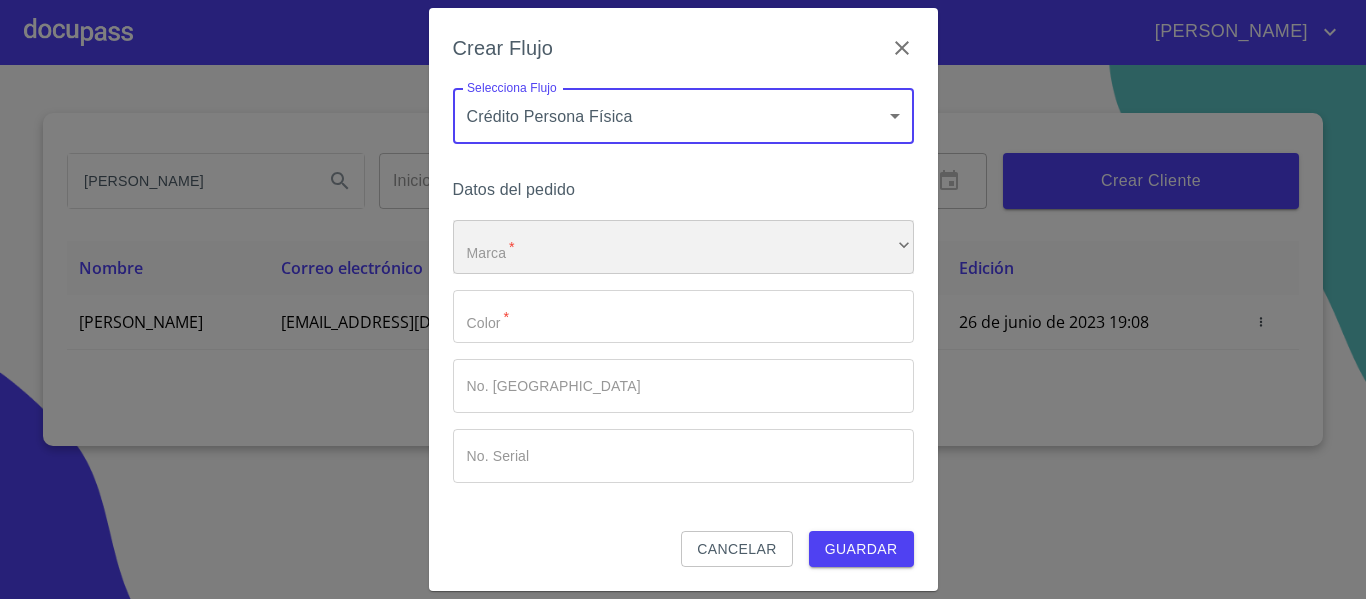 click on "​" at bounding box center (683, 247) 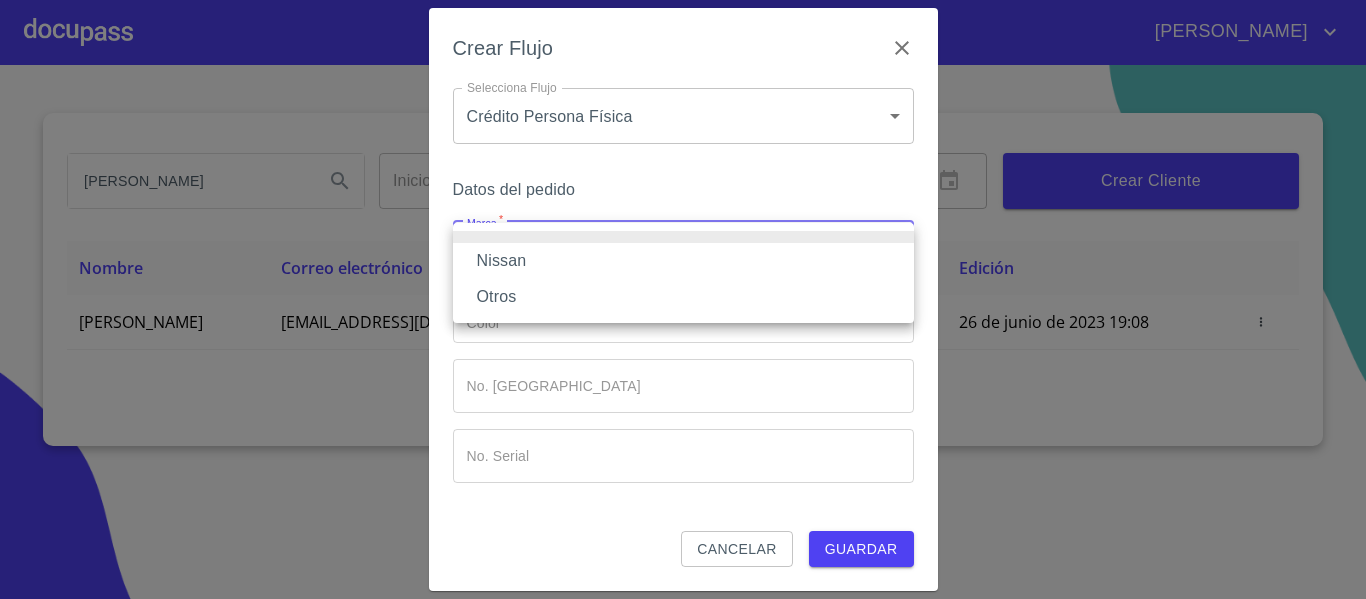click on "Nissan" at bounding box center (683, 261) 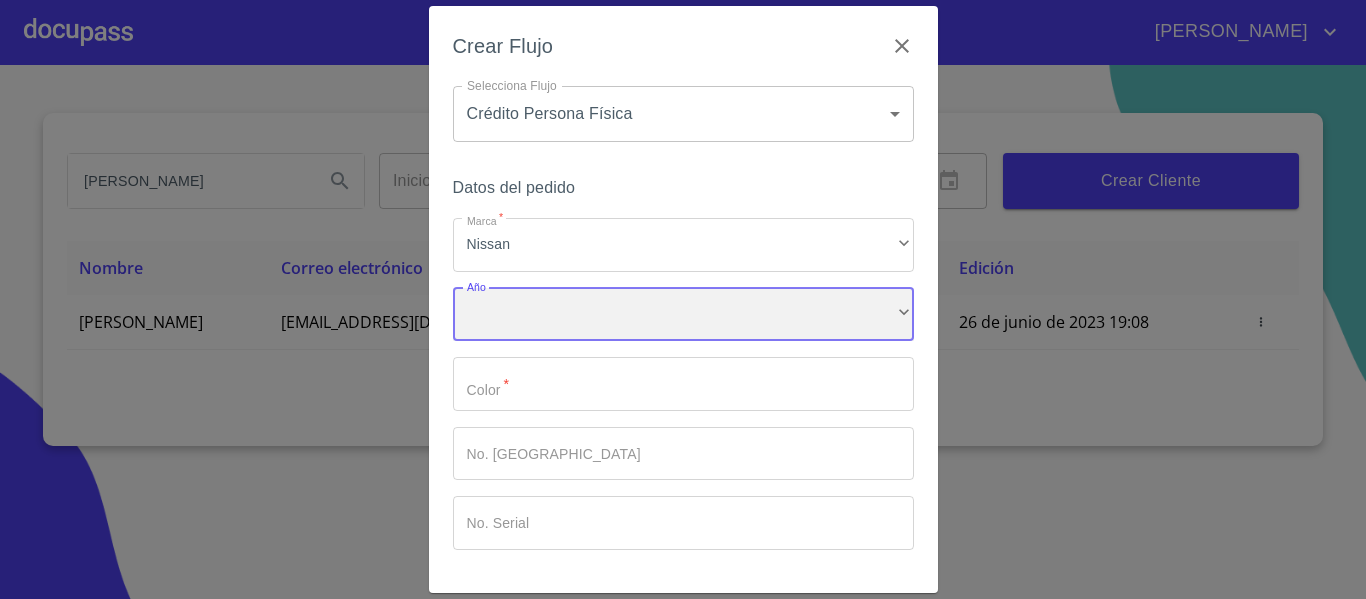click on "​" at bounding box center (683, 315) 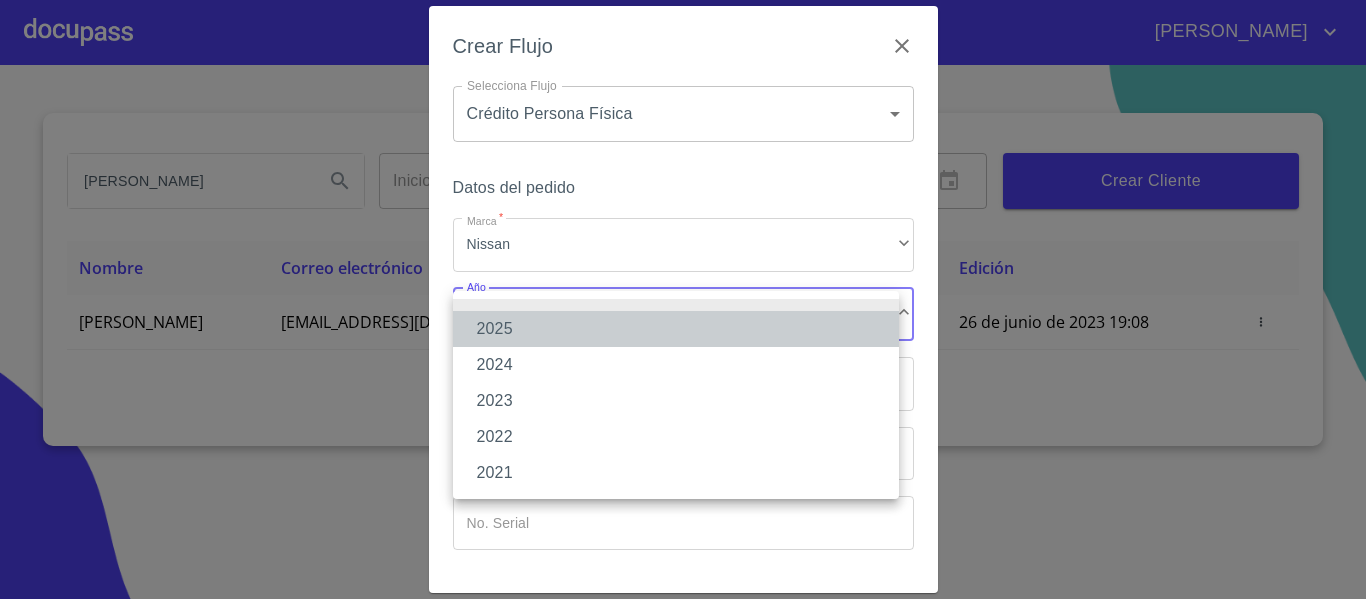 click on "2025" at bounding box center (676, 329) 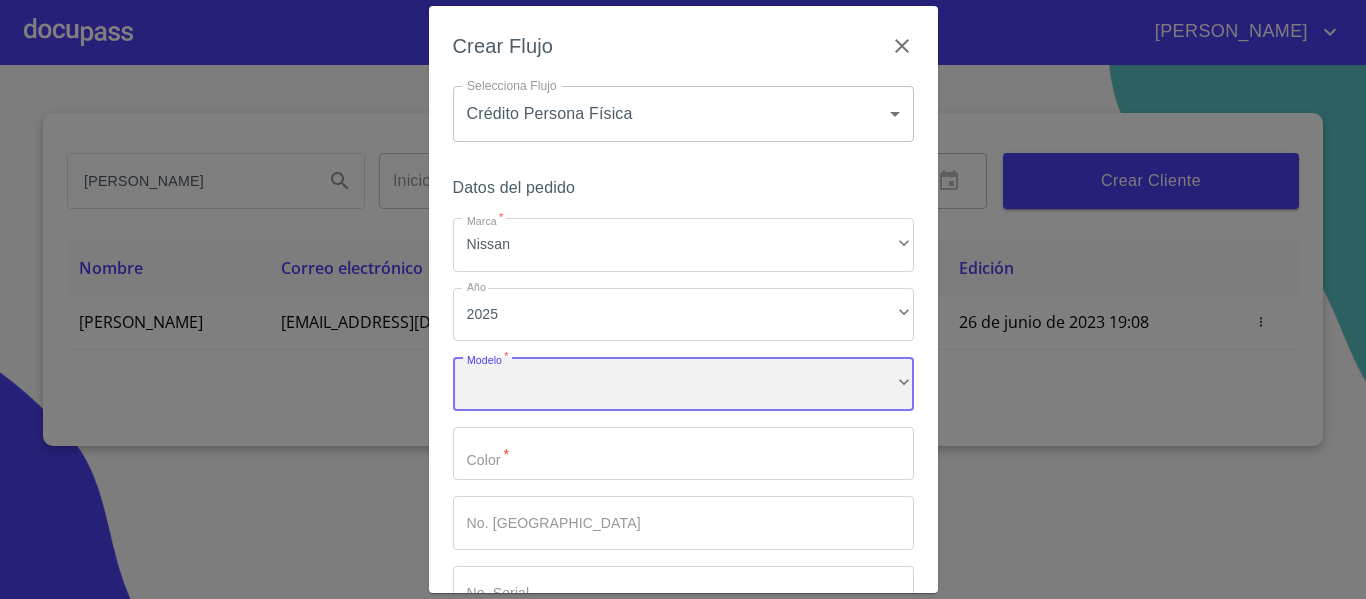 click on "​" at bounding box center (683, 384) 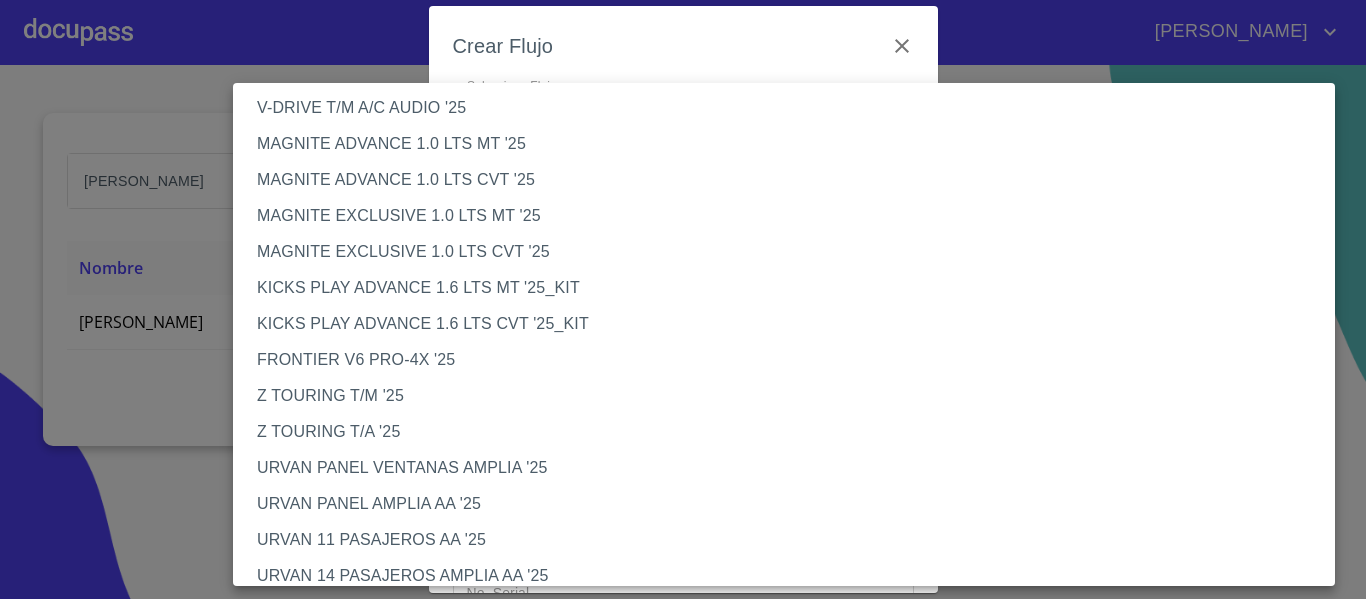 scroll, scrollTop: 300, scrollLeft: 0, axis: vertical 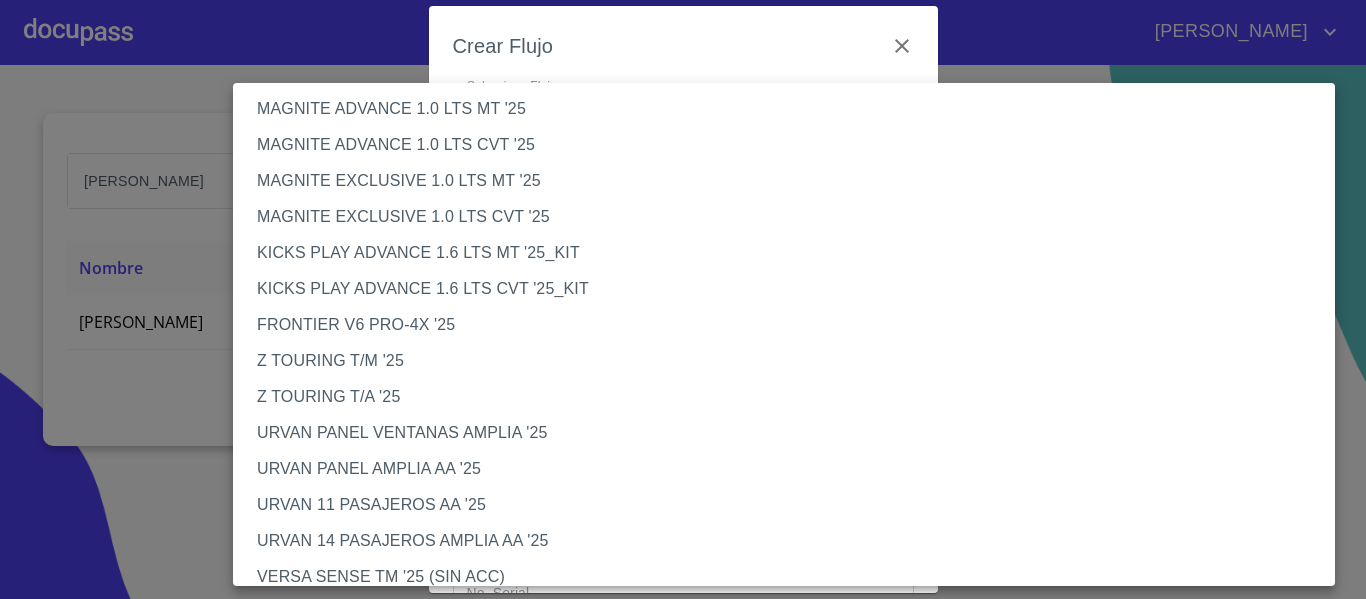 click on "KICKS PLAY ADVANCE 1.6 LTS CVT '25_KIT" at bounding box center [791, 289] 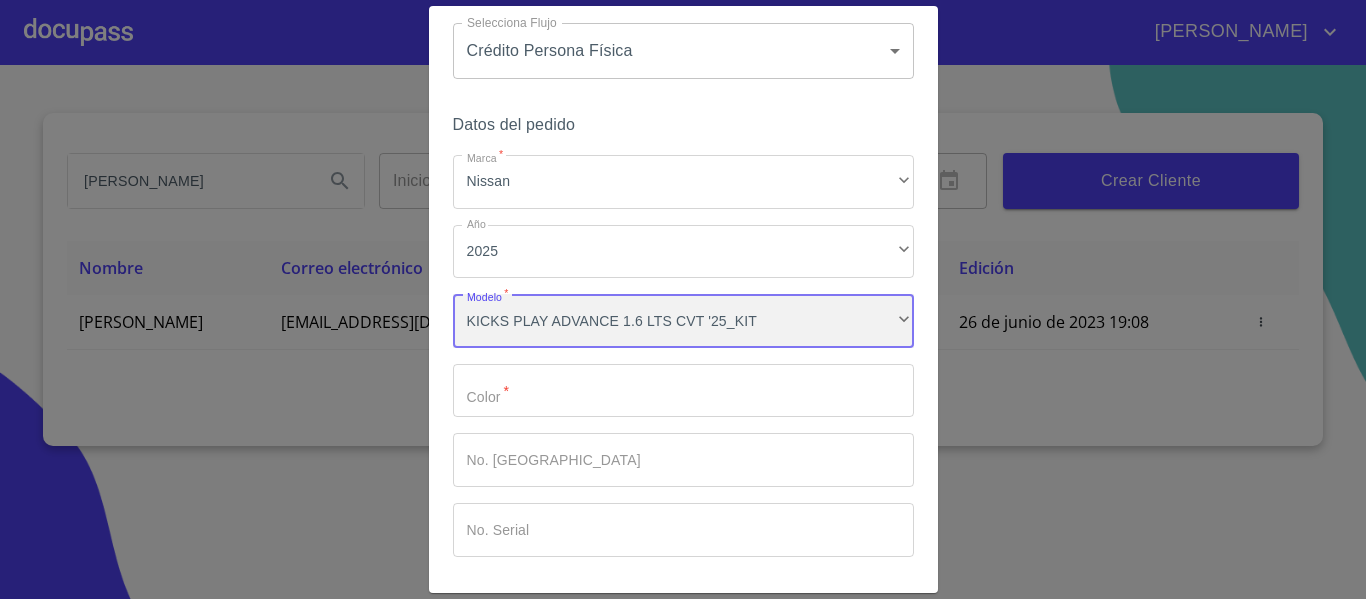 scroll, scrollTop: 135, scrollLeft: 0, axis: vertical 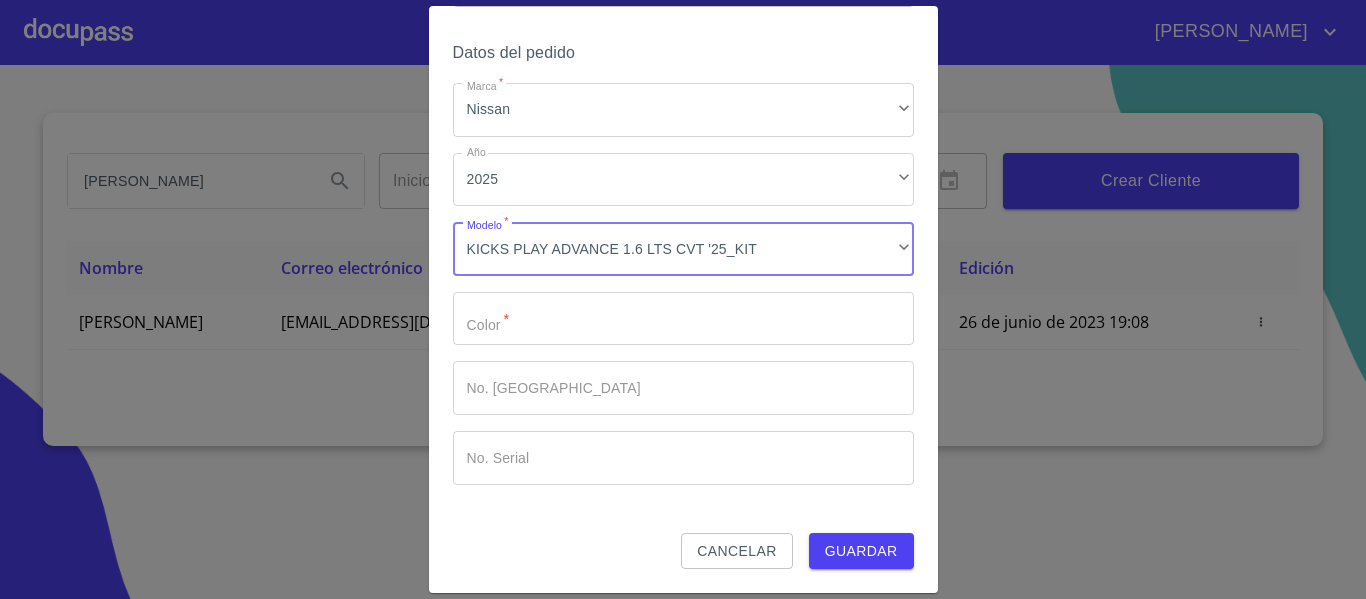 click on "Marca   *" at bounding box center (683, 319) 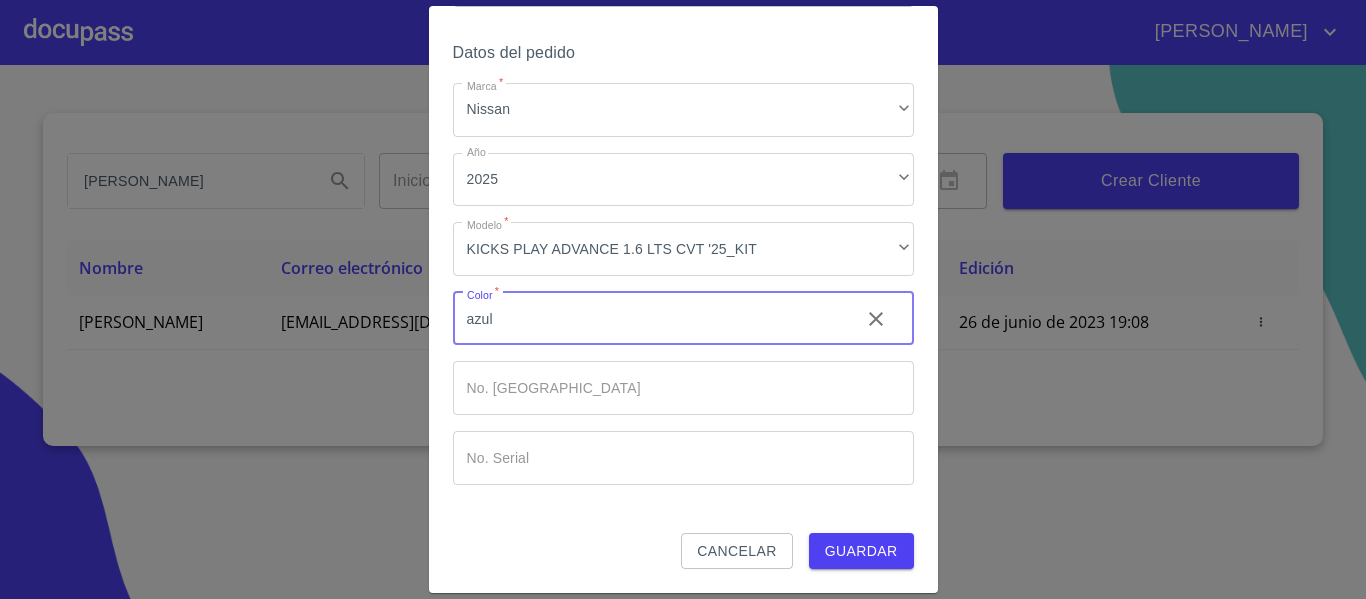 type on "azul" 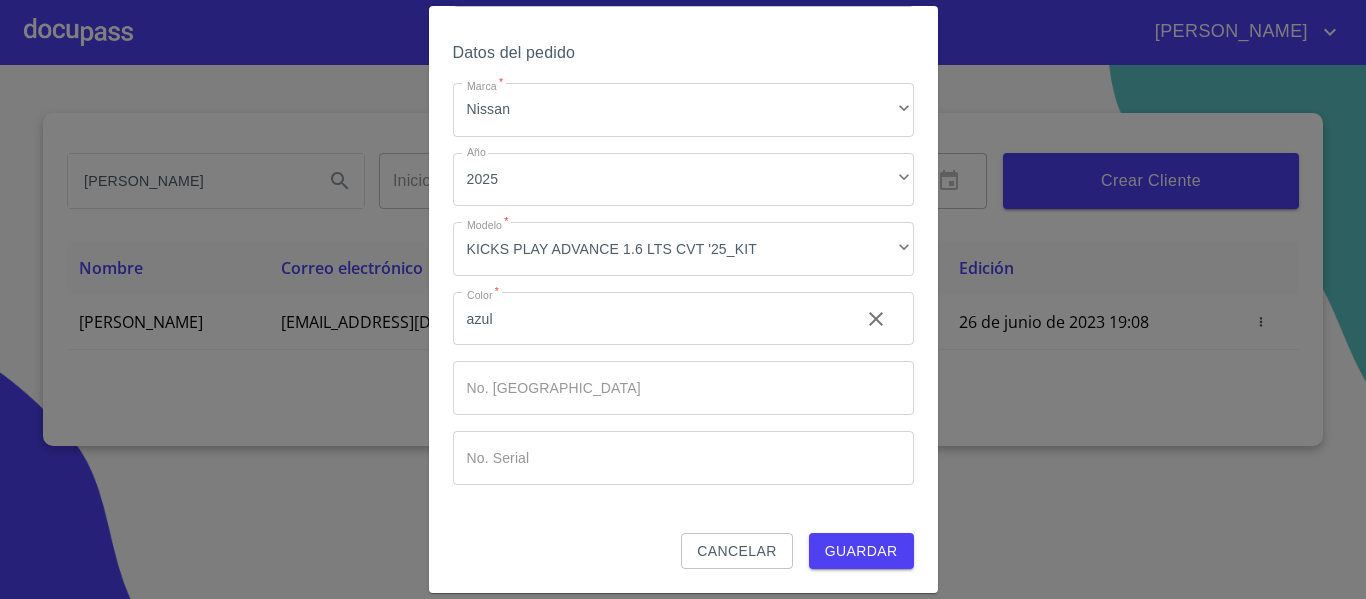 click on "Marca   *" at bounding box center [648, 319] 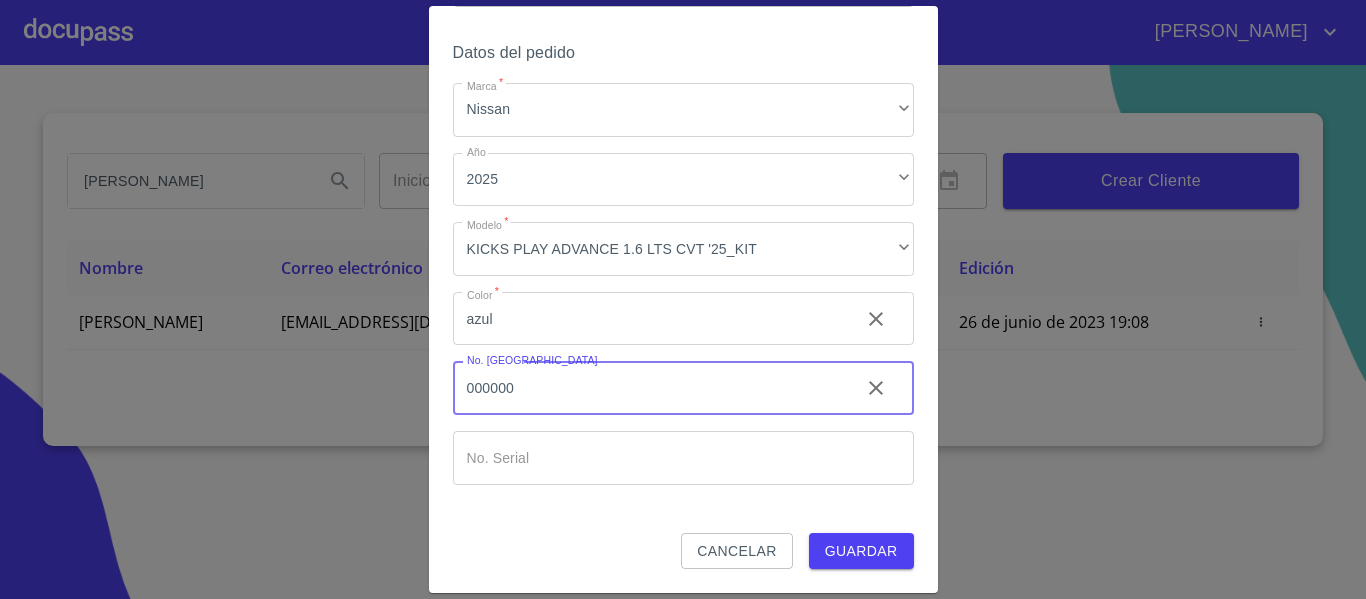 type on "000000" 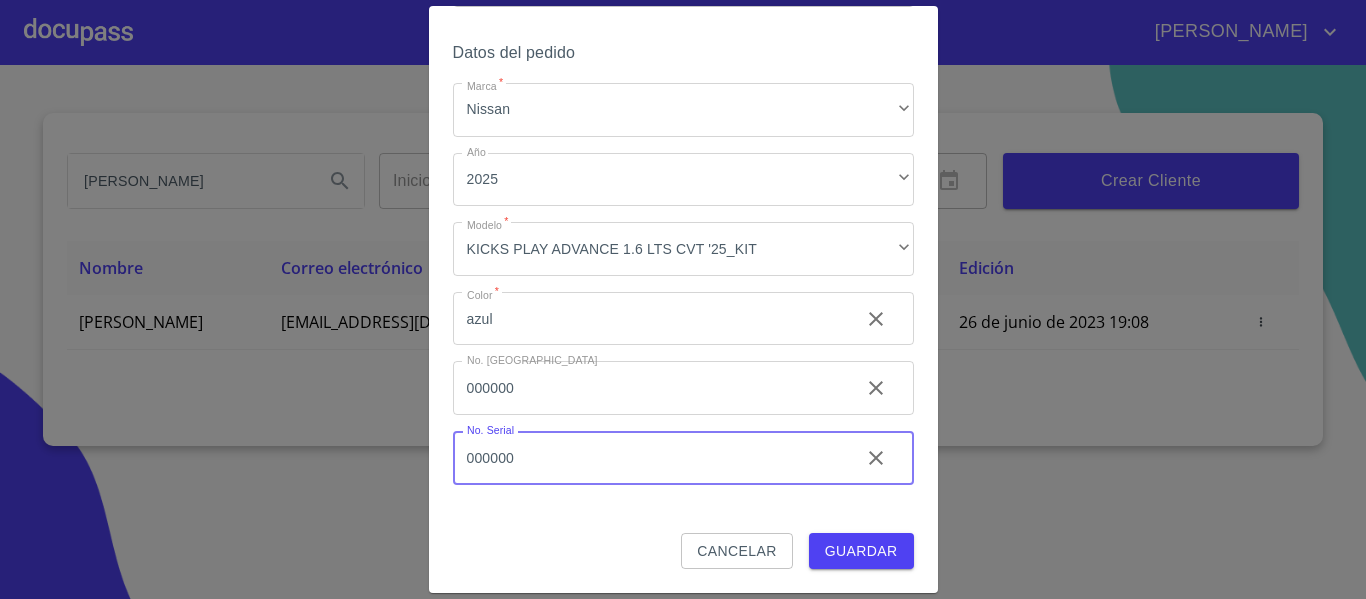 type on "000000" 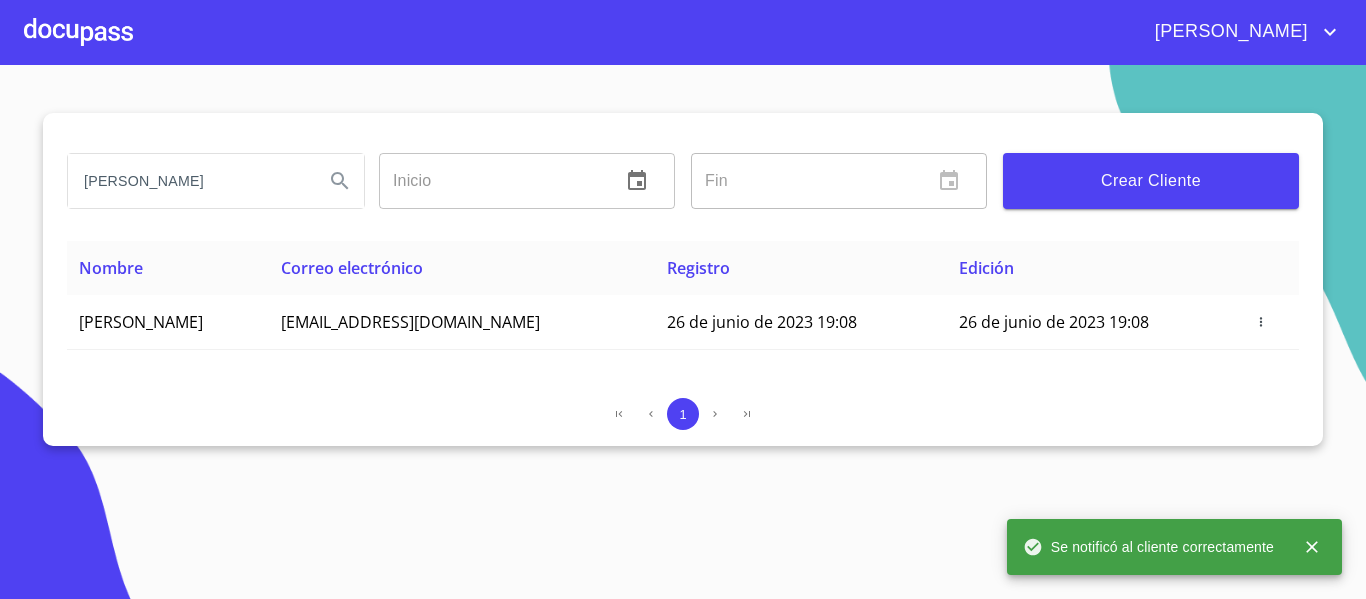 click at bounding box center (78, 32) 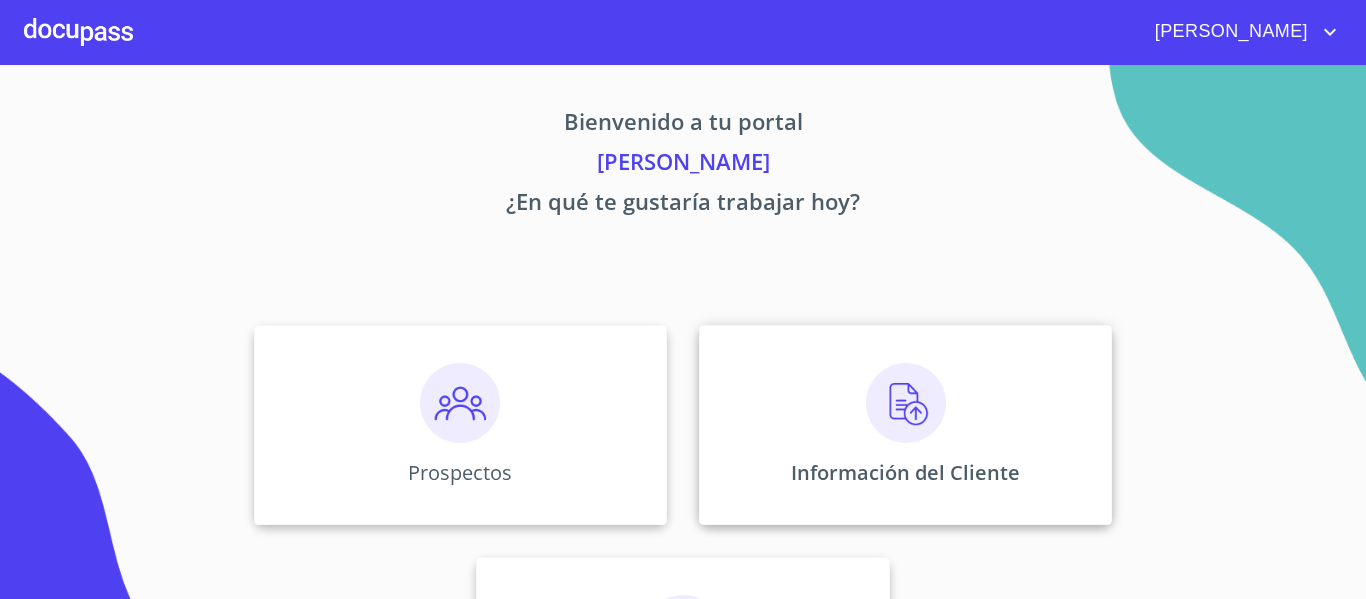 click at bounding box center (906, 403) 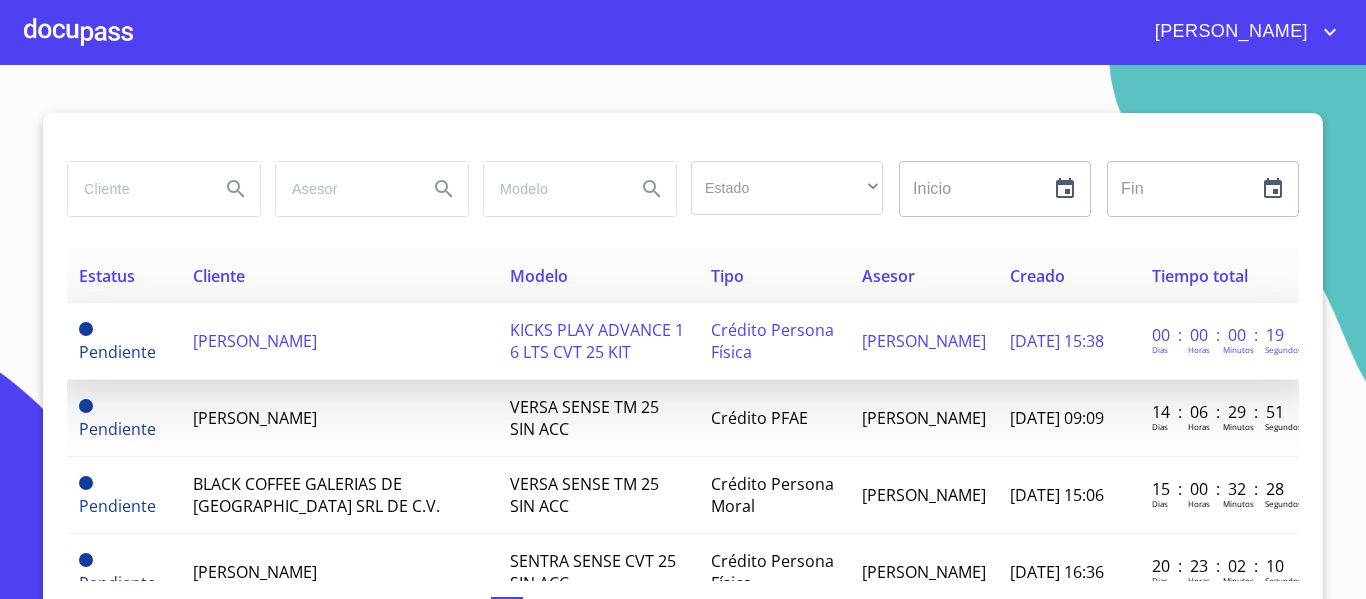 click on "[PERSON_NAME]" at bounding box center [339, 341] 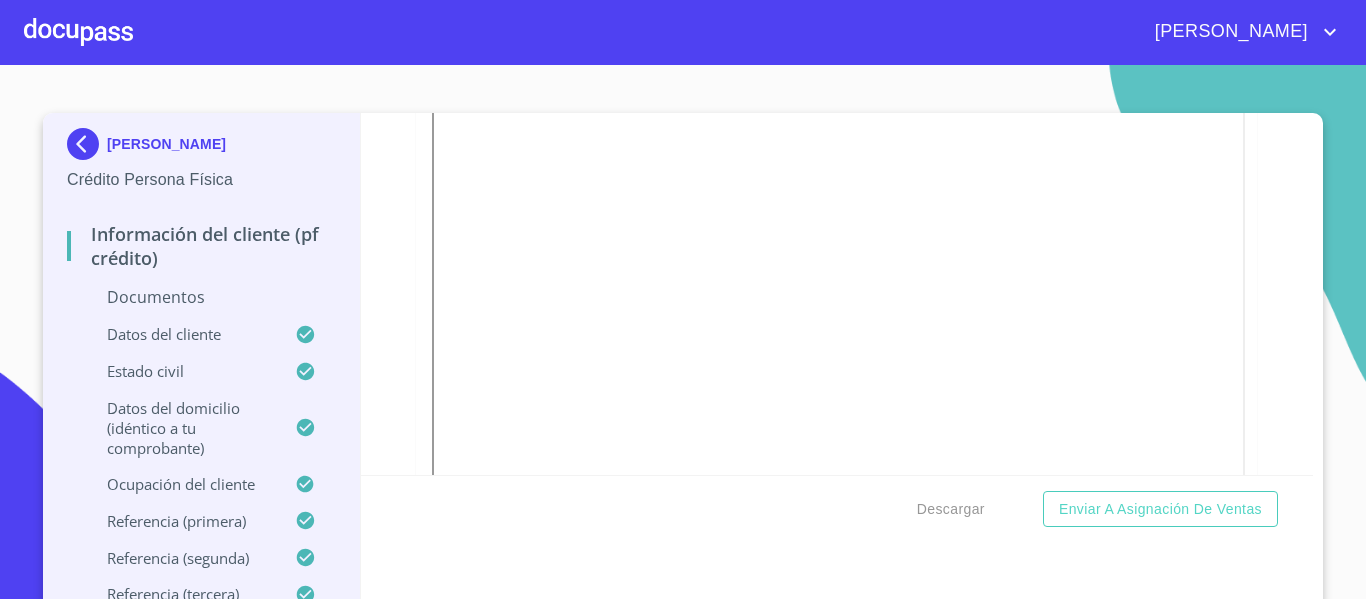 scroll, scrollTop: 300, scrollLeft: 0, axis: vertical 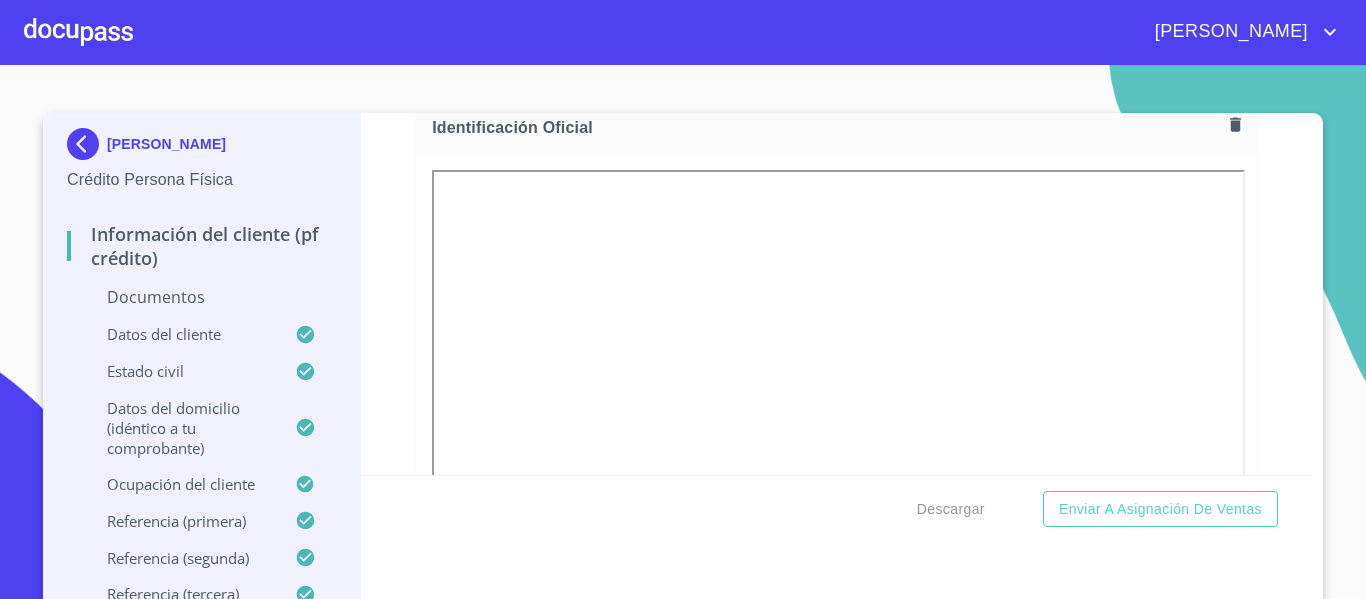 click on "Información del cliente (PF crédito)   Documentos Documento de identificación.   * INE ​ Identificación Oficial * Identificación Oficial Identificación Oficial Comprobante de Domicilio * Comprobante de Domicilio Comprobante de Domicilio Fuente de ingresos   * Independiente/Dueño de negocio/Persona Moral ​ Comprobante de Ingresos mes 1 * Arrastra o selecciona el (los) documento(s) para agregar Comprobante de Ingresos mes 2 * Arrastra o selecciona el (los) documento(s) para agregar Comprobante de Ingresos mes 3 * Arrastra o selecciona el (los) documento(s) para agregar CURP * CURP CURP Constancia de situación fiscal Arrastra o selecciona el (los) documento(s) para agregar Datos del cliente Apellido Paterno   * [PERSON_NAME] ​ Apellido Materno   * [PERSON_NAME] ​ Primer nombre   * [PERSON_NAME] ​ Segundo Nombre [PERSON_NAME] ​ Fecha de nacimiento * [DEMOGRAPHIC_DATA] ​ RFC   * HECA940622K26 ​ CURP   * HECA940622MJCRVL00 ​ ID de Identificación 2408801184 ​ Nacionalidad   * Mexicana ​" at bounding box center (837, 294) 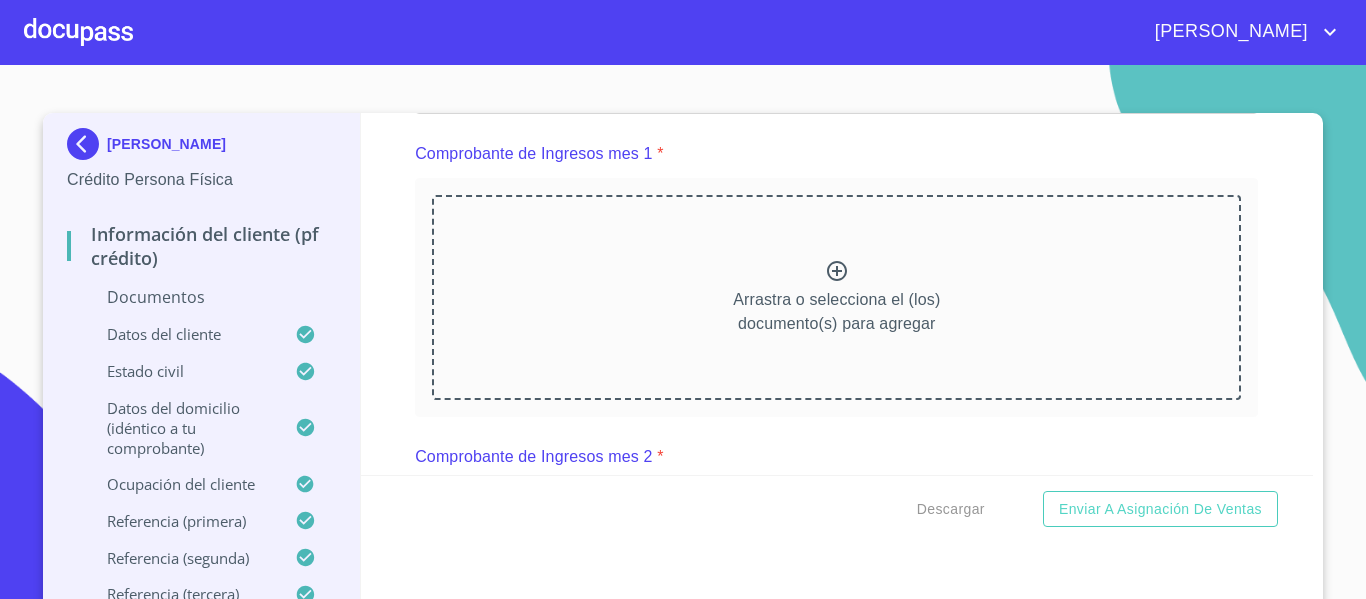 scroll, scrollTop: 2000, scrollLeft: 0, axis: vertical 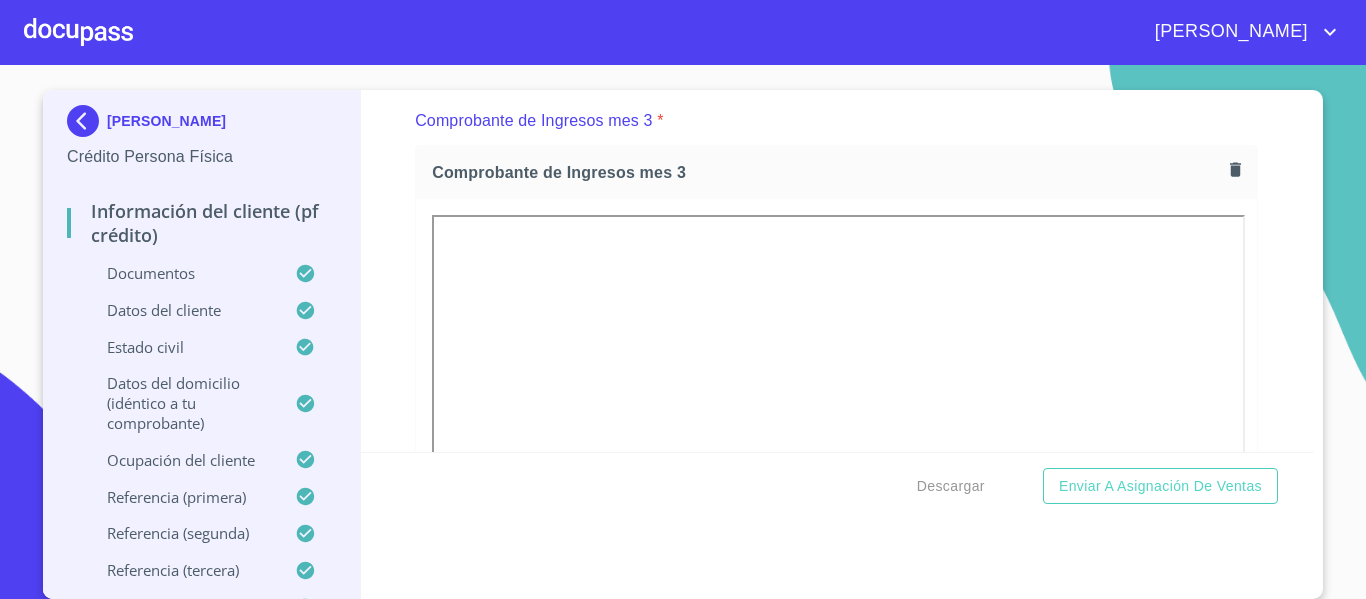 click on "Información del cliente (PF crédito)   Documentos Documento de identificación.   * INE ​ Identificación Oficial * Identificación Oficial Identificación Oficial Comprobante de Domicilio * Comprobante de Domicilio Comprobante de Domicilio Fuente de ingresos   * Independiente/Dueño de negocio/Persona Moral ​ Comprobante de Ingresos mes 1 * Comprobante de Ingresos mes 1 Comprobante de Ingresos mes 1 Comprobante de Ingresos mes 2 * Comprobante de Ingresos mes 2 Comprobante de Ingresos mes 2 Comprobante de Ingresos mes 3 * Comprobante de Ingresos mes 3 Comprobante de Ingresos mes 3 CURP * CURP CURP Constancia de situación fiscal Arrastra o selecciona el (los) documento(s) para agregar Datos del cliente Apellido Paterno   * [PERSON_NAME] ​ Apellido Materno   * [PERSON_NAME] ​ Primer nombre   * [PERSON_NAME] ​ Segundo Nombre [PERSON_NAME] ​ Fecha de nacimiento * [DEMOGRAPHIC_DATA] ​ RFC   * HECA940622K26 ​ CURP   * HECA940622MJCRVL00 ​ ID de Identificación 2408801184 ​ Nacionalidad   * ​" at bounding box center [837, 271] 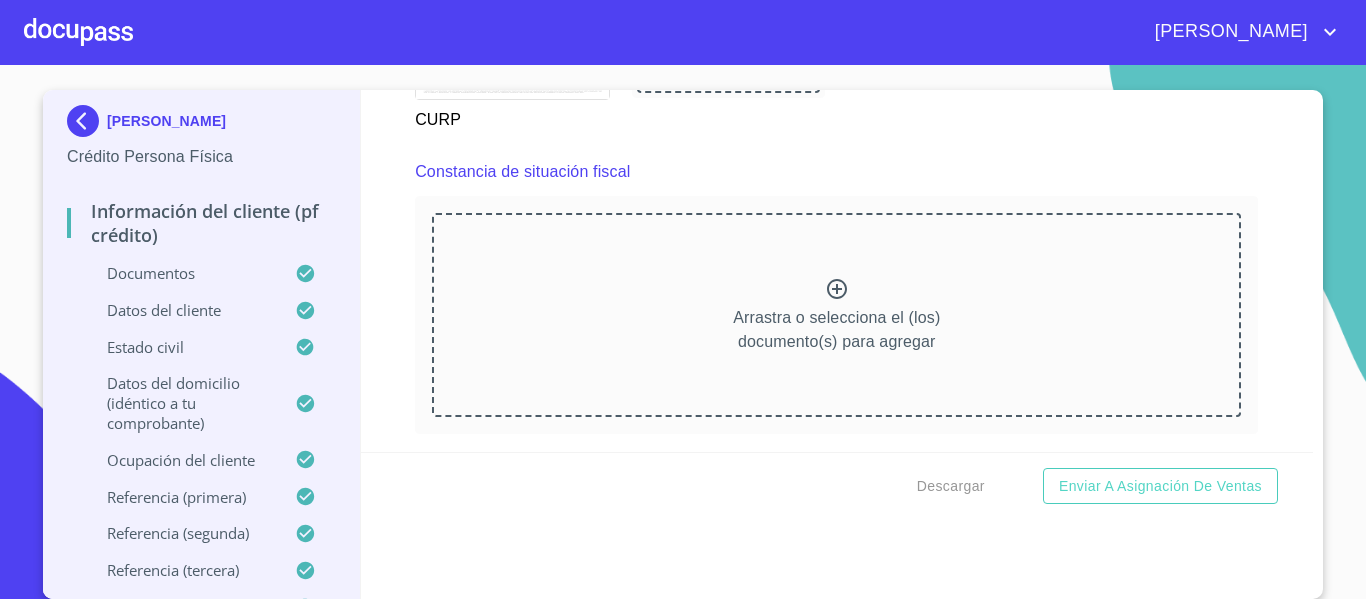 scroll, scrollTop: 5300, scrollLeft: 0, axis: vertical 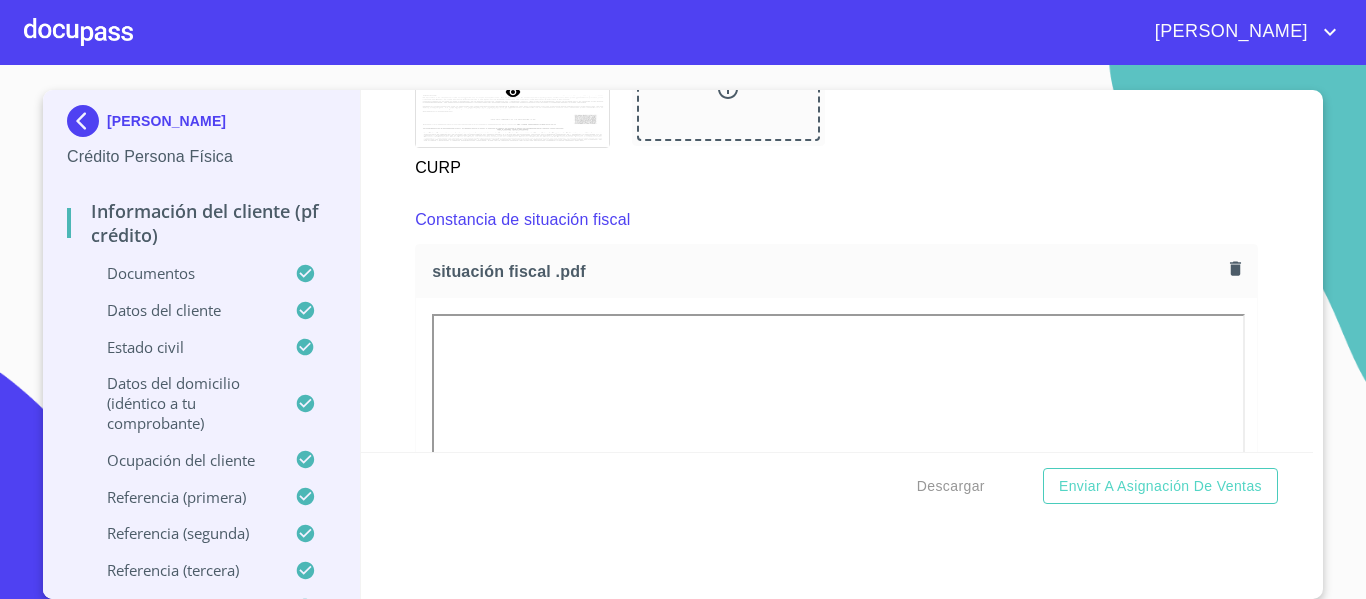 click on "Información del cliente (PF crédito)   Documentos Documento de identificación.   * INE ​ Identificación Oficial * Identificación Oficial Identificación Oficial Comprobante de Domicilio * Comprobante de Domicilio Comprobante de Domicilio Fuente de ingresos   * Independiente/Dueño de negocio/Persona Moral ​ Comprobante de Ingresos mes 1 * Comprobante de Ingresos mes 1 Comprobante de Ingresos mes 1 Comprobante de Ingresos mes 2 * Comprobante de Ingresos mes 2 Comprobante de Ingresos mes 2 Comprobante de Ingresos mes 3 * Comprobante de Ingresos mes 3 Comprobante de Ingresos mes 3 CURP * CURP CURP Constancia de situación fiscal situación fiscal .pdf situación fiscal .pdf Datos del cliente Apellido Paterno   * [PERSON_NAME] ​ Apellido Materno   * [PERSON_NAME] ​ Primer nombre   * [PERSON_NAME] ​ Segundo Nombre [PERSON_NAME] ​ Fecha de nacimiento * [DEMOGRAPHIC_DATA] ​ RFC   * HECA940622K26 ​ CURP   * HECA940622MJCRVL00 ​ ID de Identificación 2408801184 ​ Nacionalidad   * Mexicana ​ *" at bounding box center (837, 271) 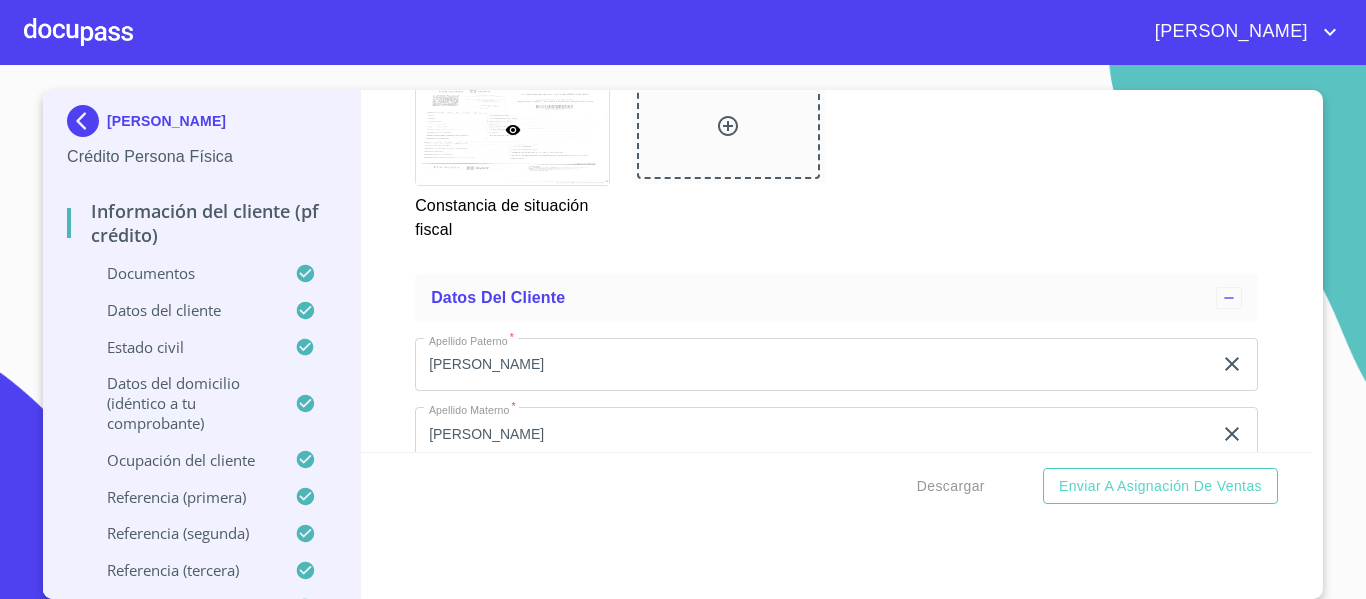 scroll, scrollTop: 6175, scrollLeft: 0, axis: vertical 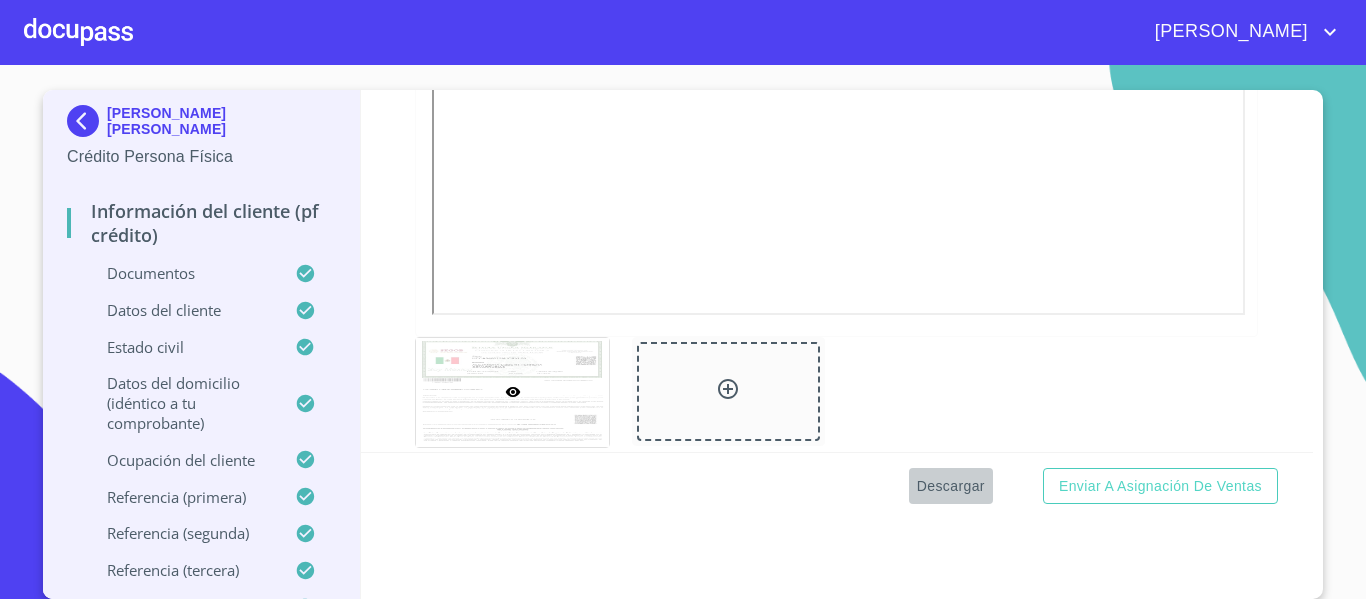 click on "Descargar" at bounding box center (951, 486) 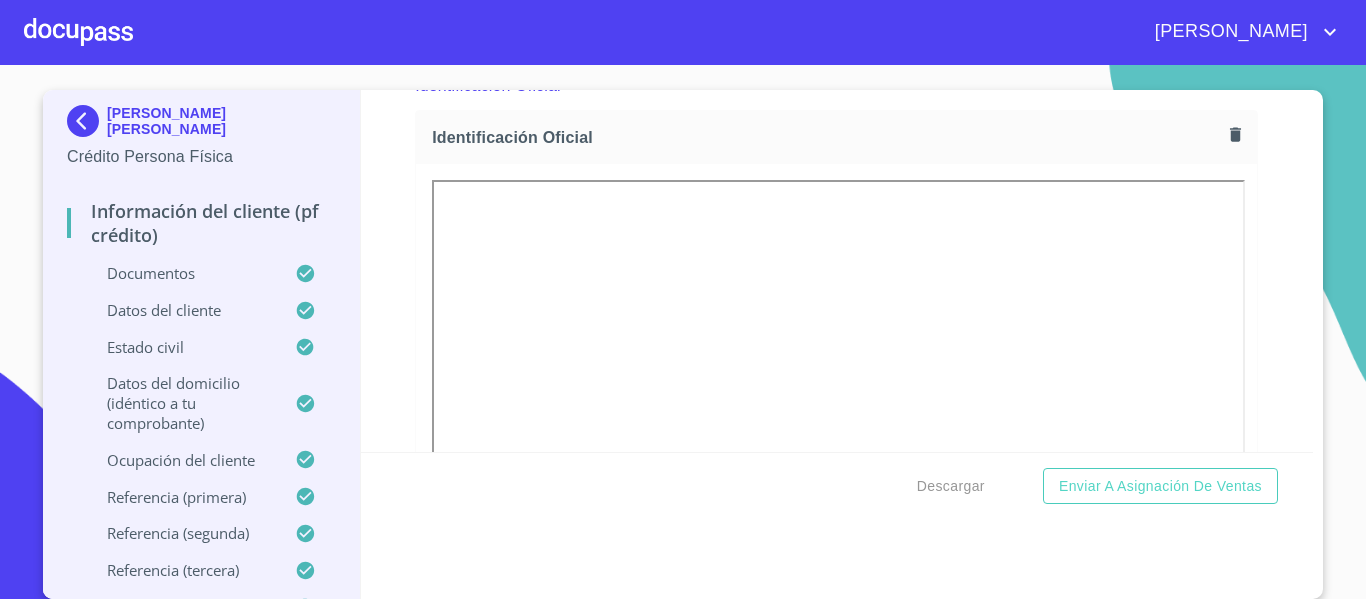 scroll, scrollTop: 300, scrollLeft: 0, axis: vertical 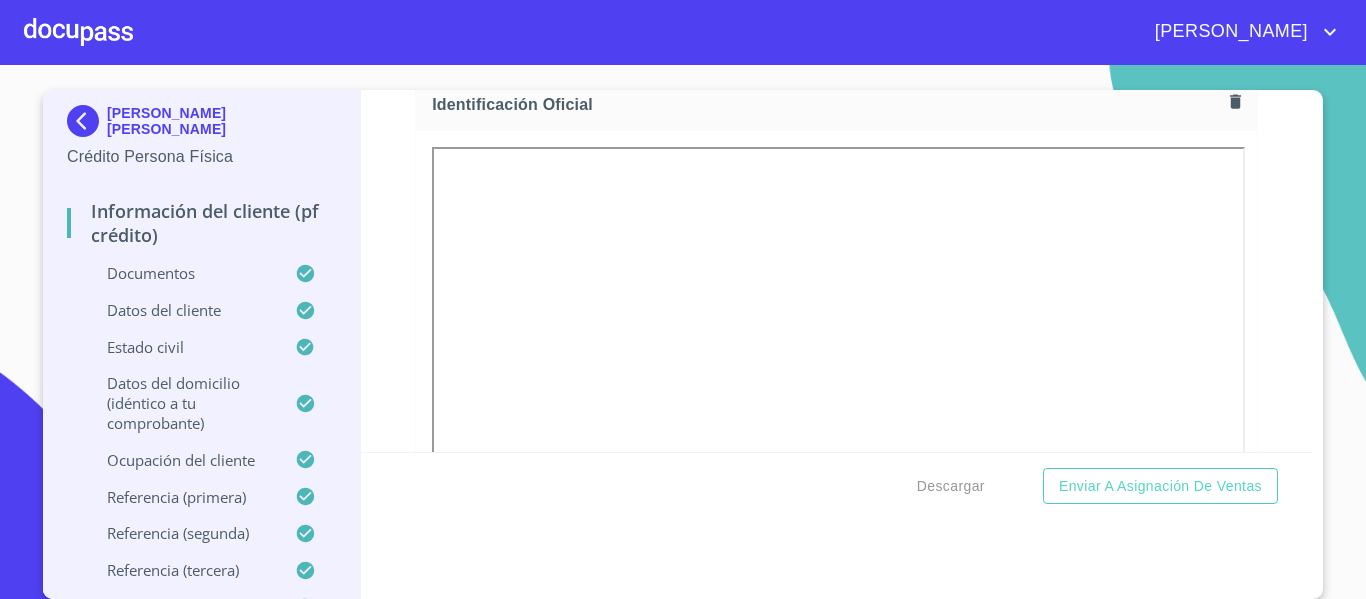 click 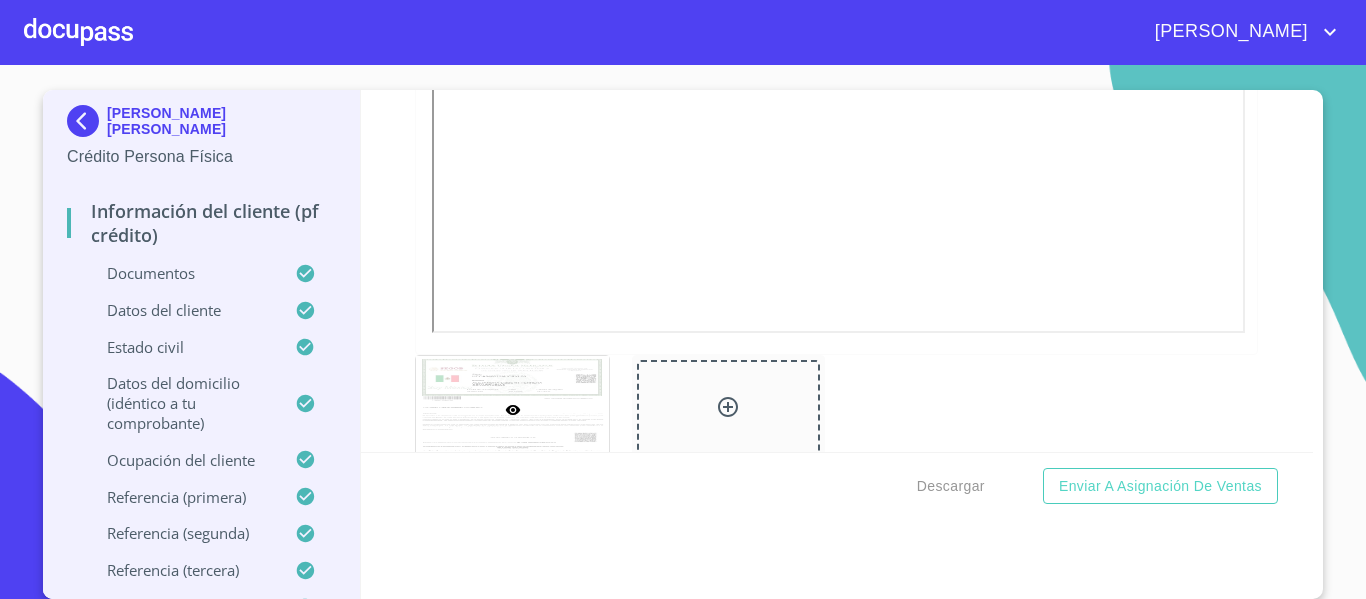scroll, scrollTop: 4800, scrollLeft: 0, axis: vertical 